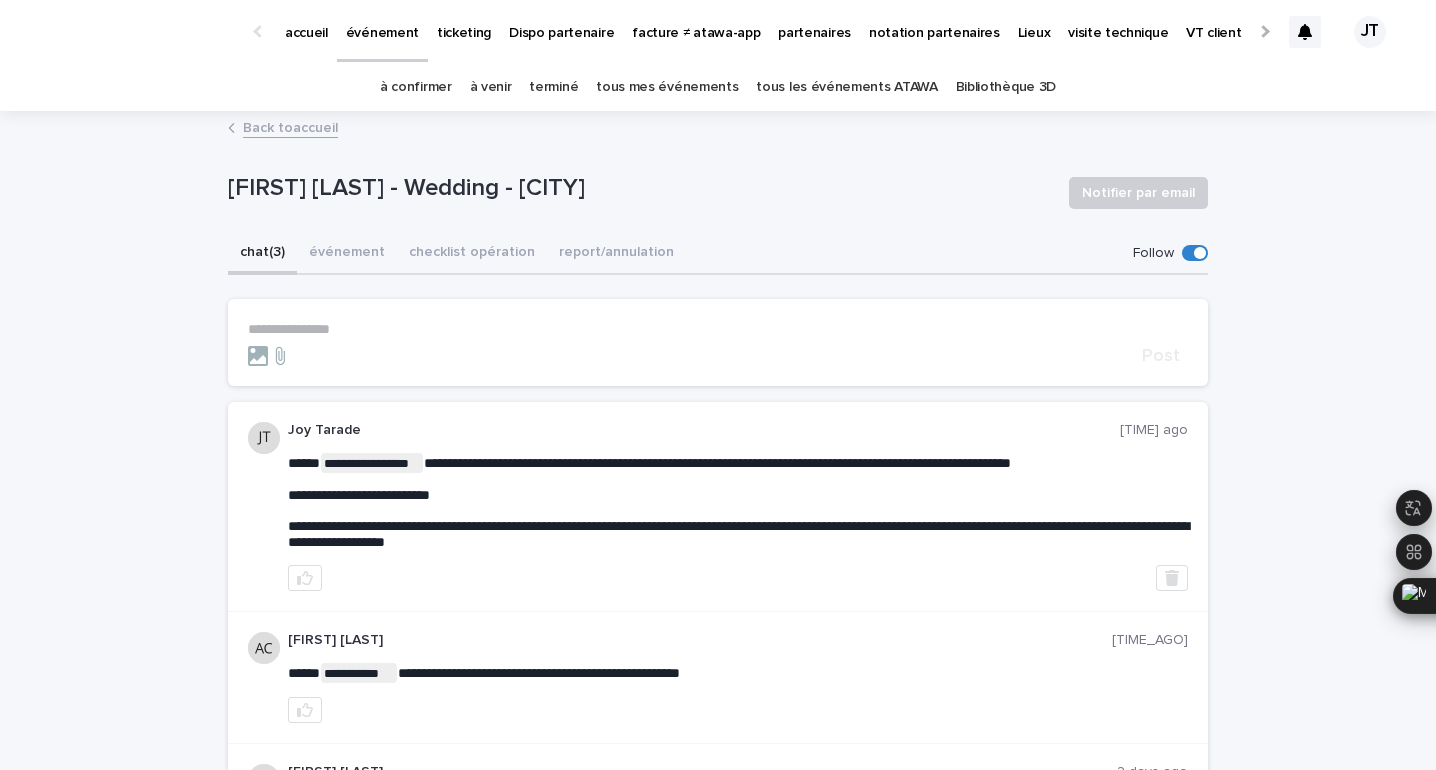 scroll, scrollTop: 0, scrollLeft: 0, axis: both 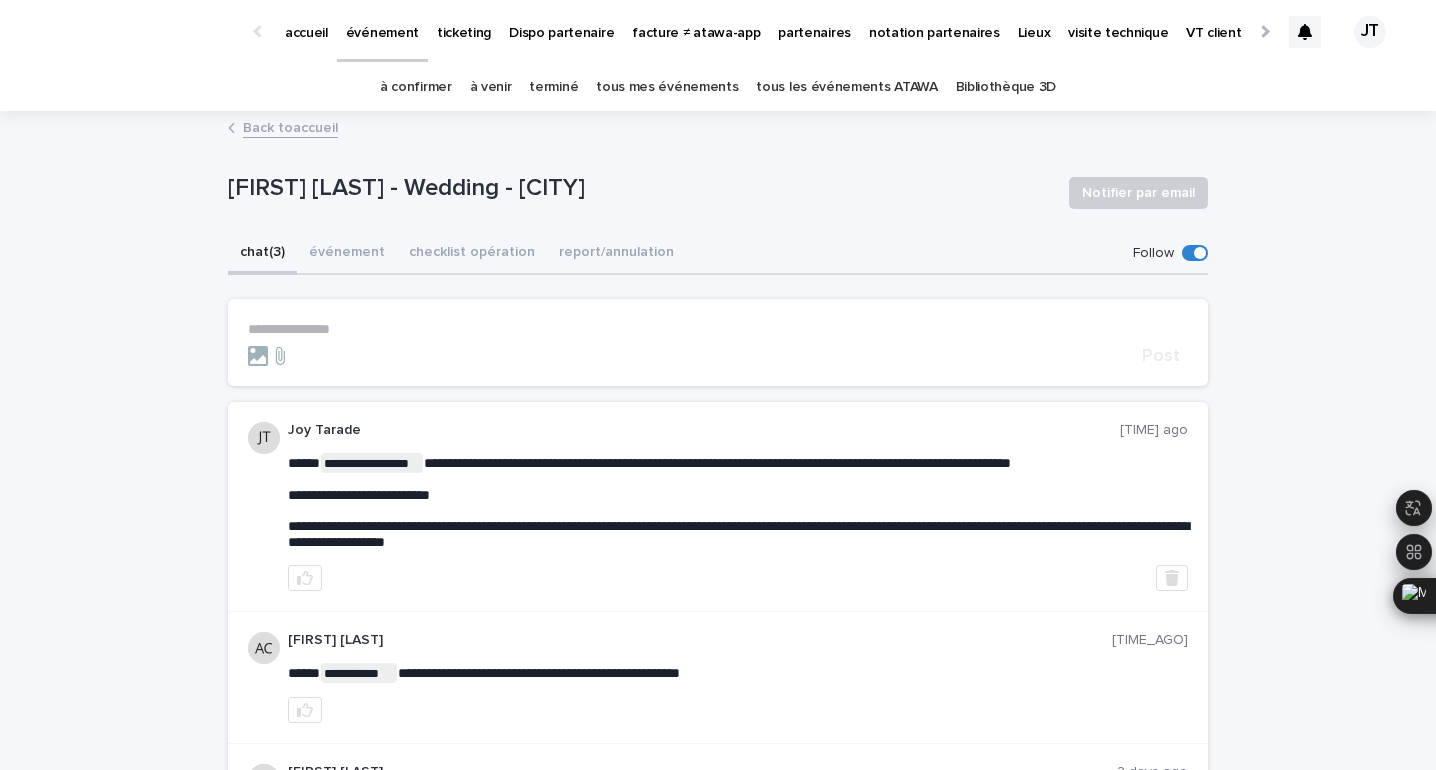 click on "à venir" at bounding box center (491, 87) 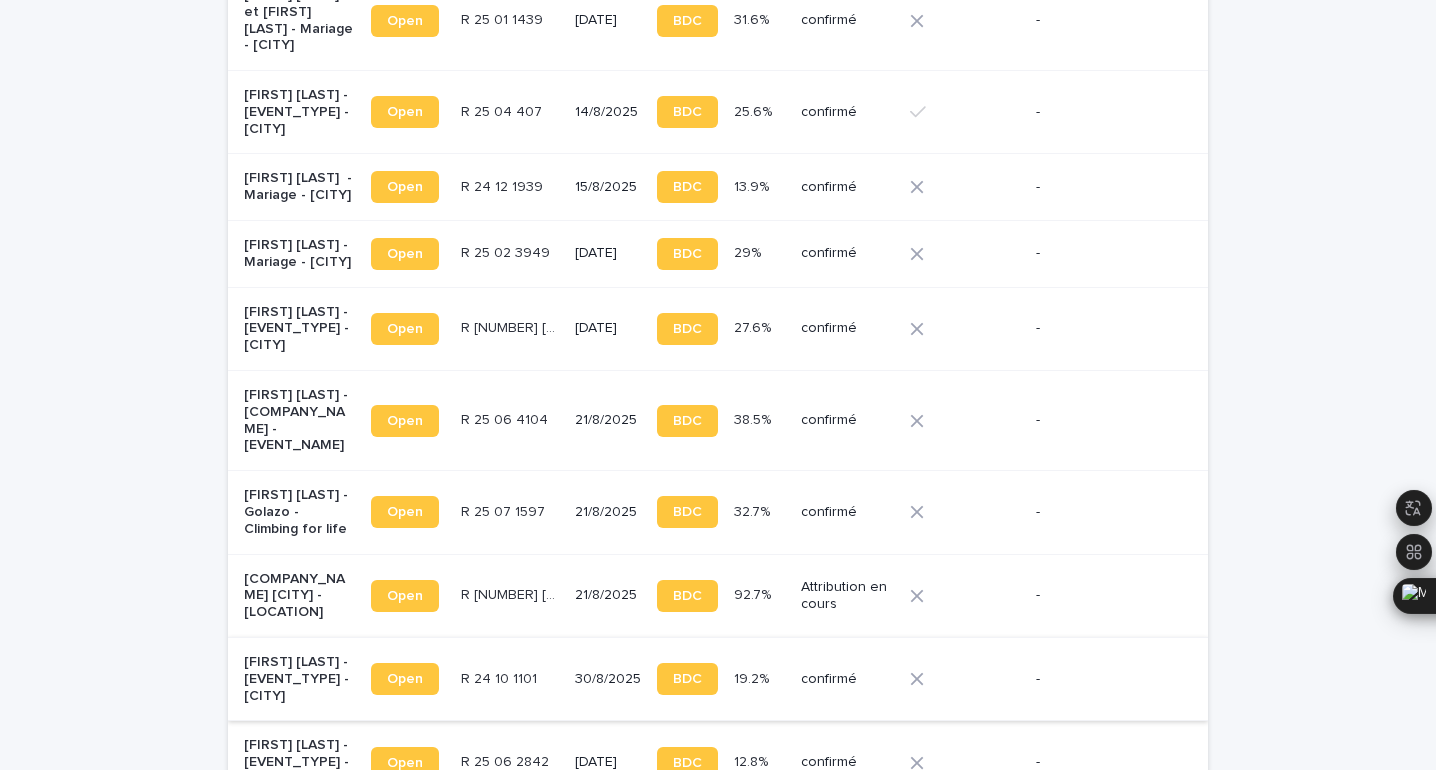 scroll, scrollTop: 930, scrollLeft: 0, axis: vertical 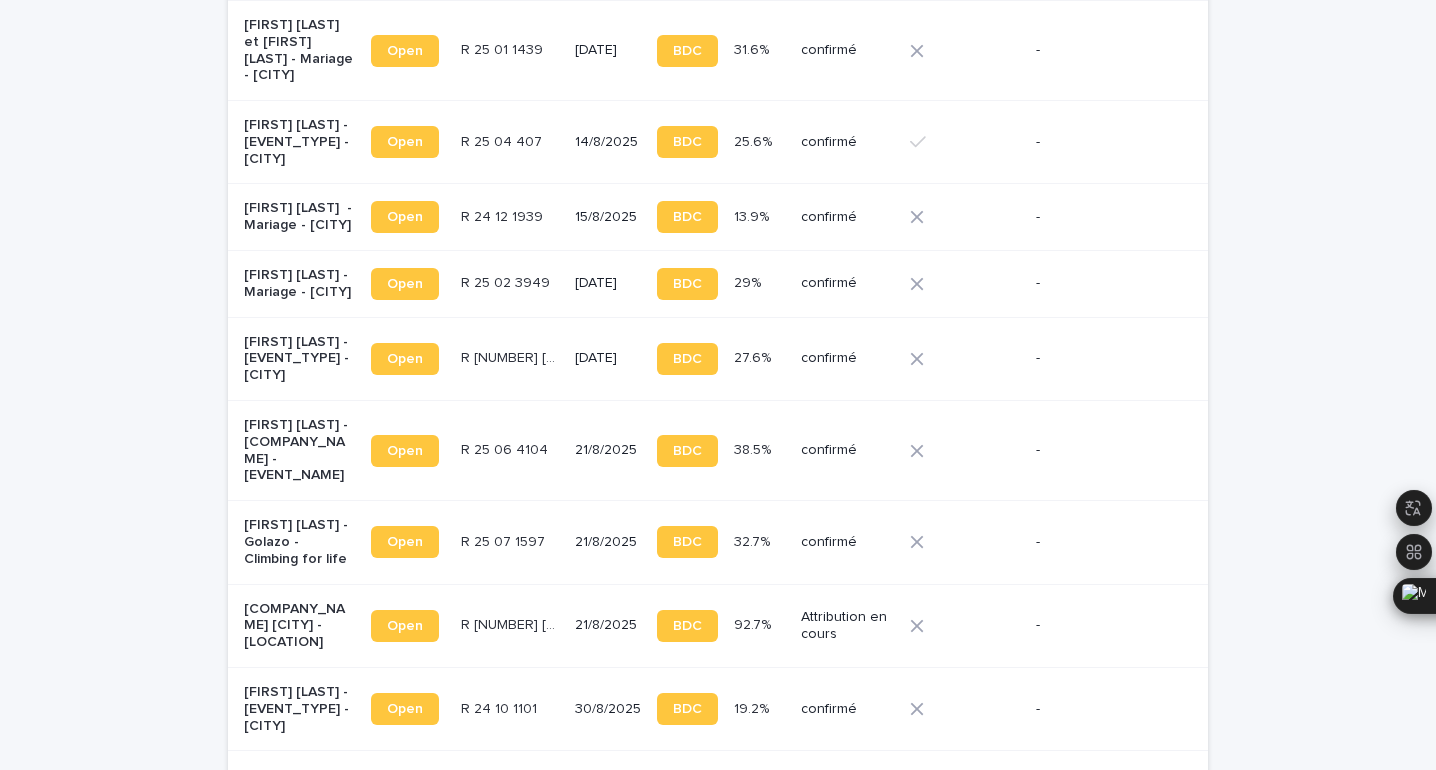click on "R [NUMBER] [NUMBER] [NUMBER] R [NUMBER] [NUMBER] [NUMBER]" at bounding box center (510, 142) 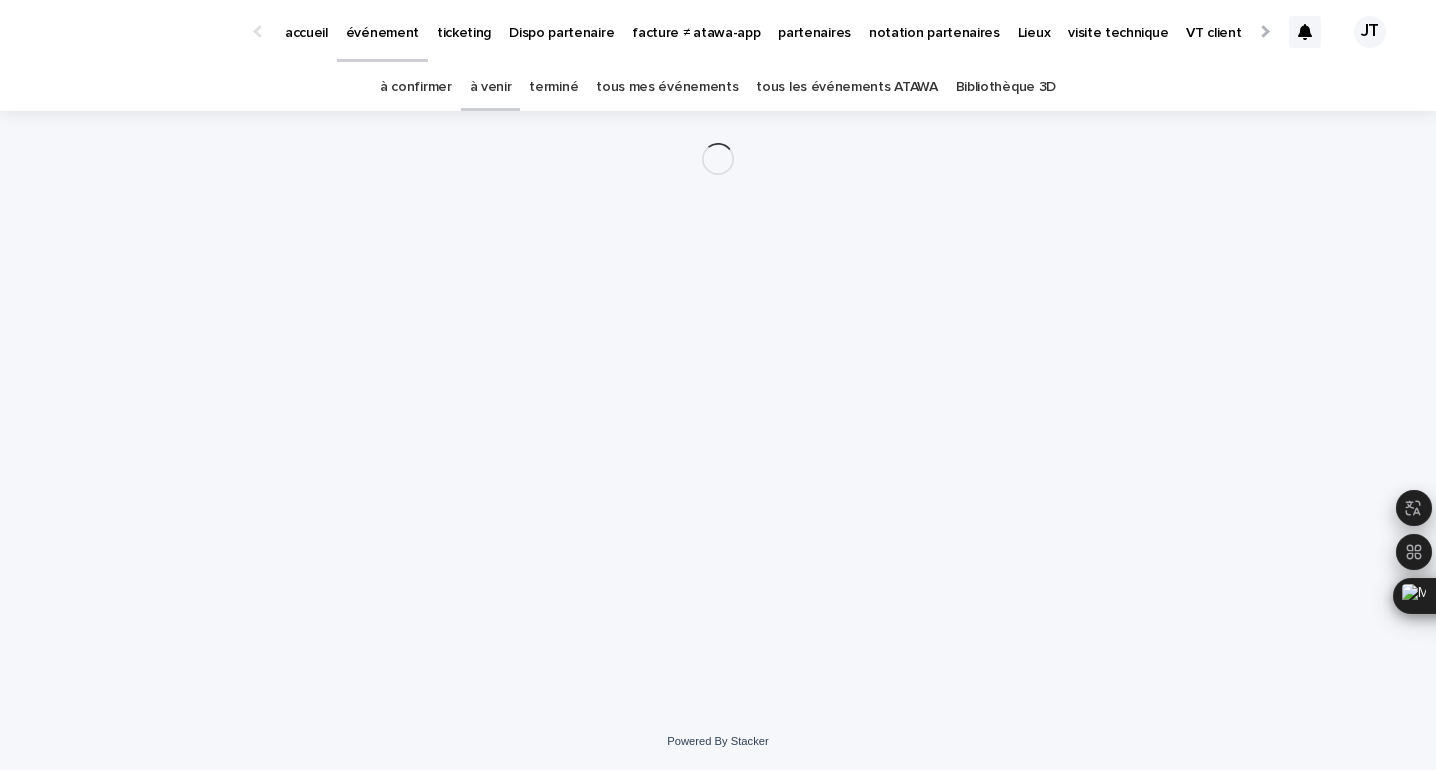 scroll, scrollTop: 0, scrollLeft: 0, axis: both 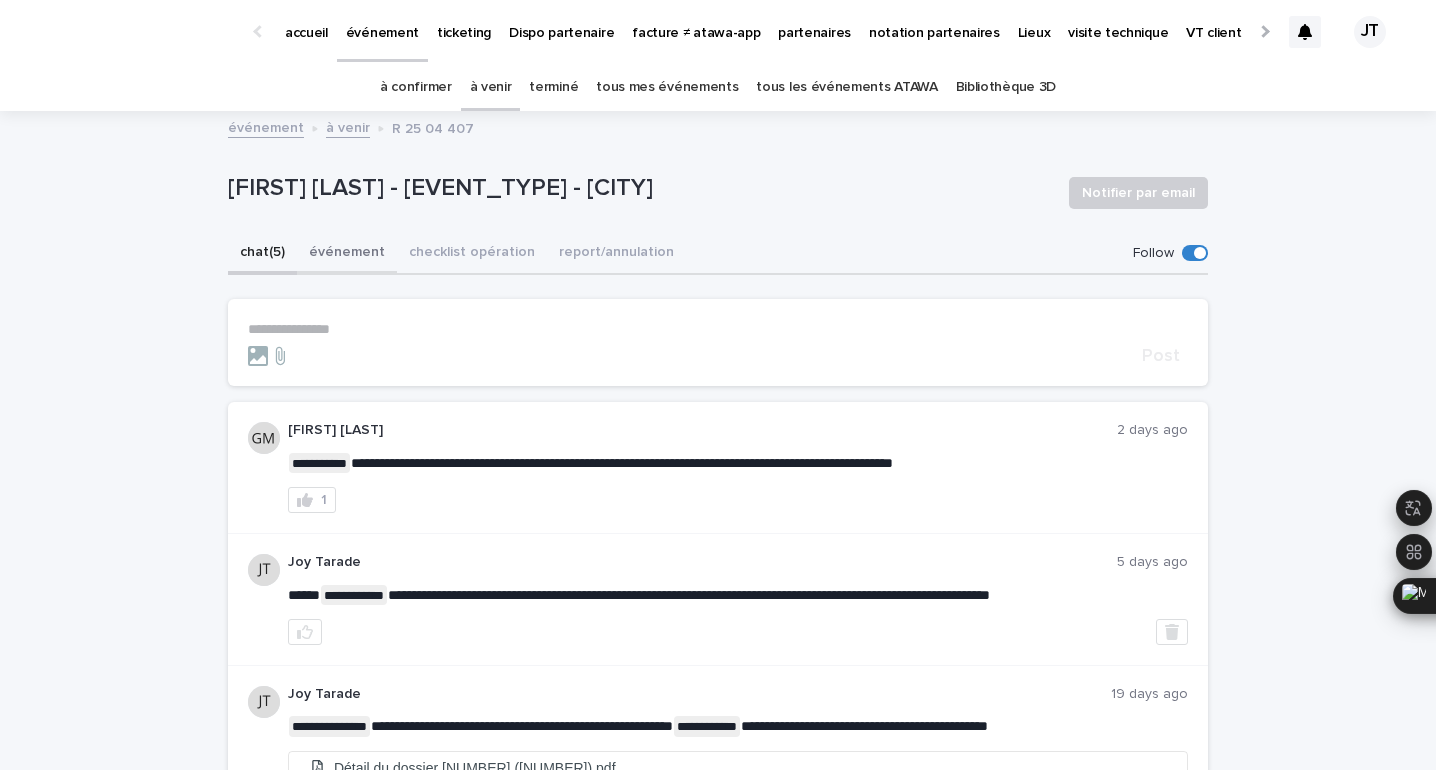 click on "événement" at bounding box center (347, 254) 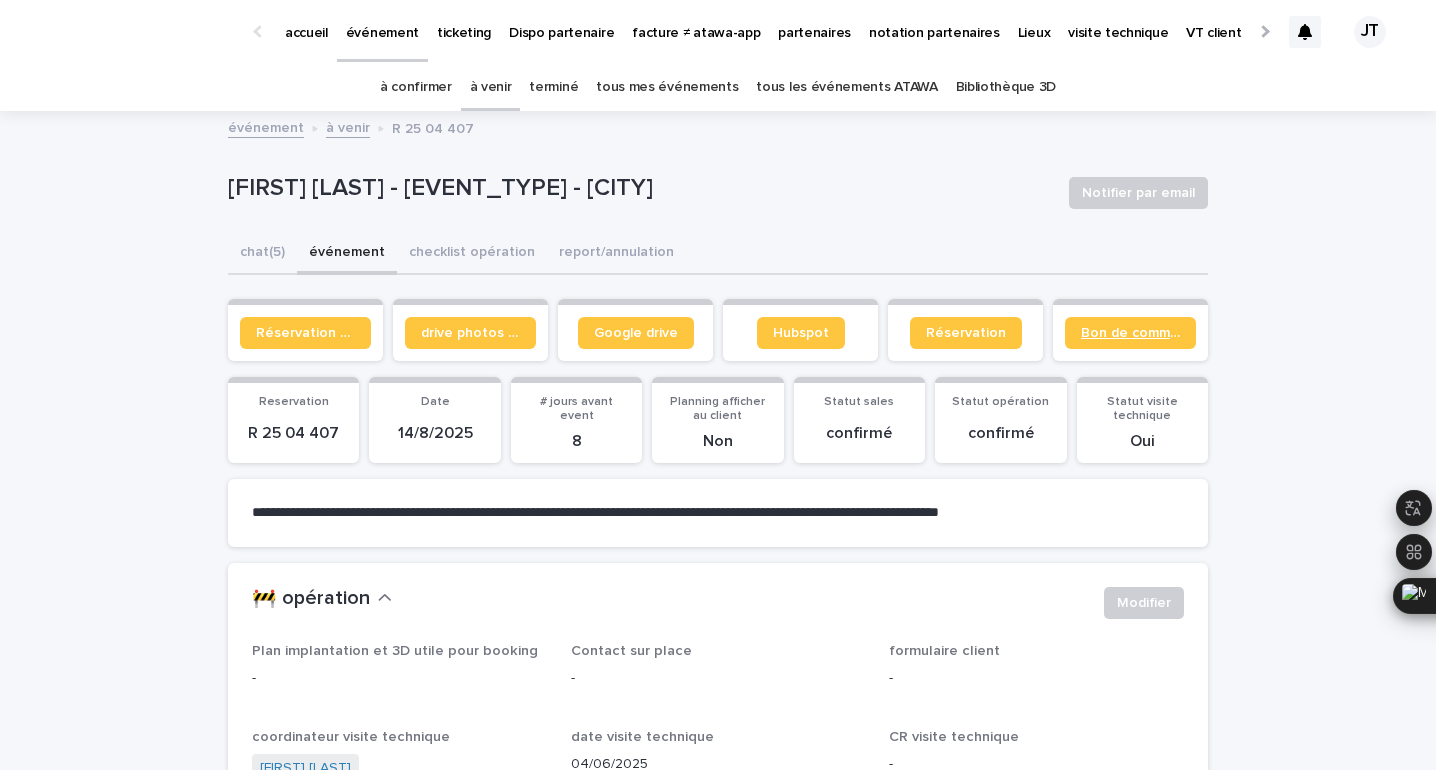 click on "Bon de commande" at bounding box center (1130, 333) 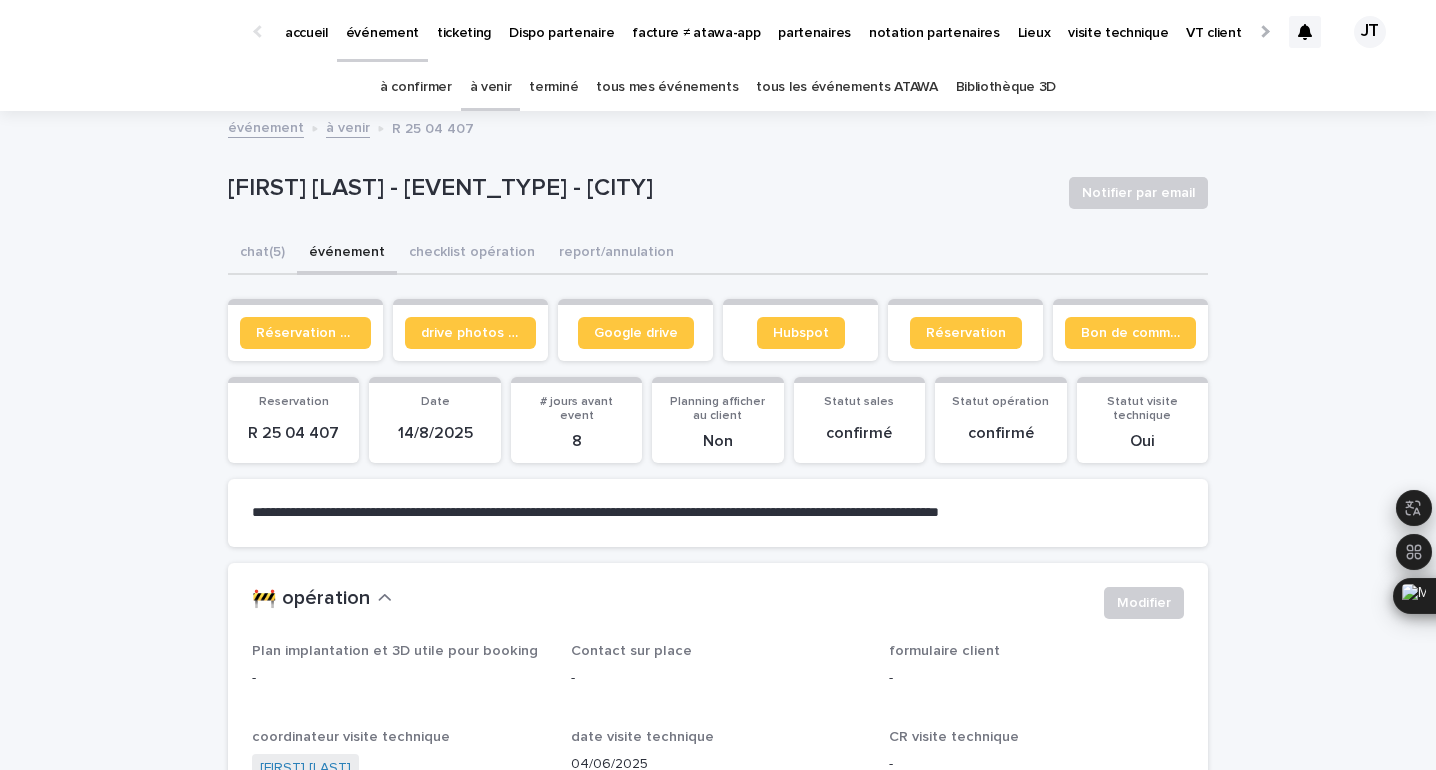 click on "à venir" at bounding box center (491, 87) 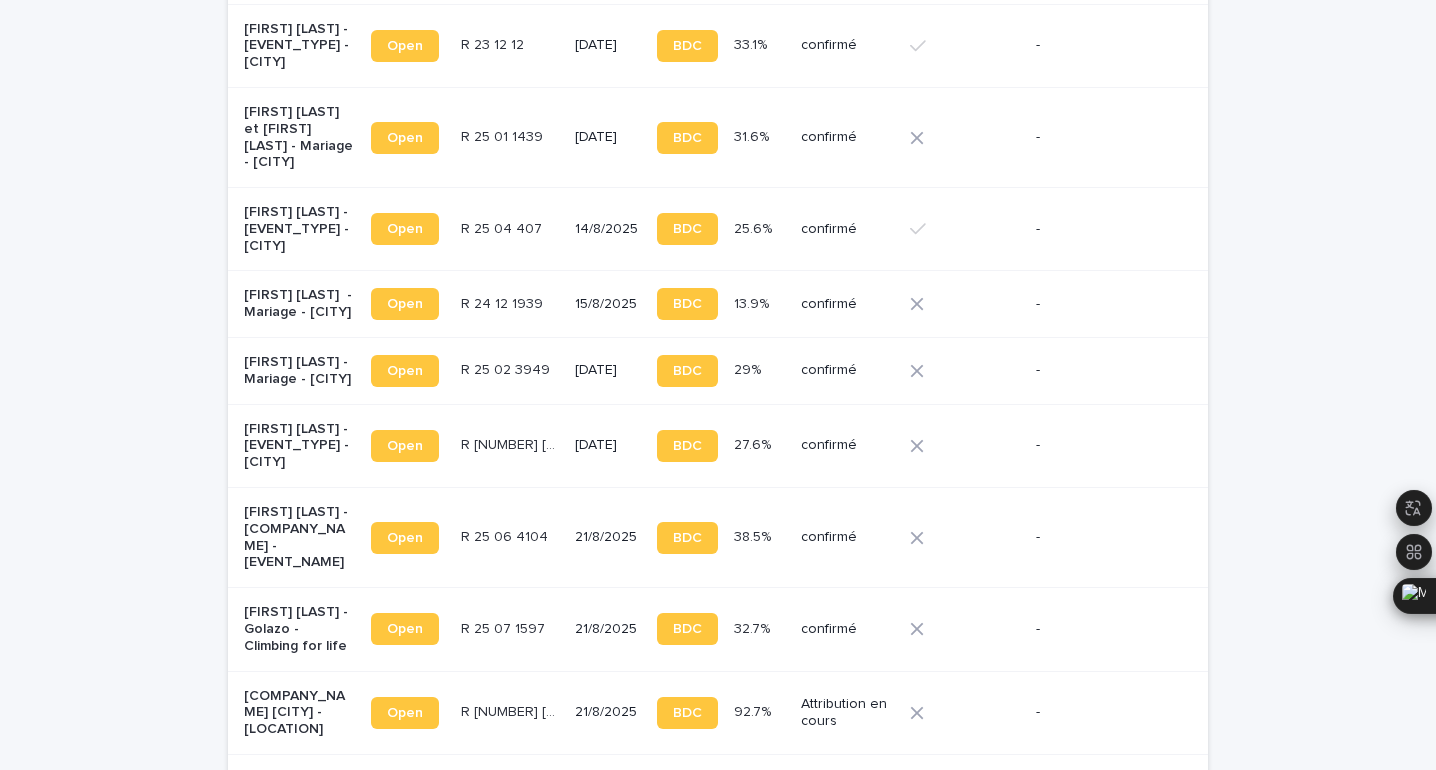 scroll, scrollTop: 848, scrollLeft: 0, axis: vertical 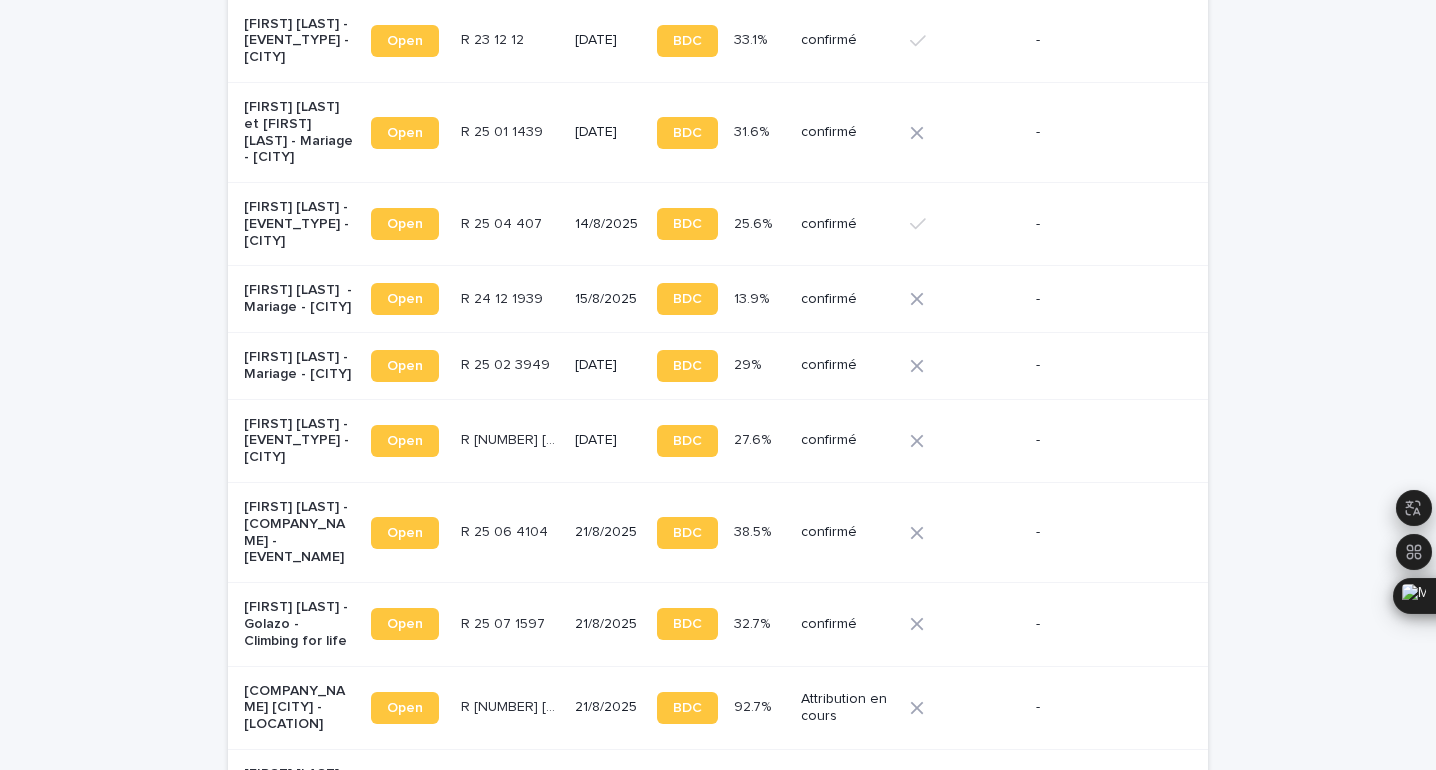 click on "15/8/2025" at bounding box center [608, 299] 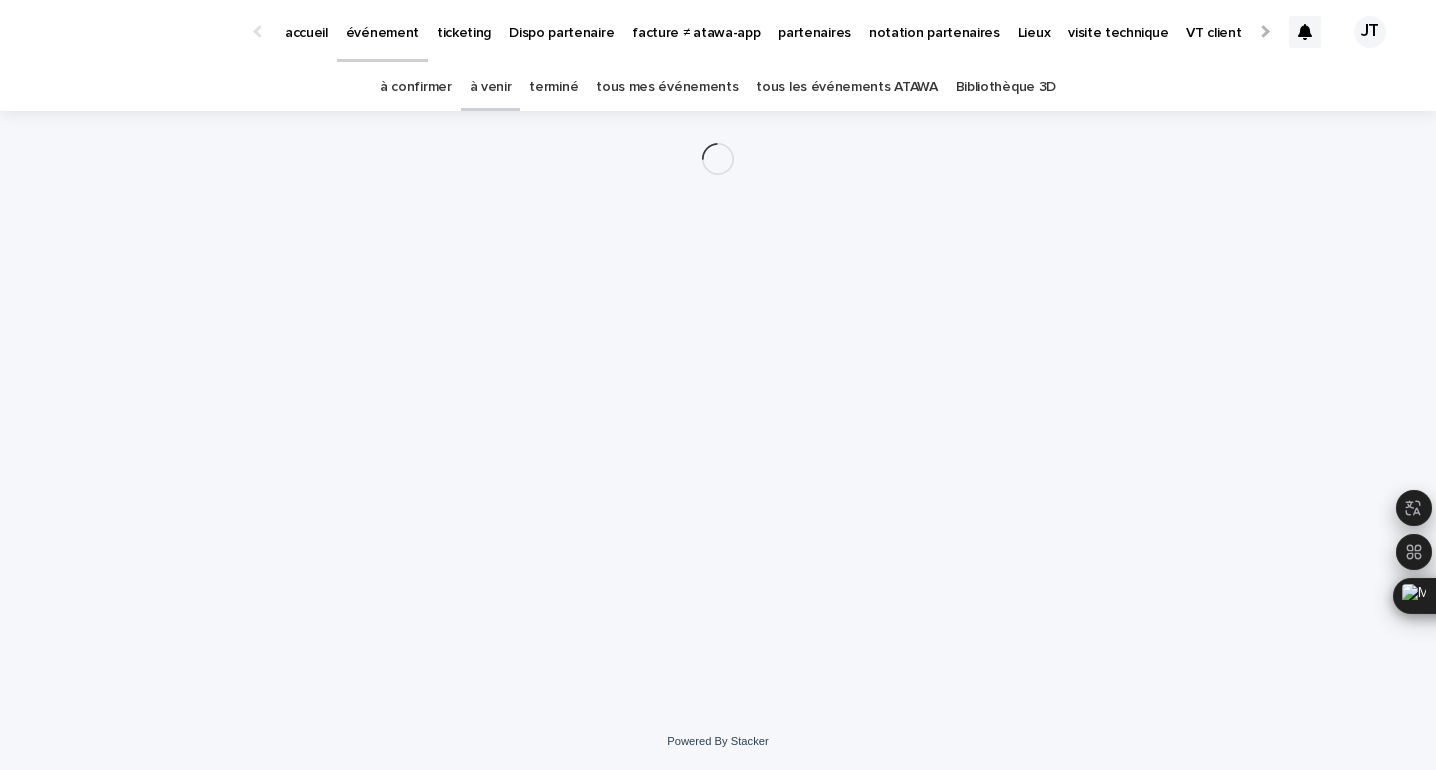 scroll, scrollTop: 0, scrollLeft: 0, axis: both 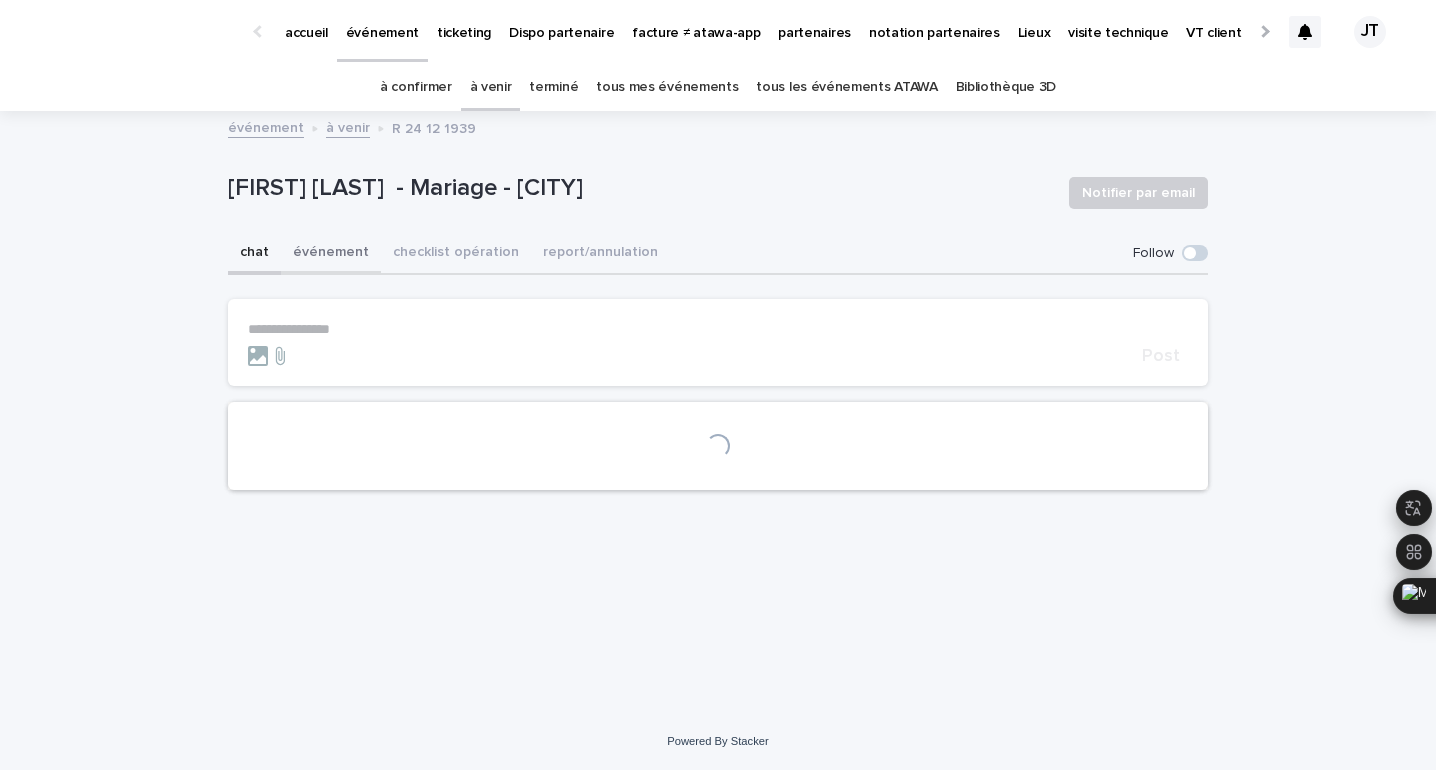 click on "événement" at bounding box center (331, 254) 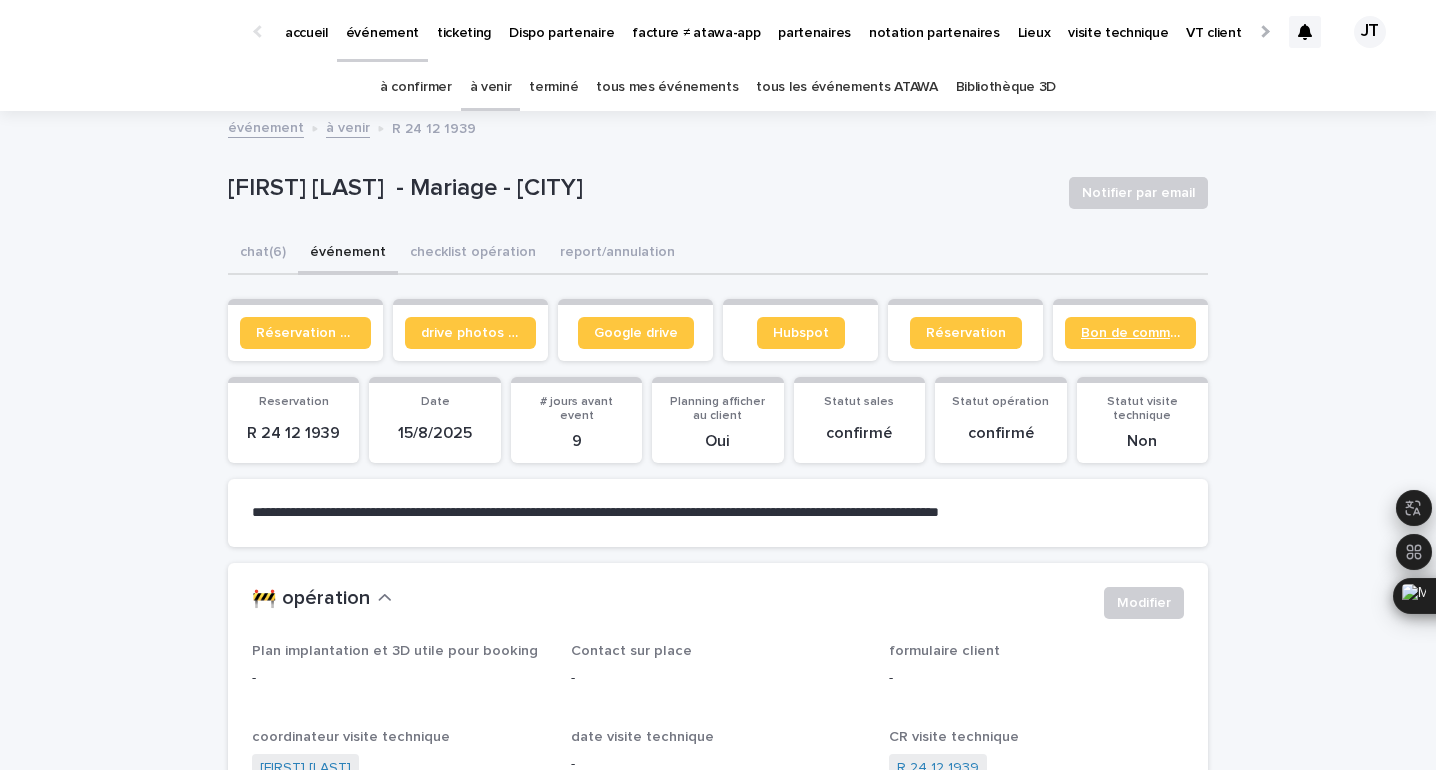 click on "Bon de commande" at bounding box center [1130, 333] 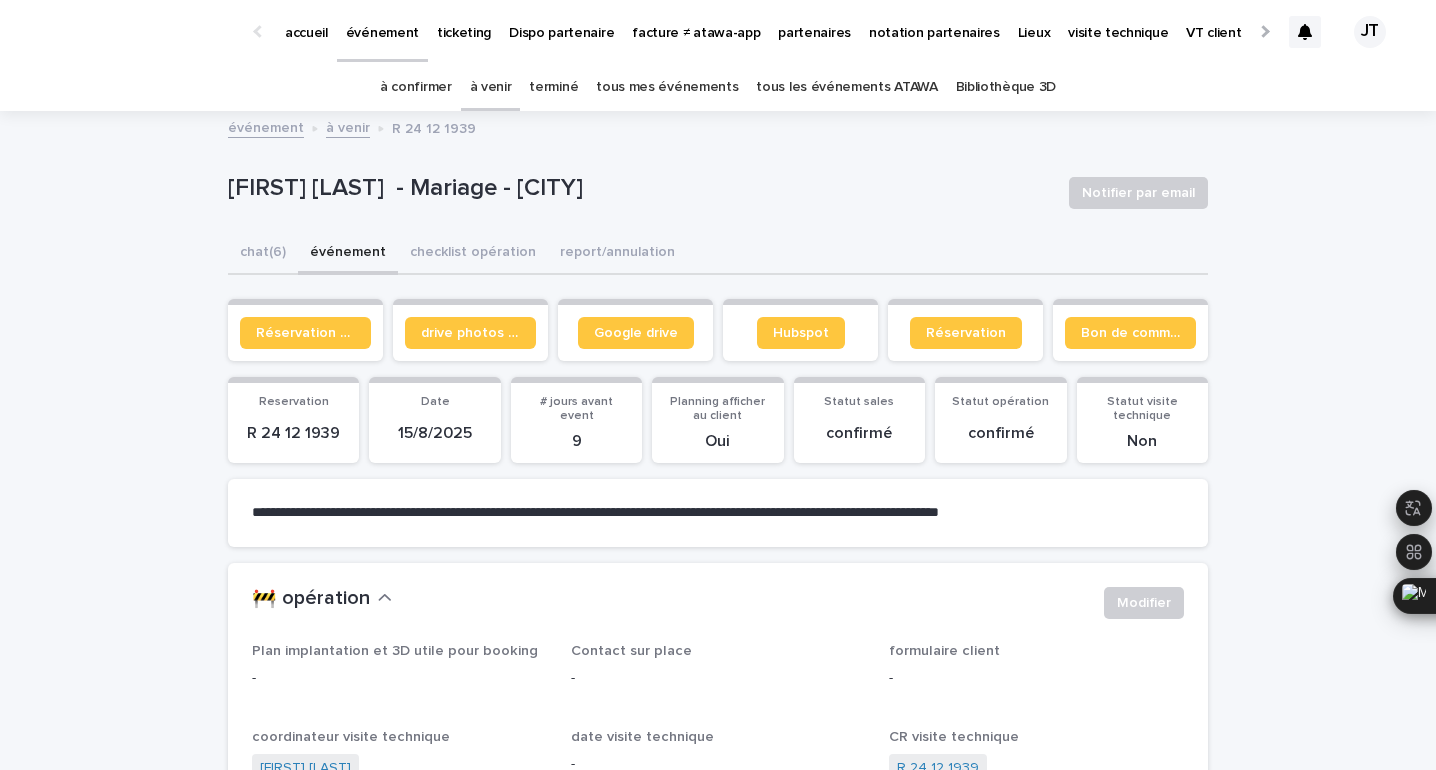 click on "à venir" at bounding box center (491, 87) 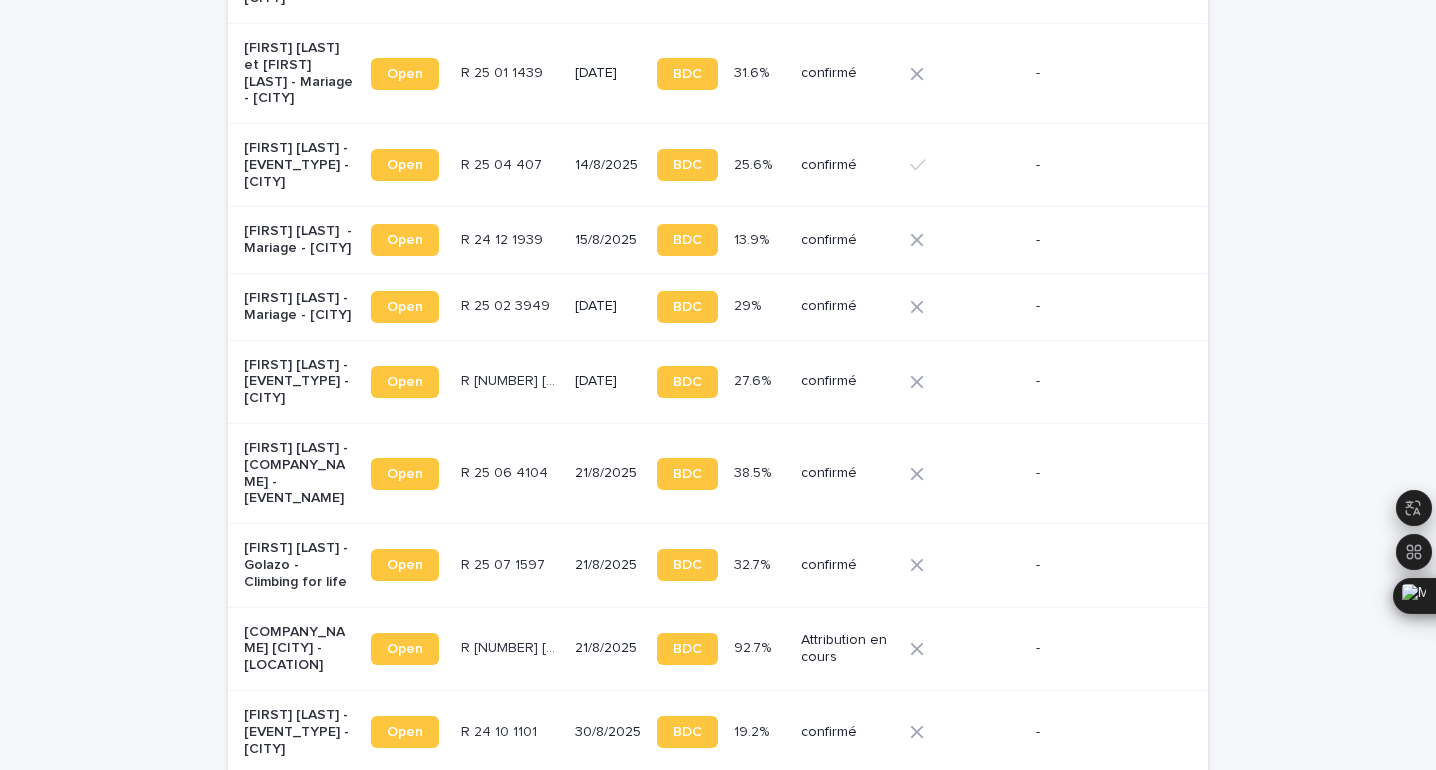 scroll, scrollTop: 917, scrollLeft: 0, axis: vertical 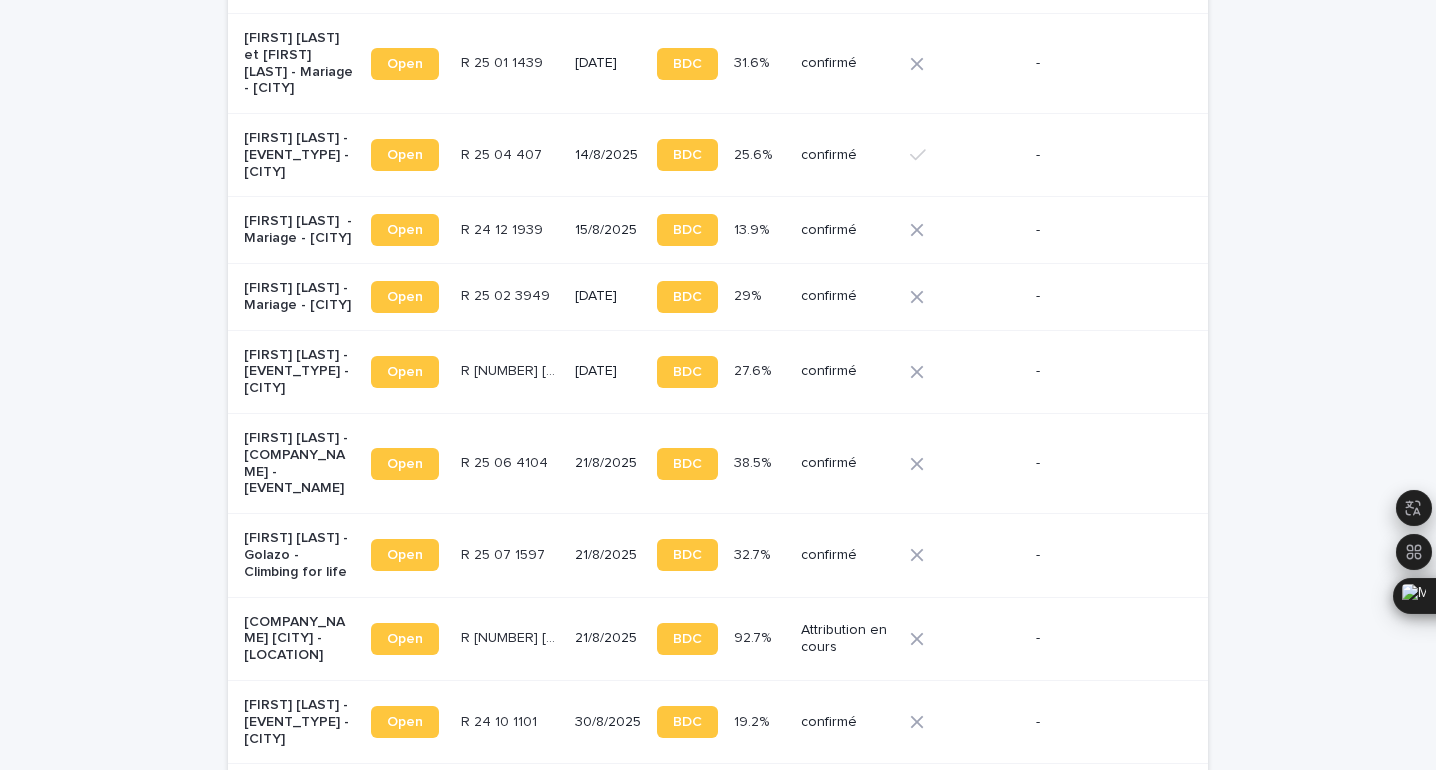click on "[DATE]" at bounding box center [608, 297] 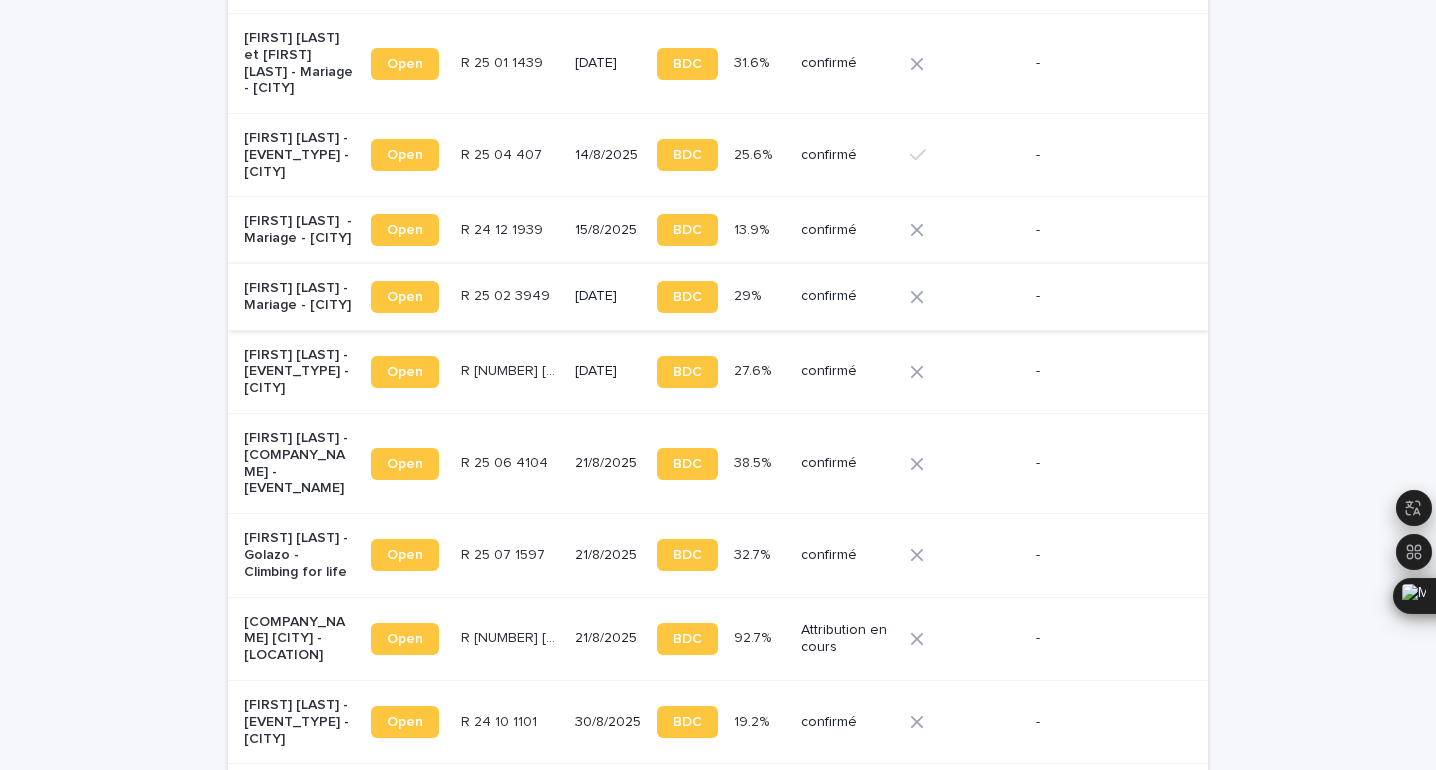 scroll, scrollTop: 0, scrollLeft: 0, axis: both 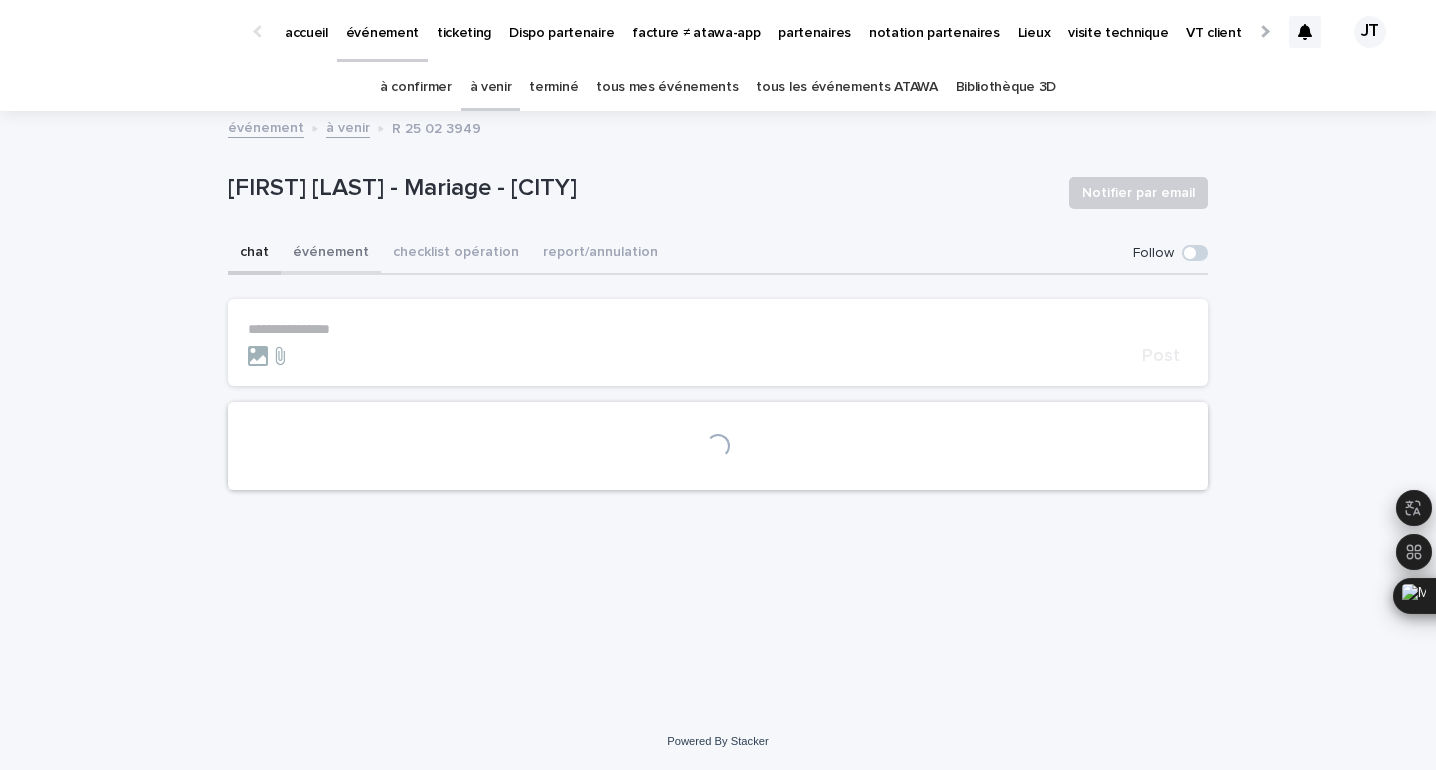 click on "événement" at bounding box center (331, 254) 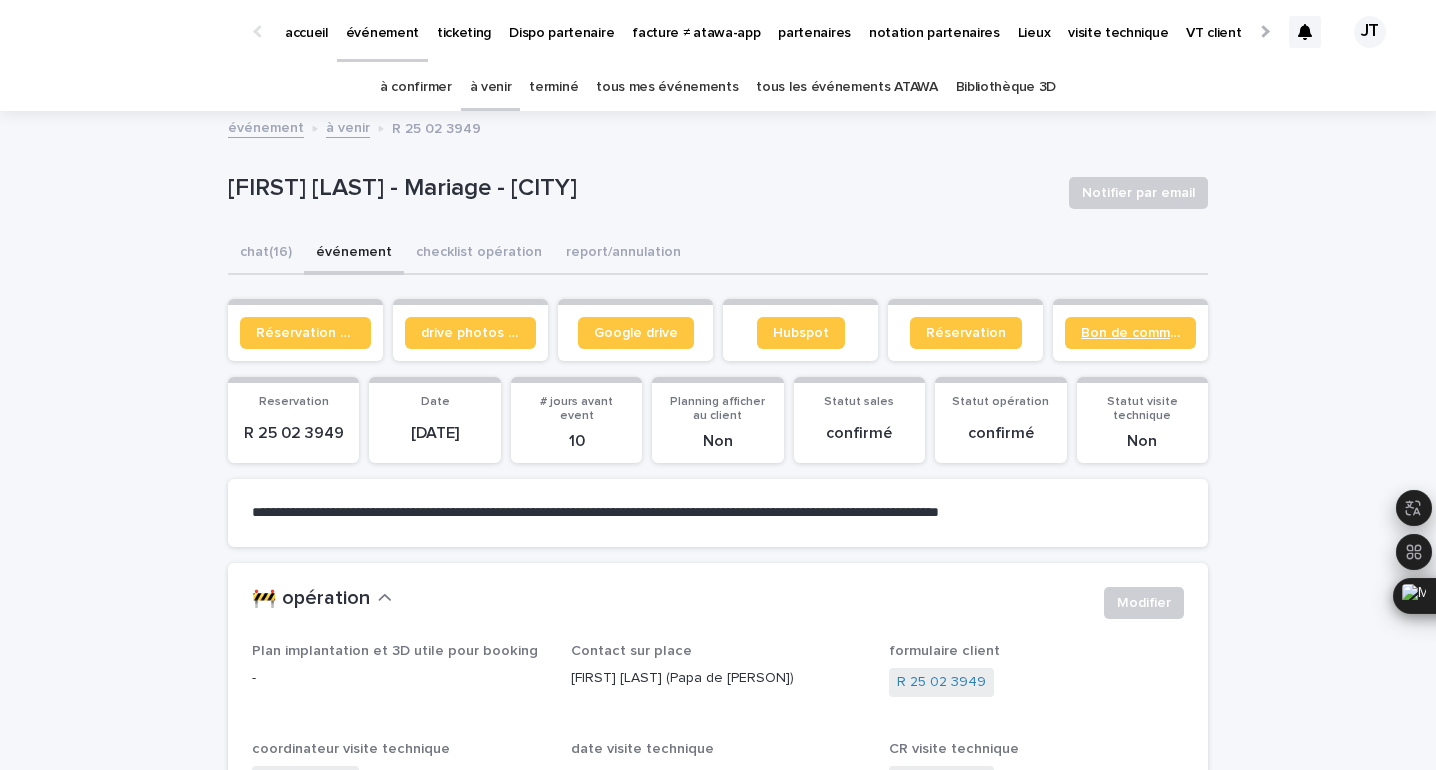 click on "Bon de commande" at bounding box center [1130, 333] 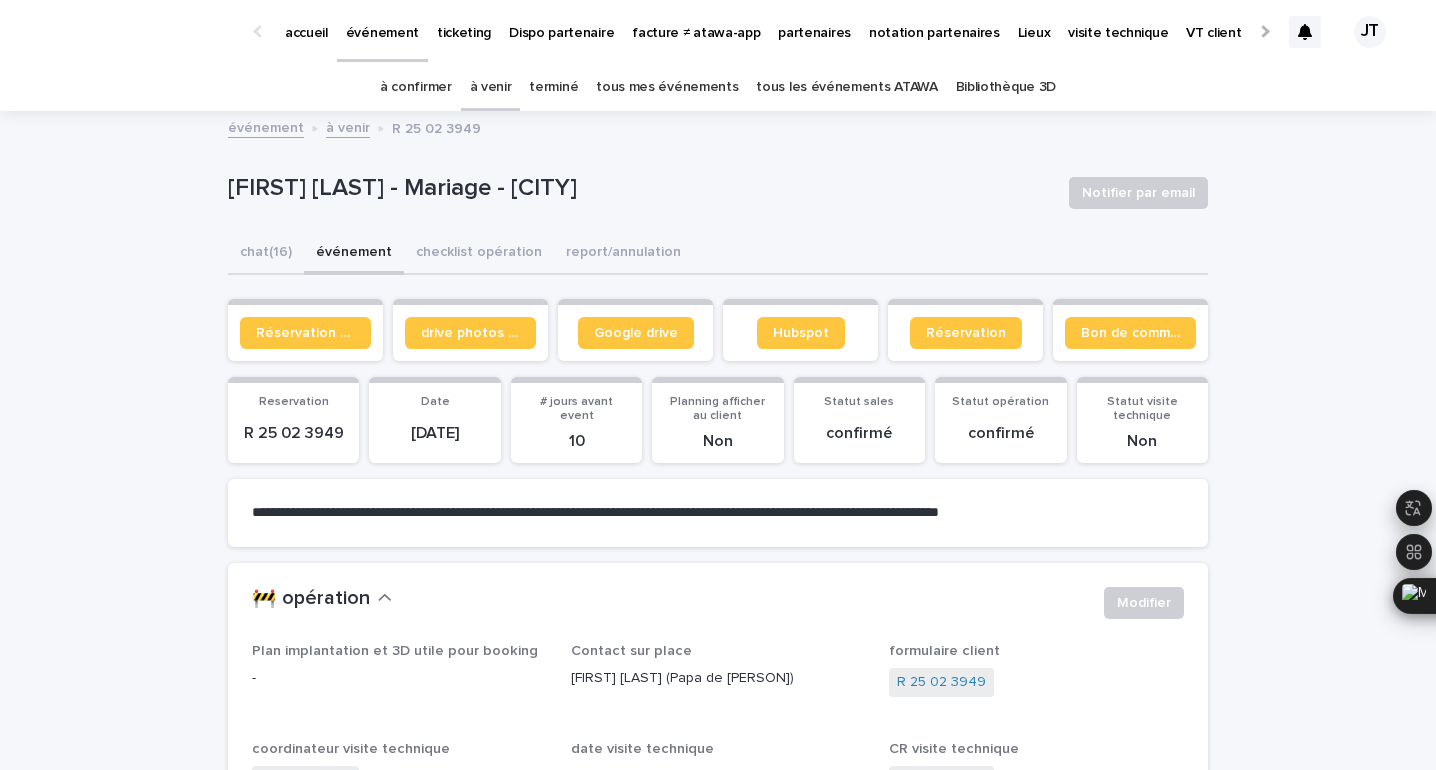 click on "à venir" at bounding box center [491, 87] 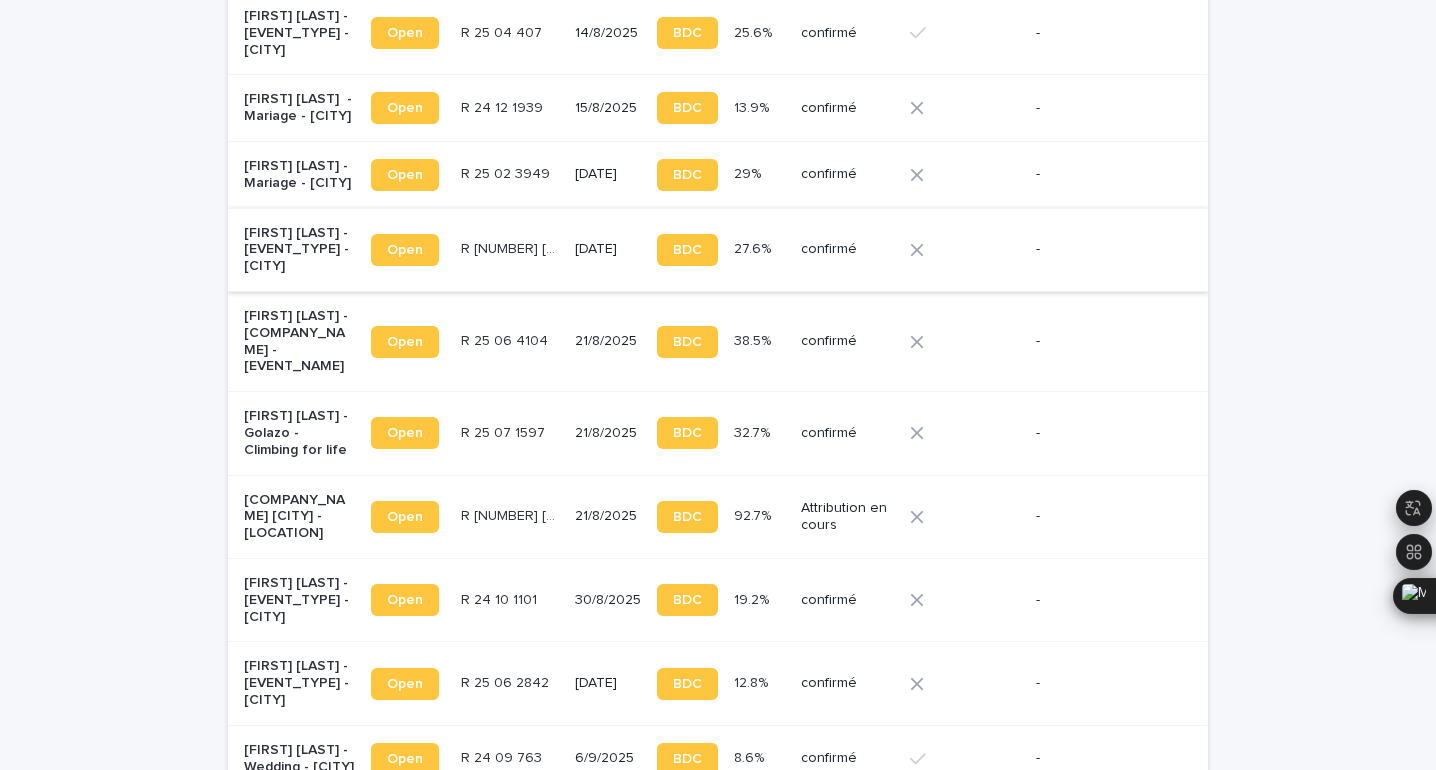 scroll, scrollTop: 1044, scrollLeft: 0, axis: vertical 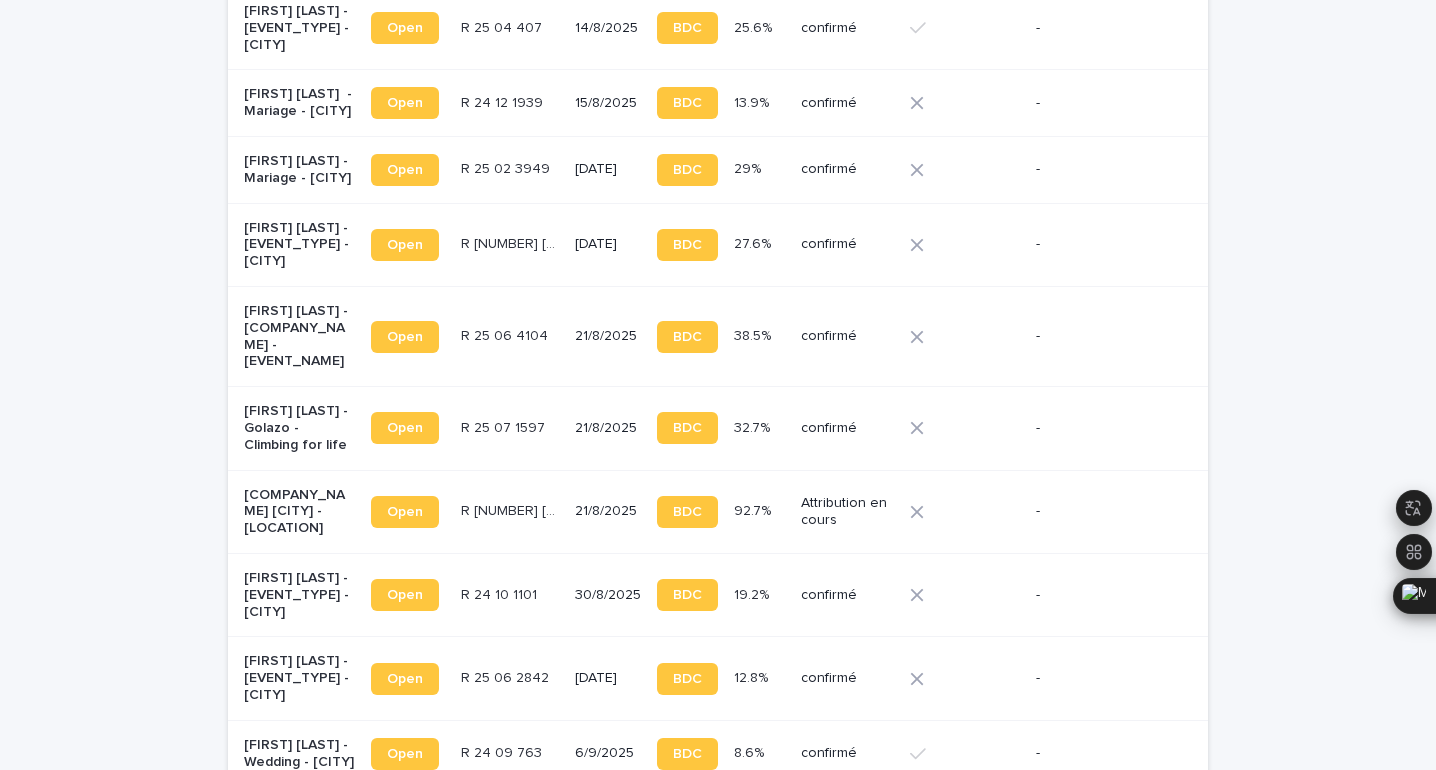 click on "[DATE]" at bounding box center [608, 244] 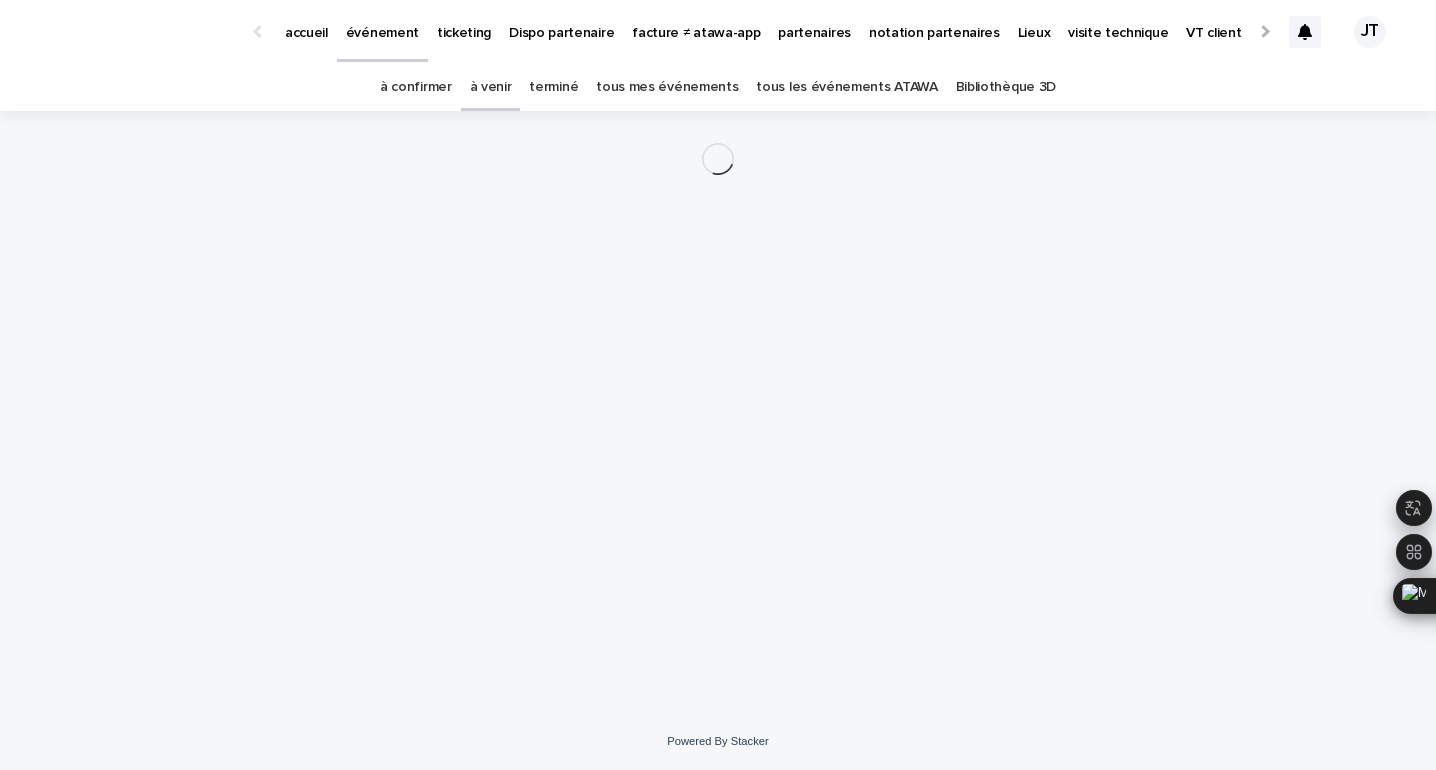 scroll, scrollTop: 0, scrollLeft: 0, axis: both 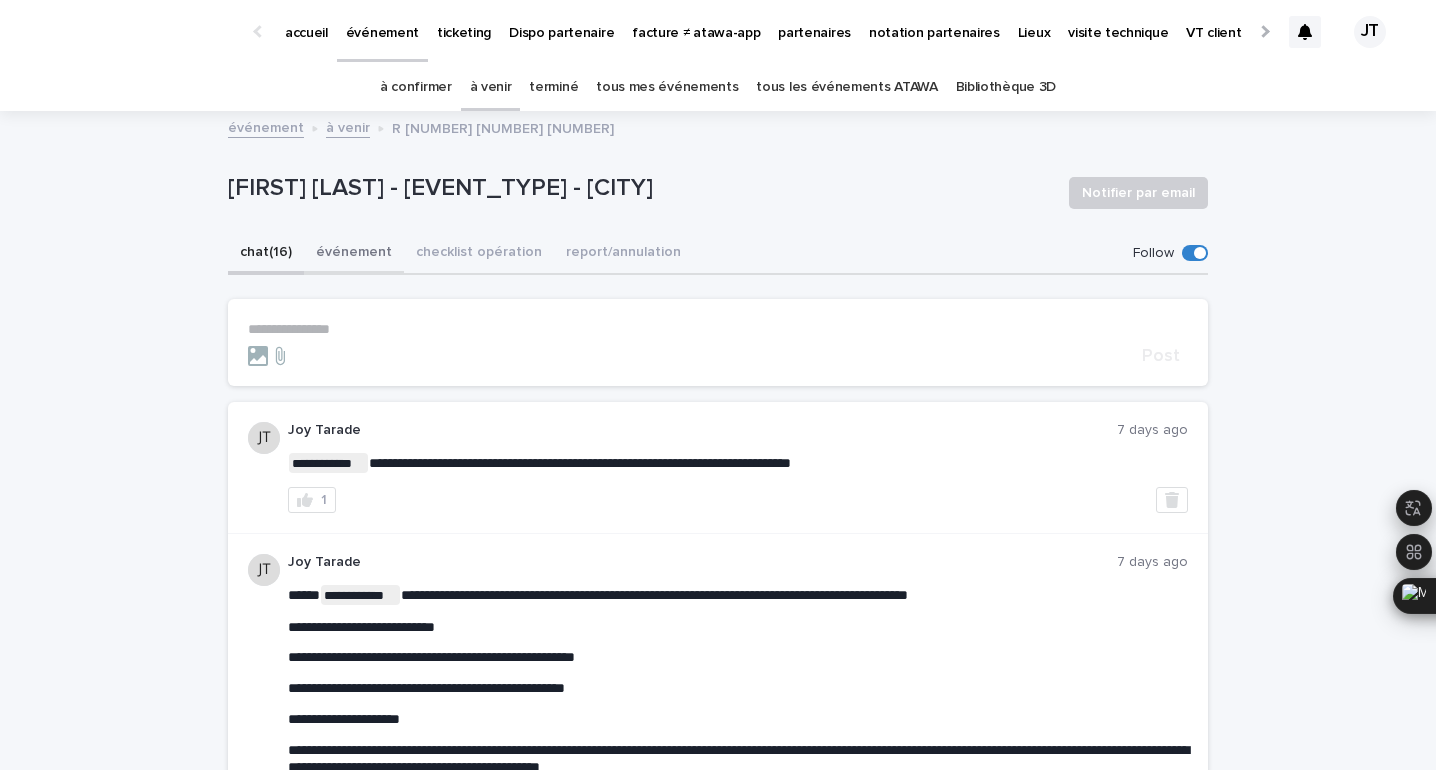 click on "événement" at bounding box center [354, 254] 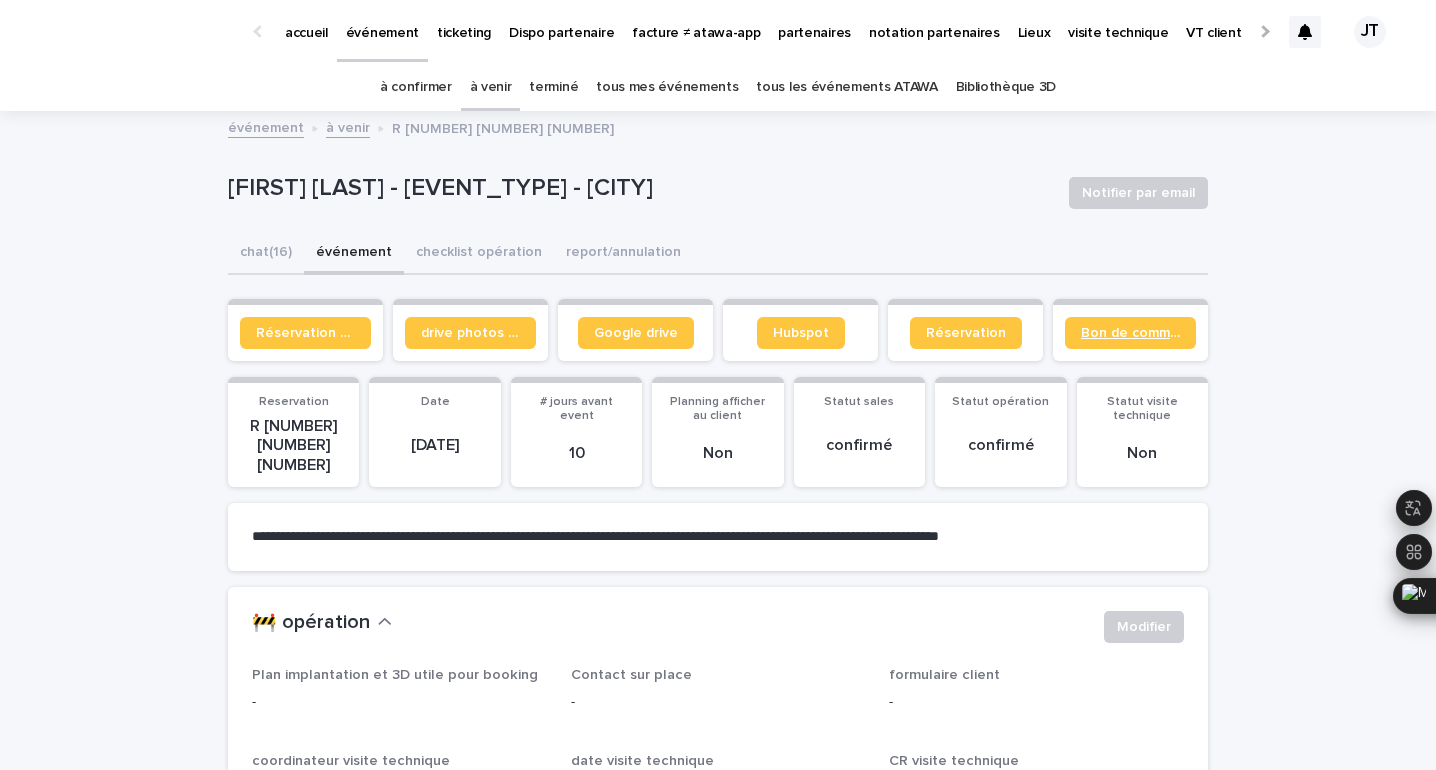 click on "Bon de commande" at bounding box center [1130, 333] 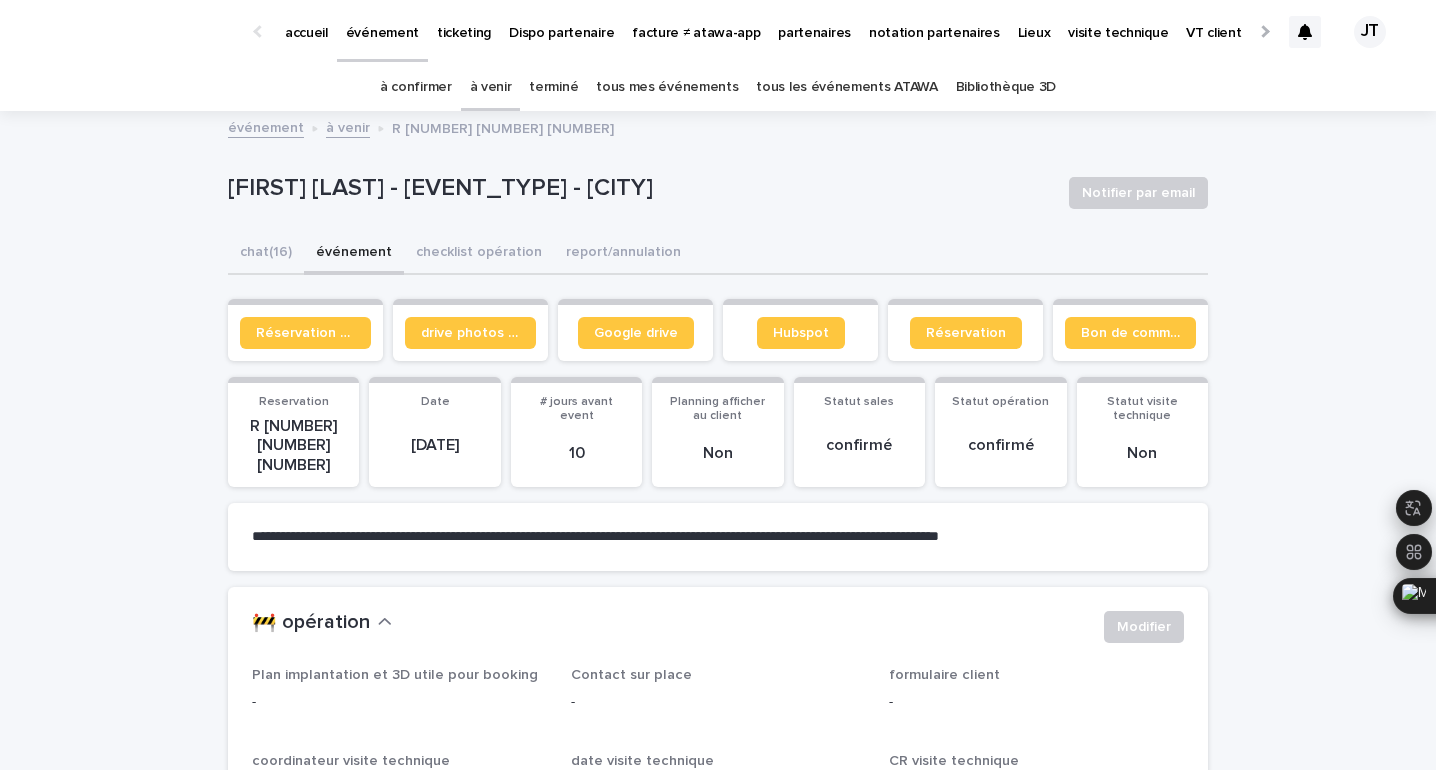 click on "à venir" at bounding box center (491, 87) 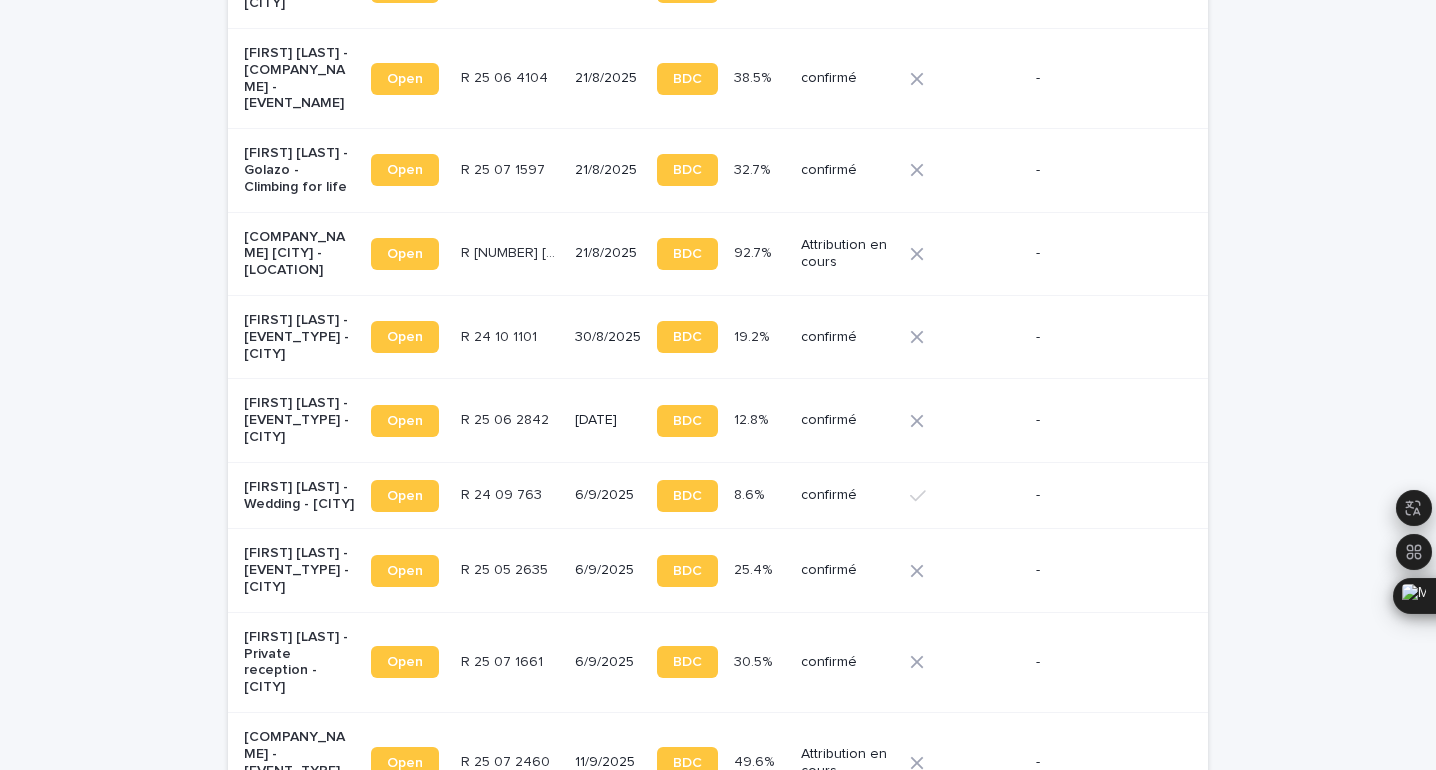 scroll, scrollTop: 1308, scrollLeft: 0, axis: vertical 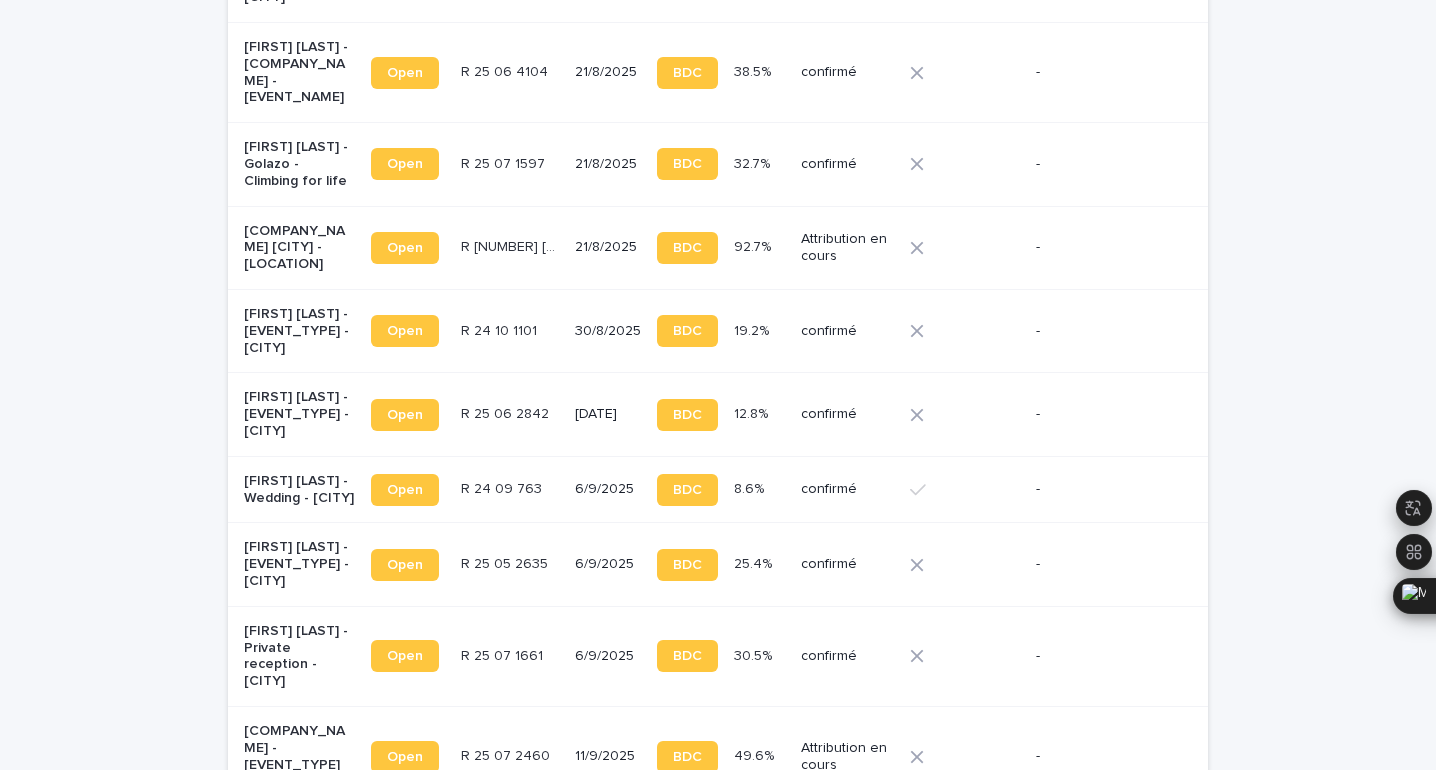 click on "21/8/2025" at bounding box center [608, 73] 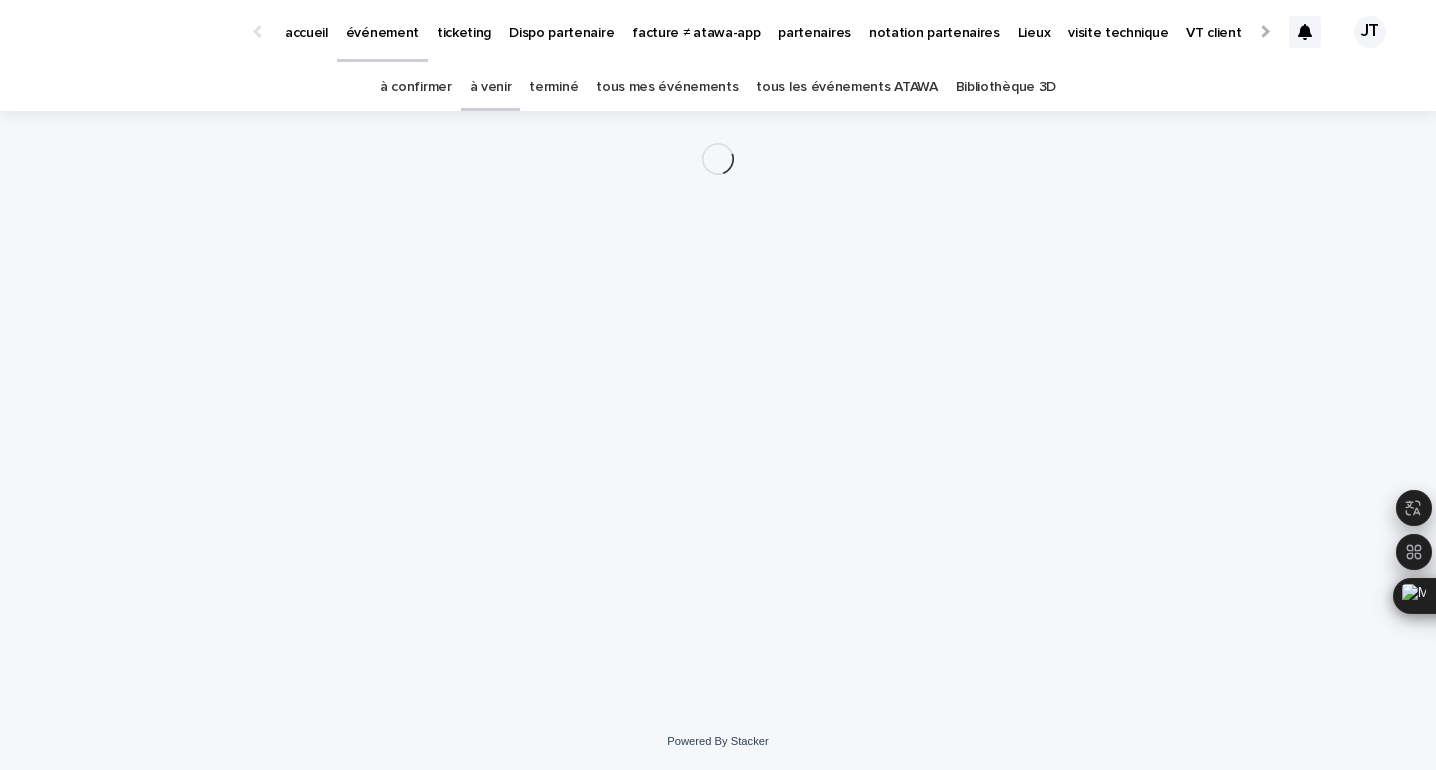 scroll, scrollTop: 0, scrollLeft: 0, axis: both 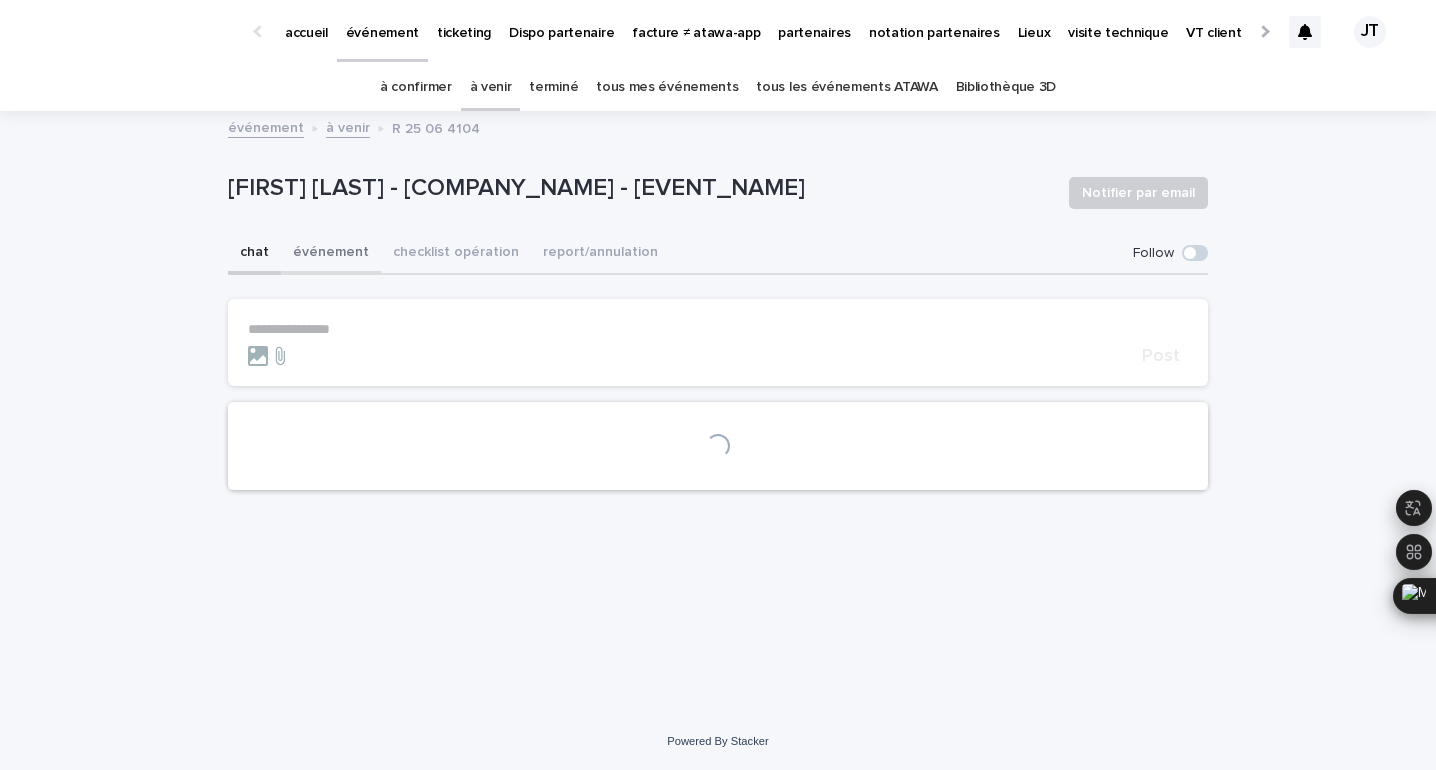 click on "événement" at bounding box center (331, 254) 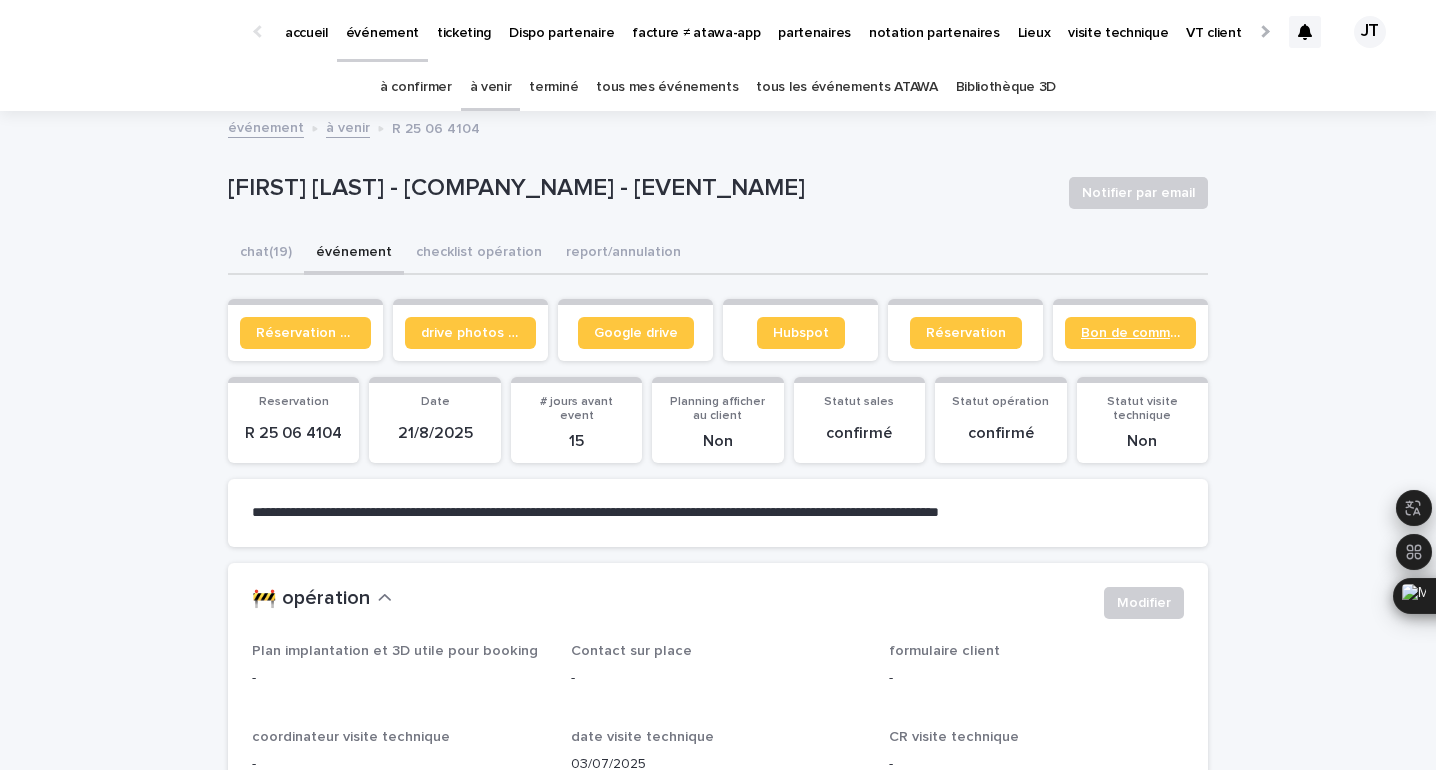 click on "Bon de commande" at bounding box center (1130, 333) 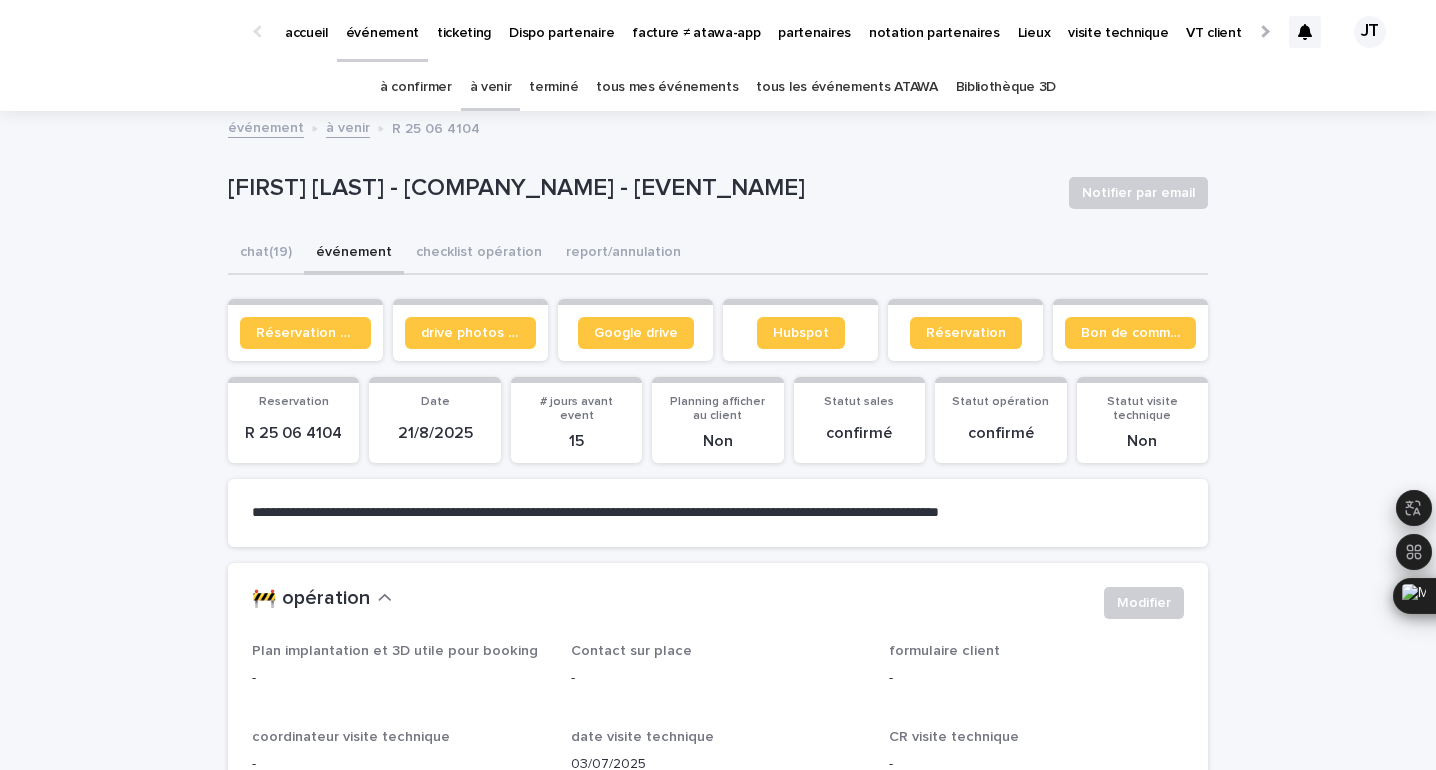 click on "à venir" at bounding box center [491, 87] 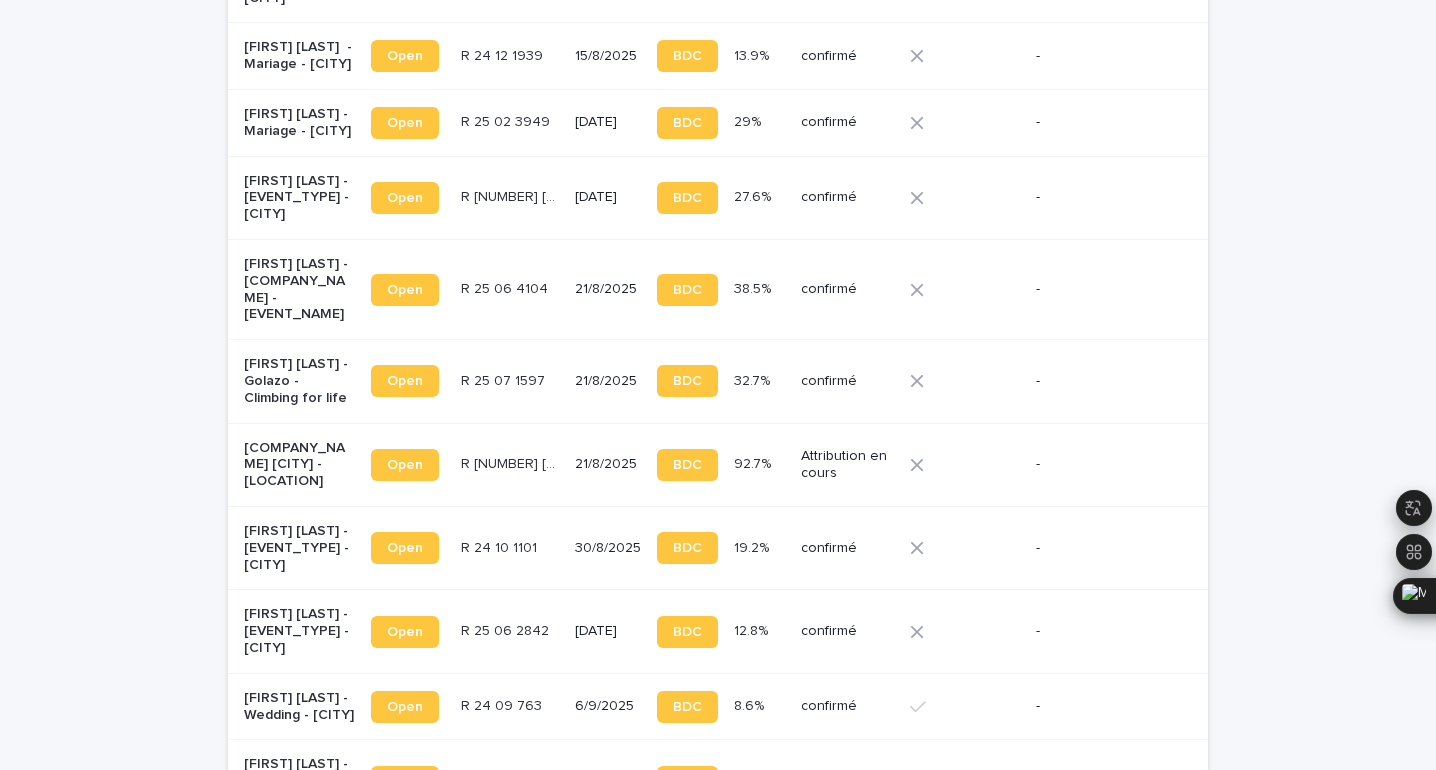 scroll, scrollTop: 0, scrollLeft: 0, axis: both 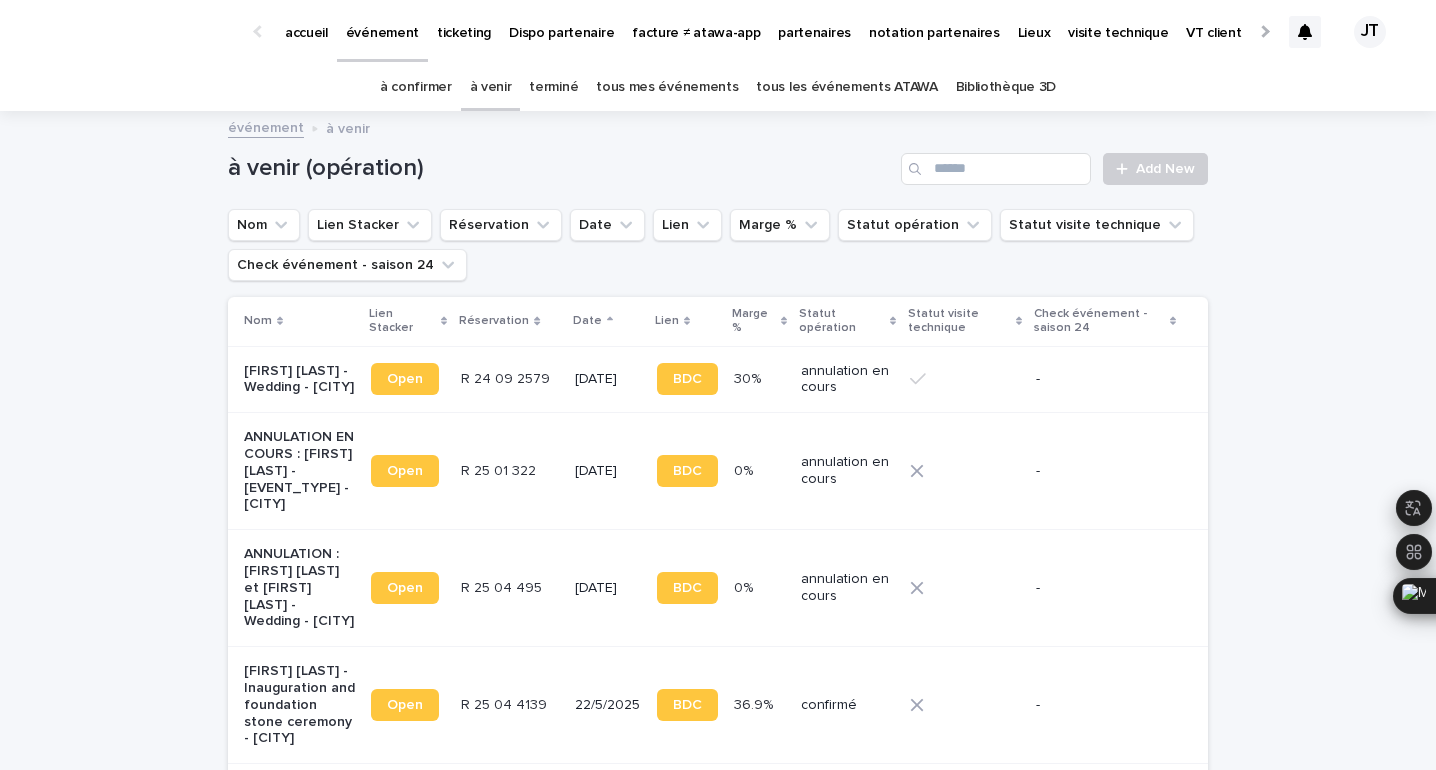 click on "terminé" at bounding box center (553, 87) 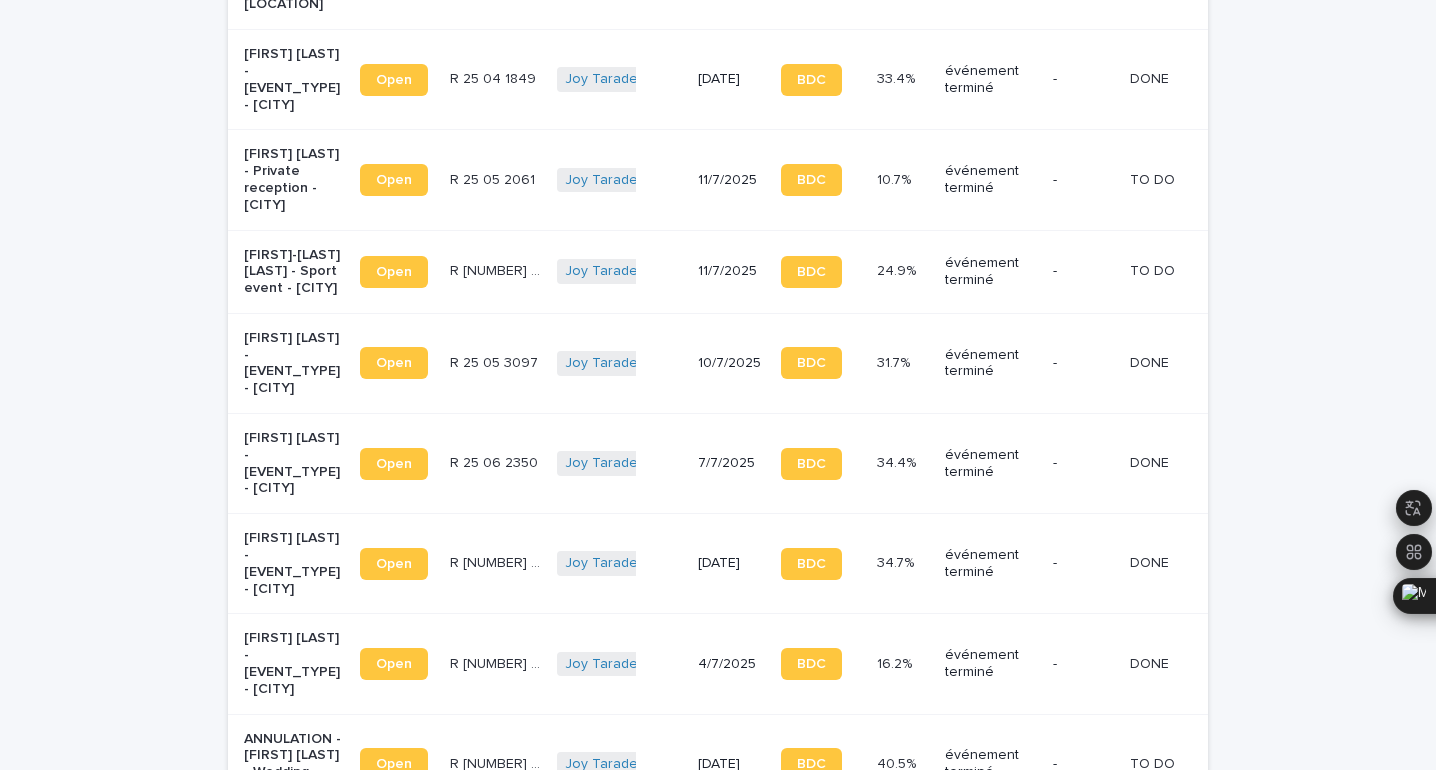 scroll, scrollTop: 733, scrollLeft: 0, axis: vertical 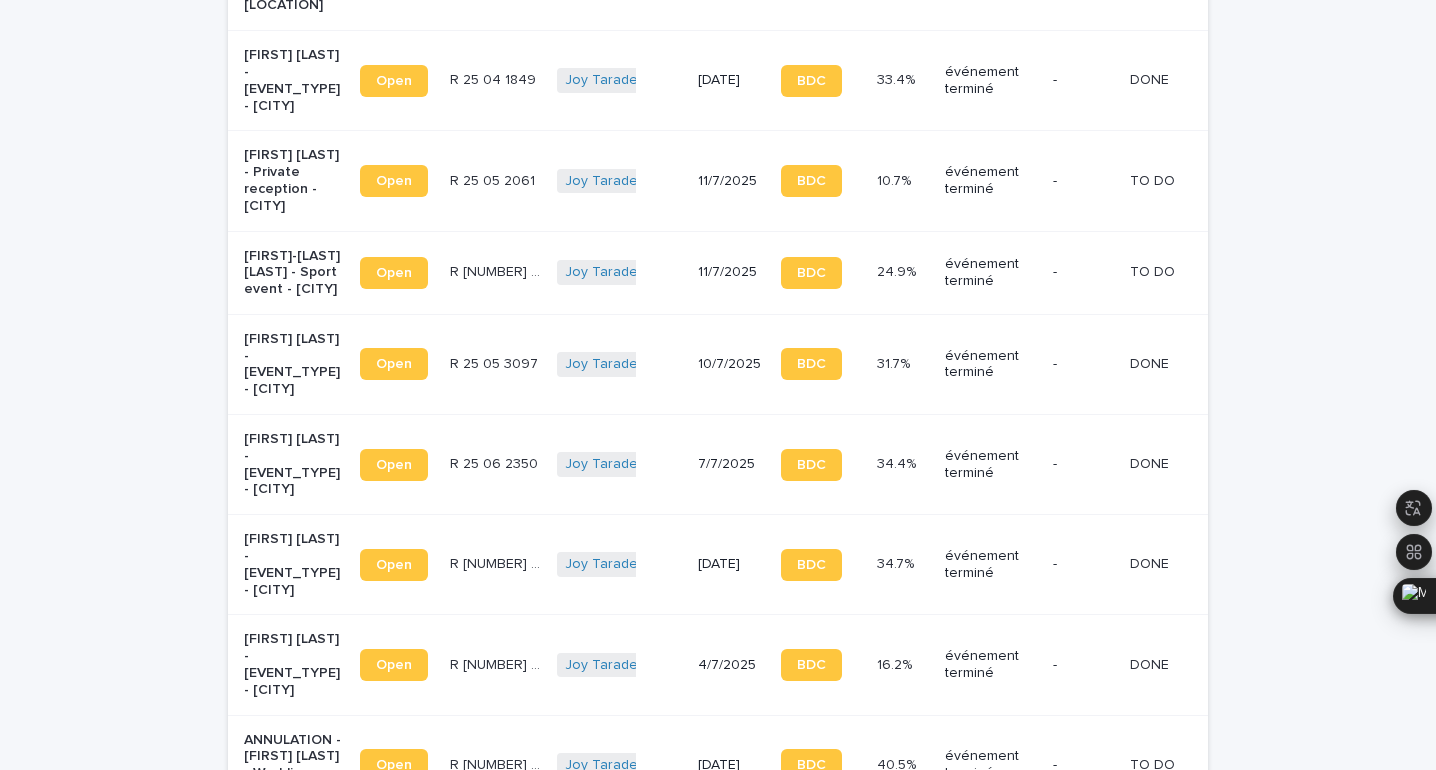 click on "[PERSON] + [NUMBER]" at bounding box center (619, 181) 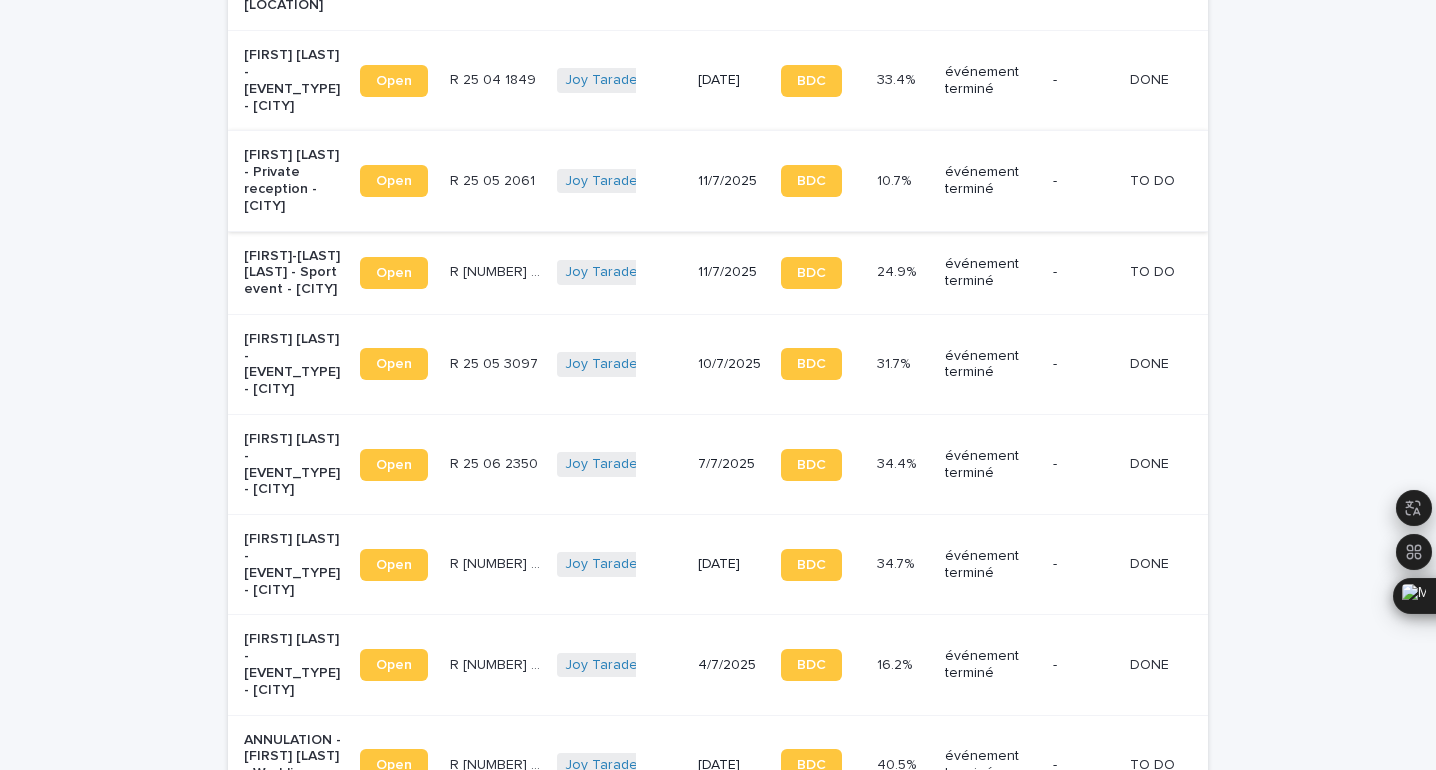 scroll, scrollTop: 0, scrollLeft: 0, axis: both 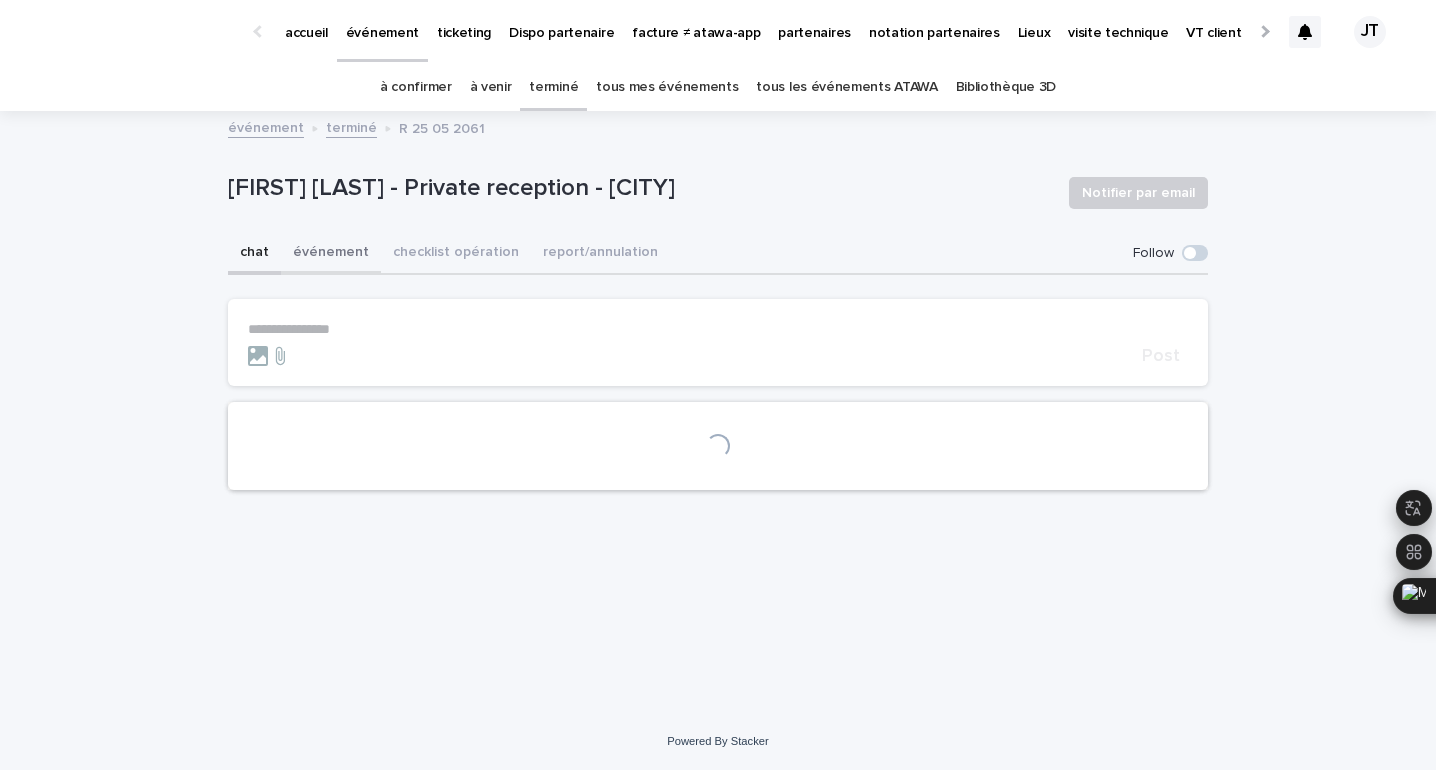 click on "événement" at bounding box center [331, 254] 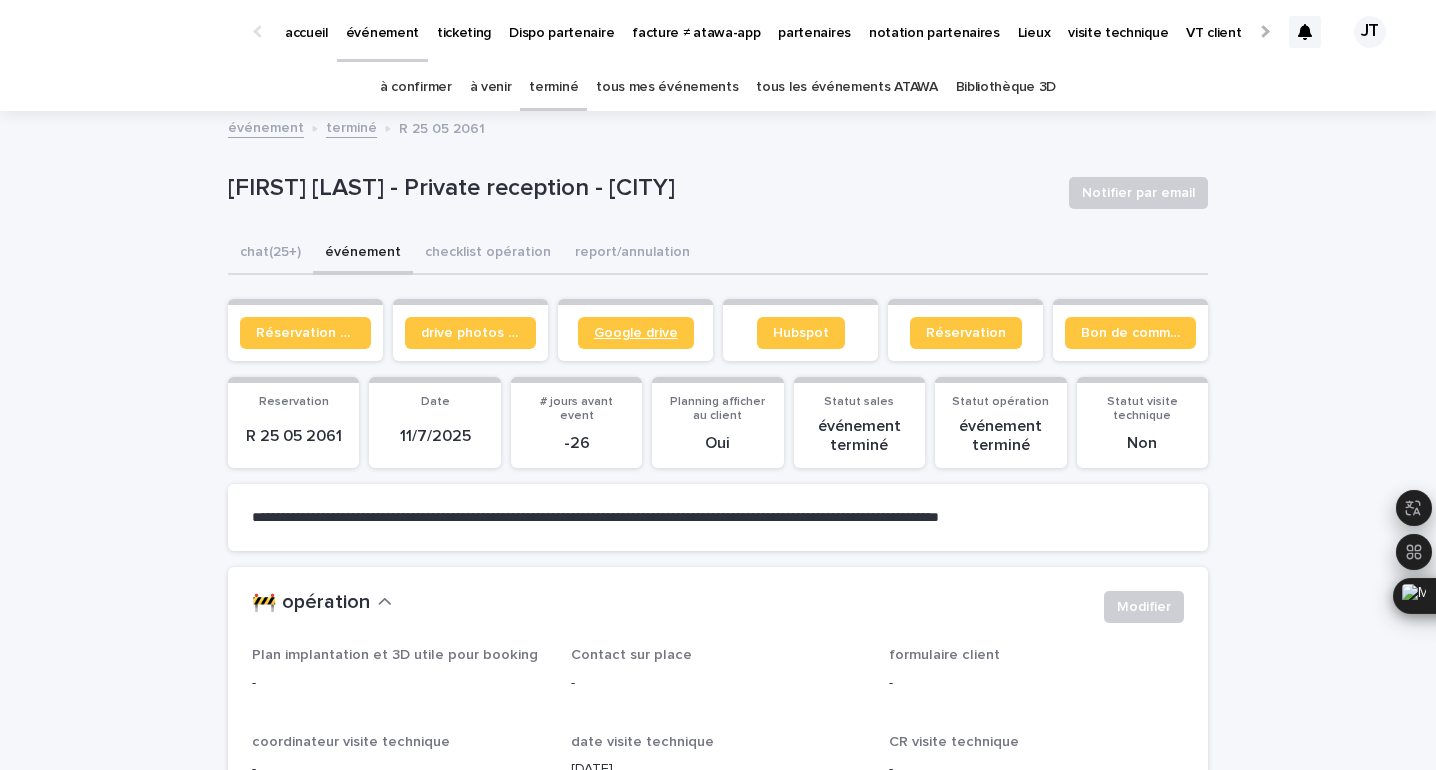 click on "Google drive" at bounding box center (636, 333) 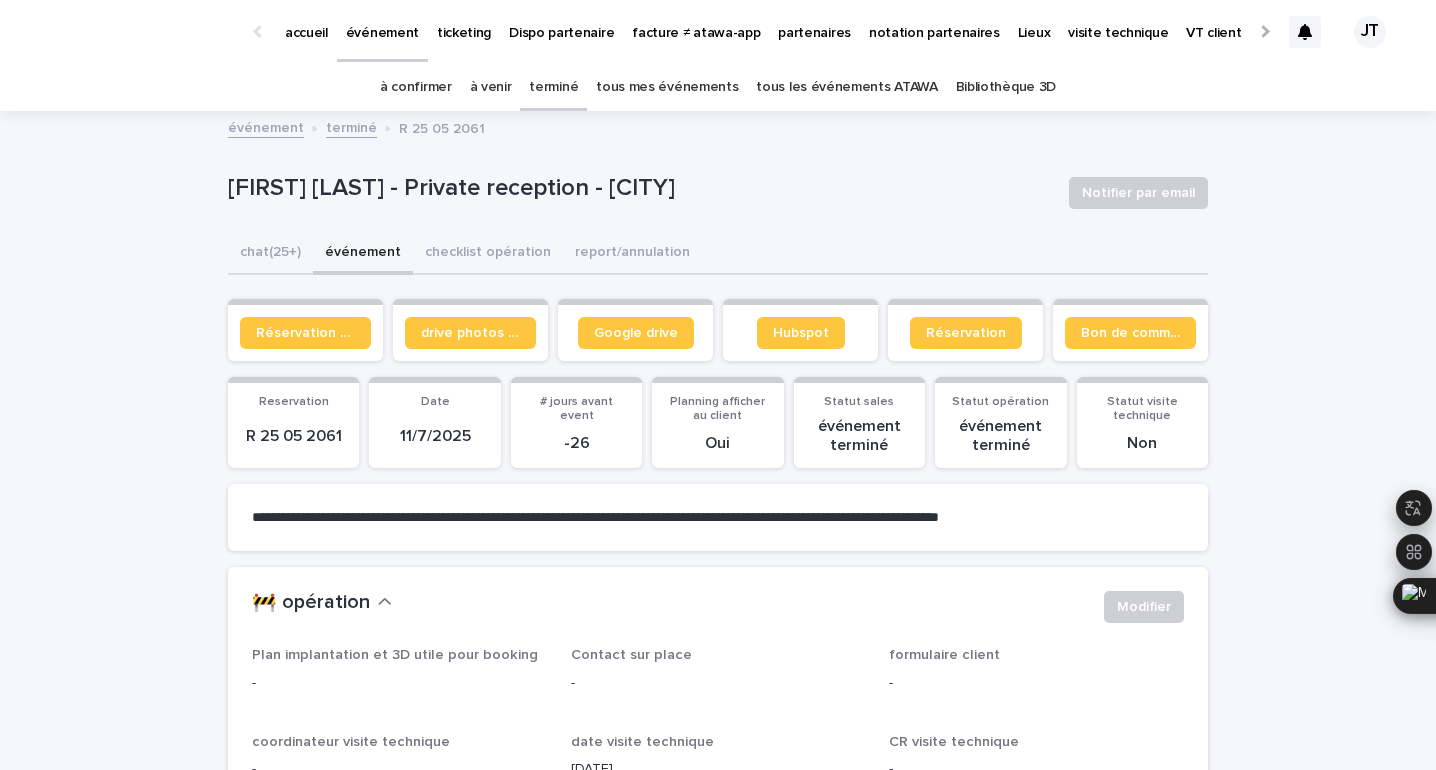 click on "à confirmer" at bounding box center [416, 87] 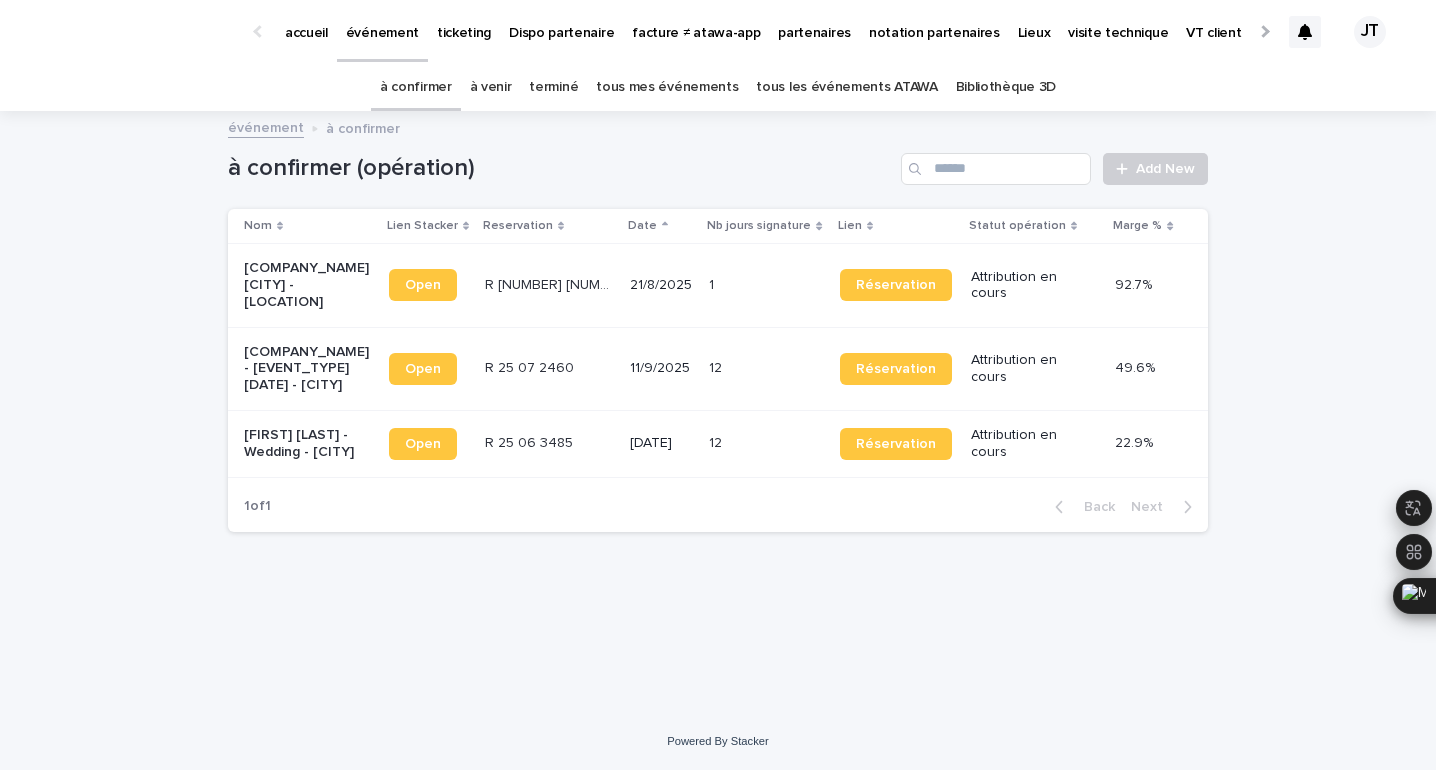 click on "21/8/2025" at bounding box center (662, 285) 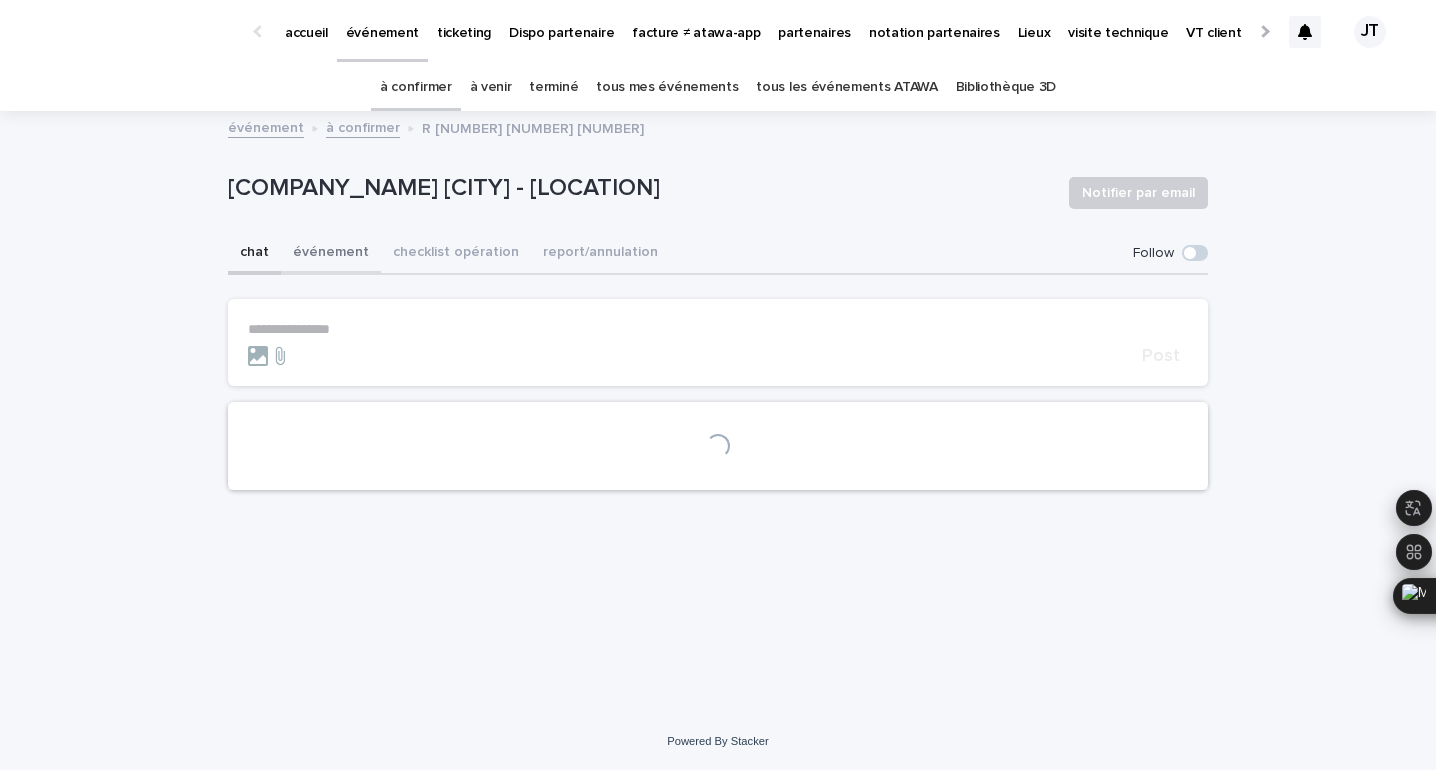 click on "événement" at bounding box center [331, 254] 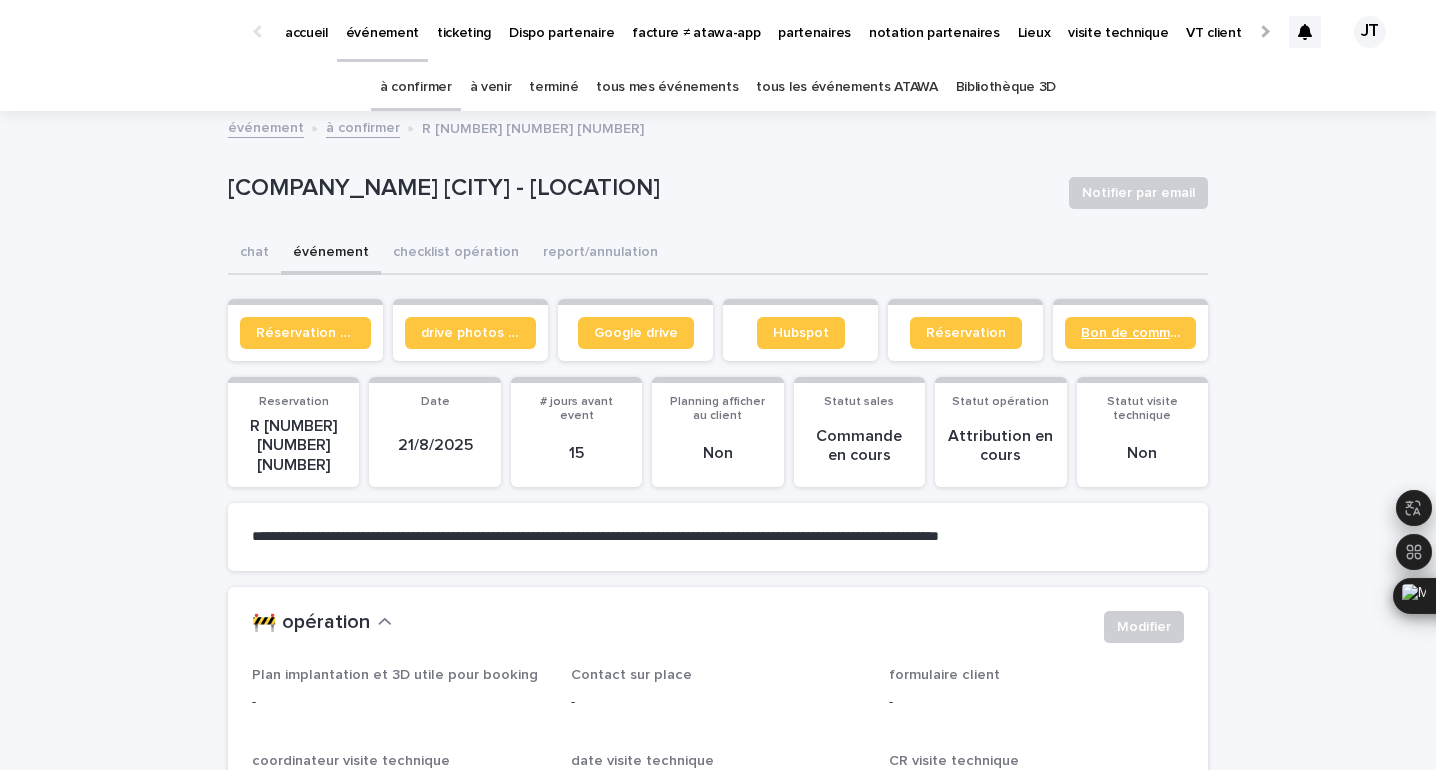 click on "Bon de commande" at bounding box center [1130, 333] 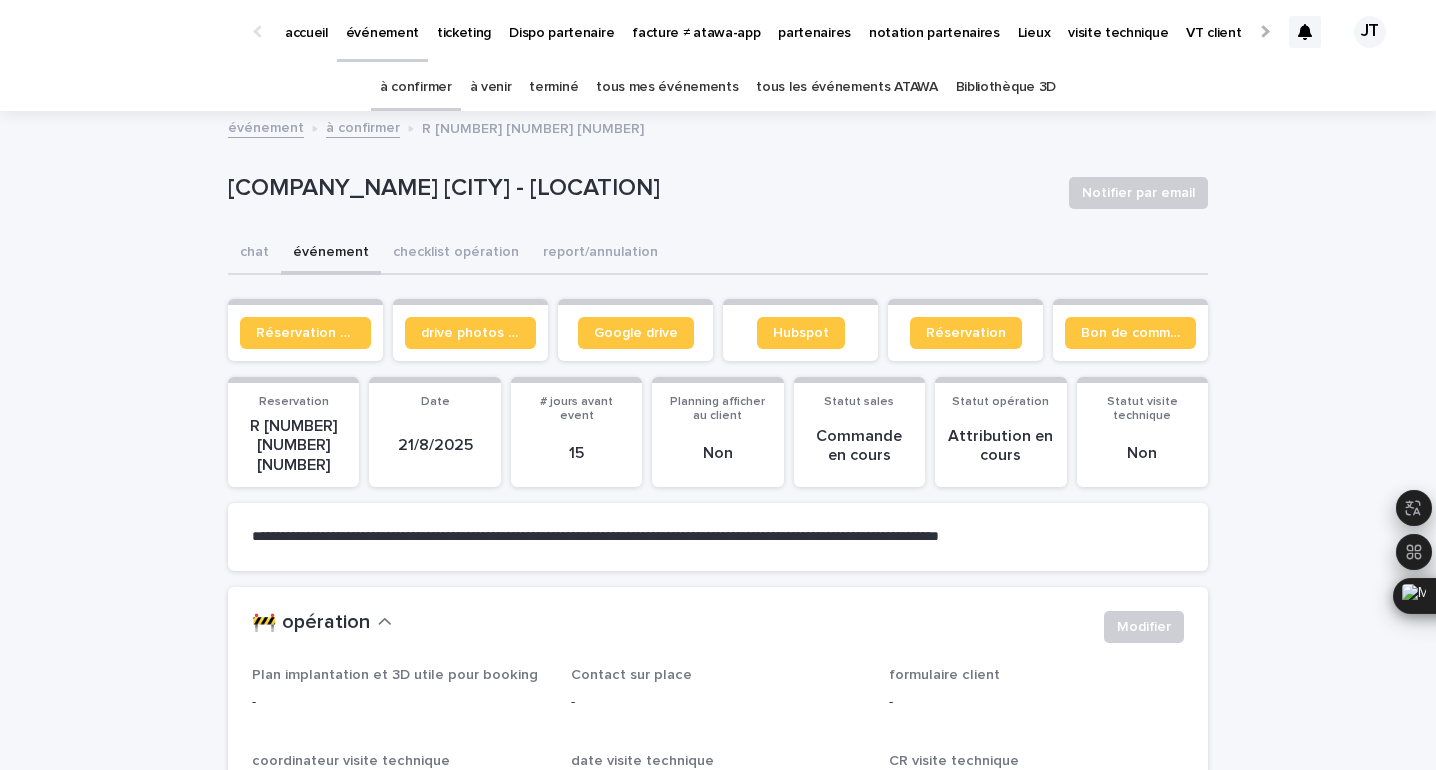 click on "à venir" at bounding box center (491, 87) 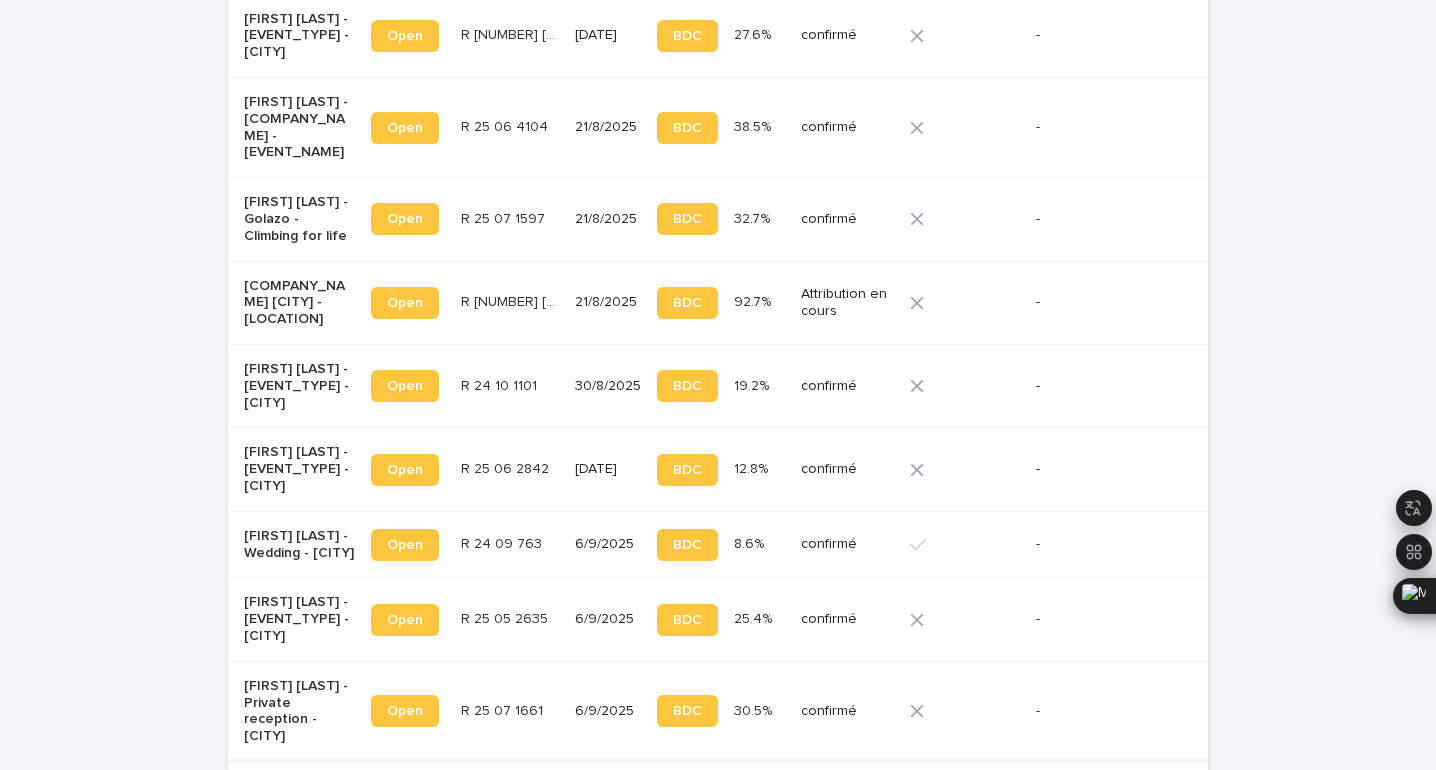scroll, scrollTop: 1237, scrollLeft: 0, axis: vertical 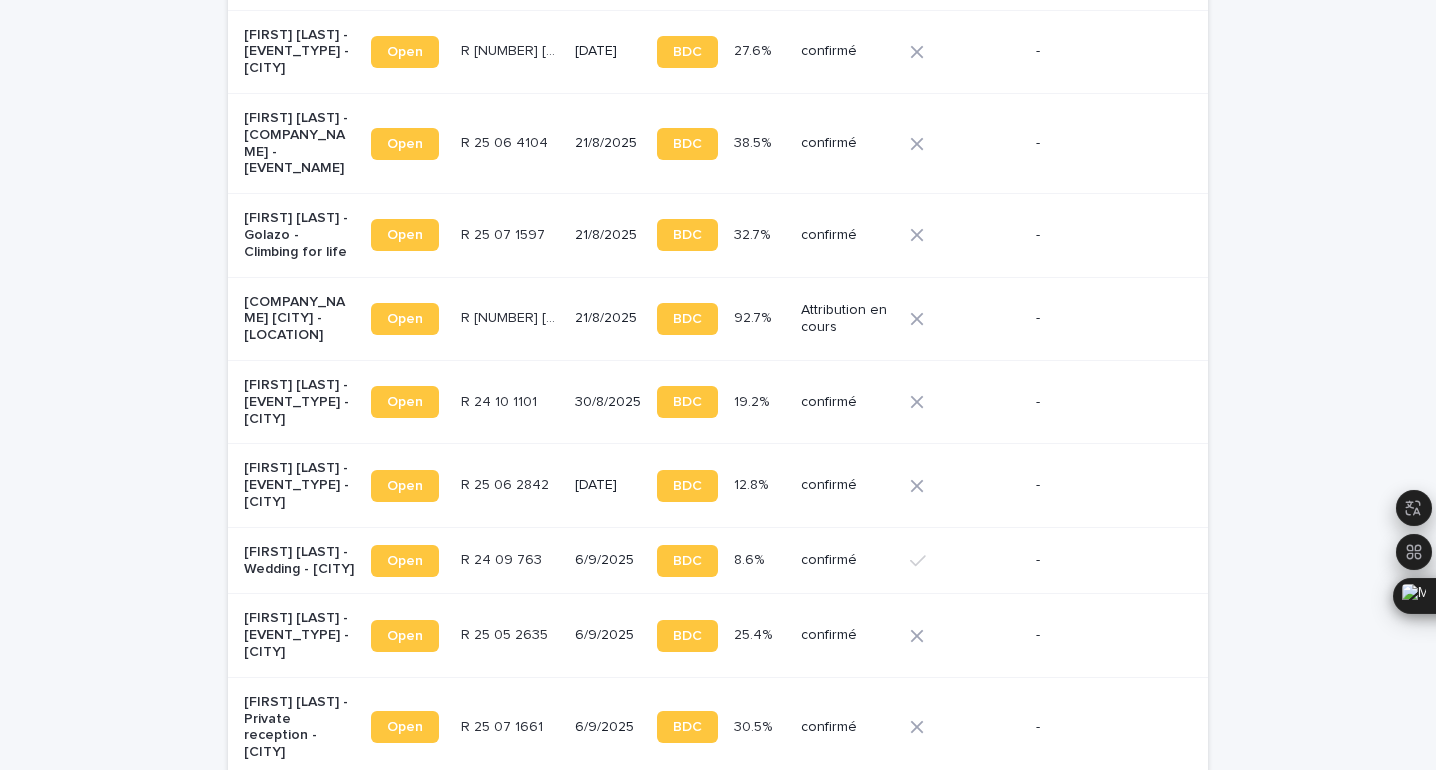 click on "R 25 07 1475 R 25 07 1475" at bounding box center (510, 51) 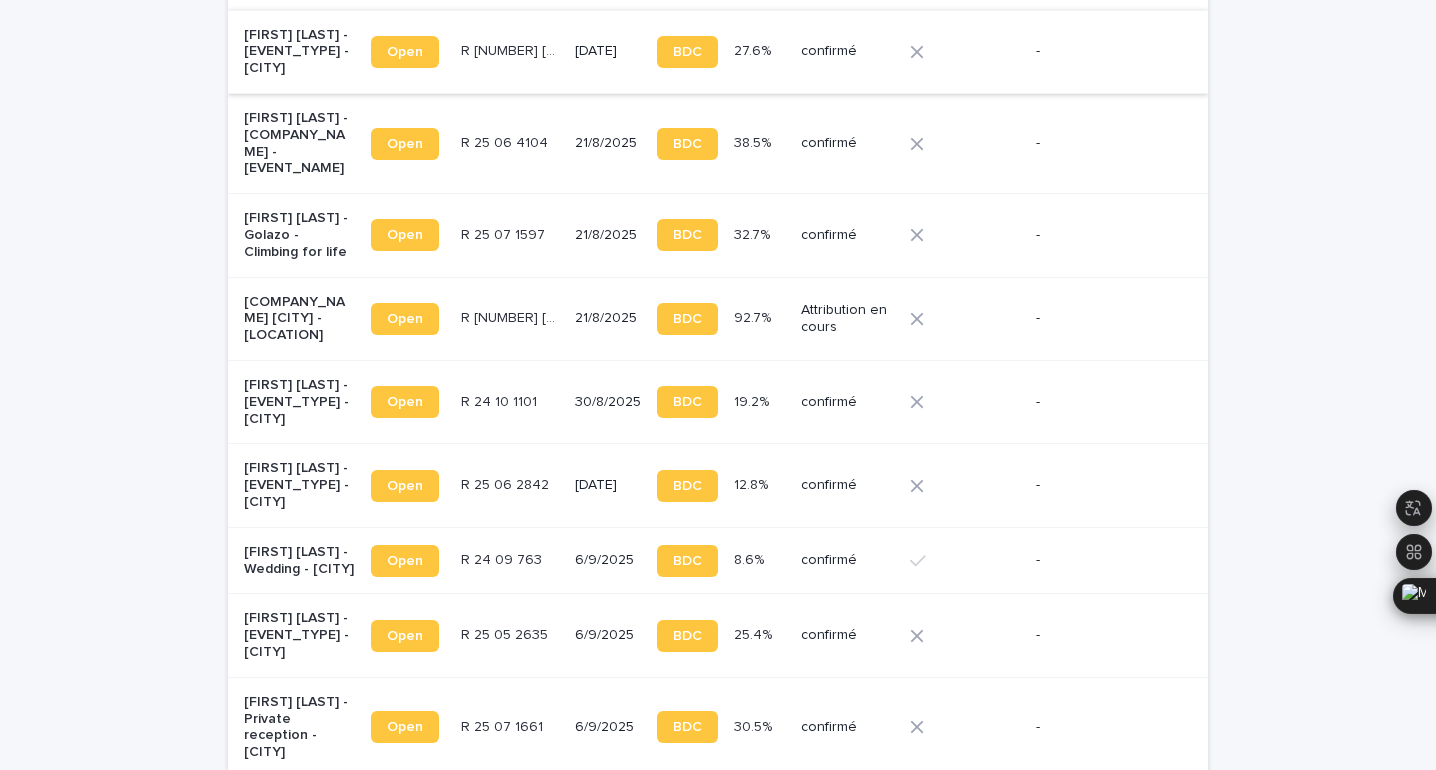 scroll, scrollTop: 0, scrollLeft: 0, axis: both 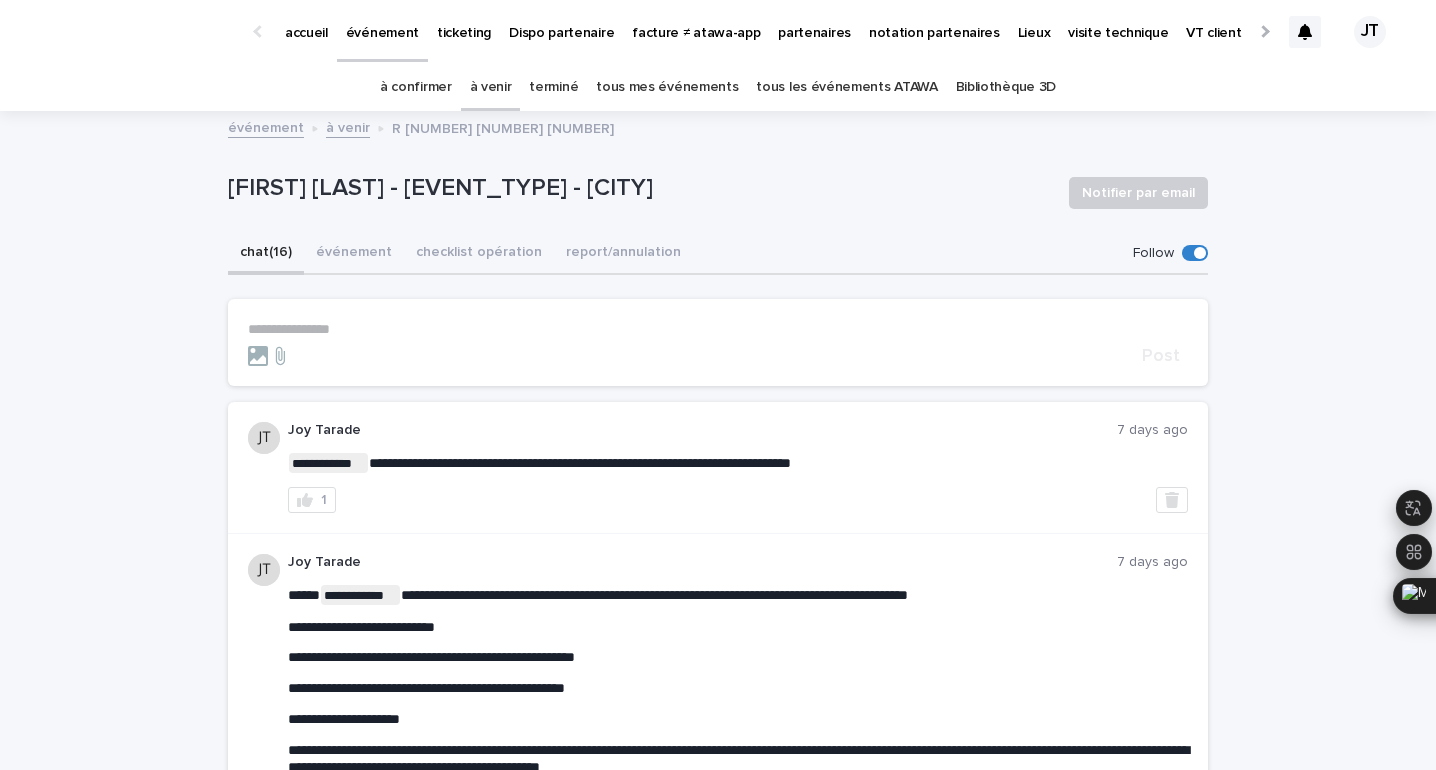 click on "**********" at bounding box center (718, 329) 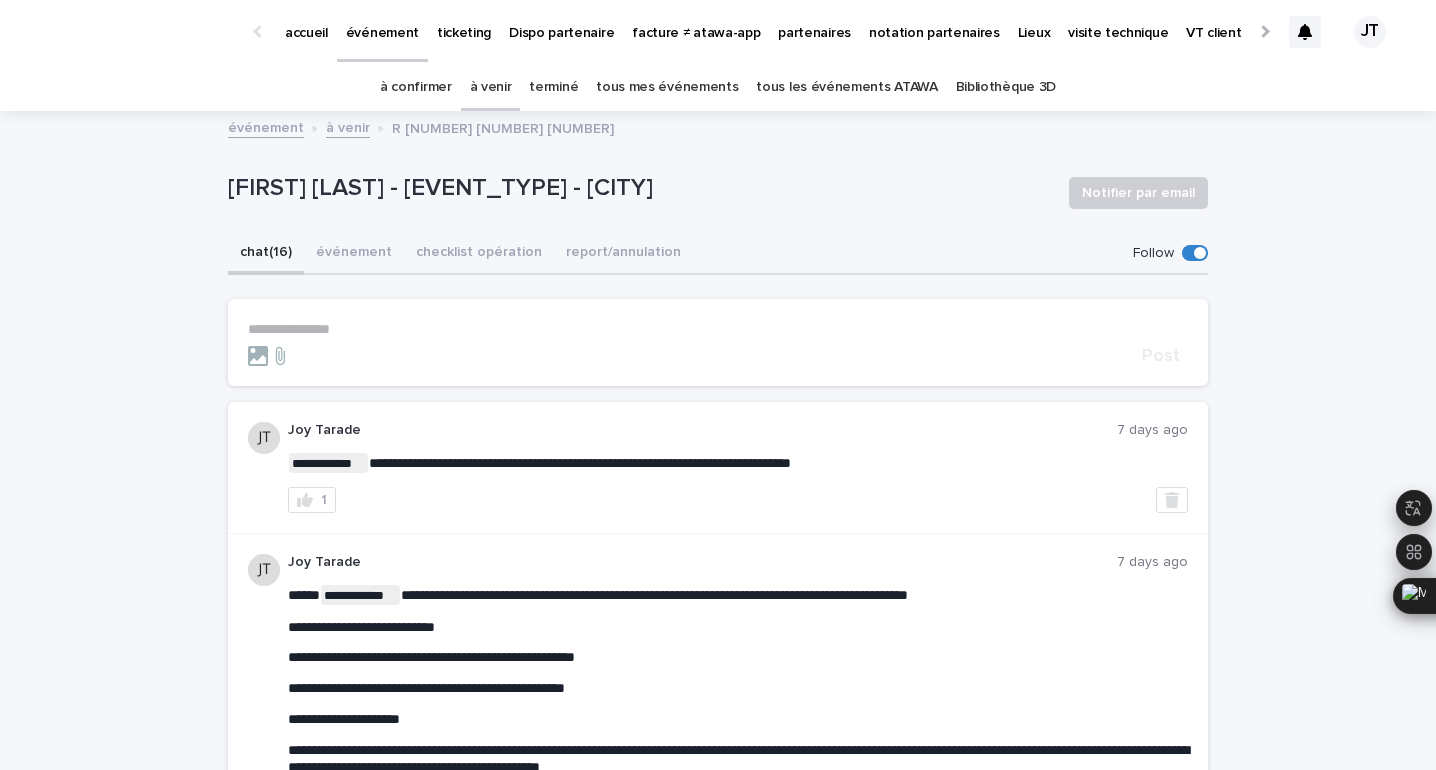 type 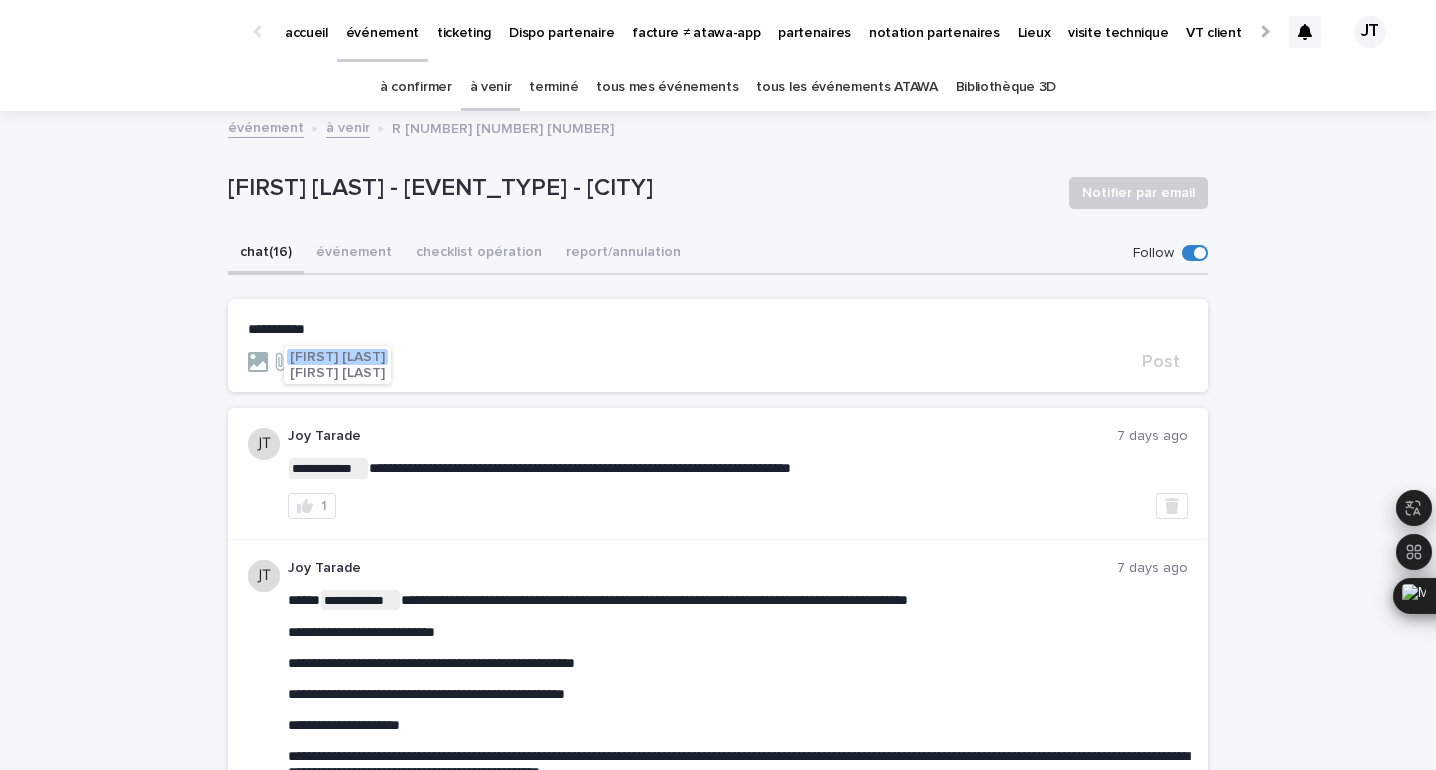 click on "[FIRST] [LAST]" at bounding box center [337, 373] 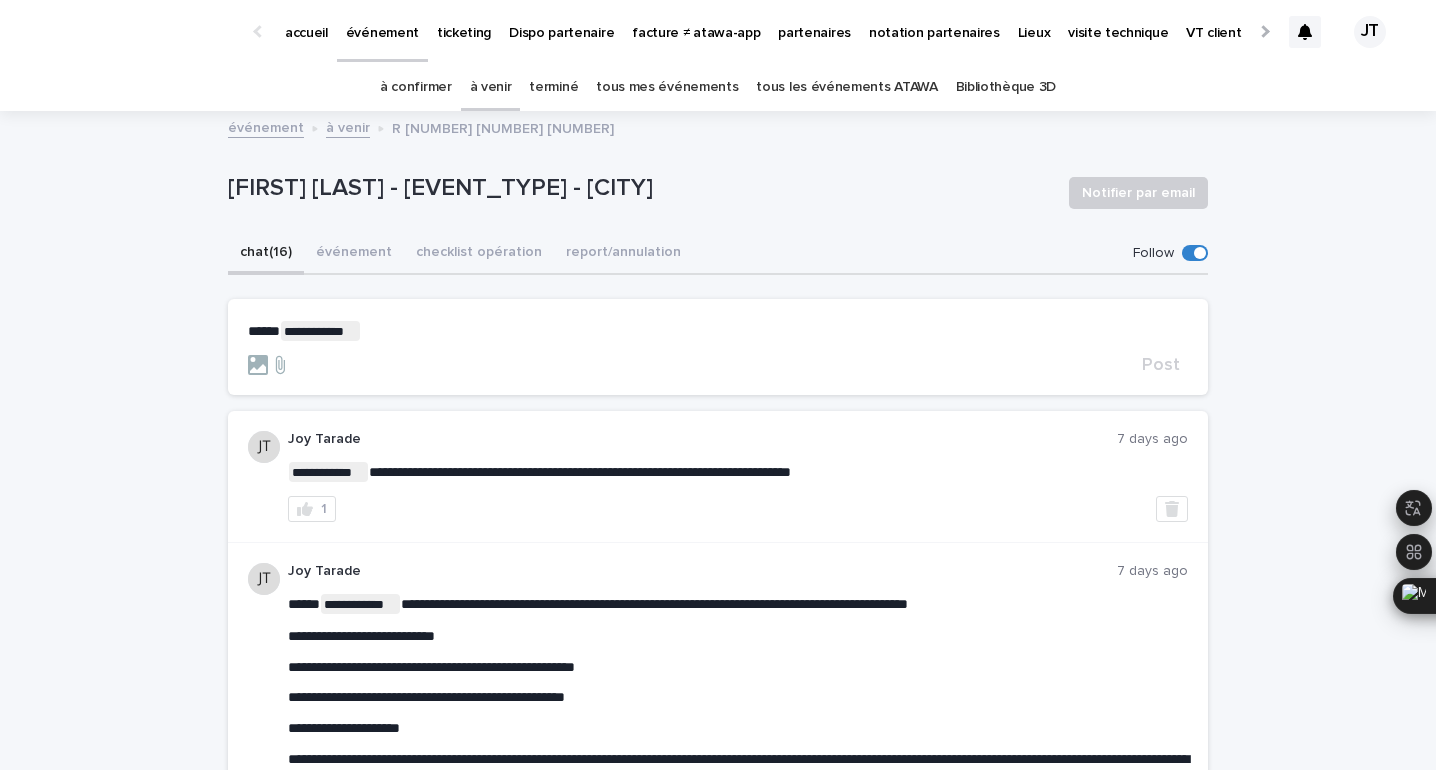 click on "**********" at bounding box center [718, 331] 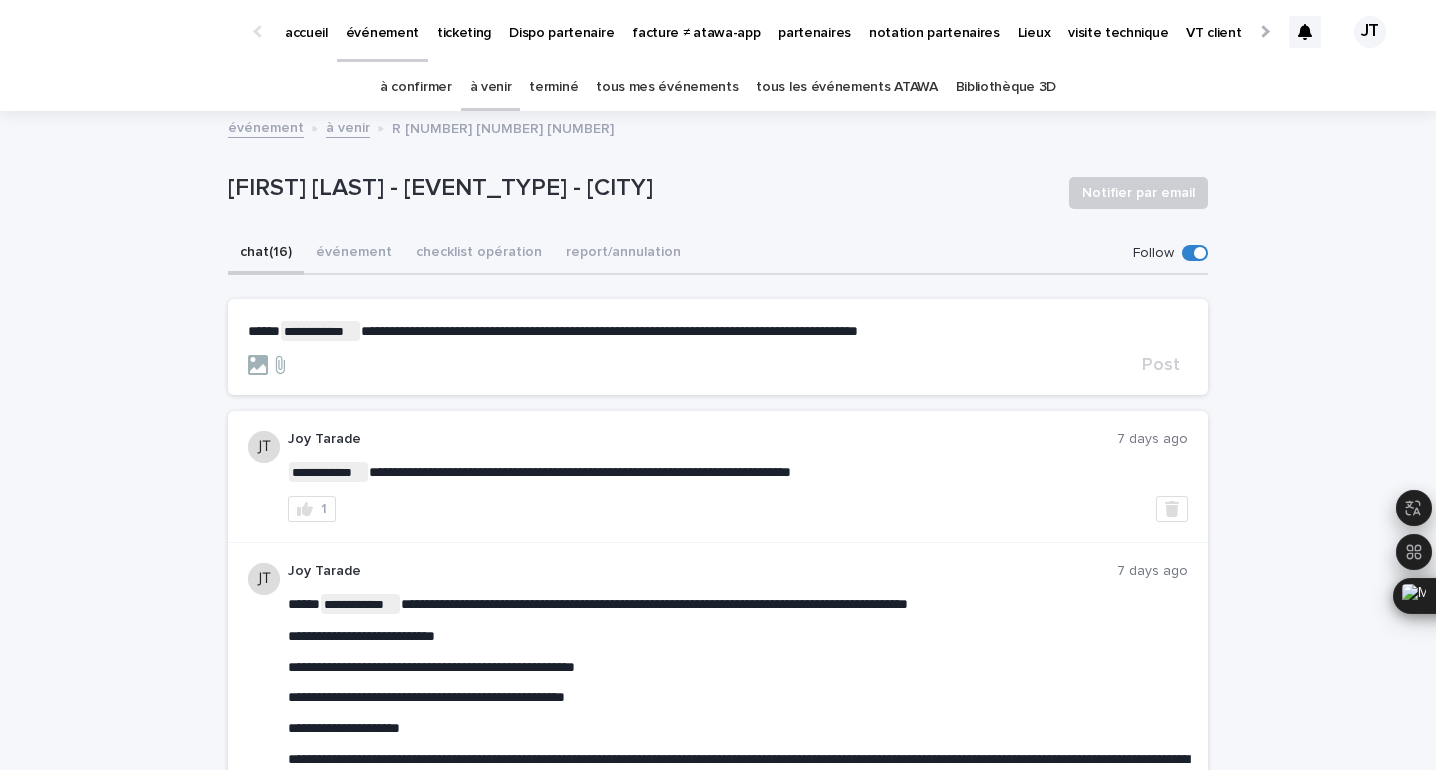 click on "**********" at bounding box center (609, 331) 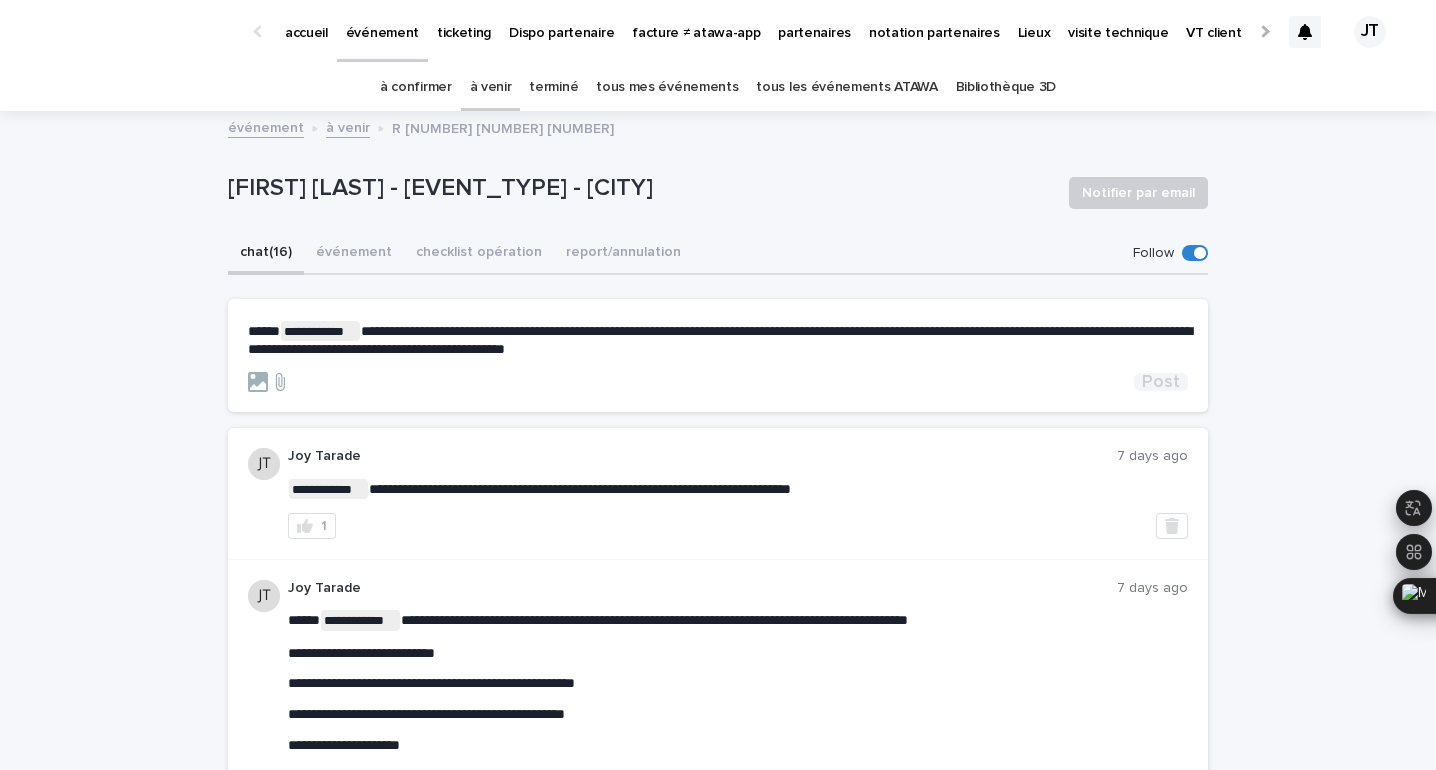 click on "Post" at bounding box center (1161, 382) 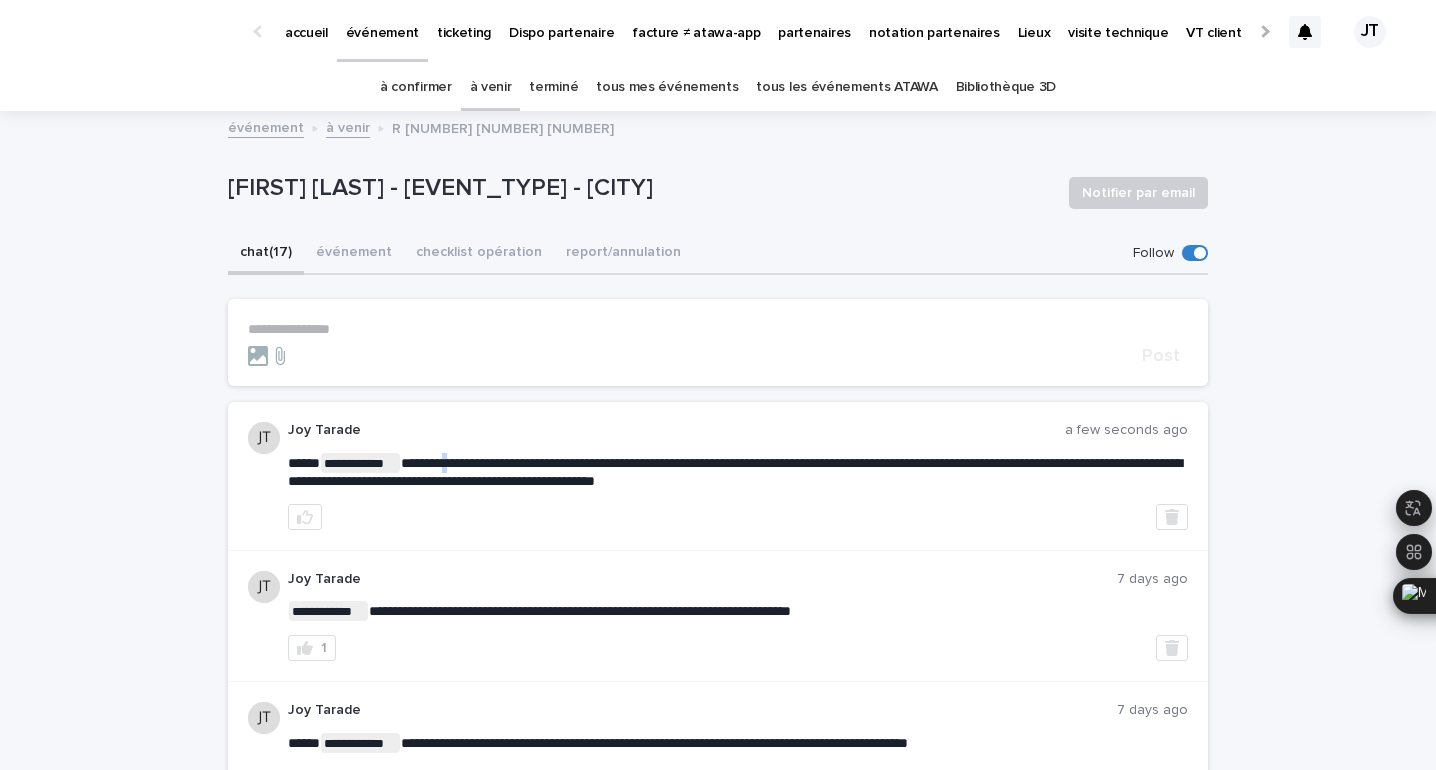 drag, startPoint x: 817, startPoint y: 481, endPoint x: 446, endPoint y: 459, distance: 371.65173 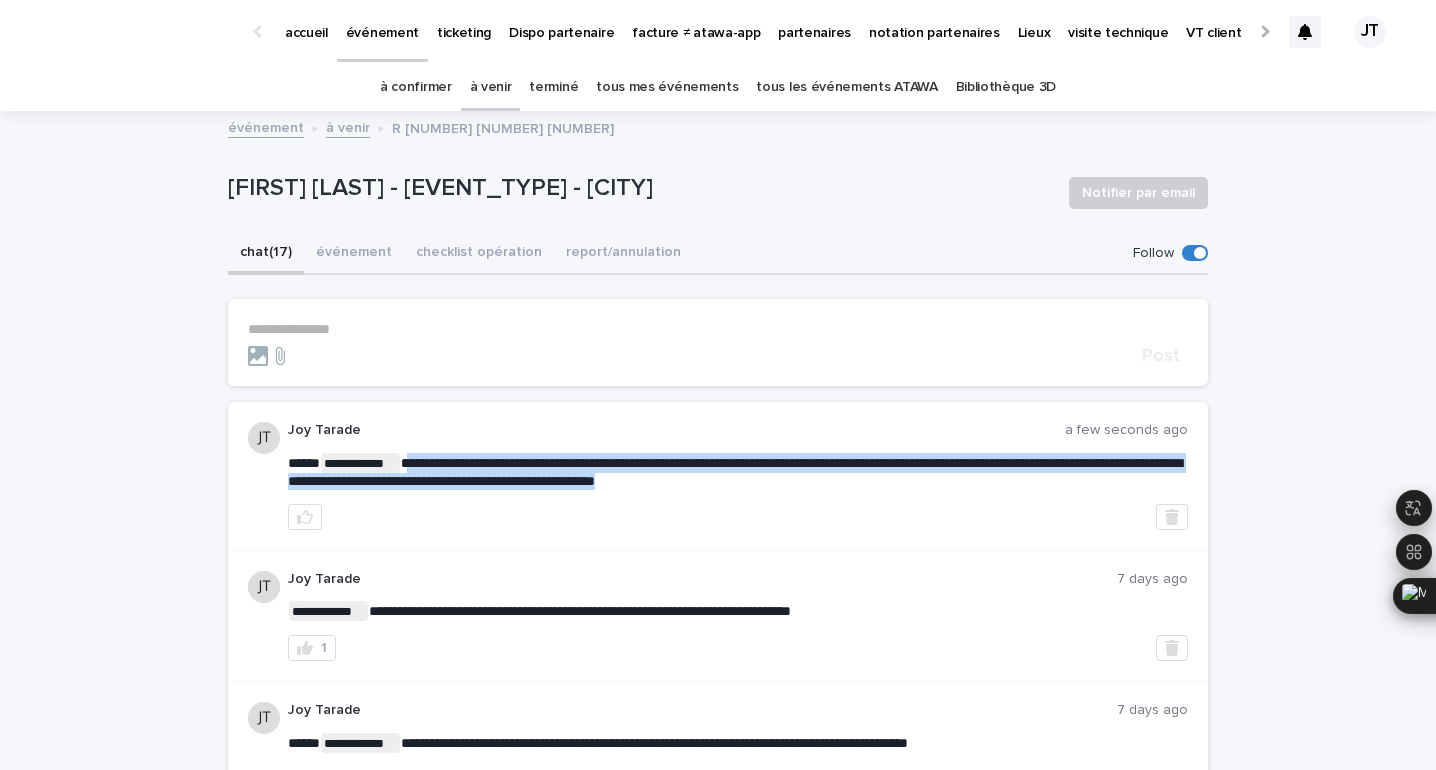 drag, startPoint x: 411, startPoint y: 460, endPoint x: 801, endPoint y: 490, distance: 391.15213 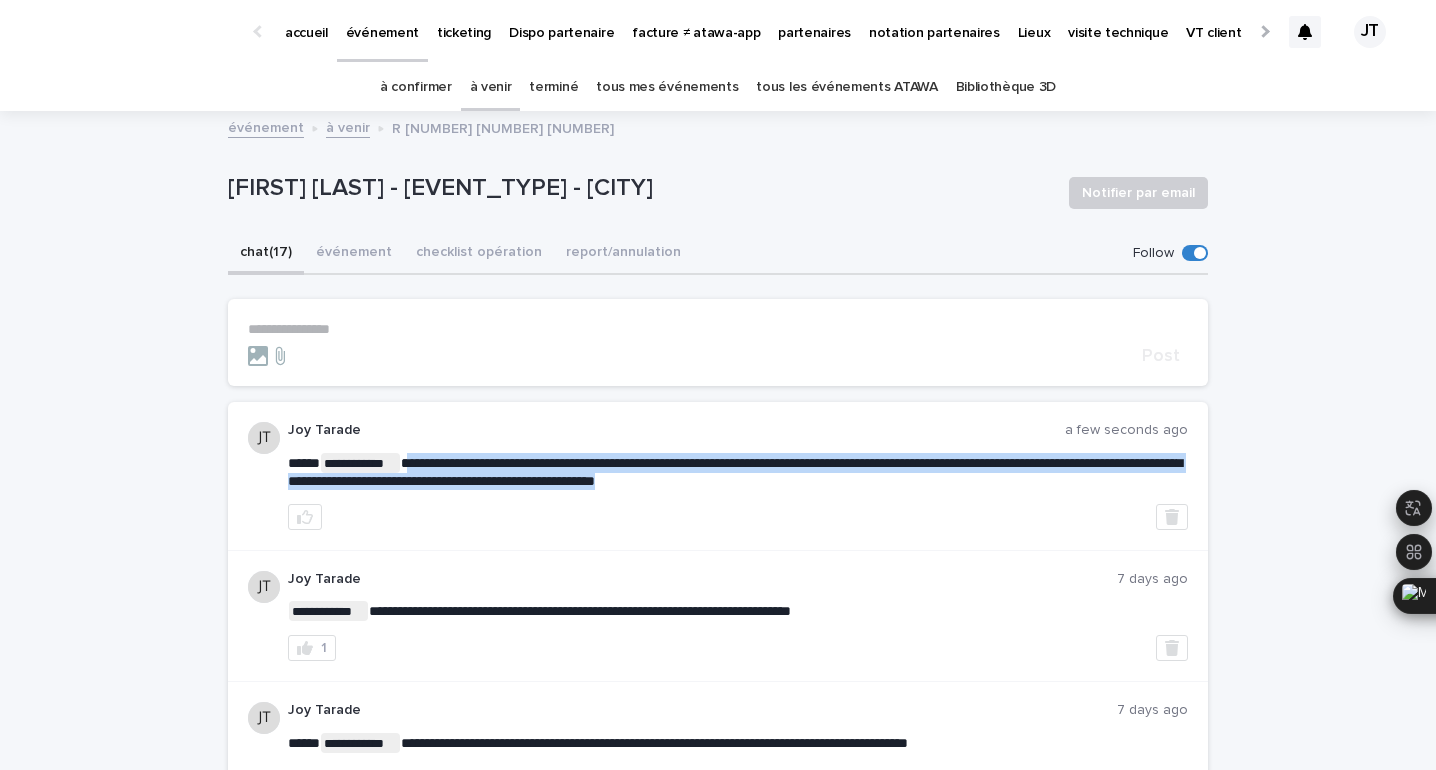 click on "**********" at bounding box center [738, 471] 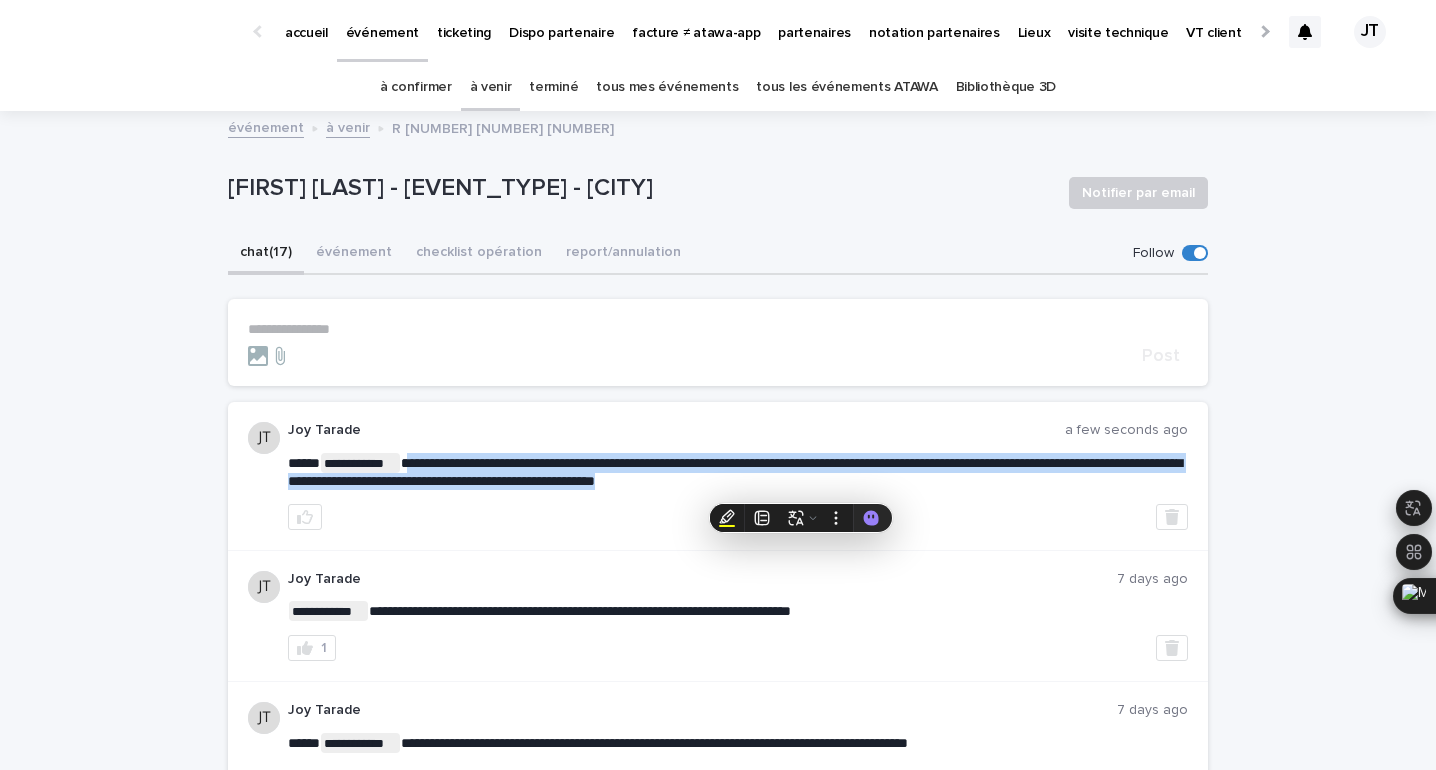 copy on "**********" 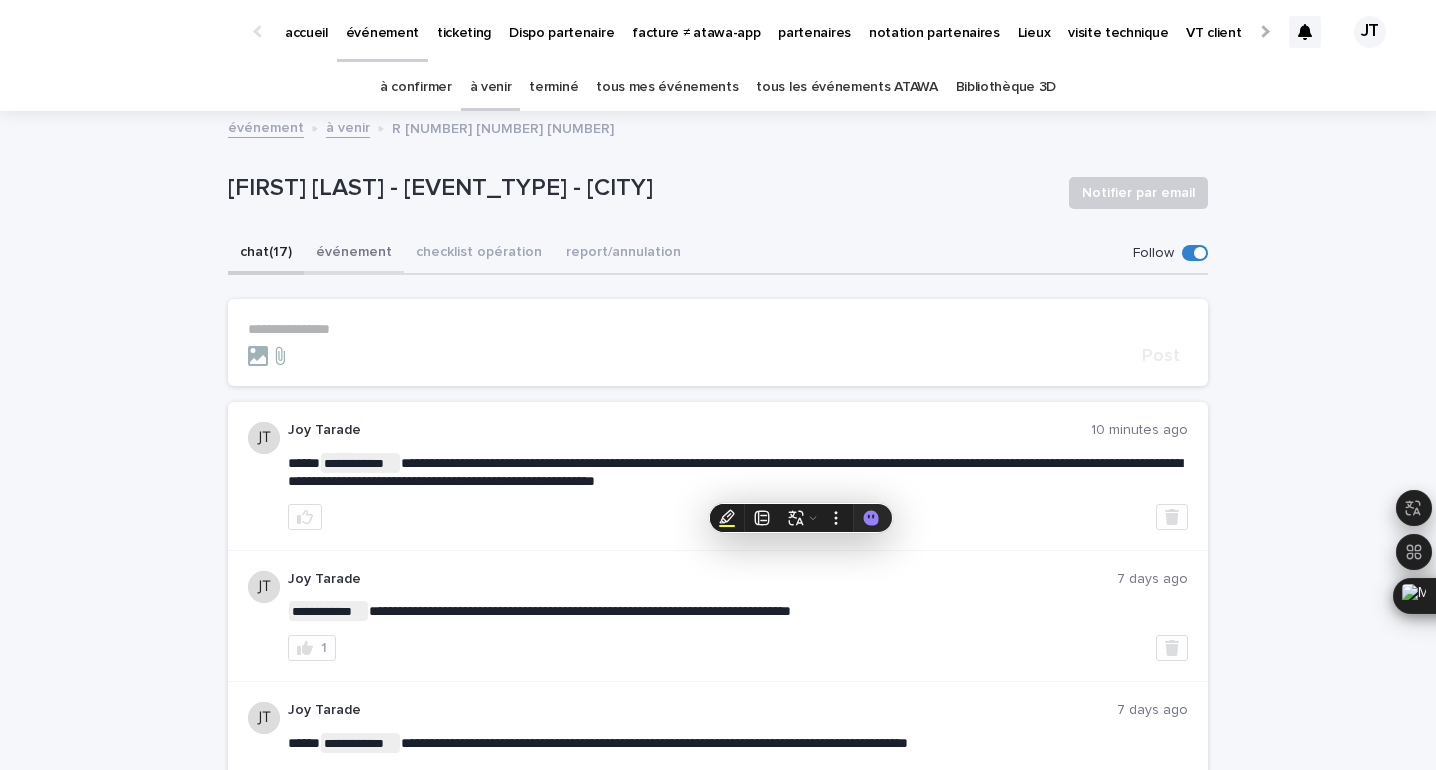click on "événement" at bounding box center (354, 254) 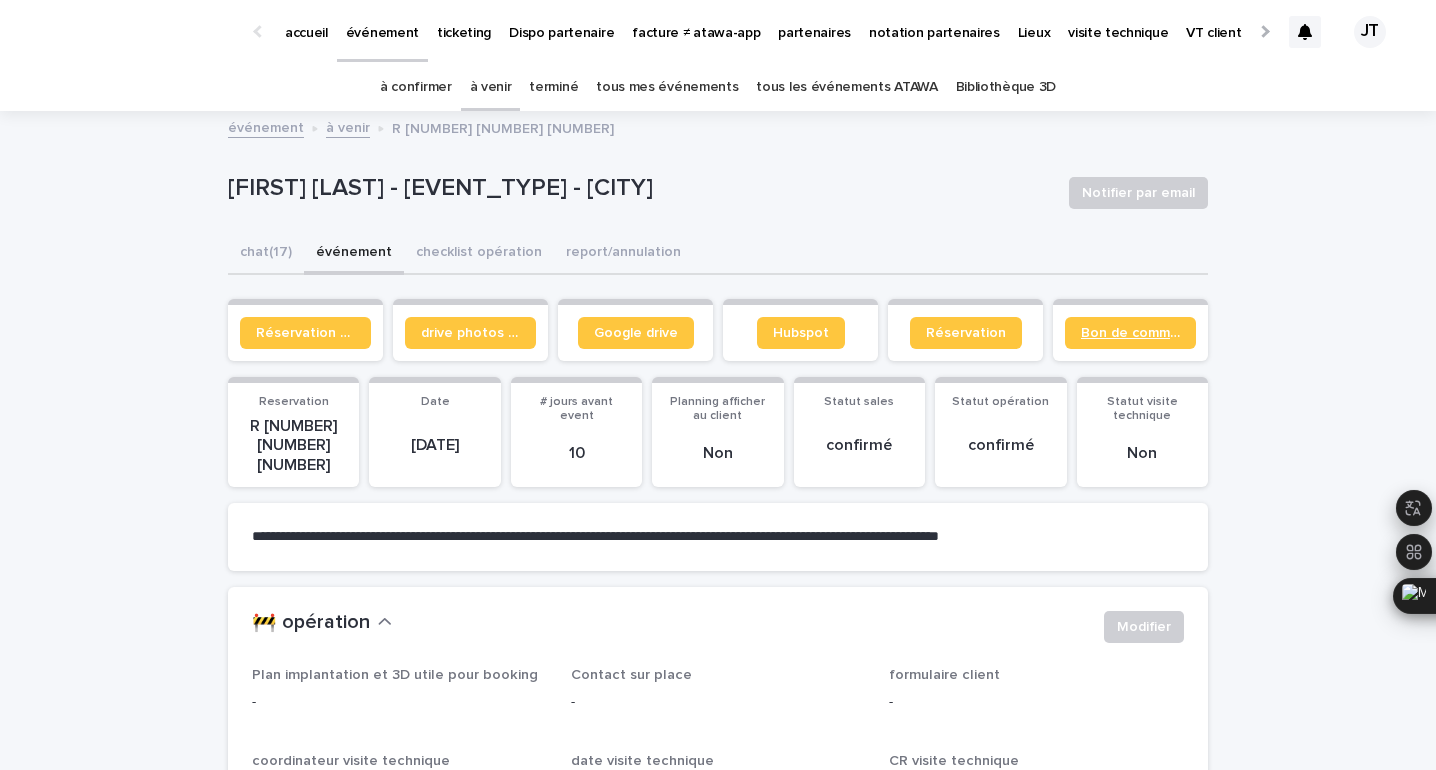 click on "Bon de commande" at bounding box center (1130, 333) 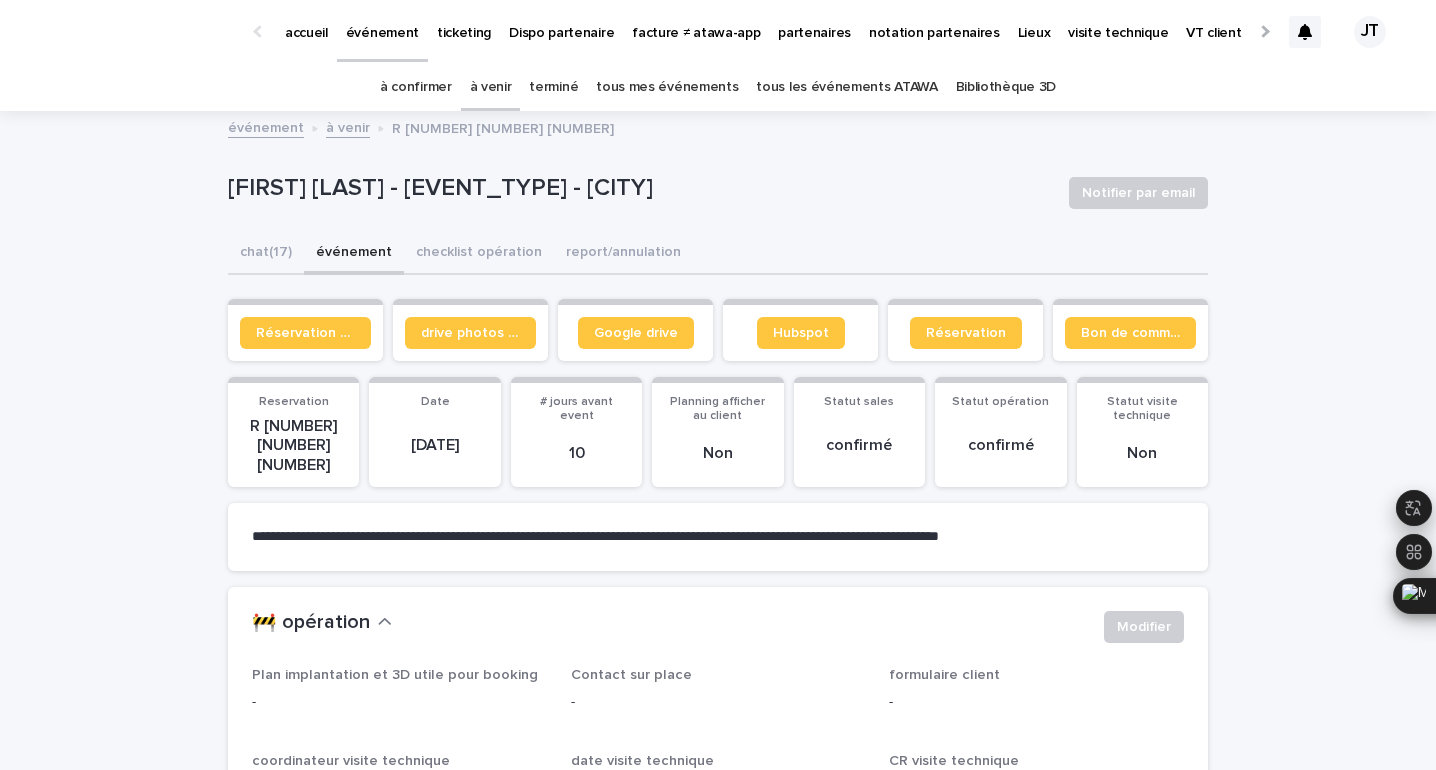 click on "à venir" at bounding box center [491, 87] 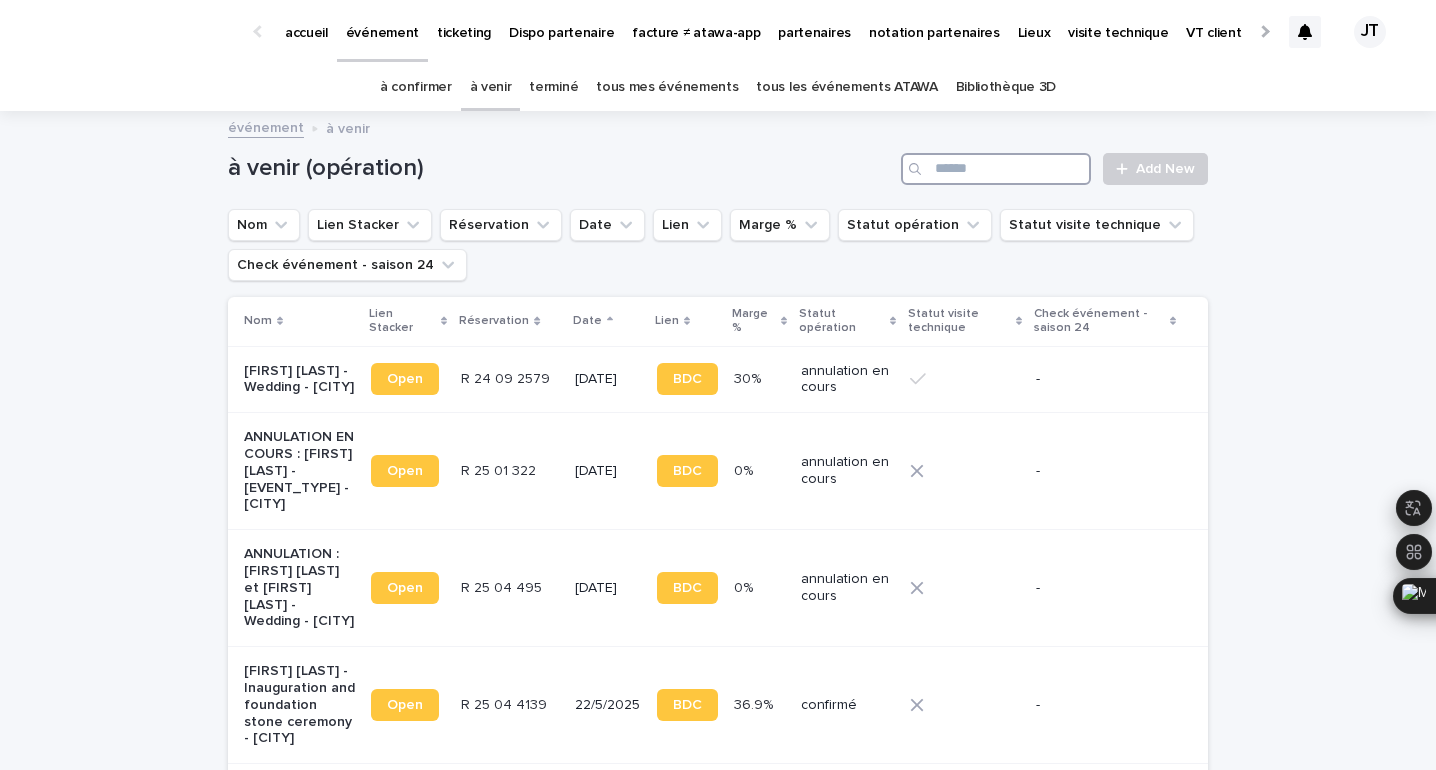 click at bounding box center (996, 169) 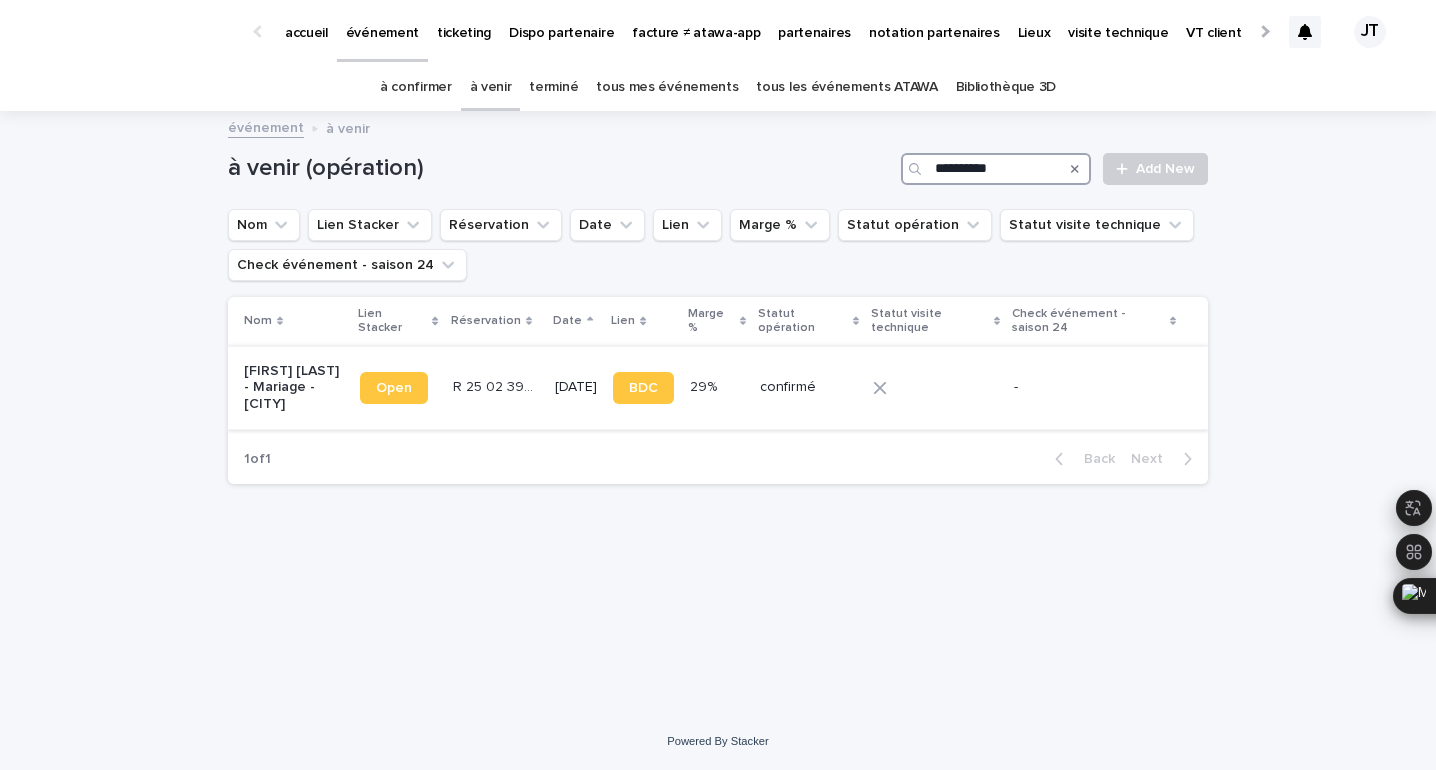 type on "**********" 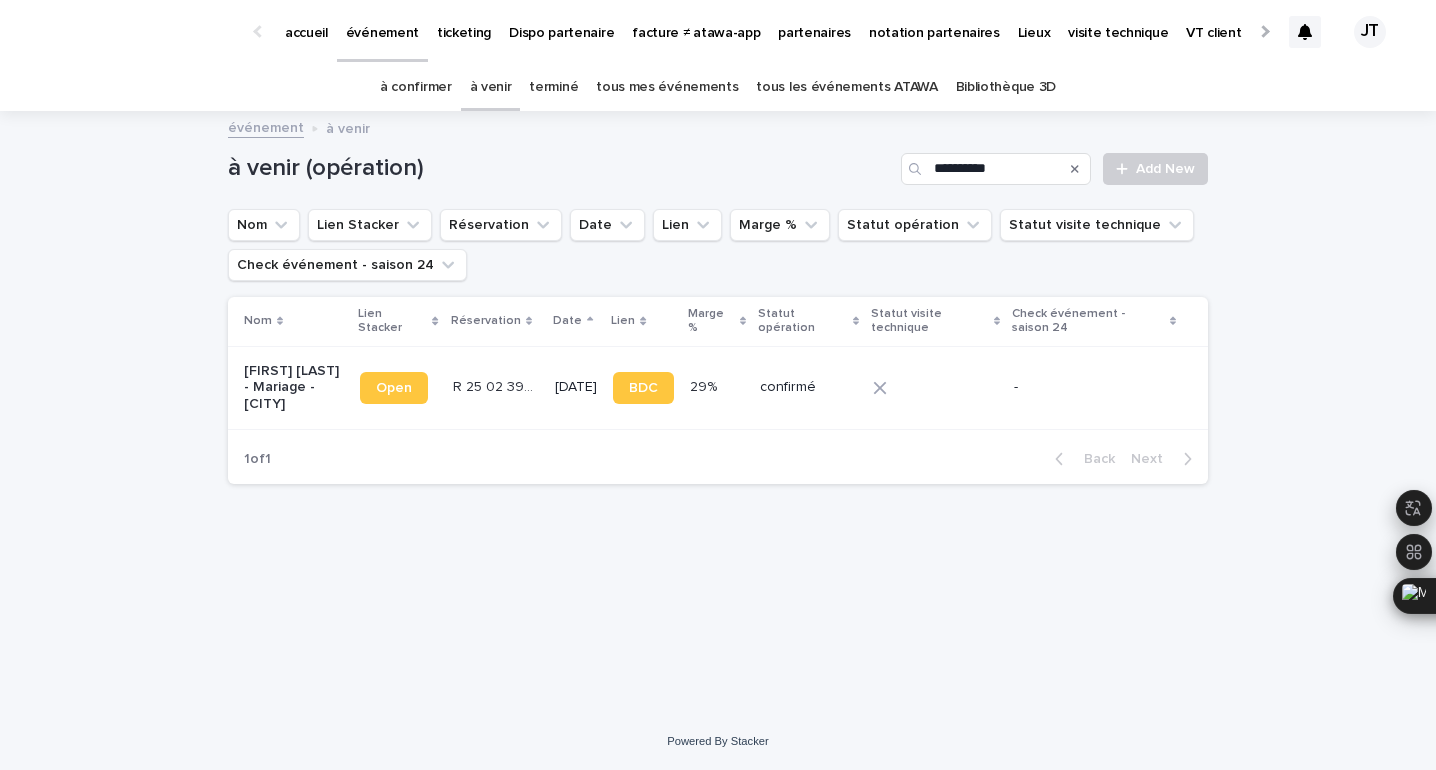 click on "R 25 02 3949" at bounding box center [498, 385] 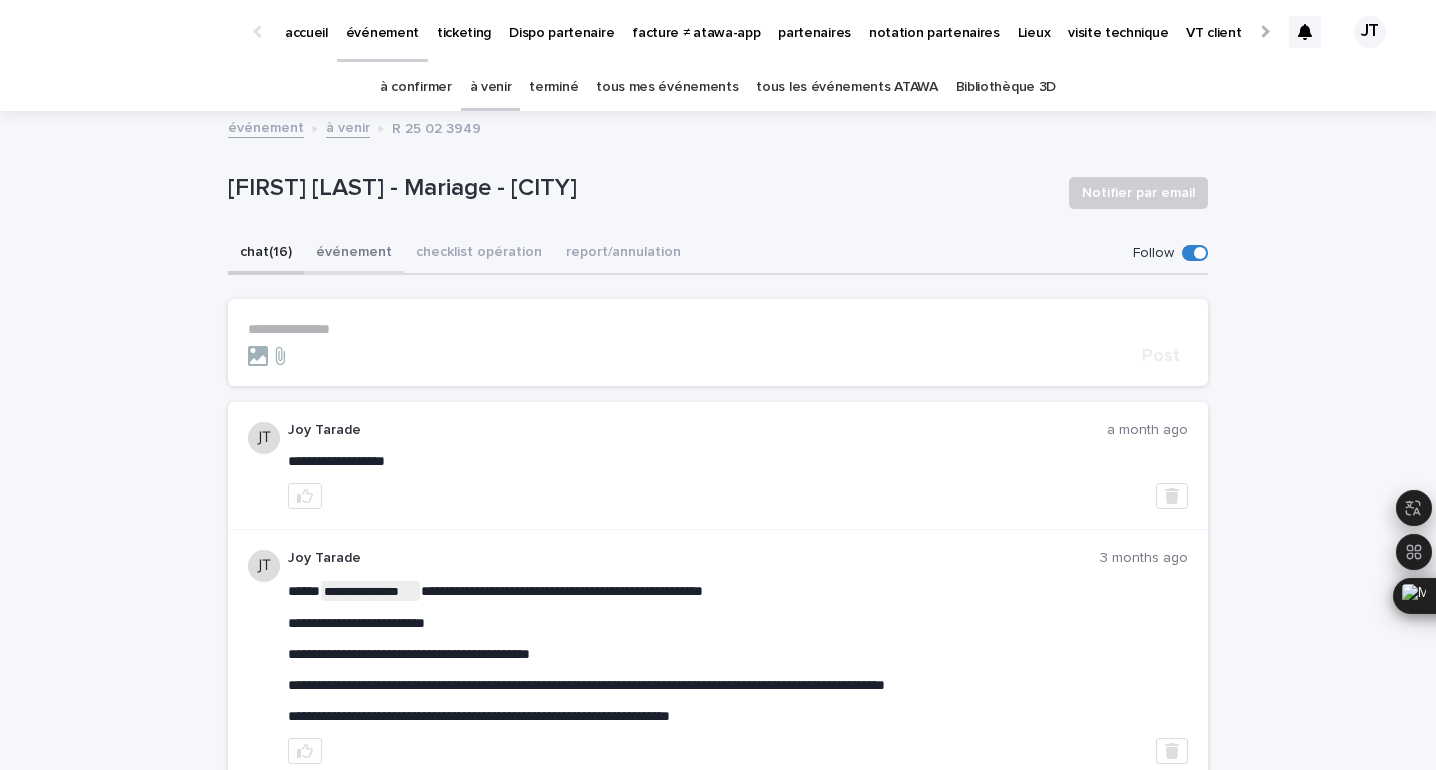 click on "événement" at bounding box center [354, 254] 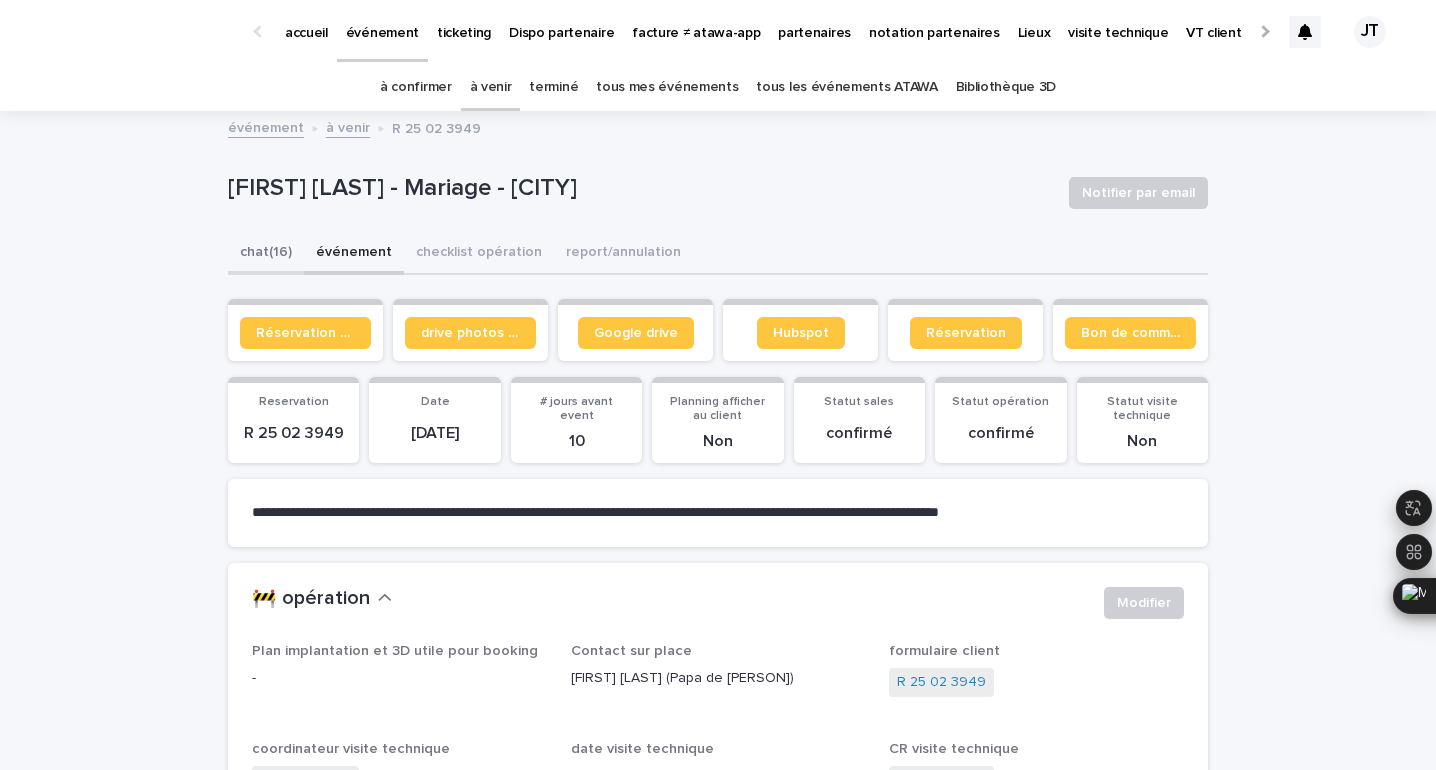 click on "chat  (16)" at bounding box center (266, 254) 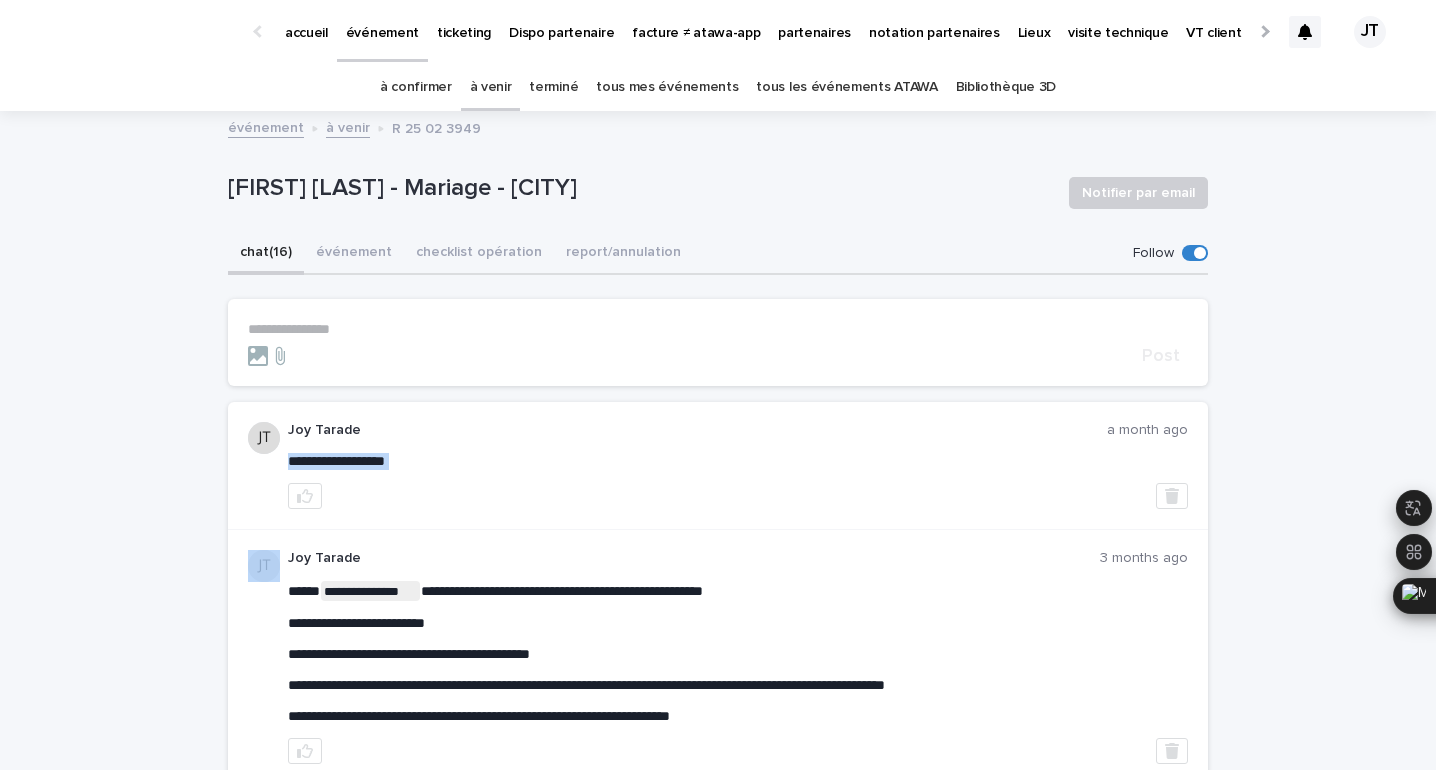 click on "**********" at bounding box center (336, 461) 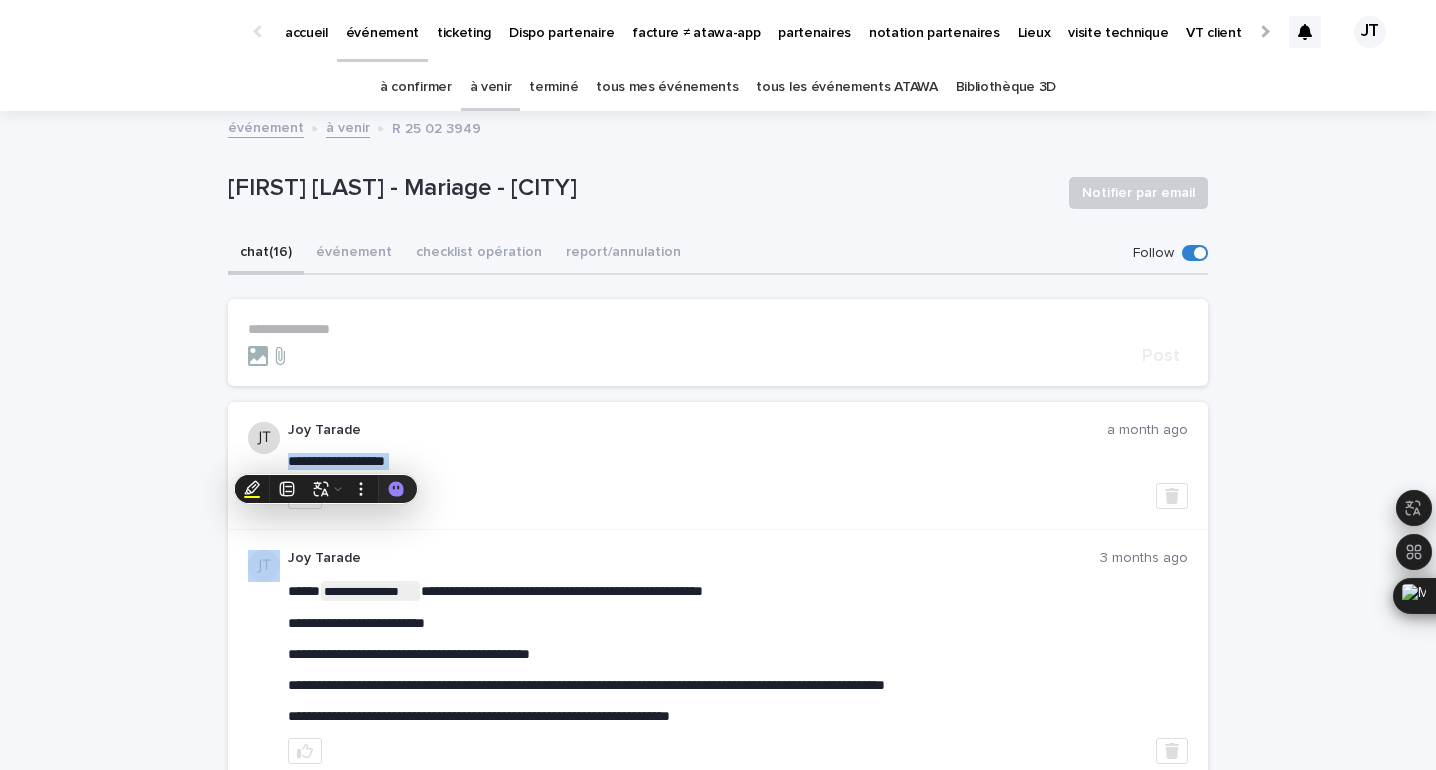 copy on "**********" 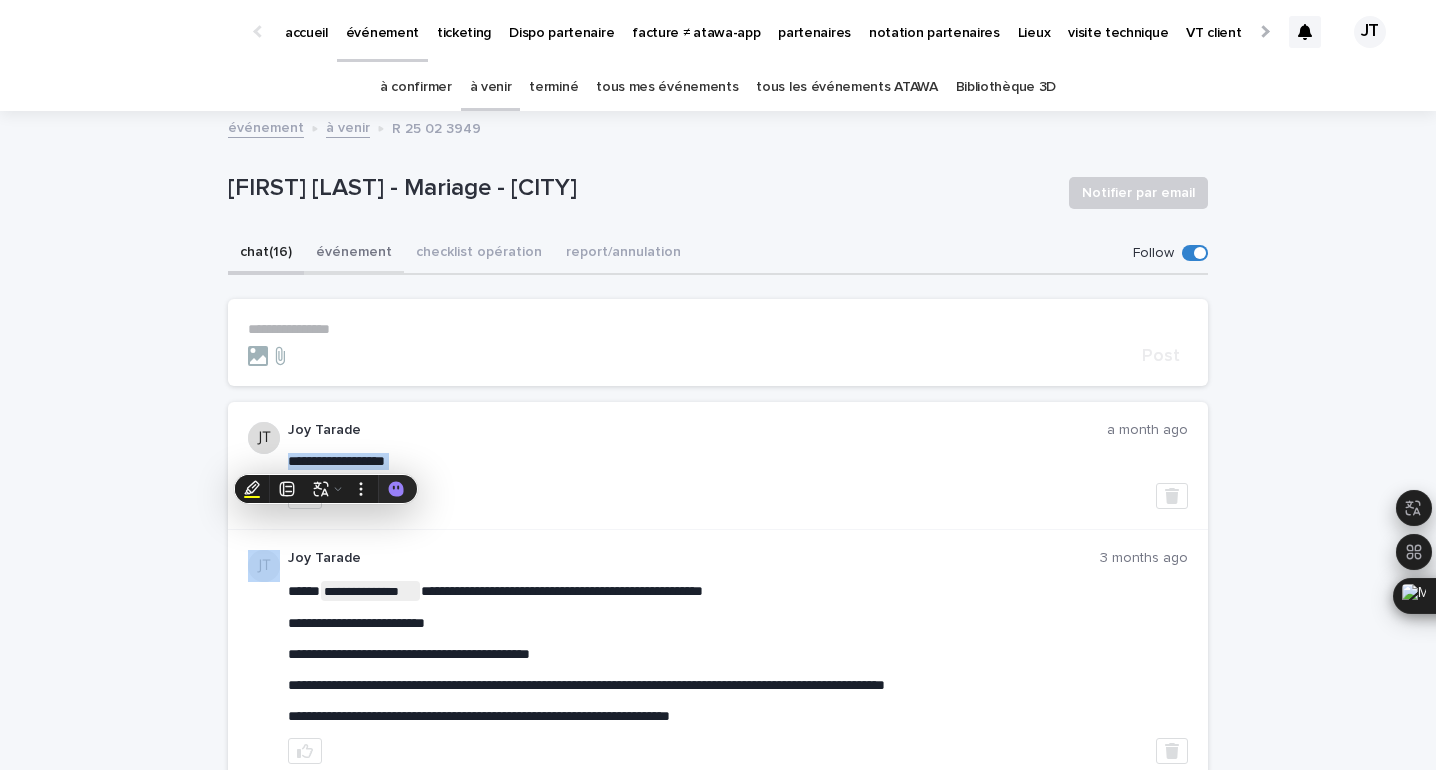 click on "événement" at bounding box center (354, 254) 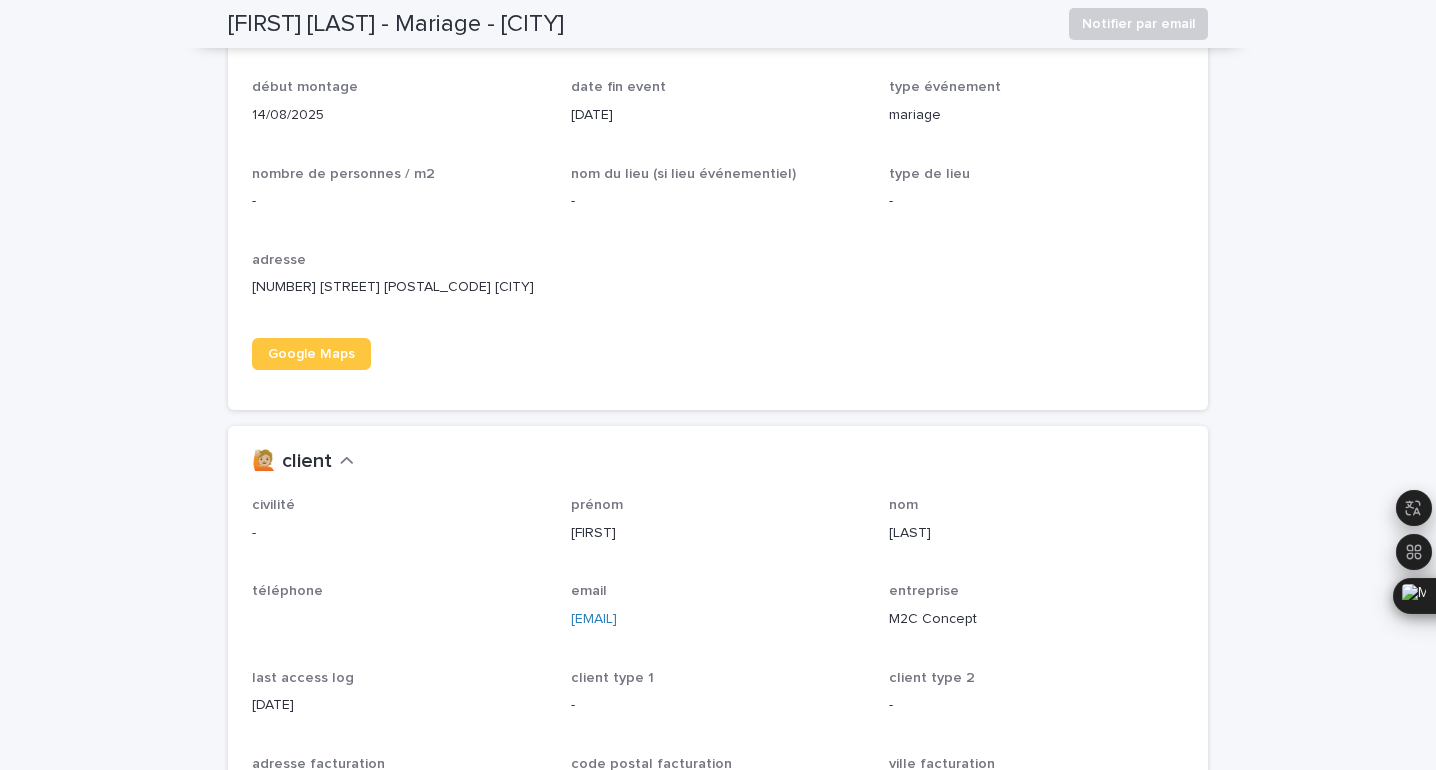 scroll, scrollTop: 1398, scrollLeft: 0, axis: vertical 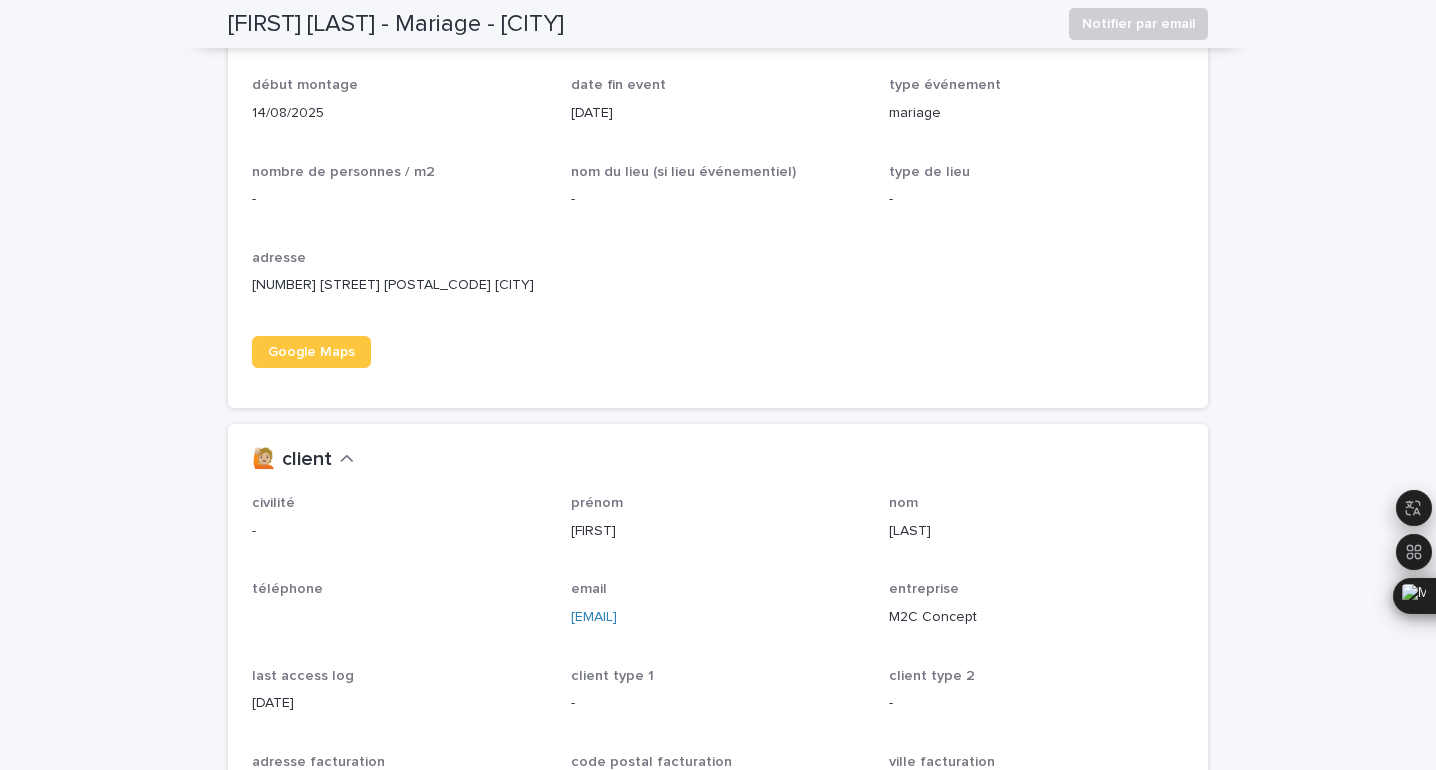 drag, startPoint x: 719, startPoint y: 618, endPoint x: 571, endPoint y: 610, distance: 148.21606 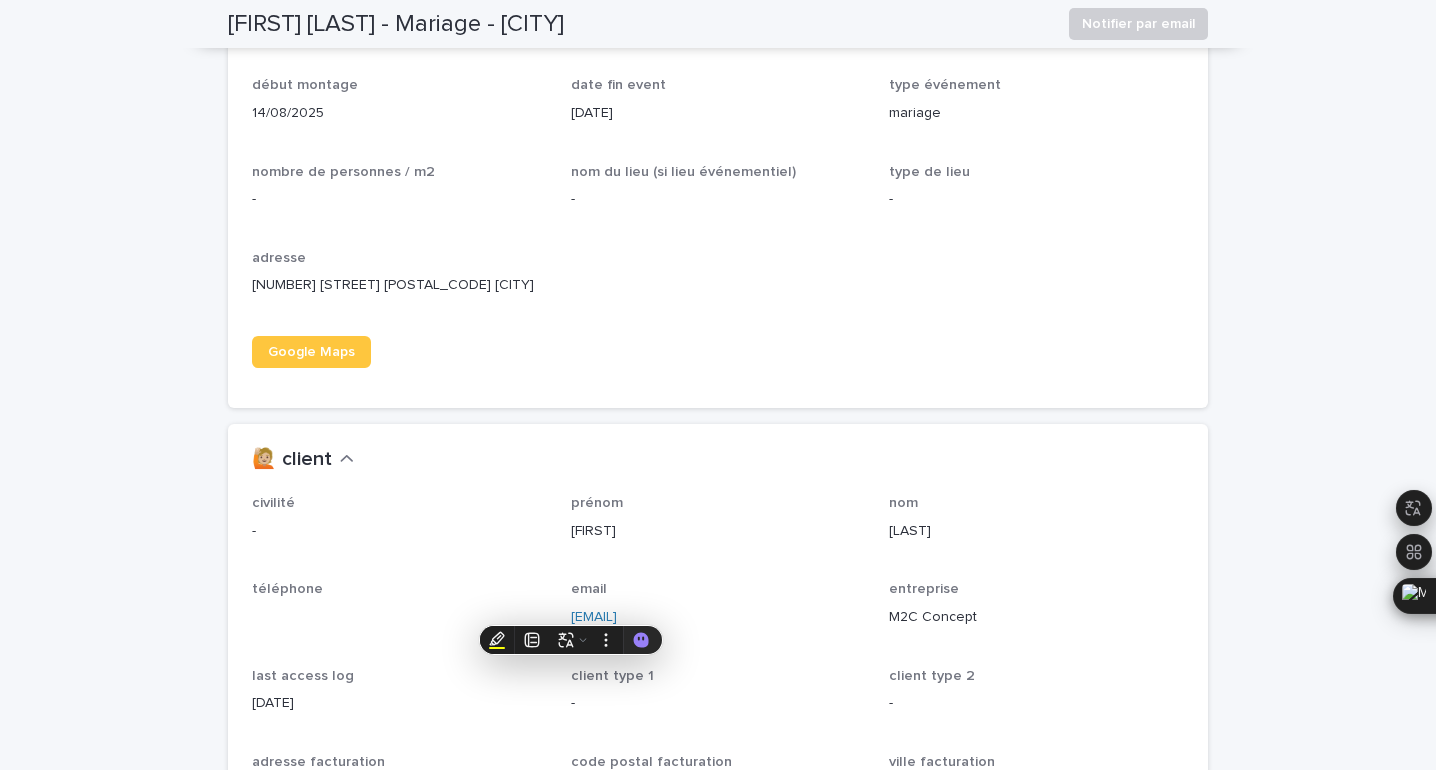 copy on "[EMAIL]" 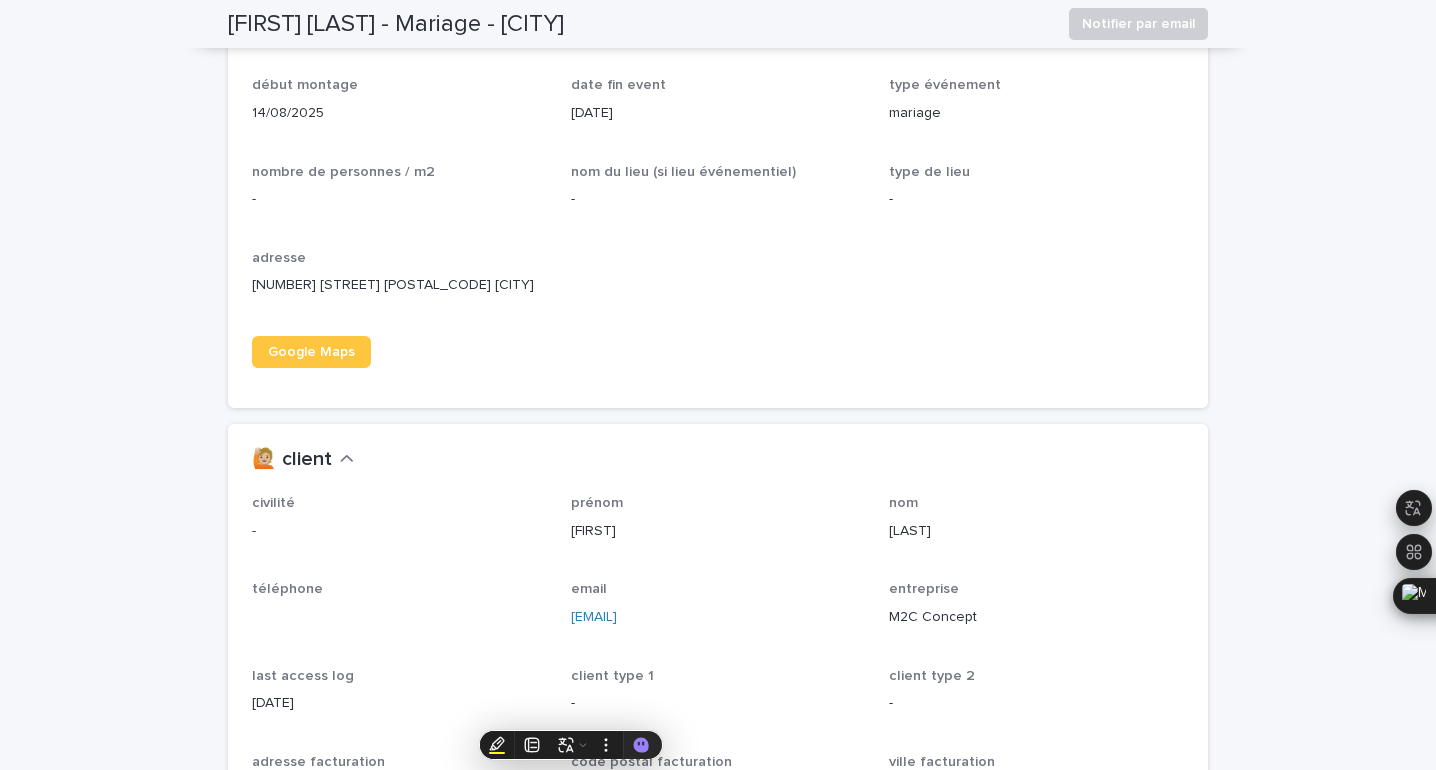 scroll, scrollTop: 1009, scrollLeft: 0, axis: vertical 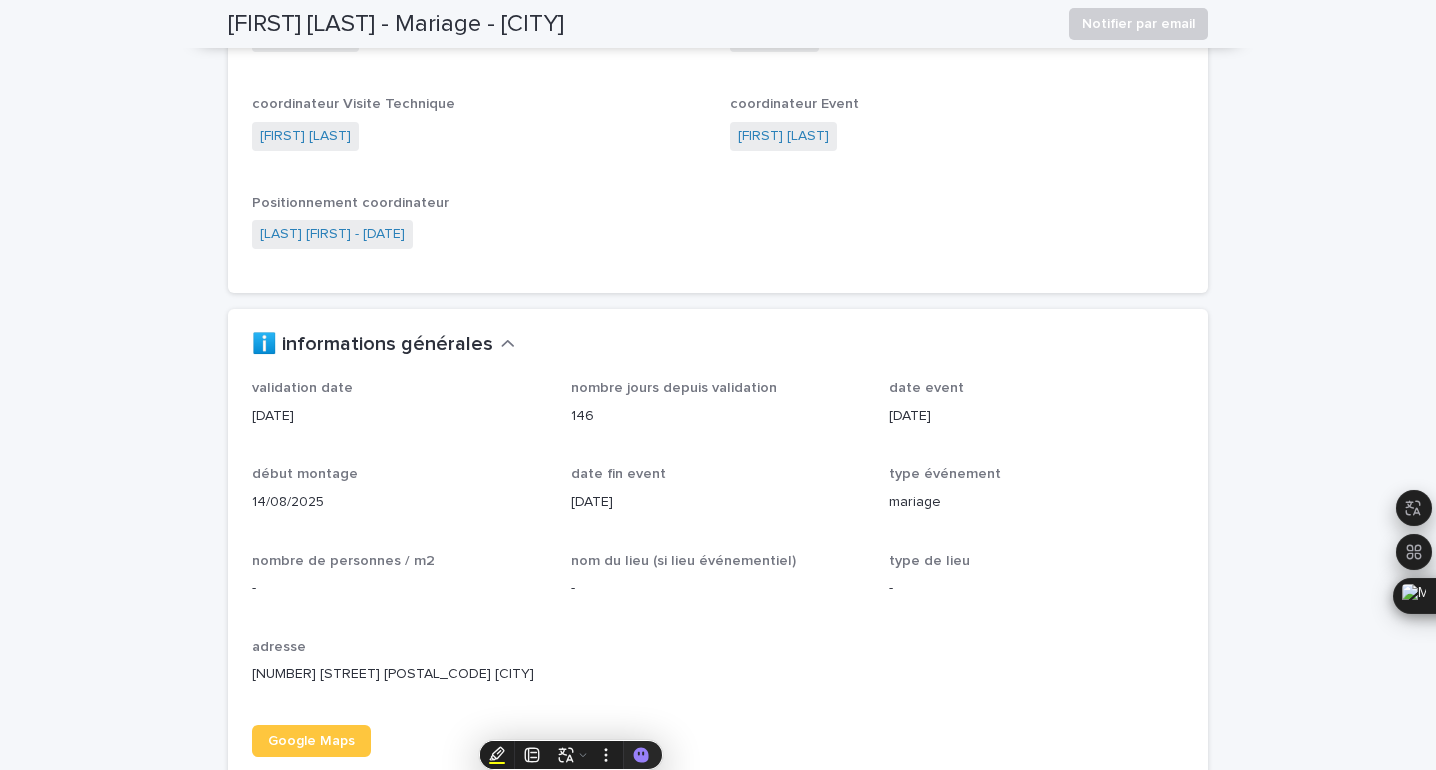 click on "[FIRST] [LAST] - Mariage - [CITY]" at bounding box center [396, 24] 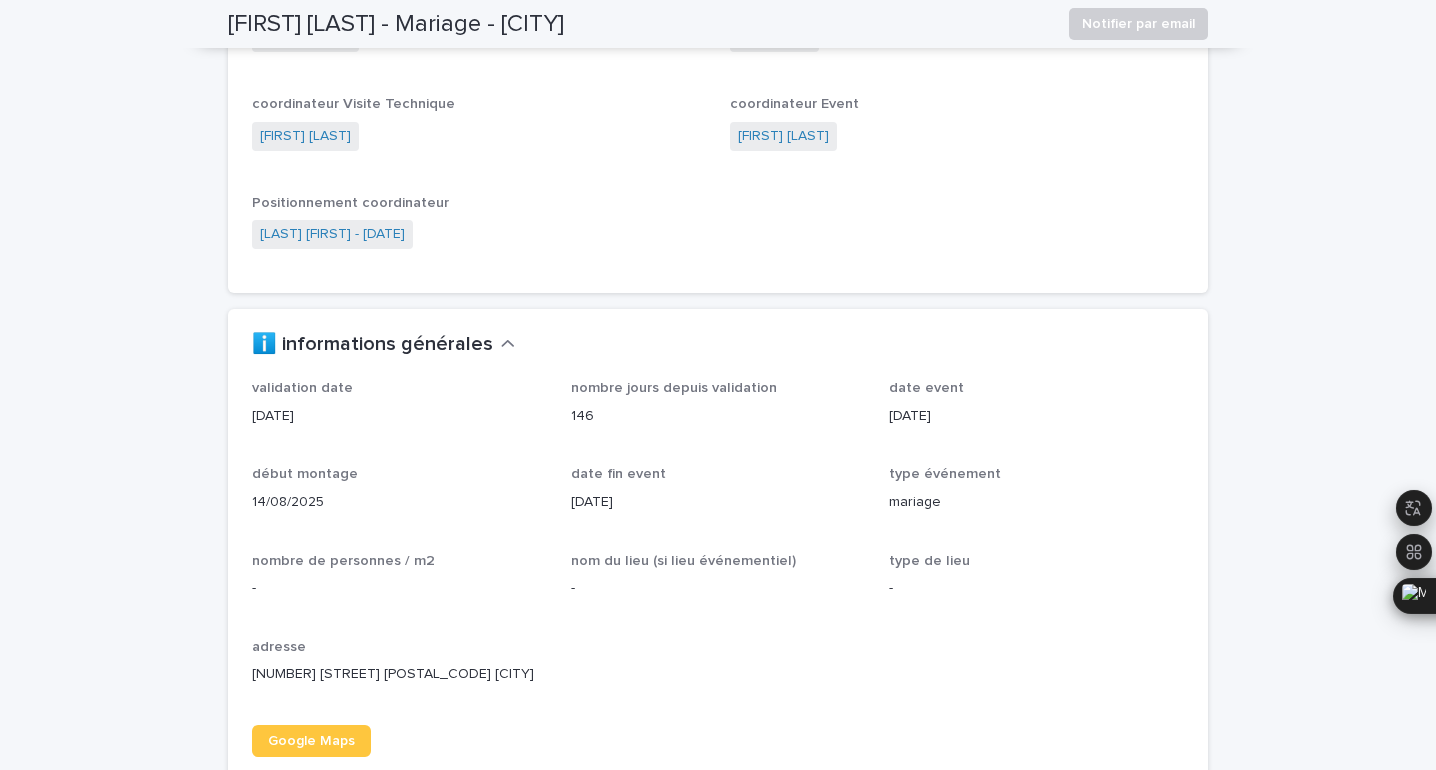 click on "[FIRST] [LAST] - Mariage - [CITY]" at bounding box center (396, 24) 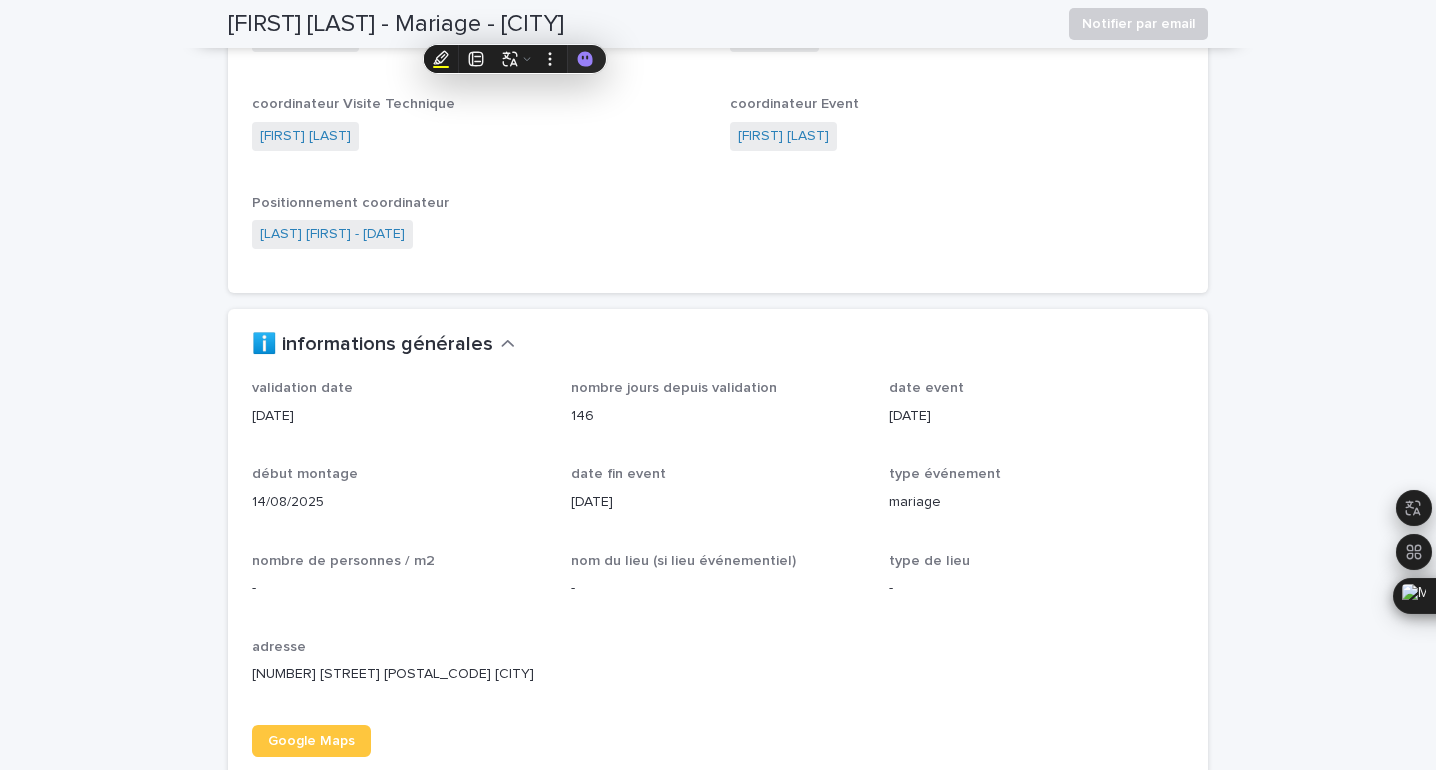 copy on "[CITY]" 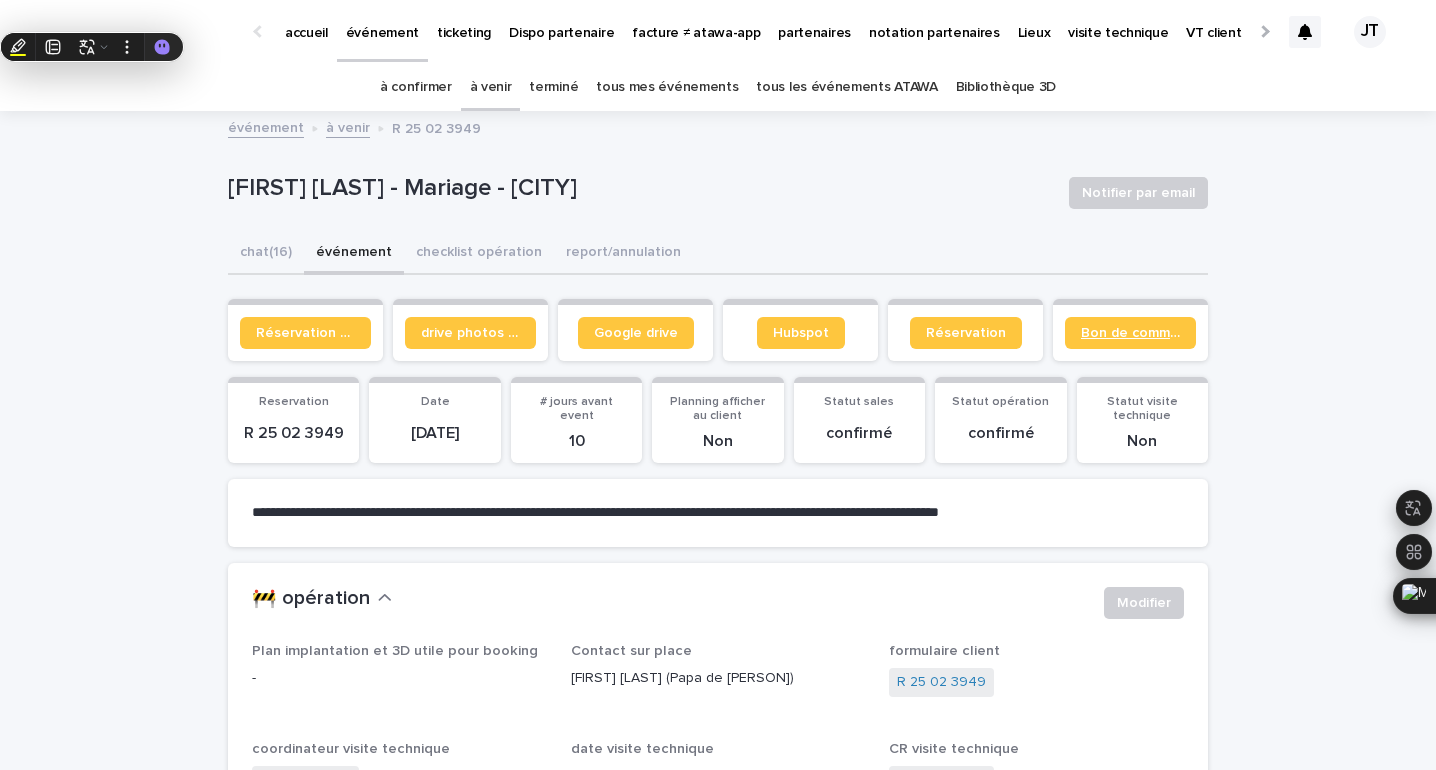 click on "Bon de commande" at bounding box center [1130, 333] 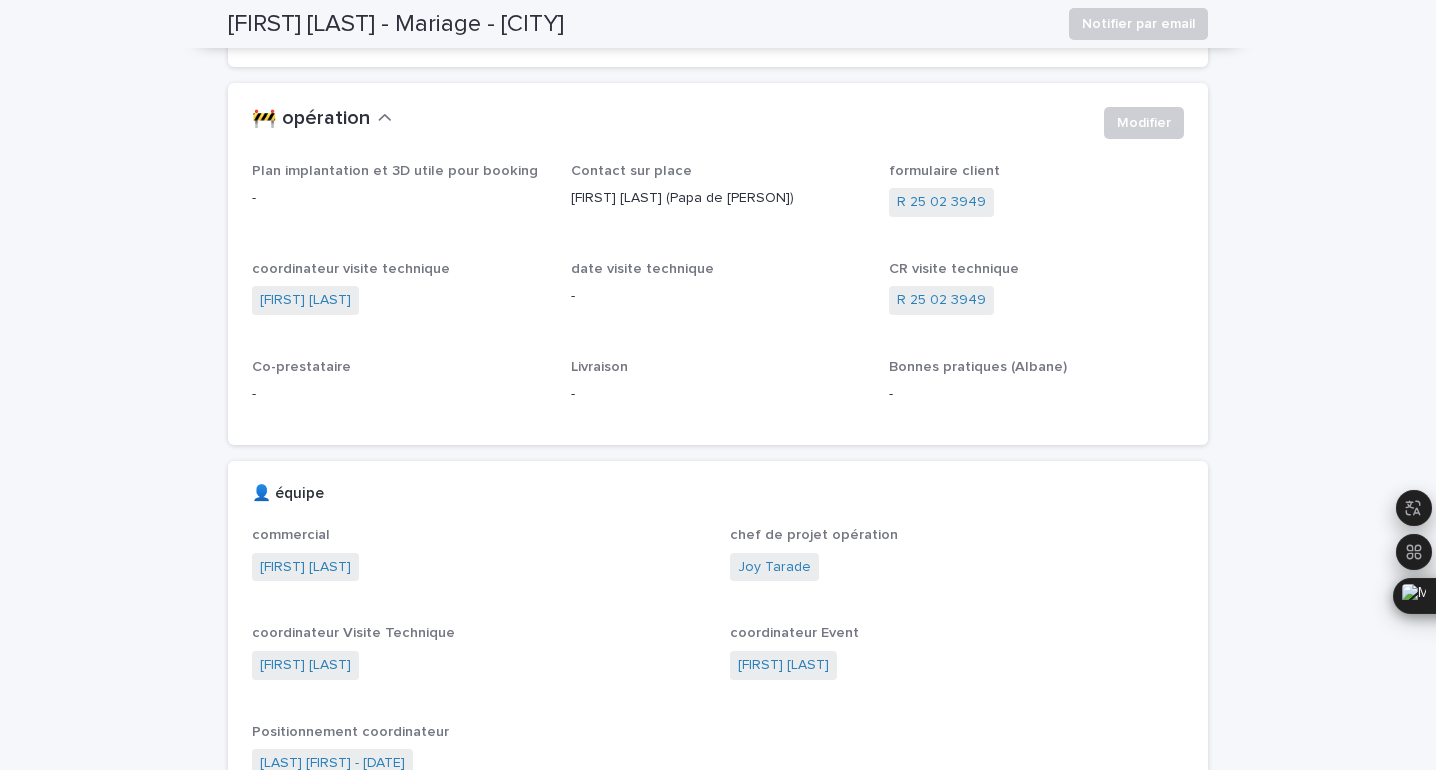 scroll, scrollTop: 481, scrollLeft: 0, axis: vertical 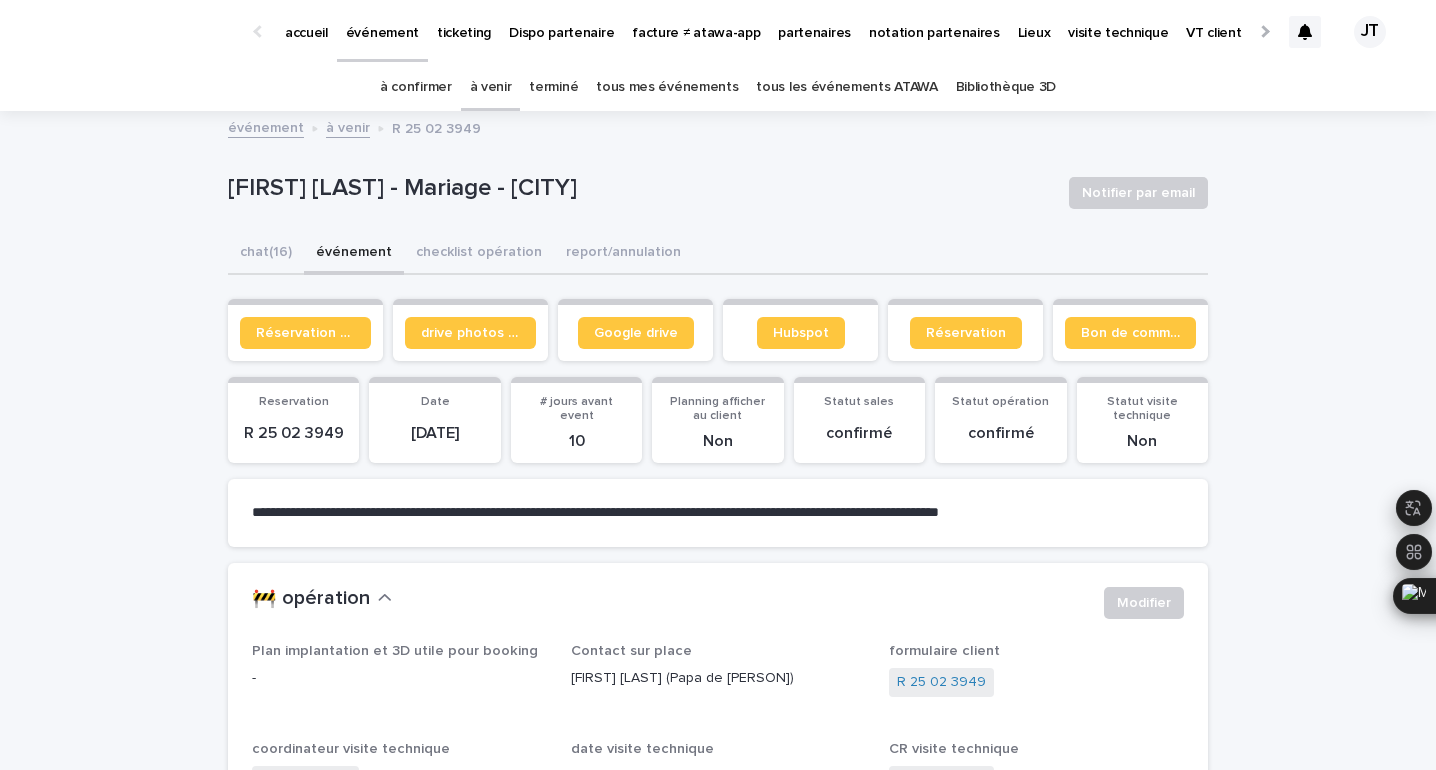 click on "à venir" at bounding box center [491, 87] 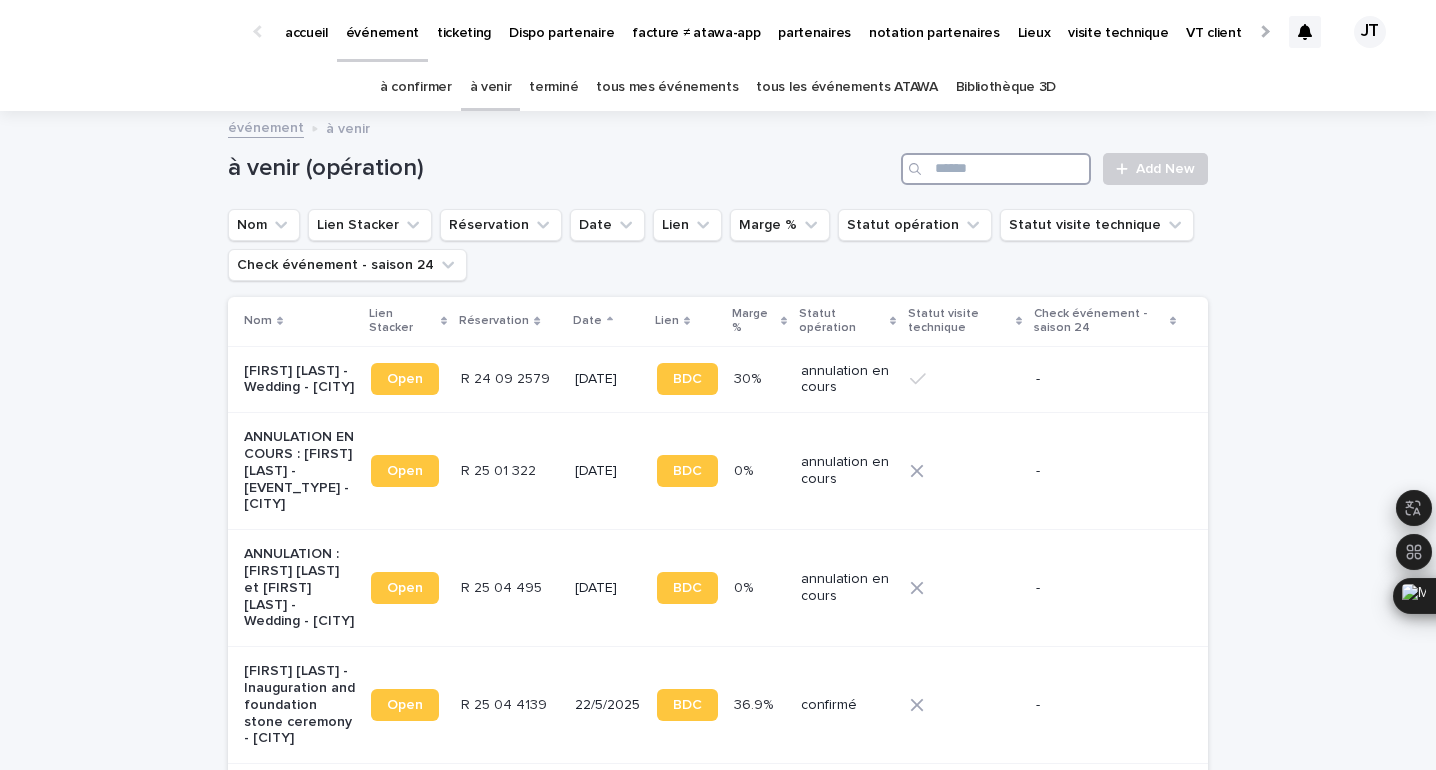 click at bounding box center [996, 169] 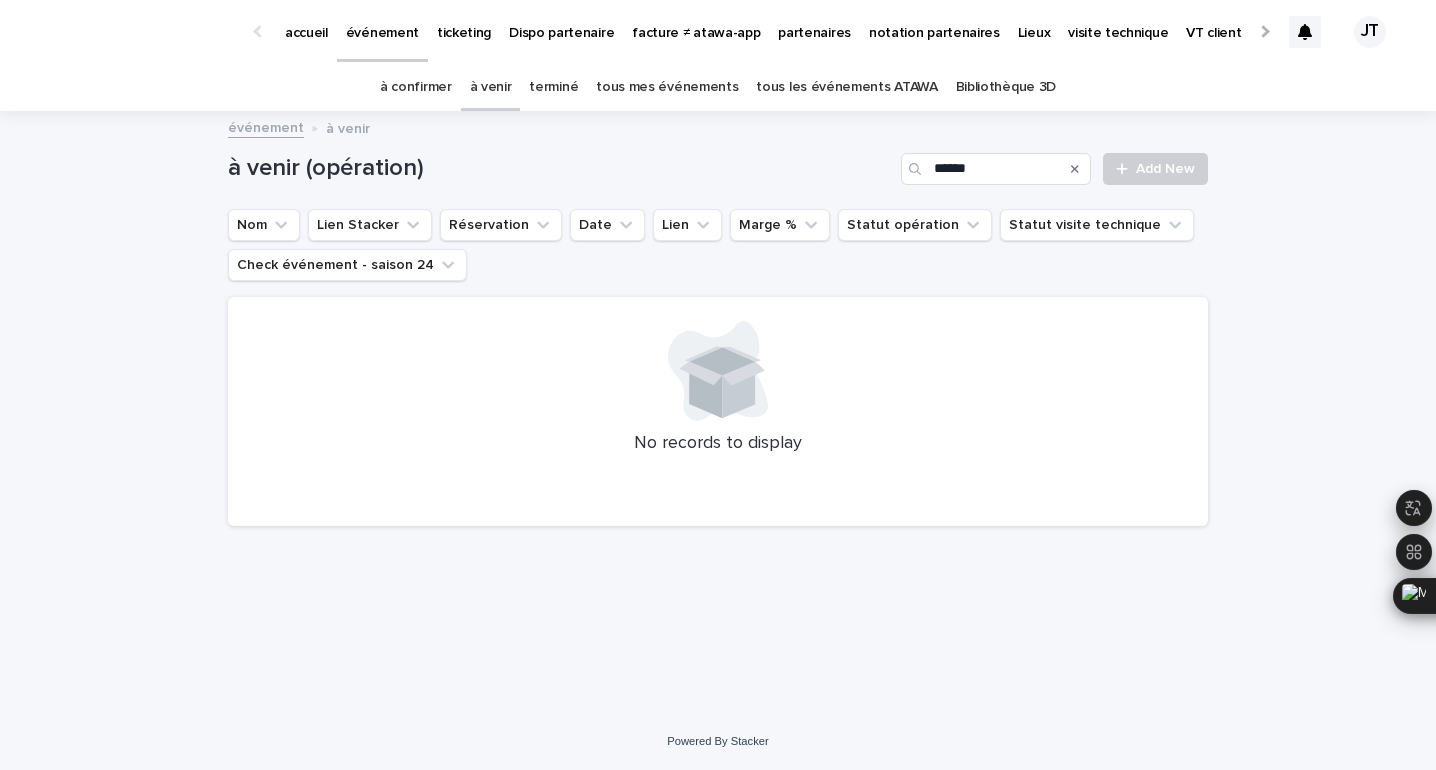 click at bounding box center [718, 371] 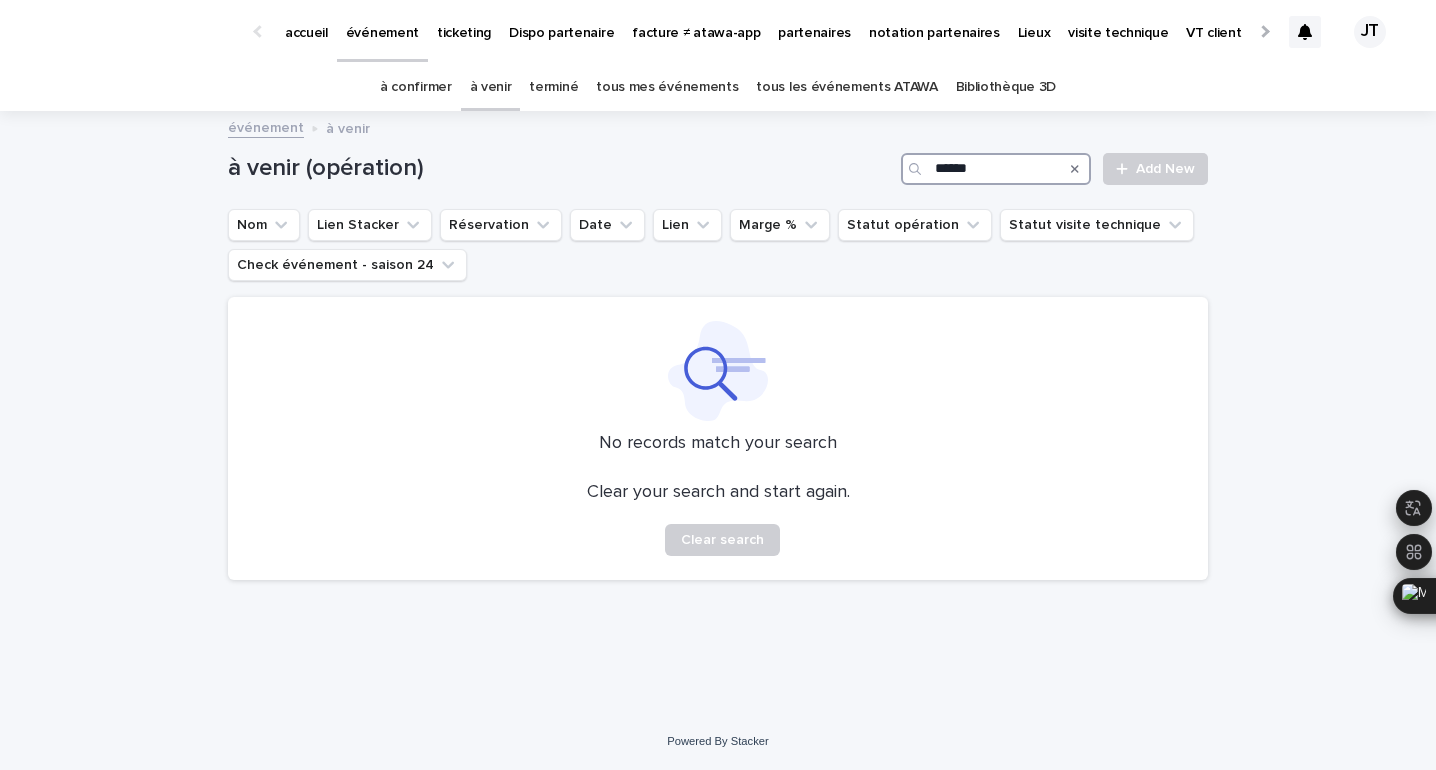 click on "******" at bounding box center (996, 169) 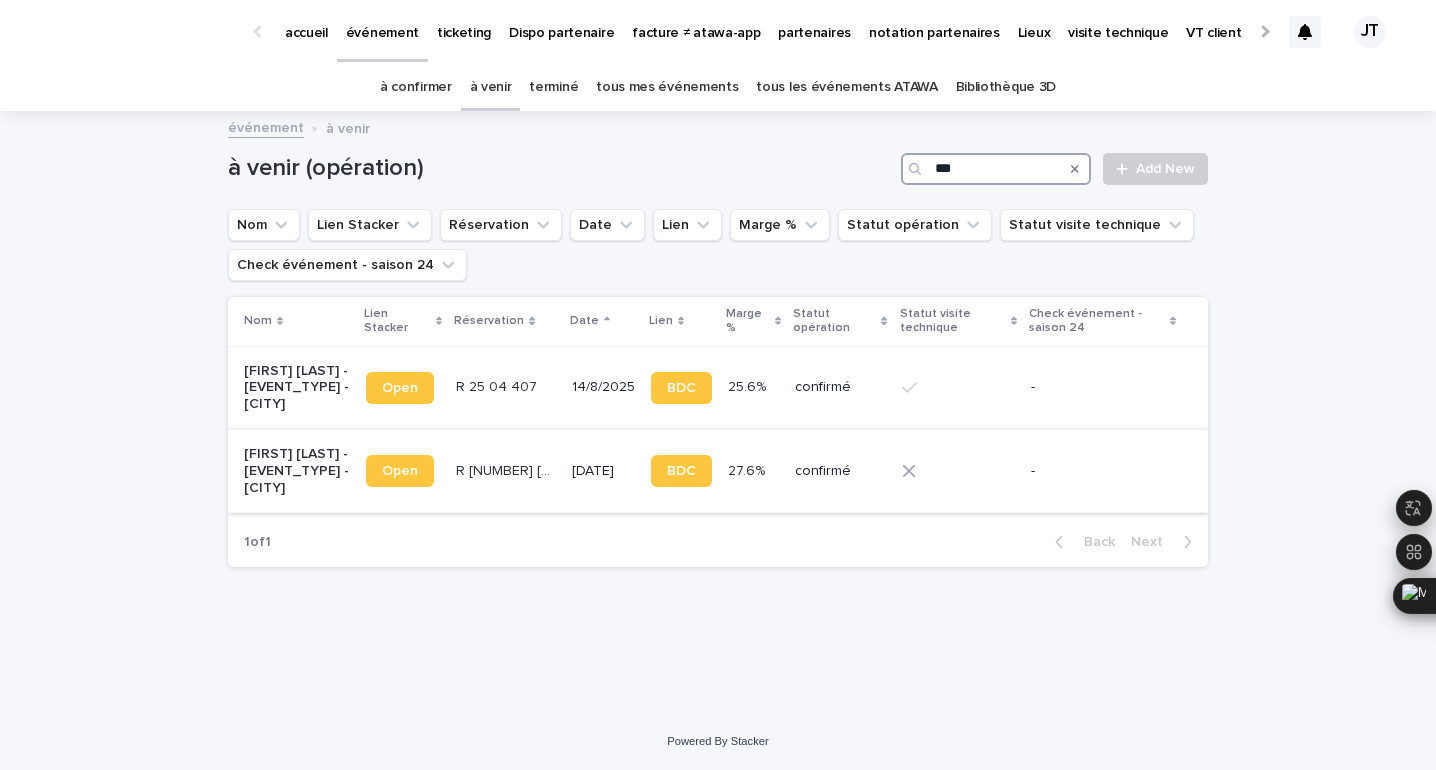 type on "***" 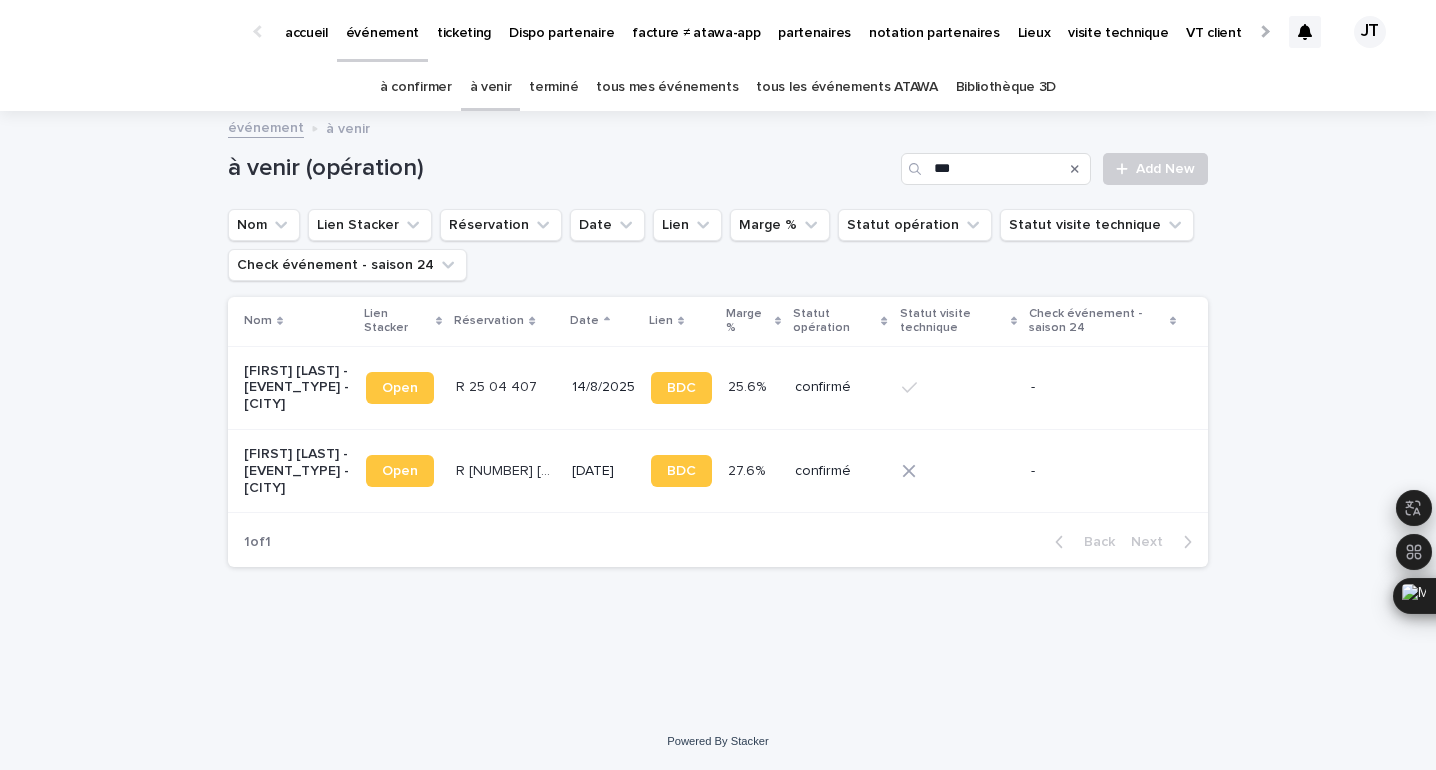click on "R 25 07 1475 R 25 07 1475" at bounding box center [505, 470] 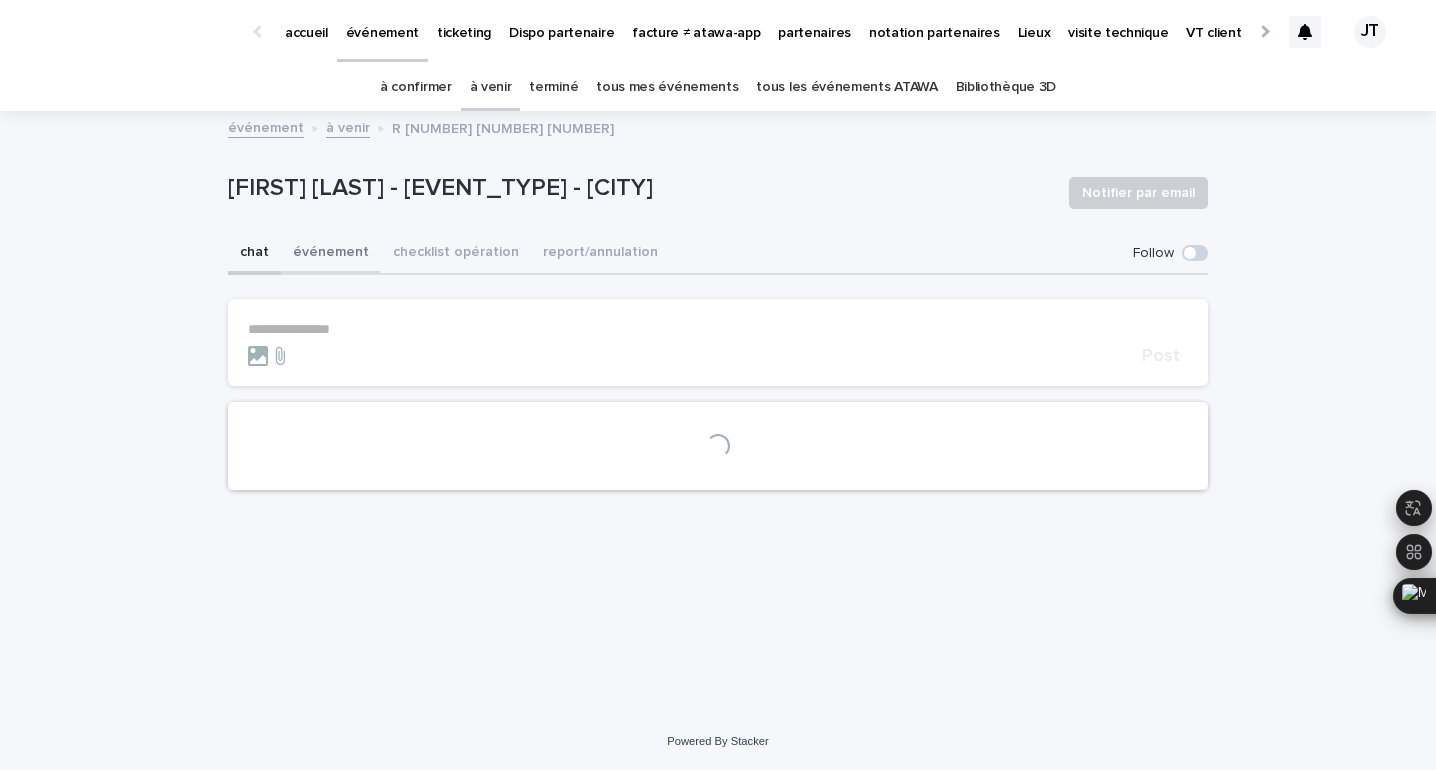 click on "événement" at bounding box center (331, 254) 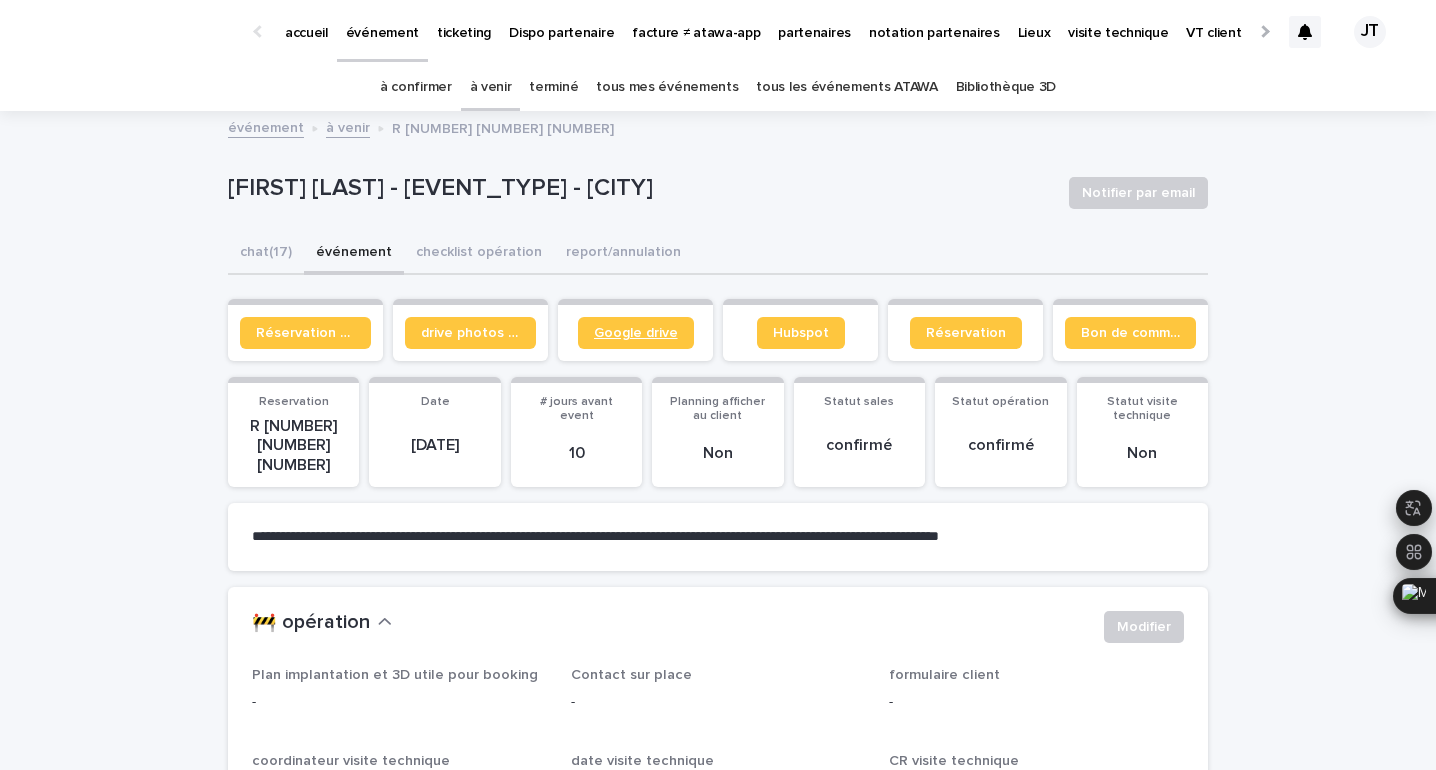 click on "Google drive" at bounding box center (636, 333) 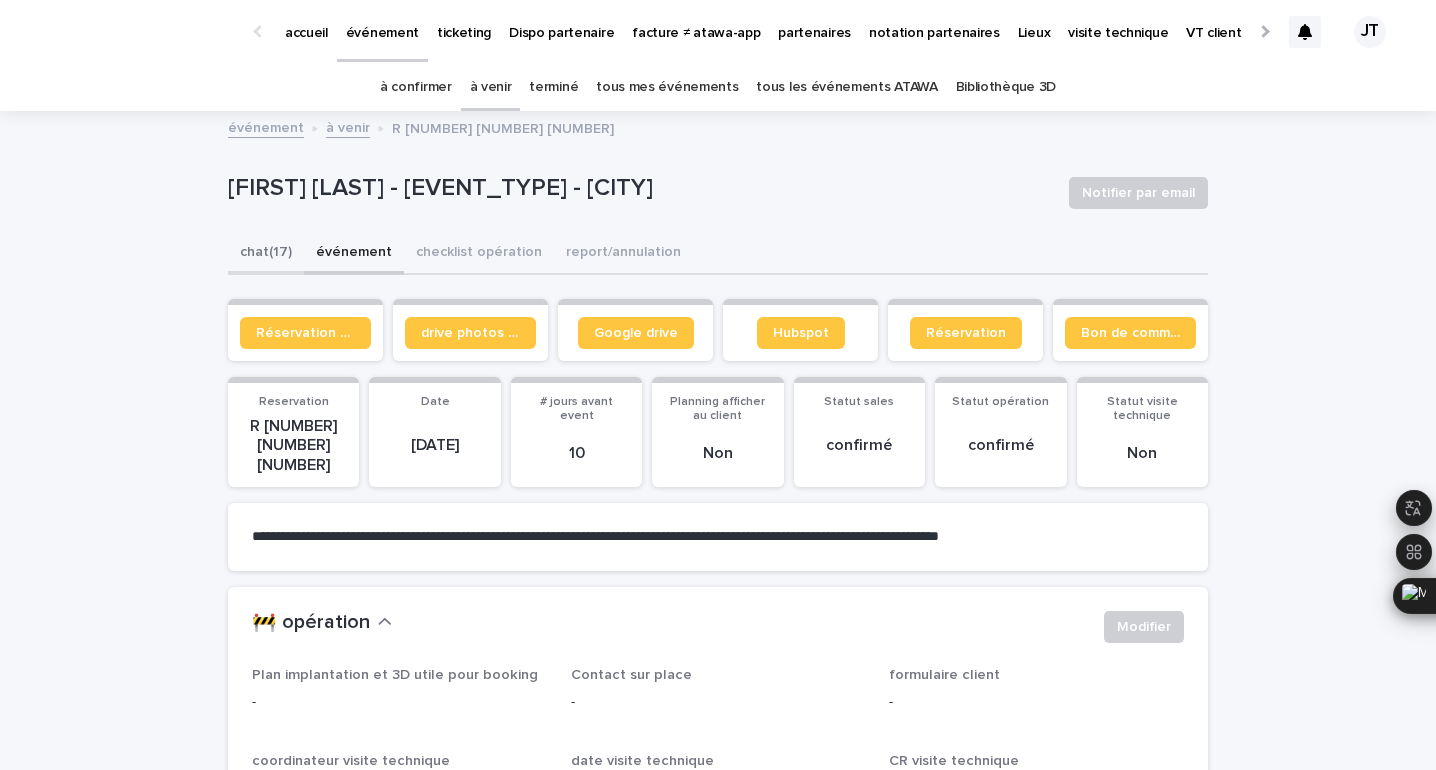 click on "chat  (17)" at bounding box center (266, 254) 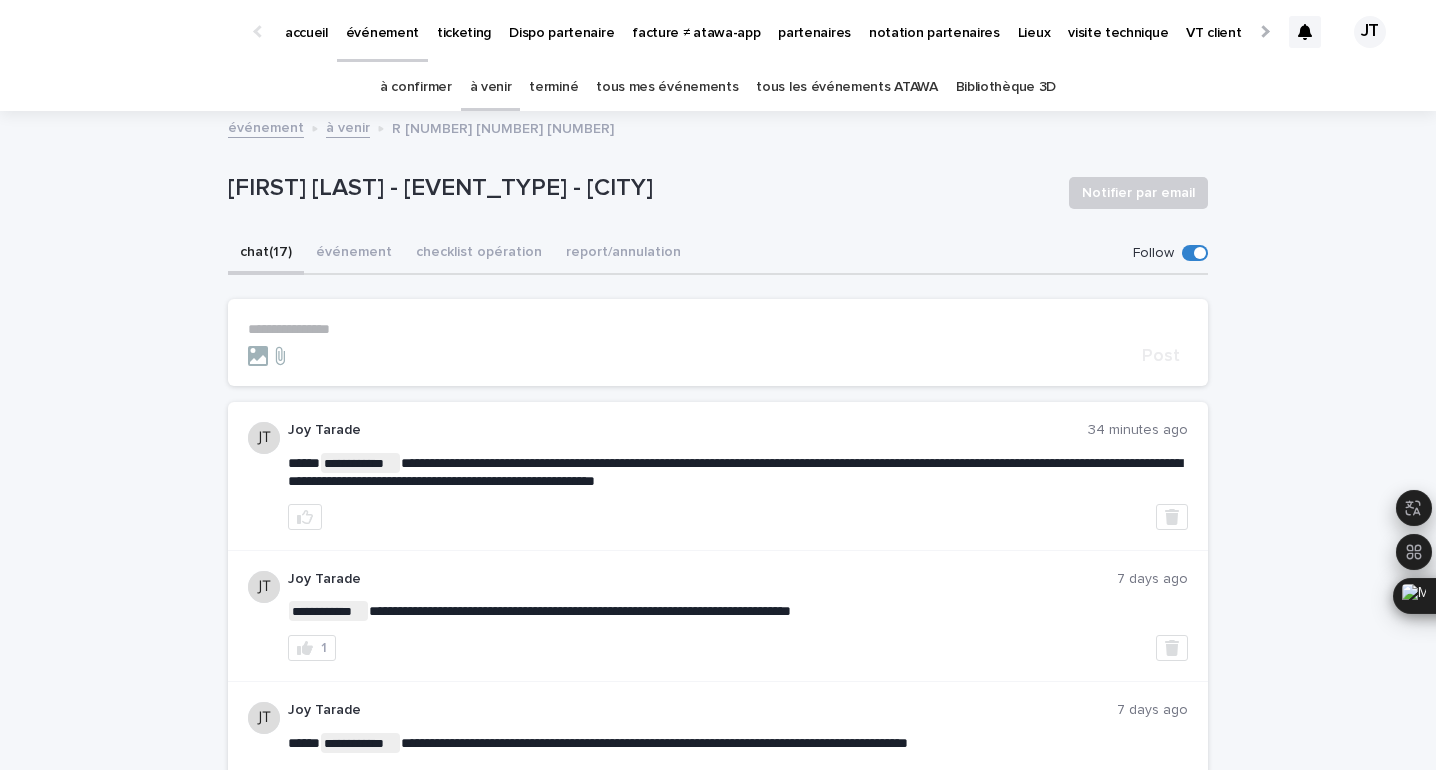 click on "**********" at bounding box center (718, 342) 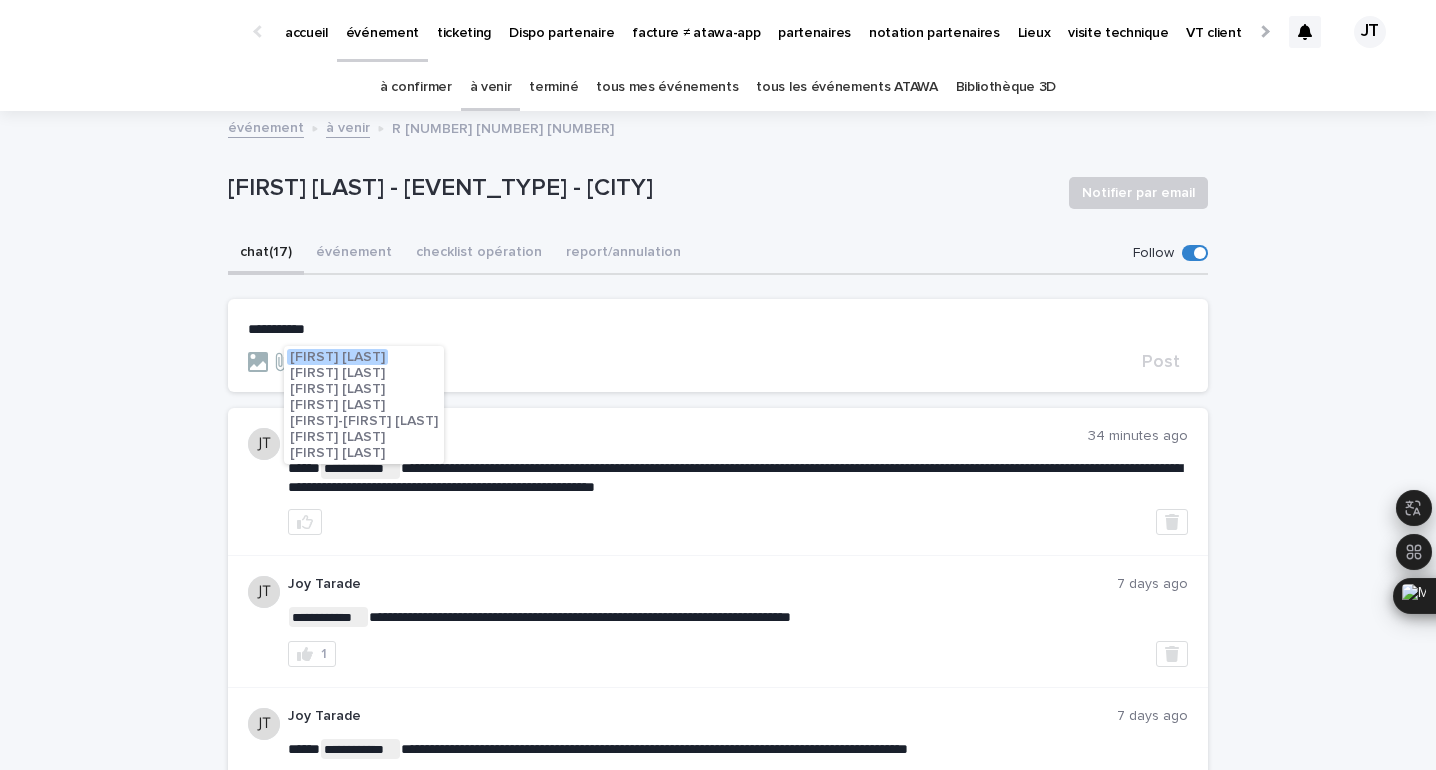 click on "[FIRST] [LAST]" at bounding box center [337, 389] 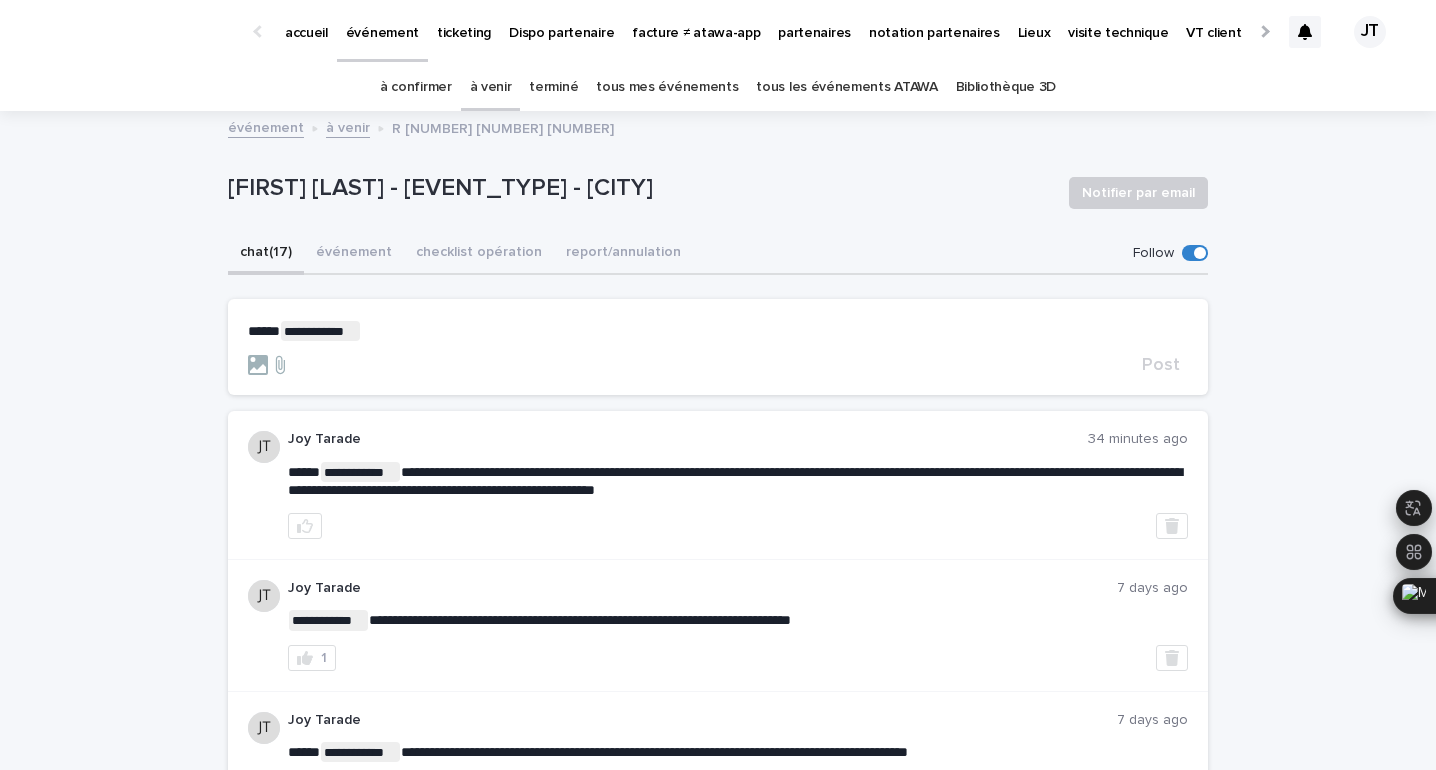 click on "**********" at bounding box center [718, 331] 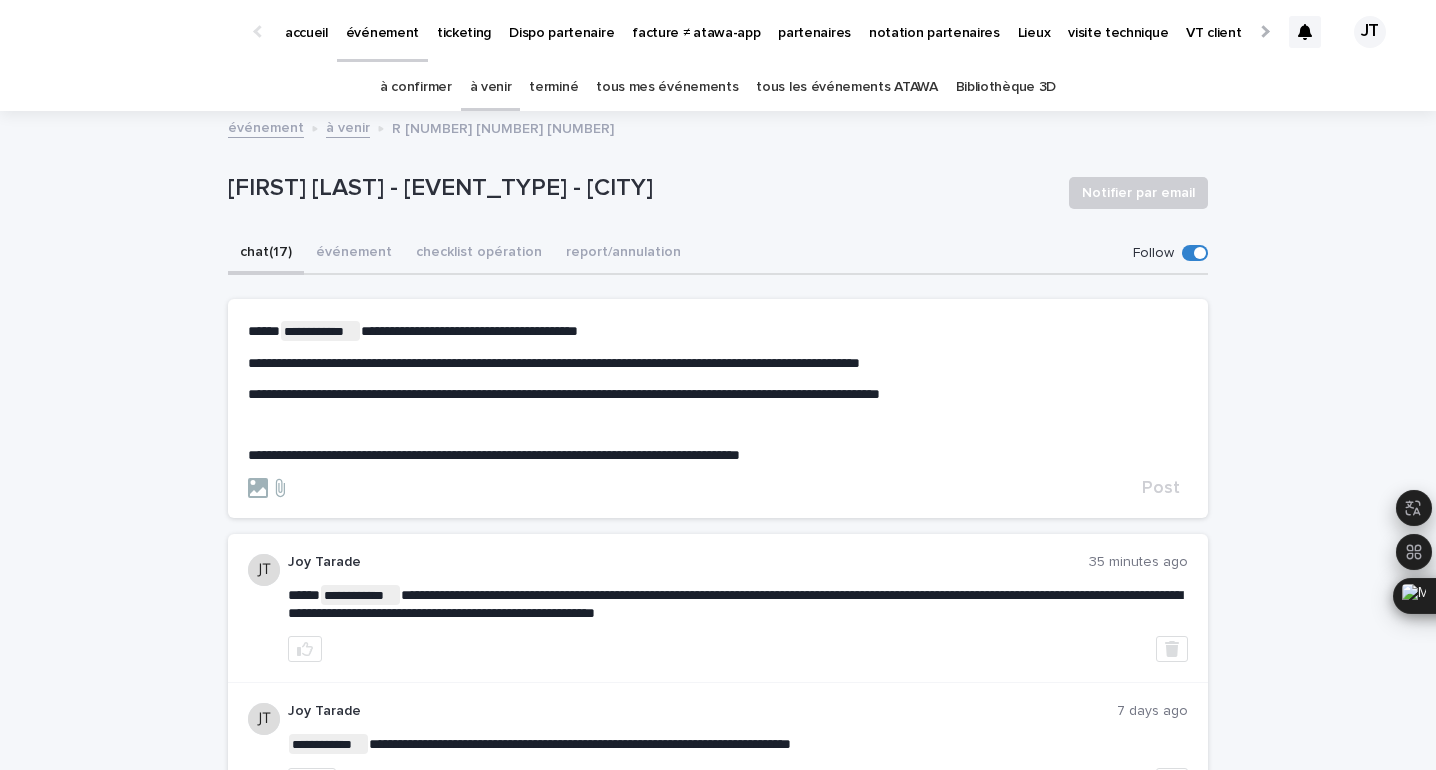 click on "**********" at bounding box center [469, 331] 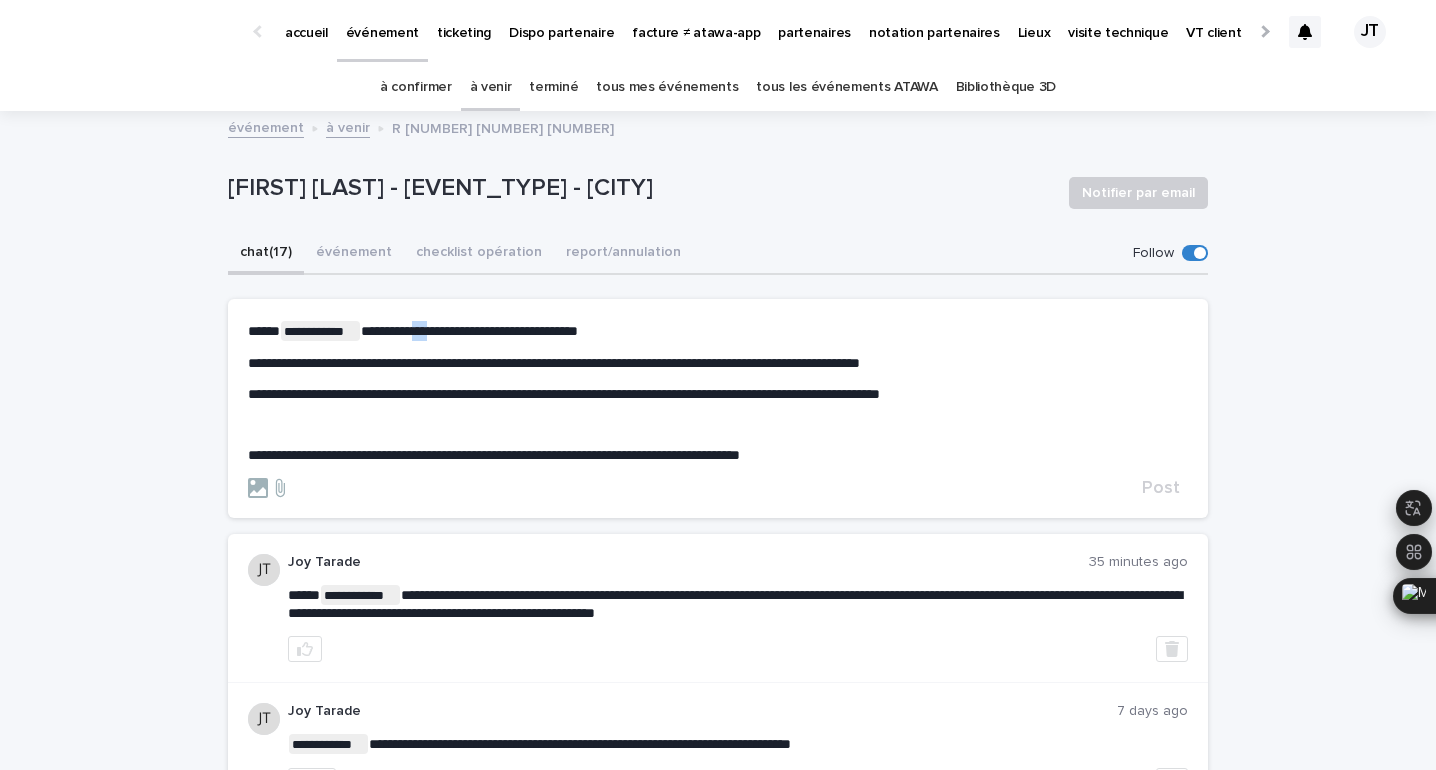 click on "**********" at bounding box center (469, 331) 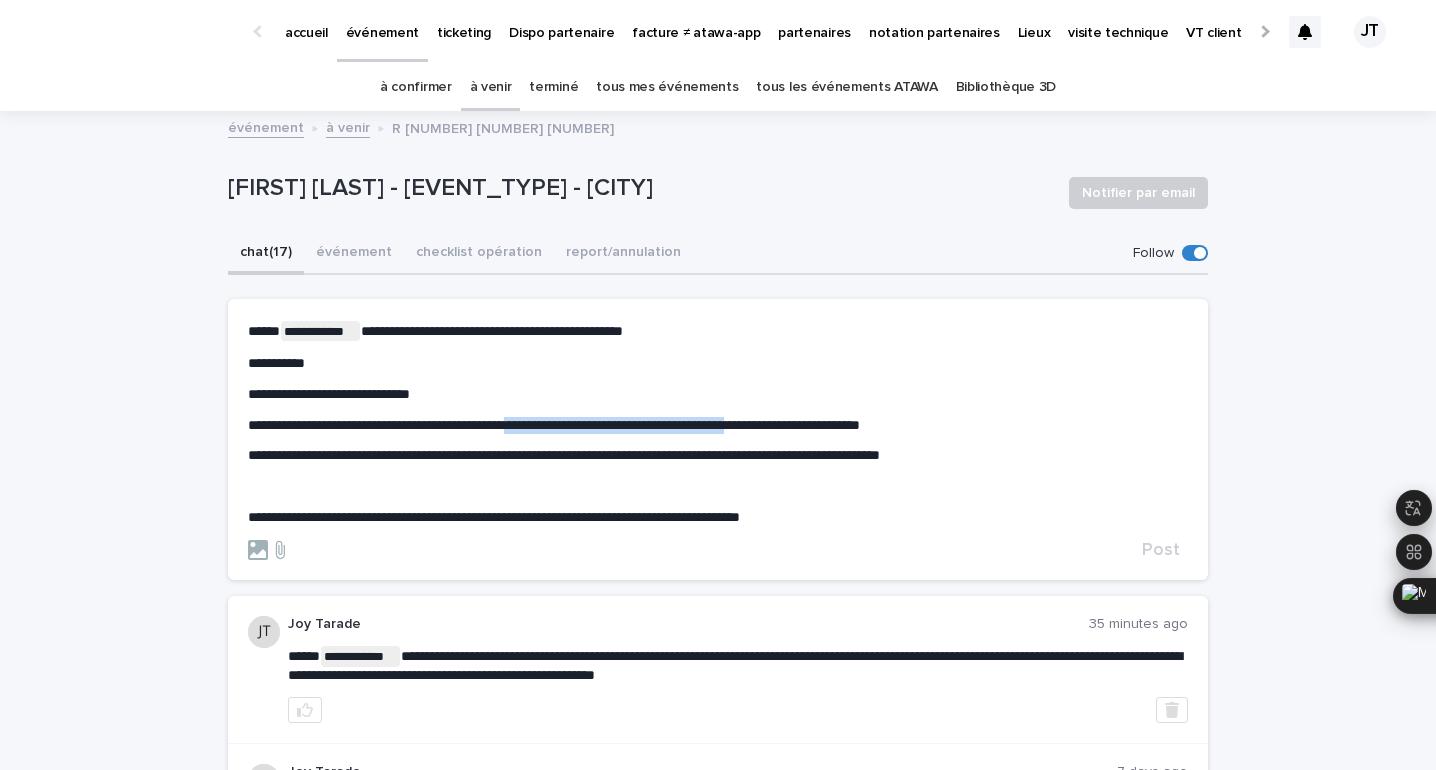 drag, startPoint x: 575, startPoint y: 424, endPoint x: 855, endPoint y: 421, distance: 280.01608 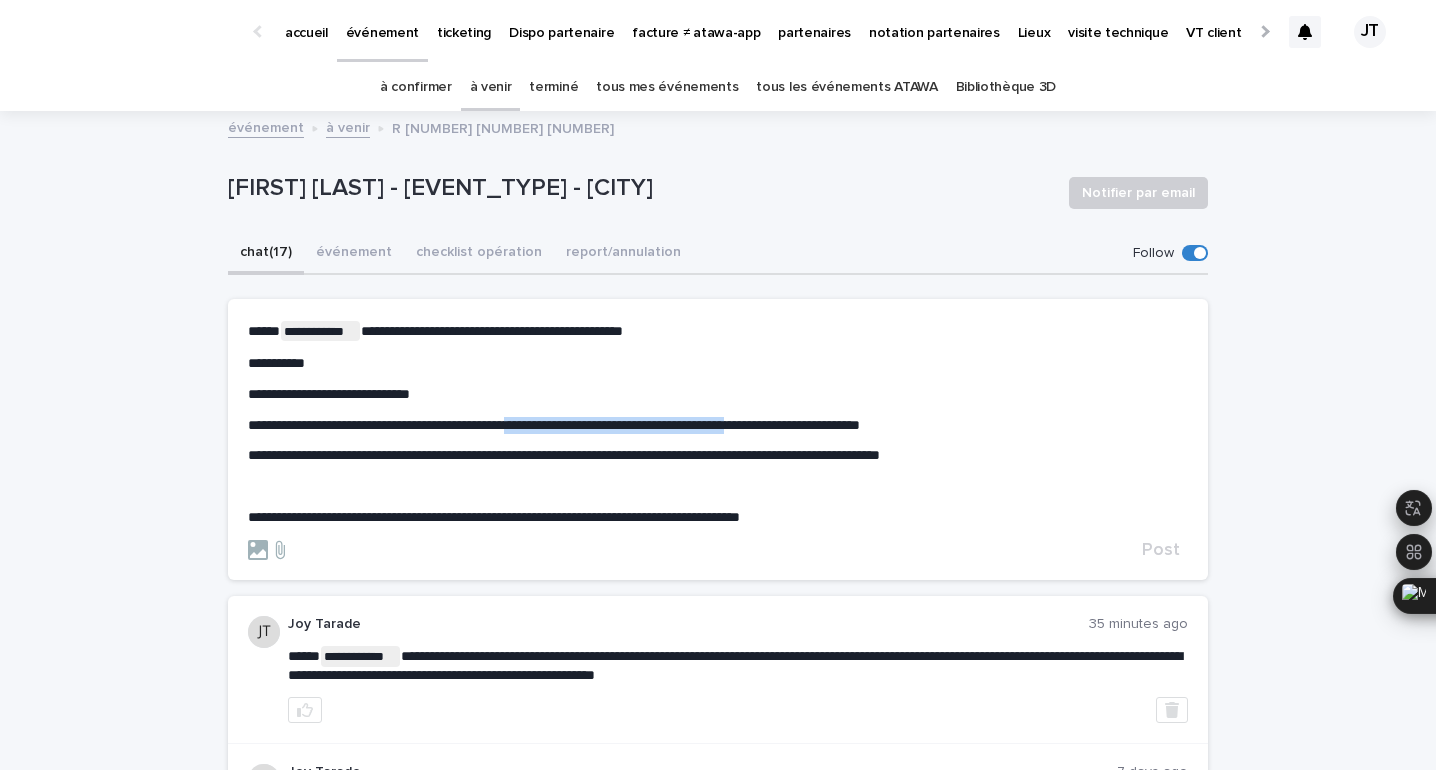 click on "**********" at bounding box center (554, 425) 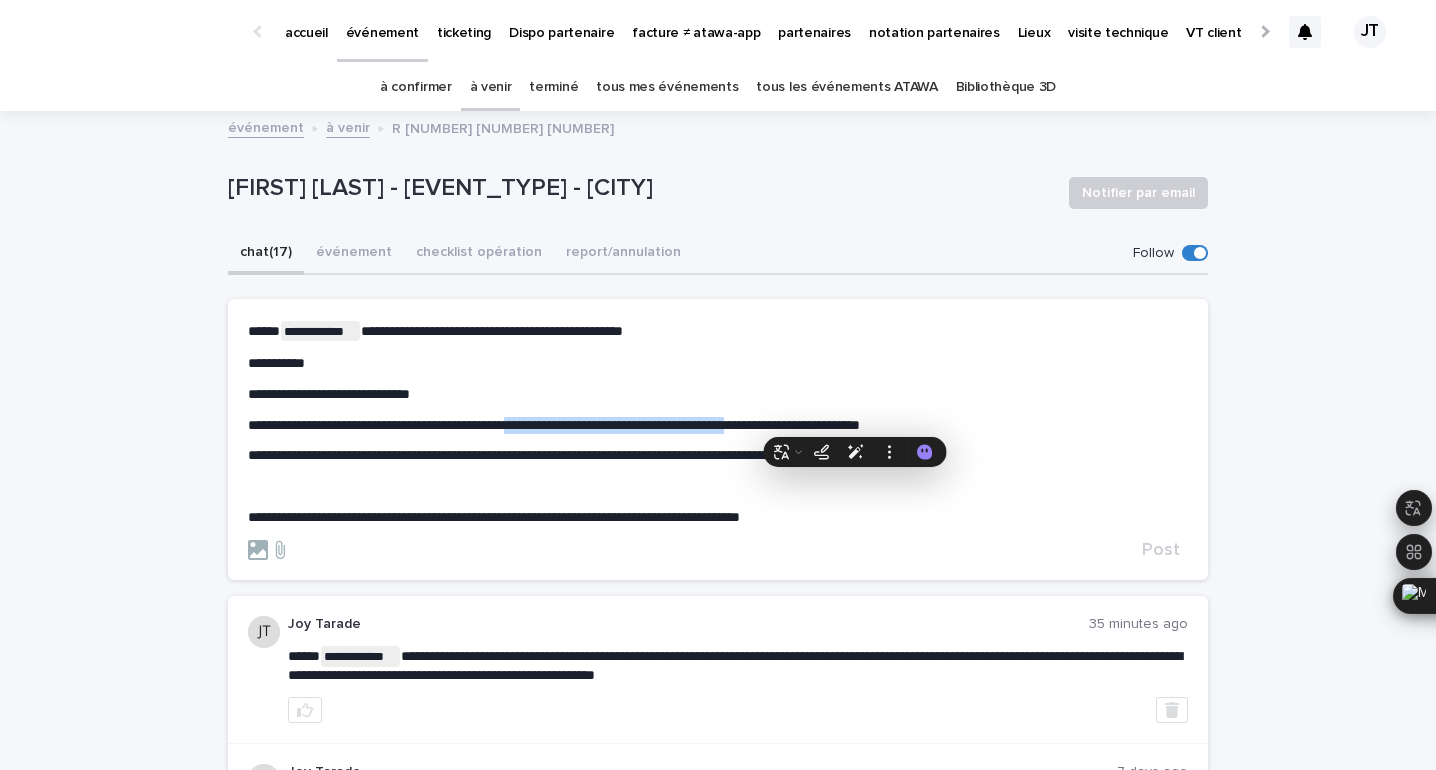 copy on "**********" 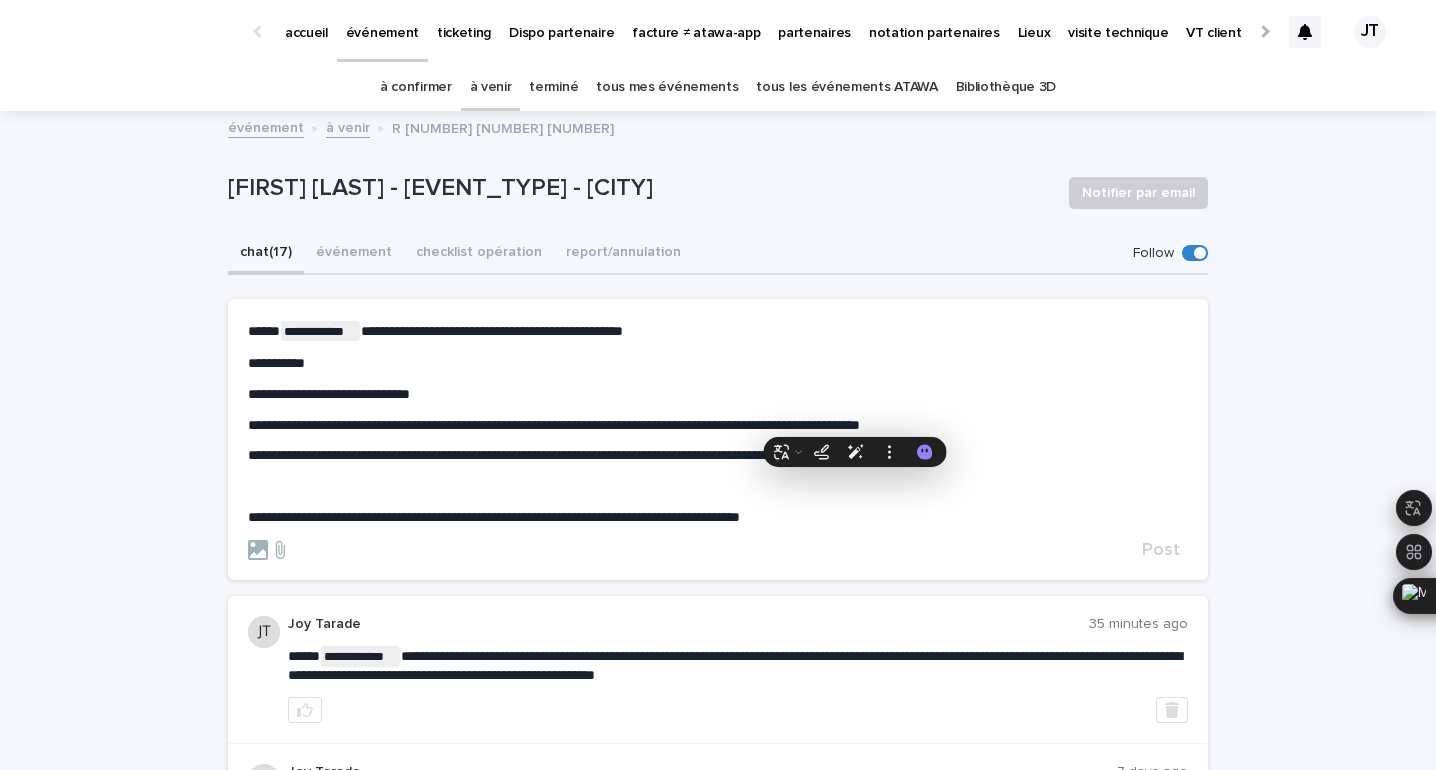 click on "**********" at bounding box center [718, 394] 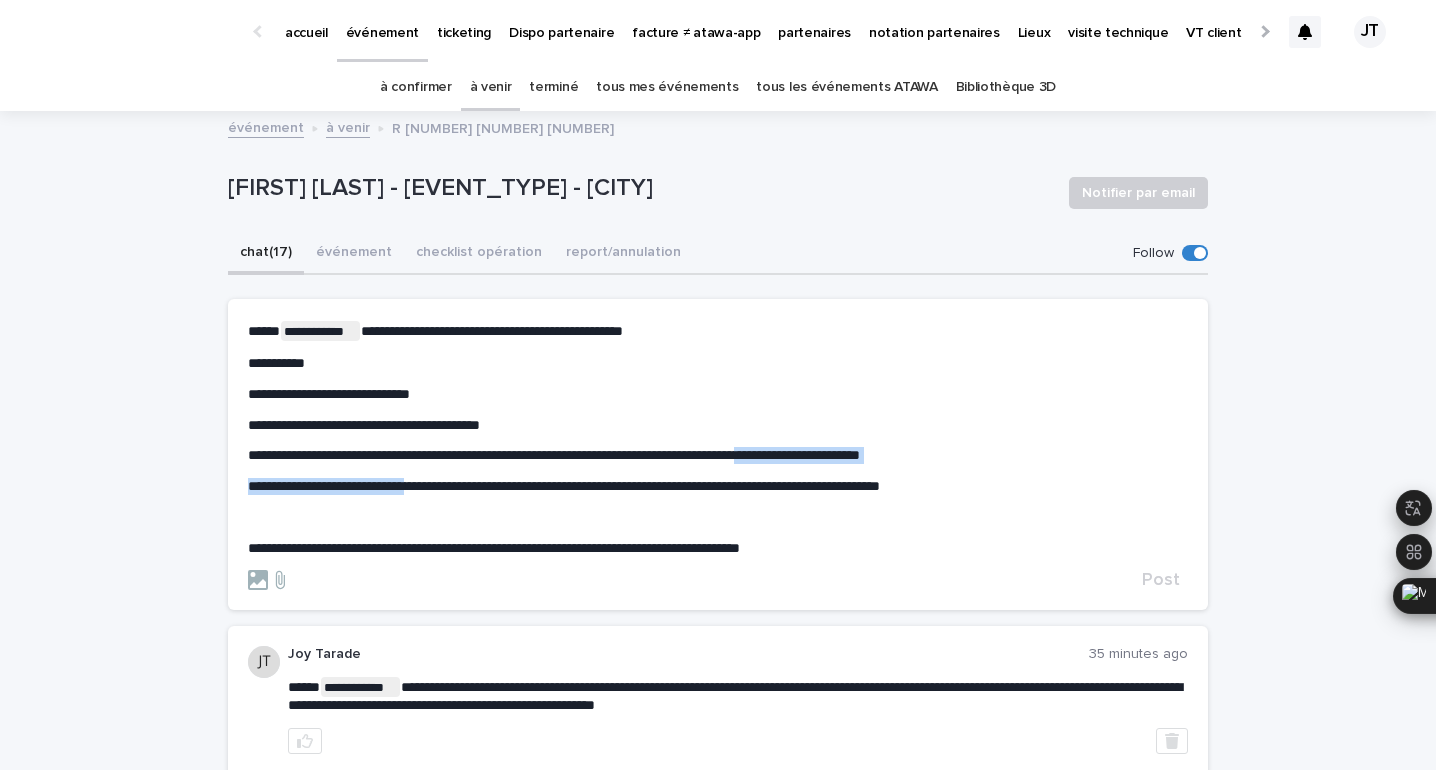 drag, startPoint x: 862, startPoint y: 457, endPoint x: 440, endPoint y: 493, distance: 423.53278 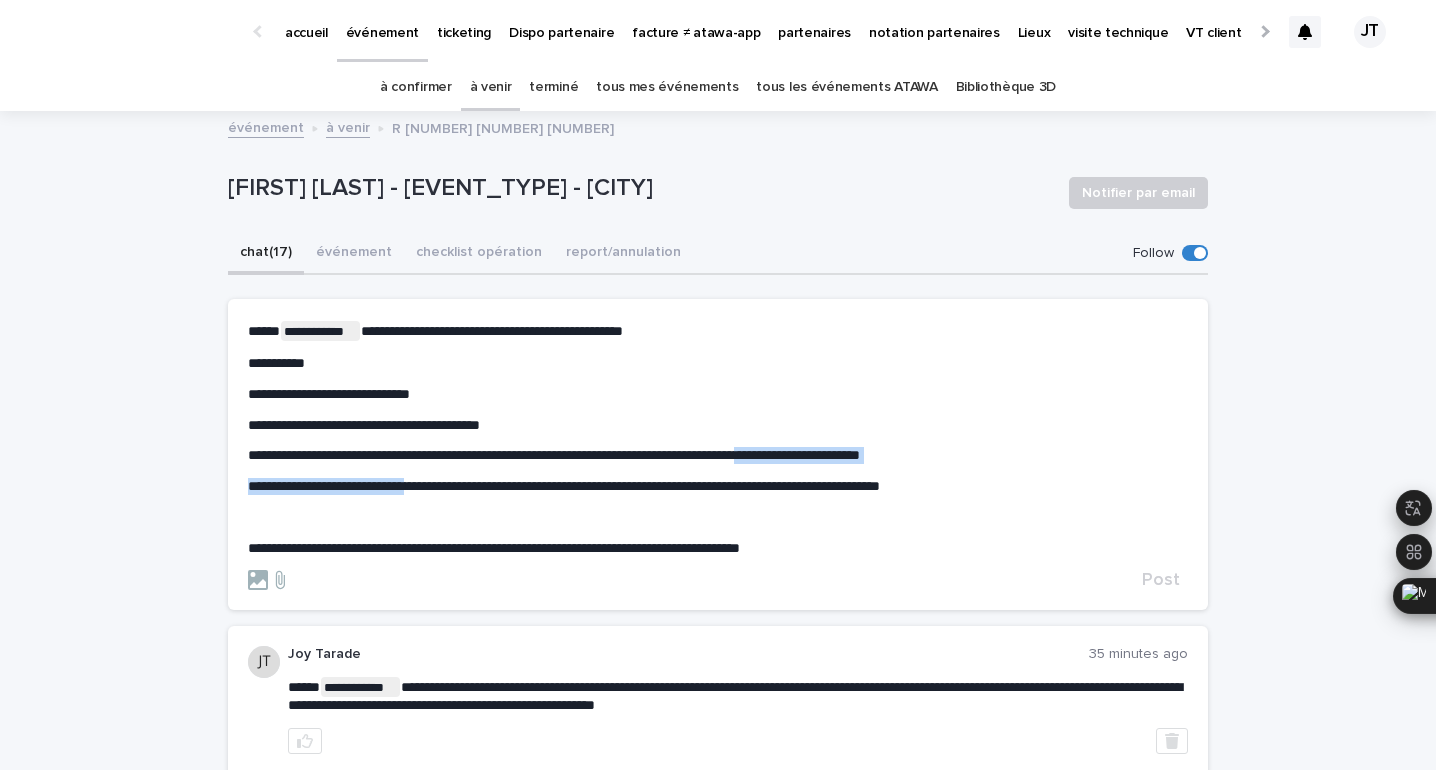 click on "**********" at bounding box center (718, 439) 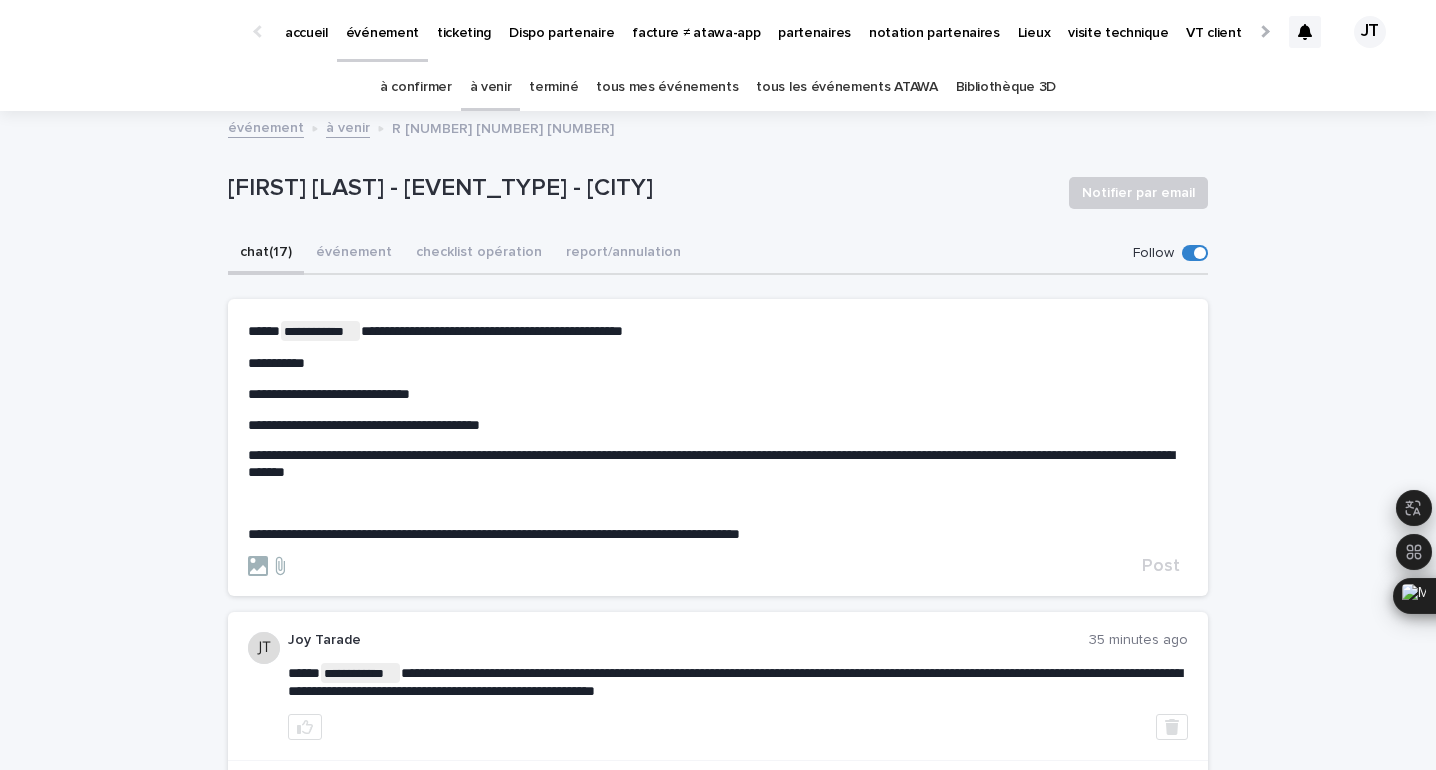 click on "**********" at bounding box center [718, 432] 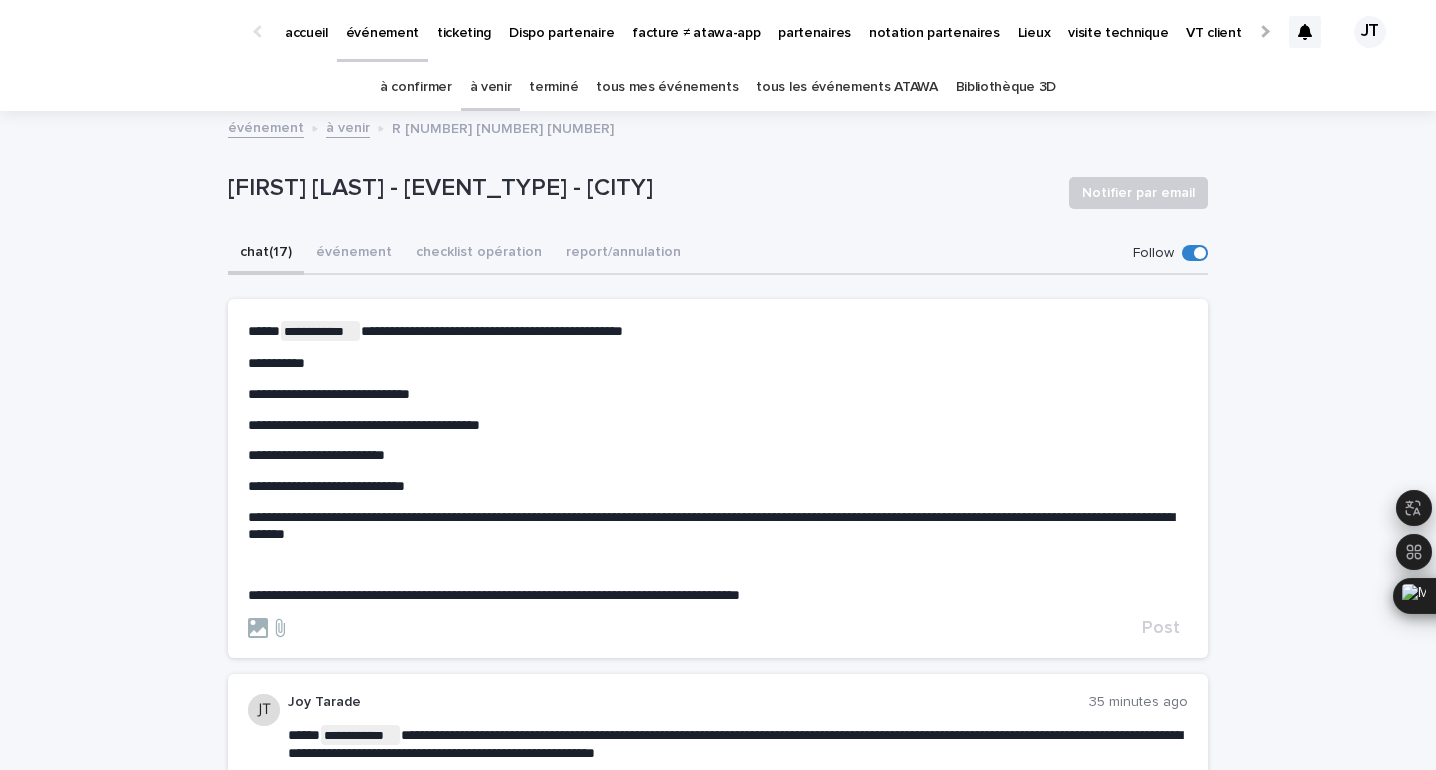 click on "**********" at bounding box center [316, 455] 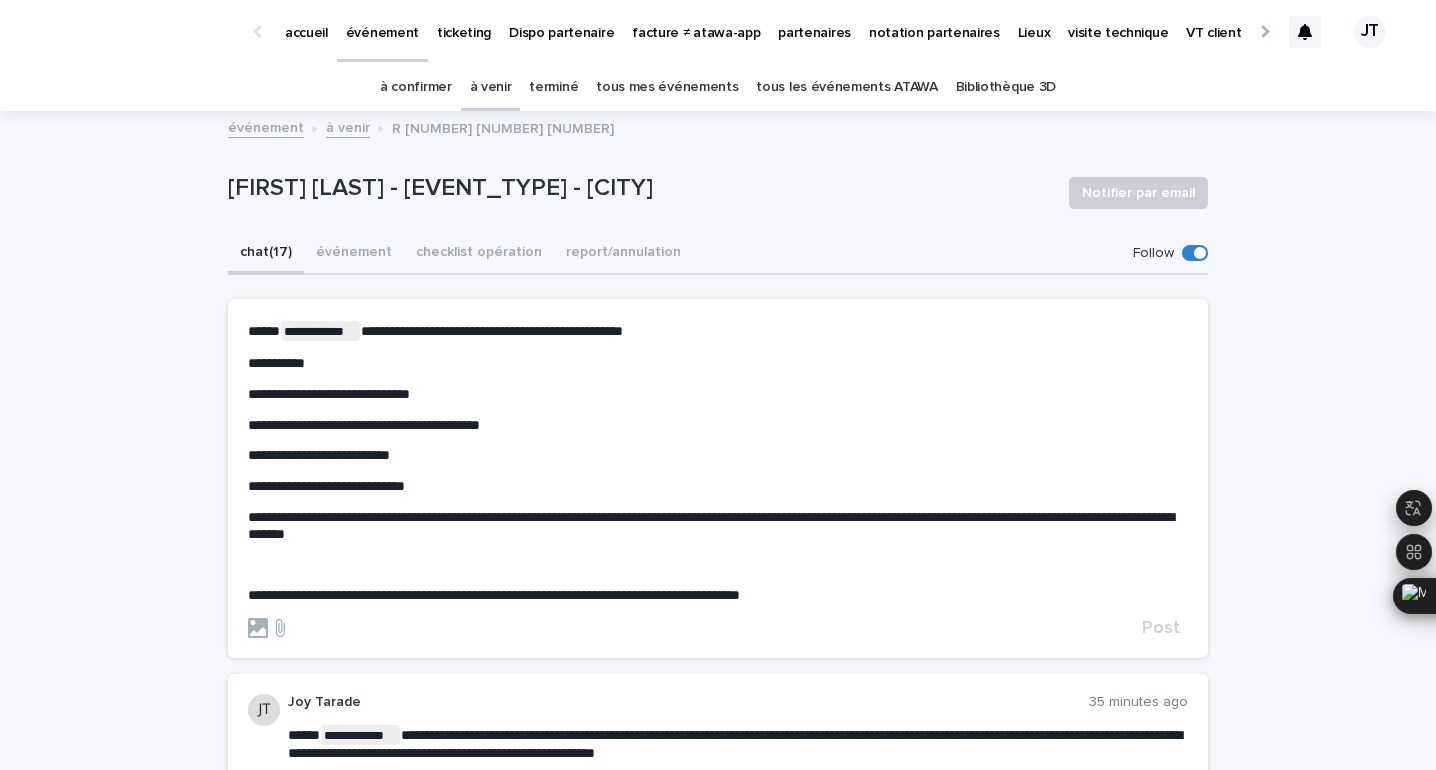 click on "**********" at bounding box center [718, 478] 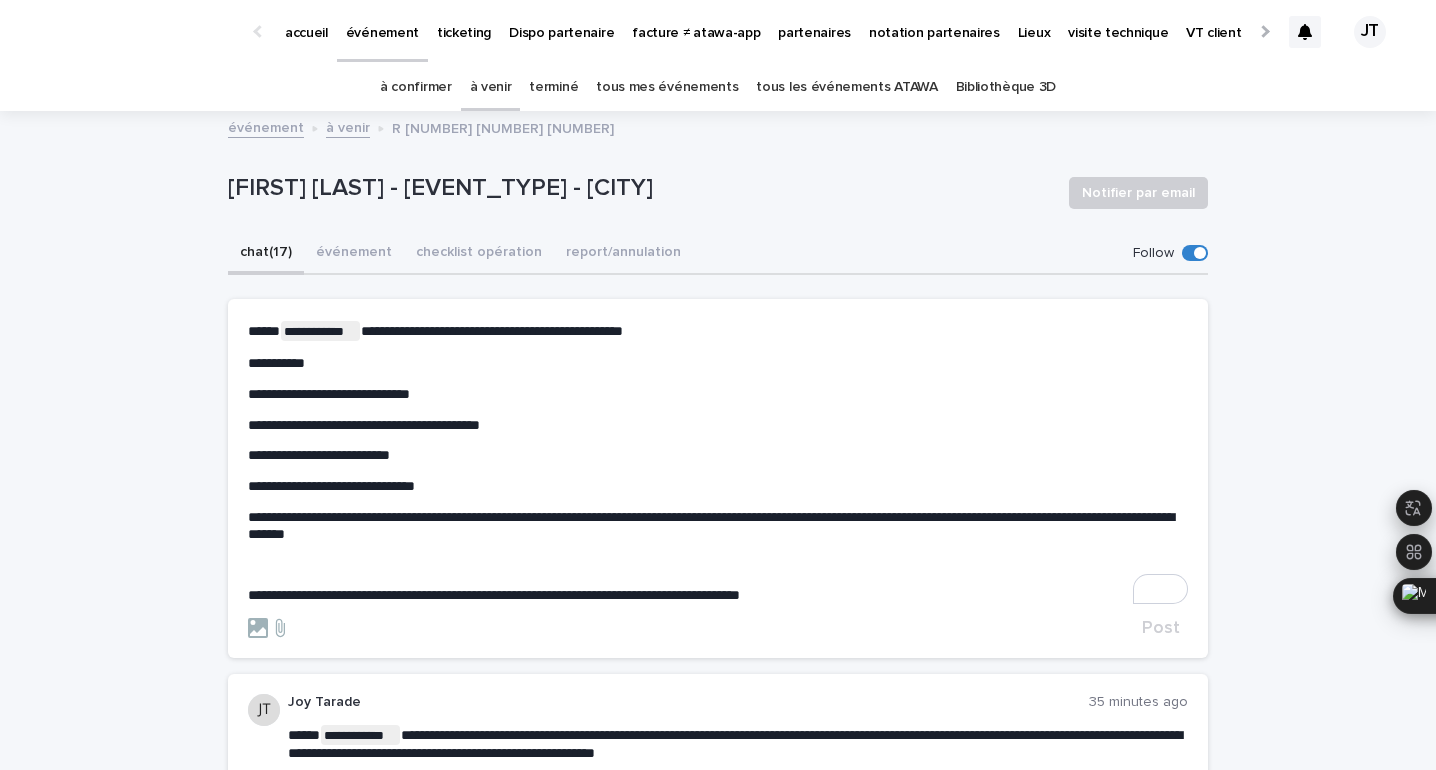 click on "**********" at bounding box center [718, 486] 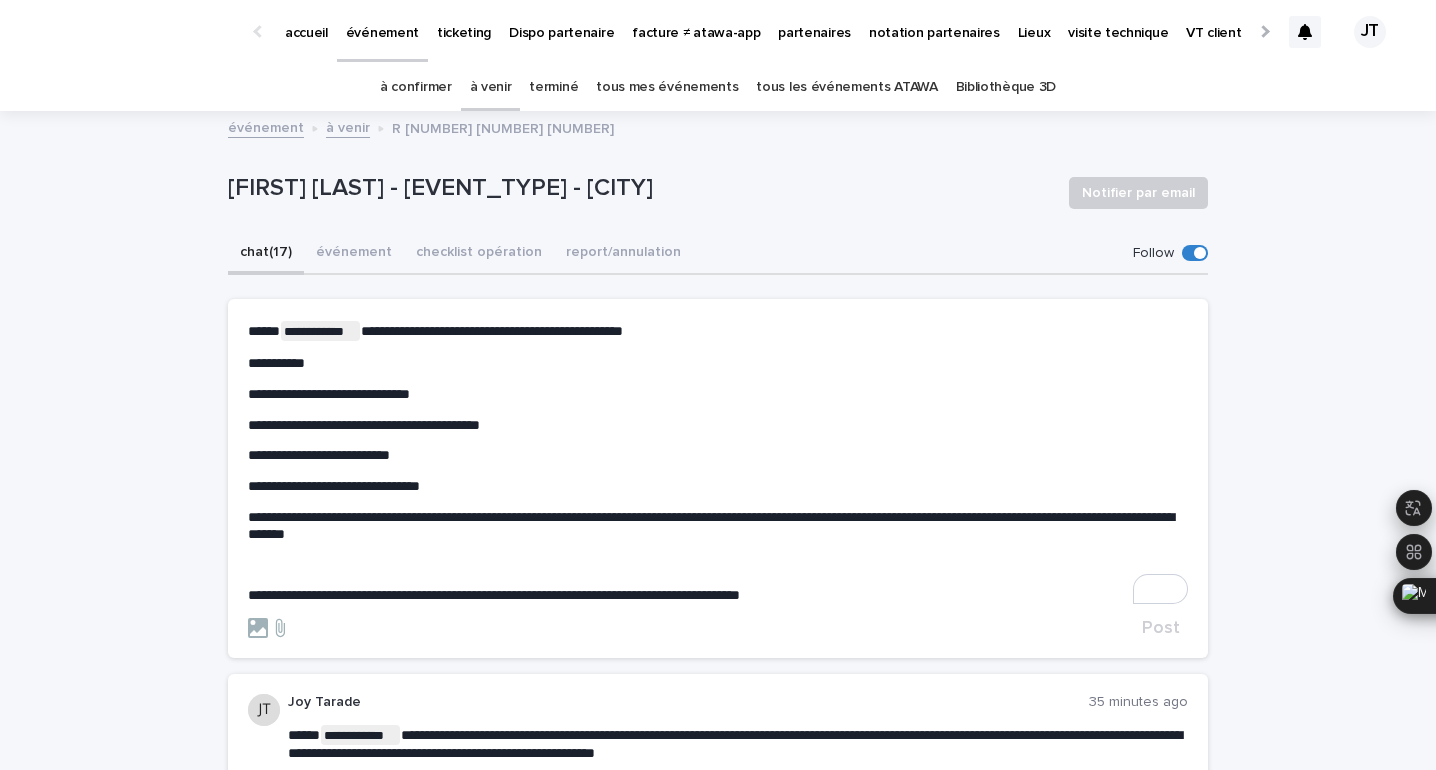 click on "**********" at bounding box center [718, 486] 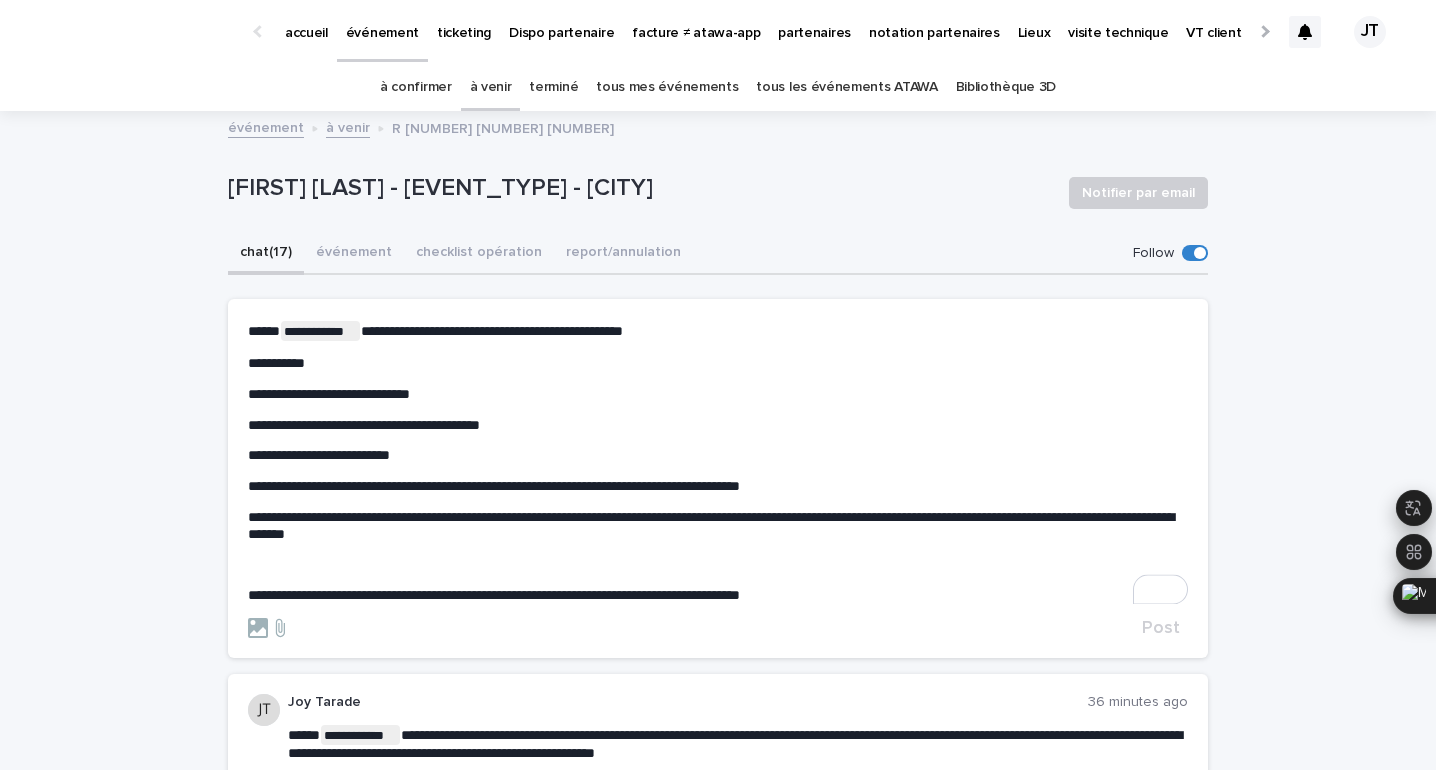 click on "**********" at bounding box center [718, 331] 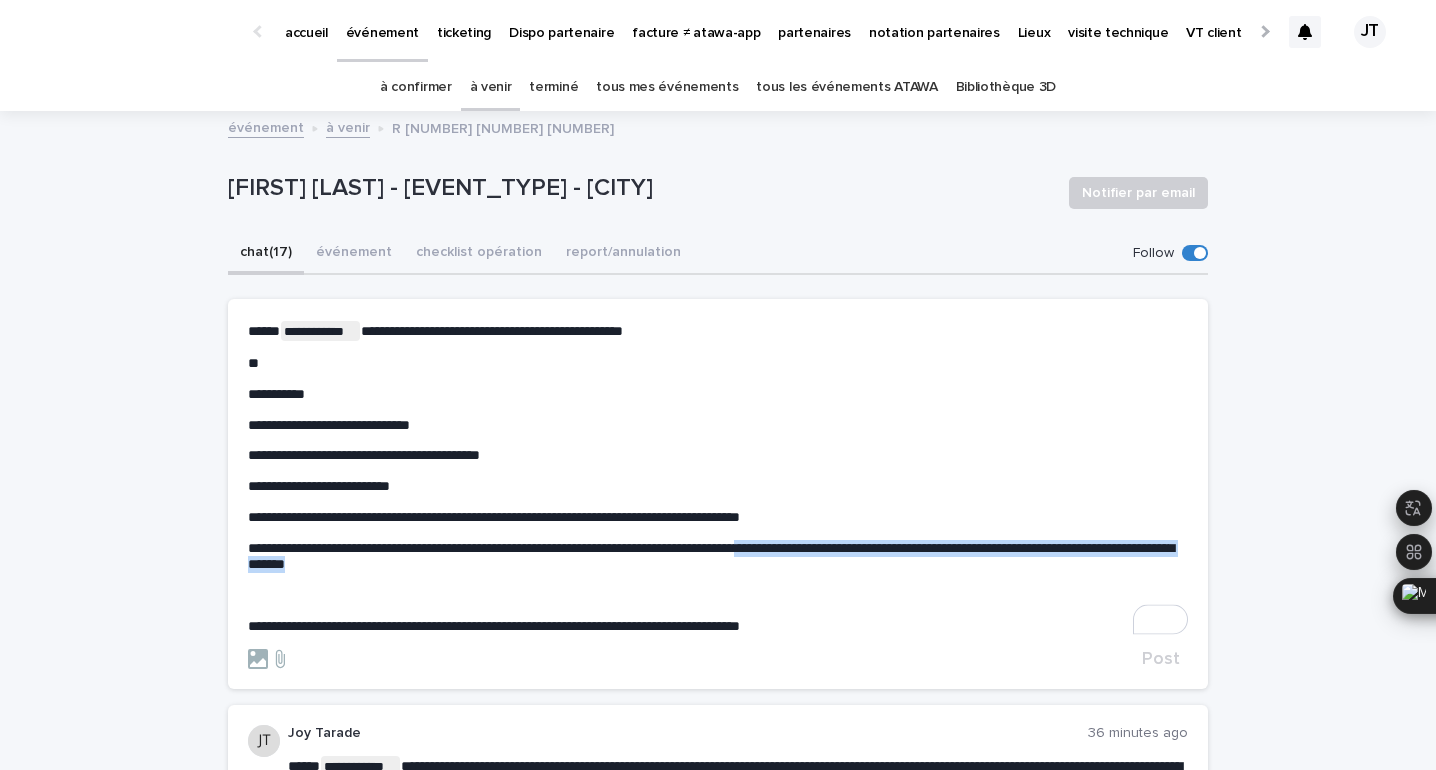 drag, startPoint x: 871, startPoint y: 549, endPoint x: 896, endPoint y: 565, distance: 29.681644 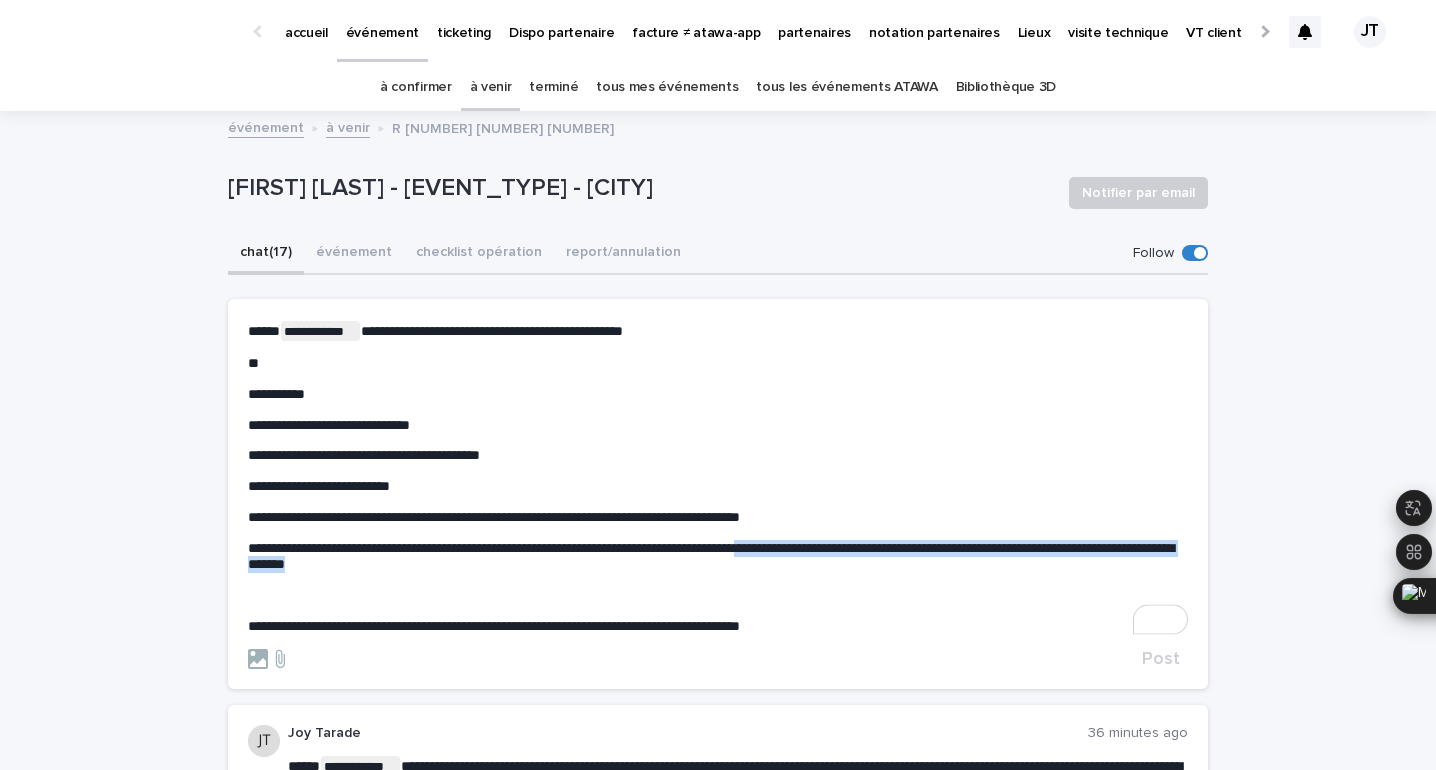 click on "**********" at bounding box center (718, 557) 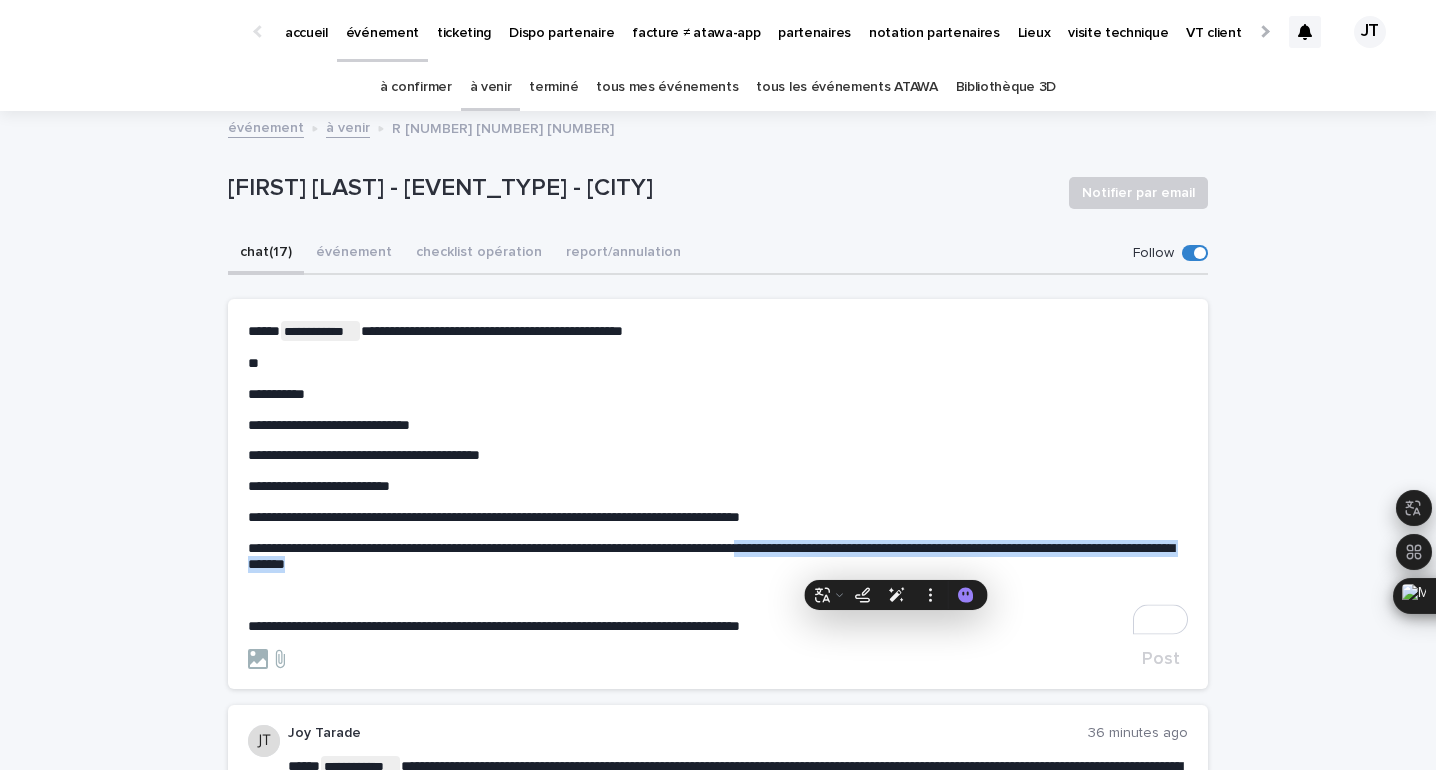 copy on "***" 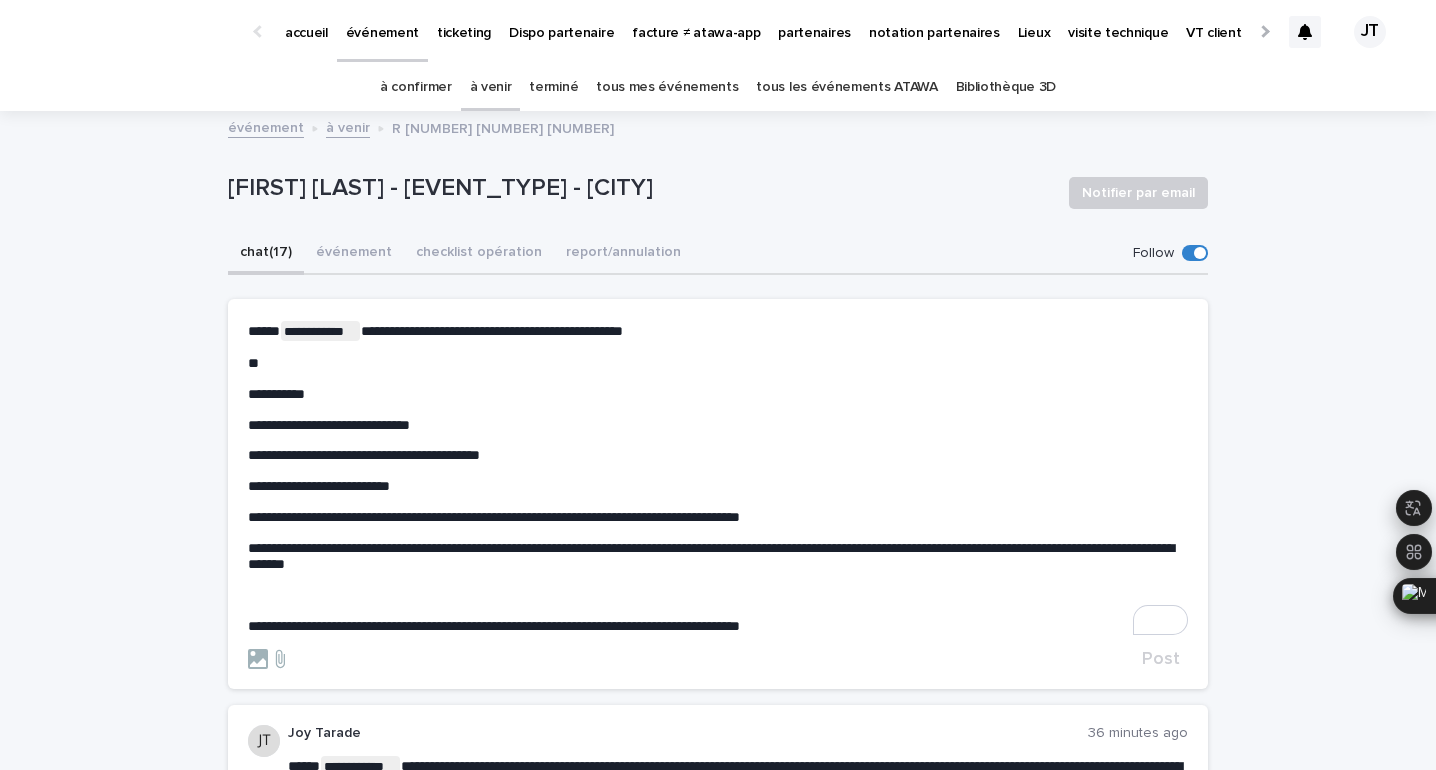 click on "*" at bounding box center (718, 363) 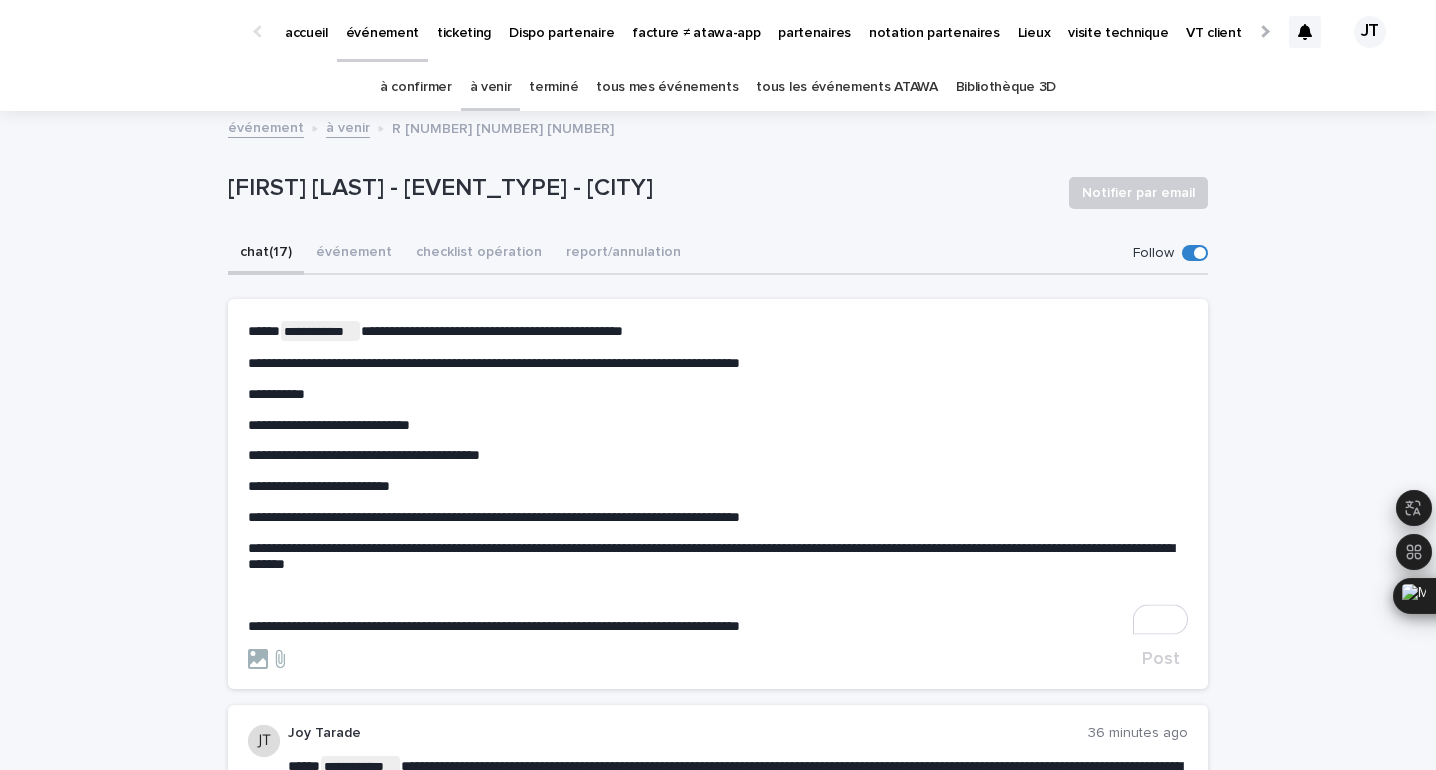 click on "**********" at bounding box center [494, 363] 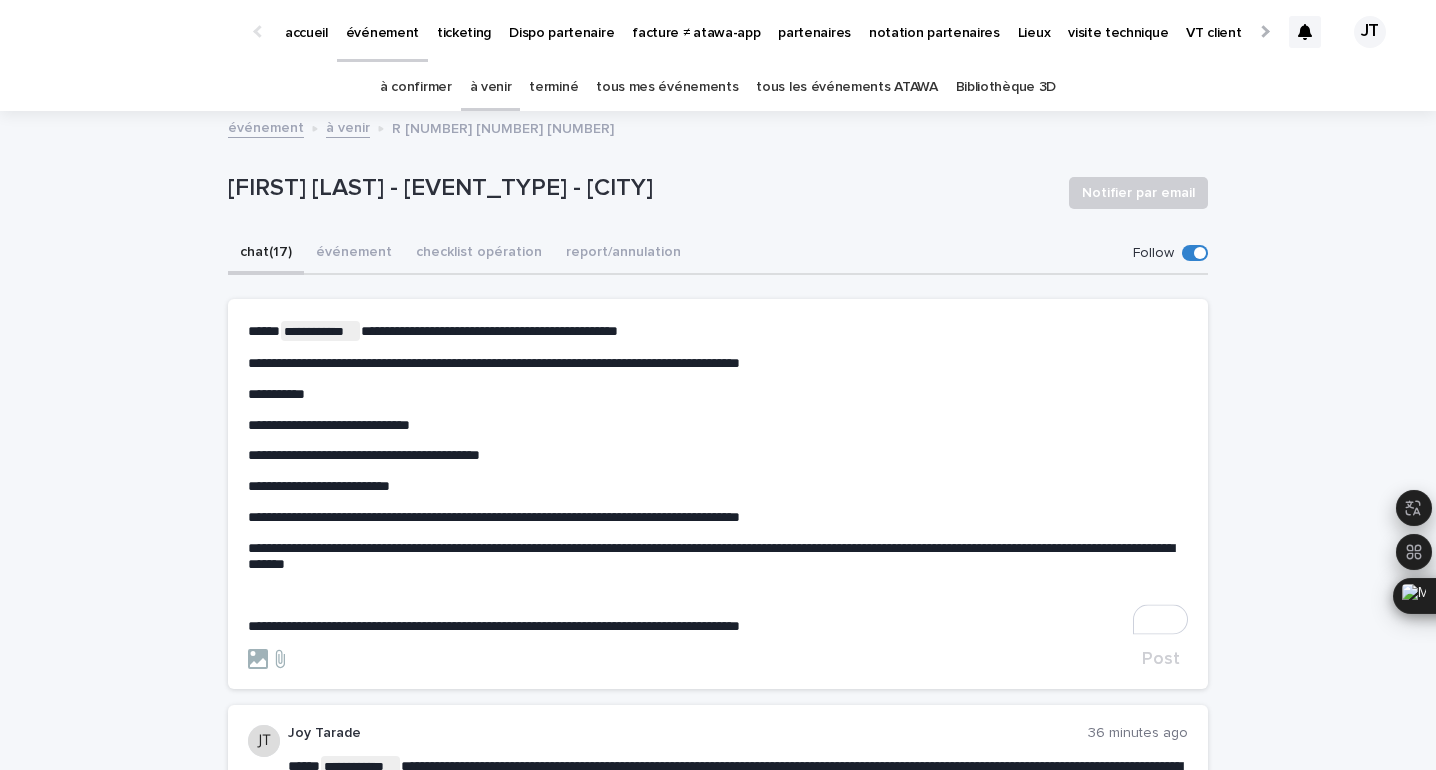 click on "**********" at bounding box center (489, 331) 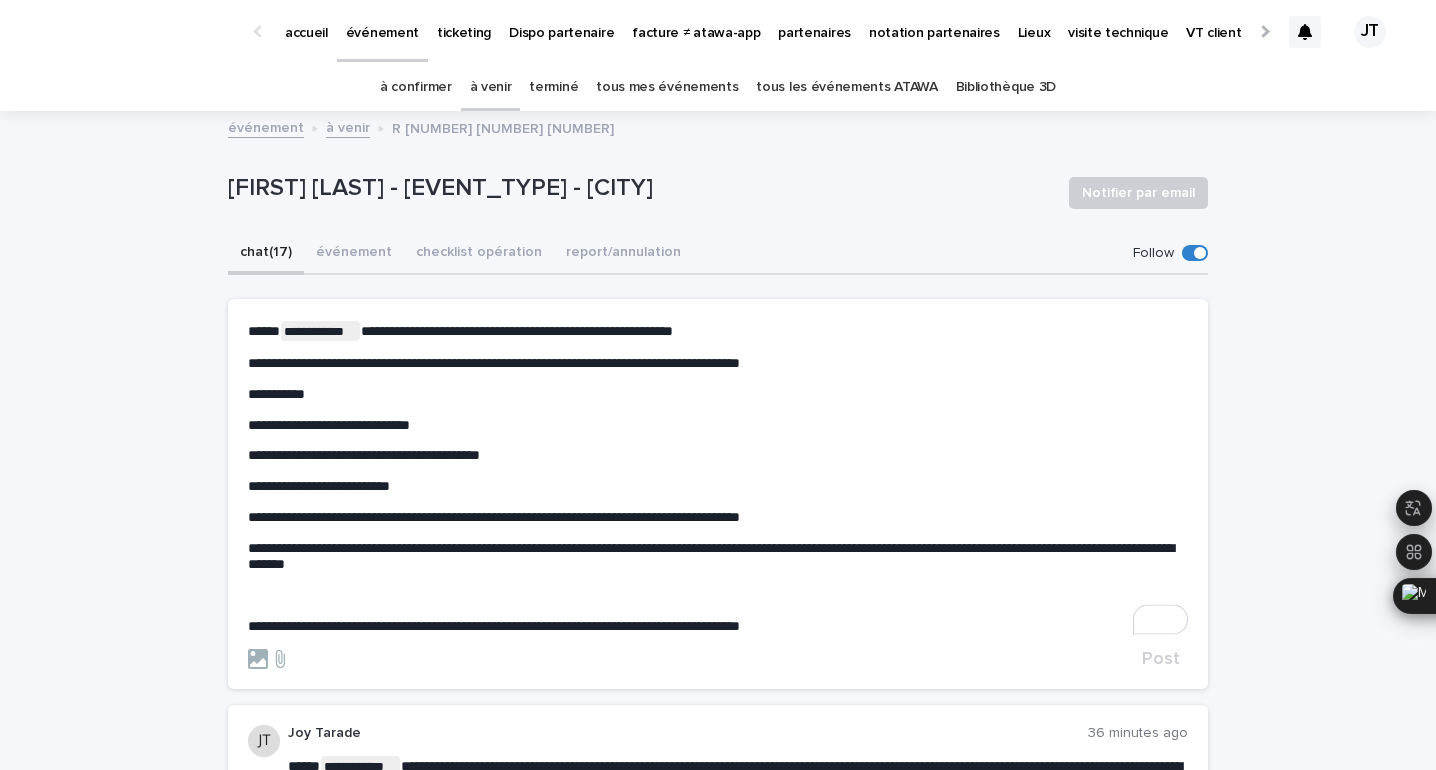 click on "**********" at bounding box center (494, 363) 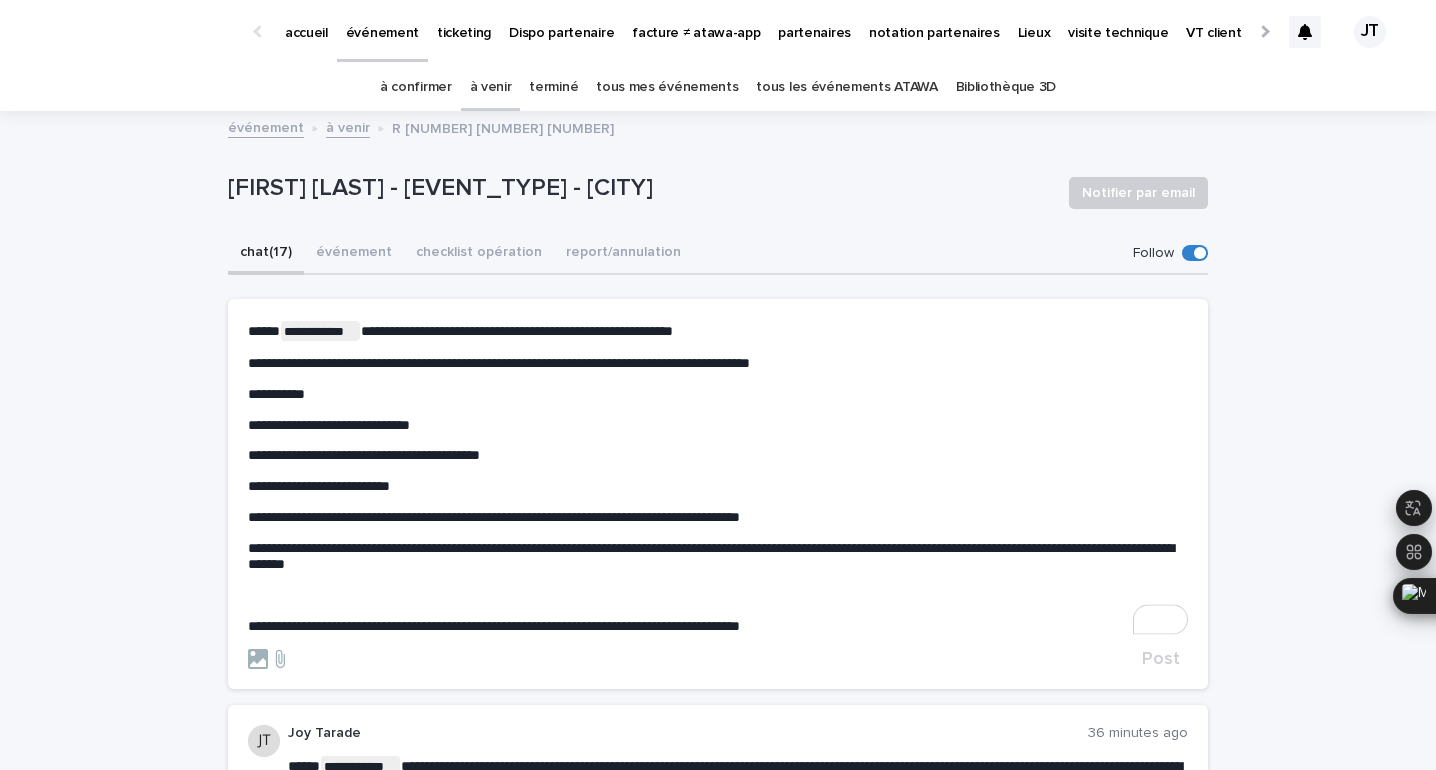 click on "**********" at bounding box center (499, 363) 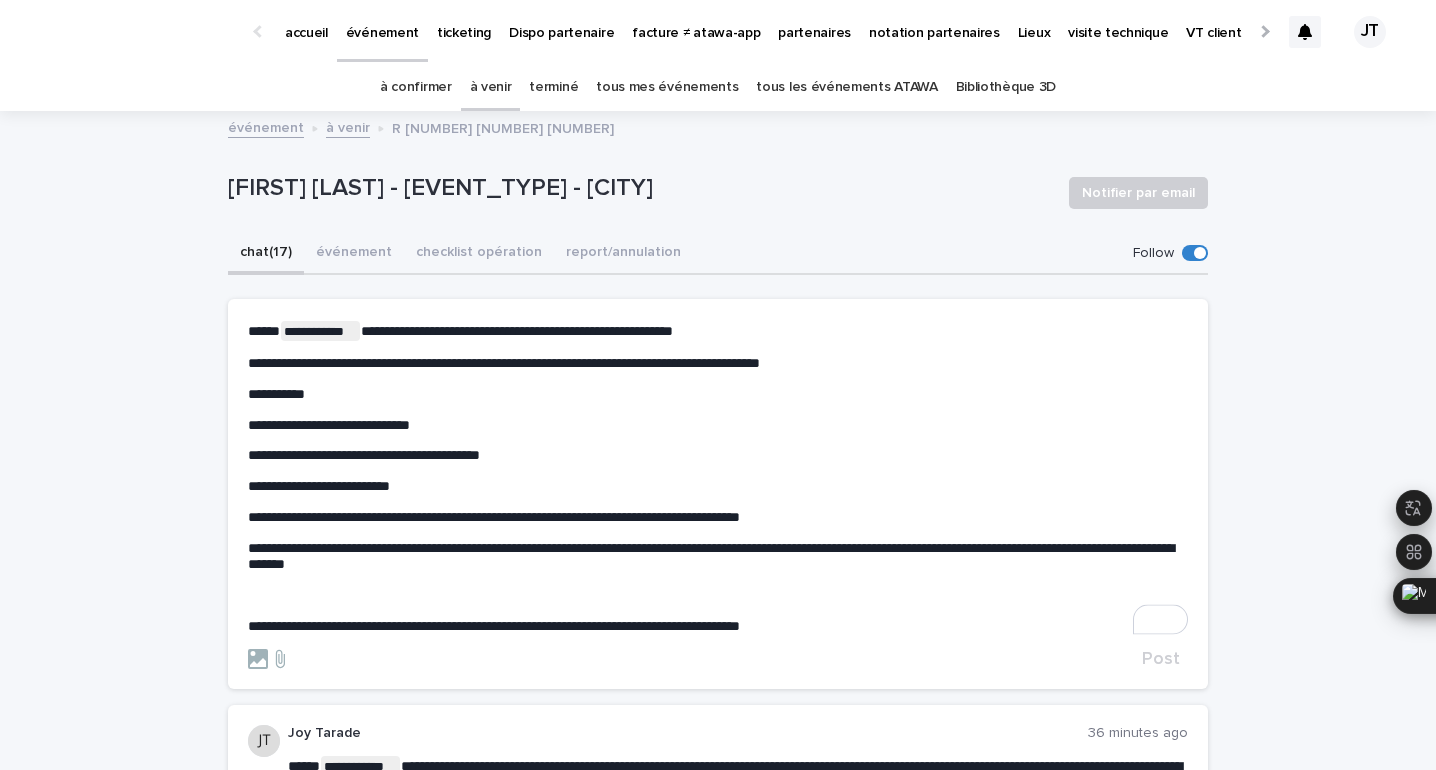 click on "**********" at bounding box center [504, 363] 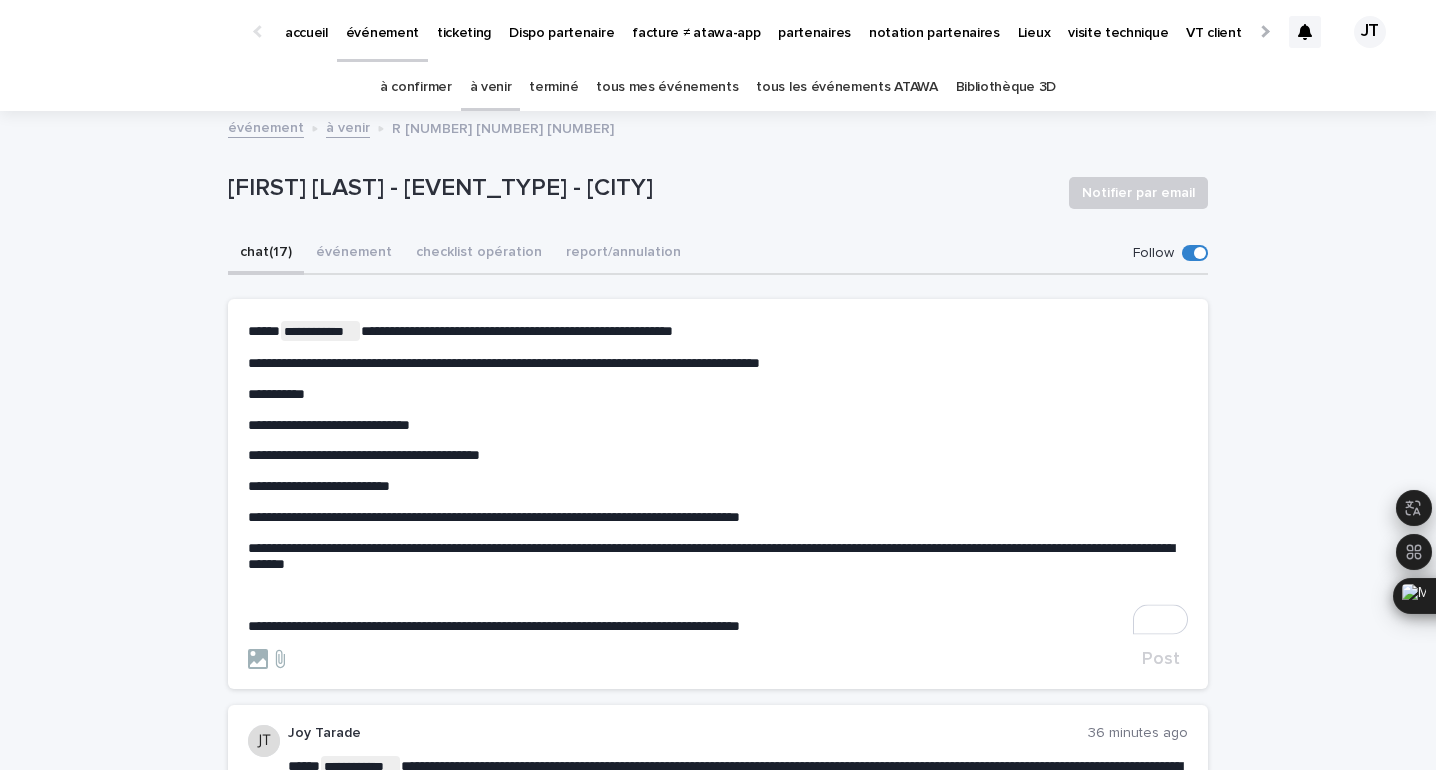 click on "* ****" 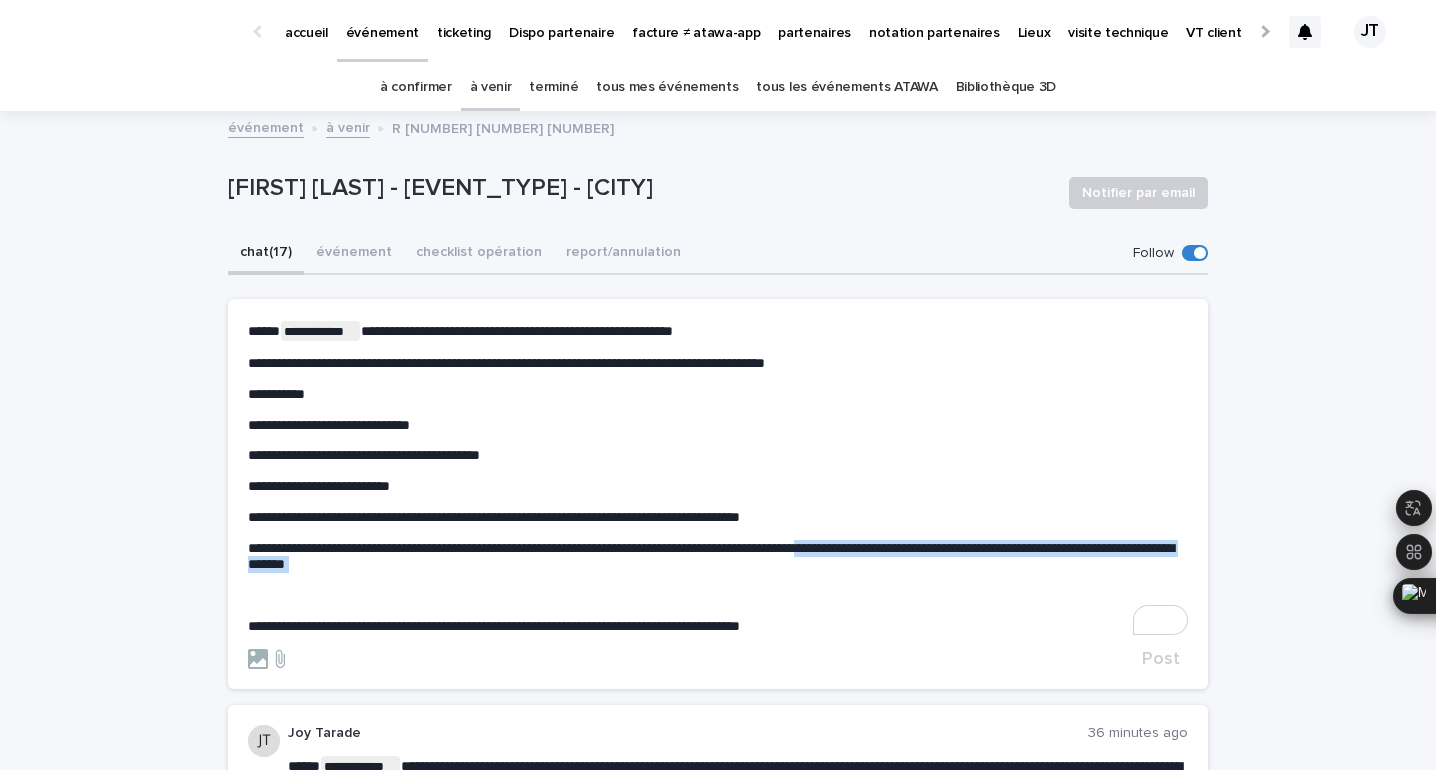drag, startPoint x: 577, startPoint y: 576, endPoint x: 949, endPoint y: 551, distance: 372.8391 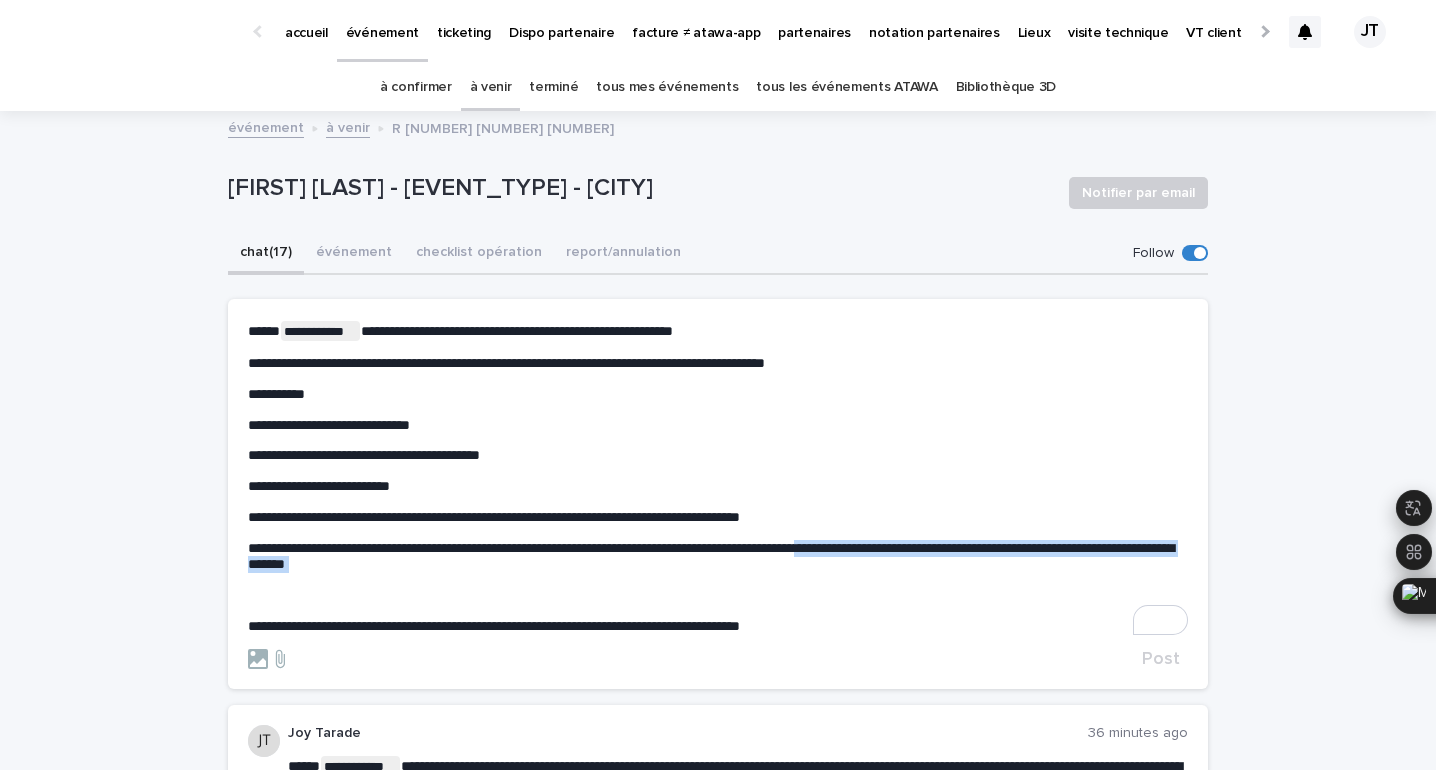 click on "**********" at bounding box center [718, 478] 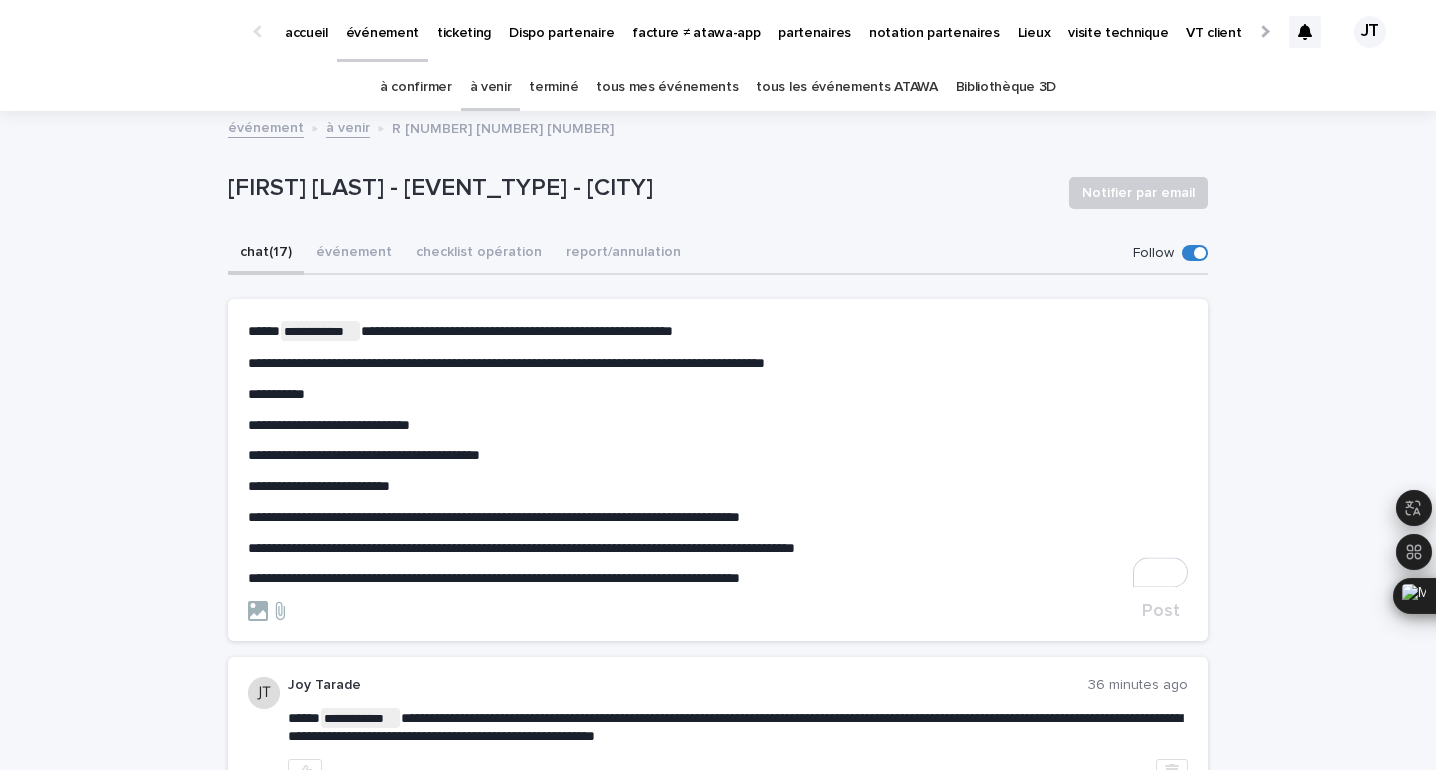 click on "**********" at bounding box center (494, 578) 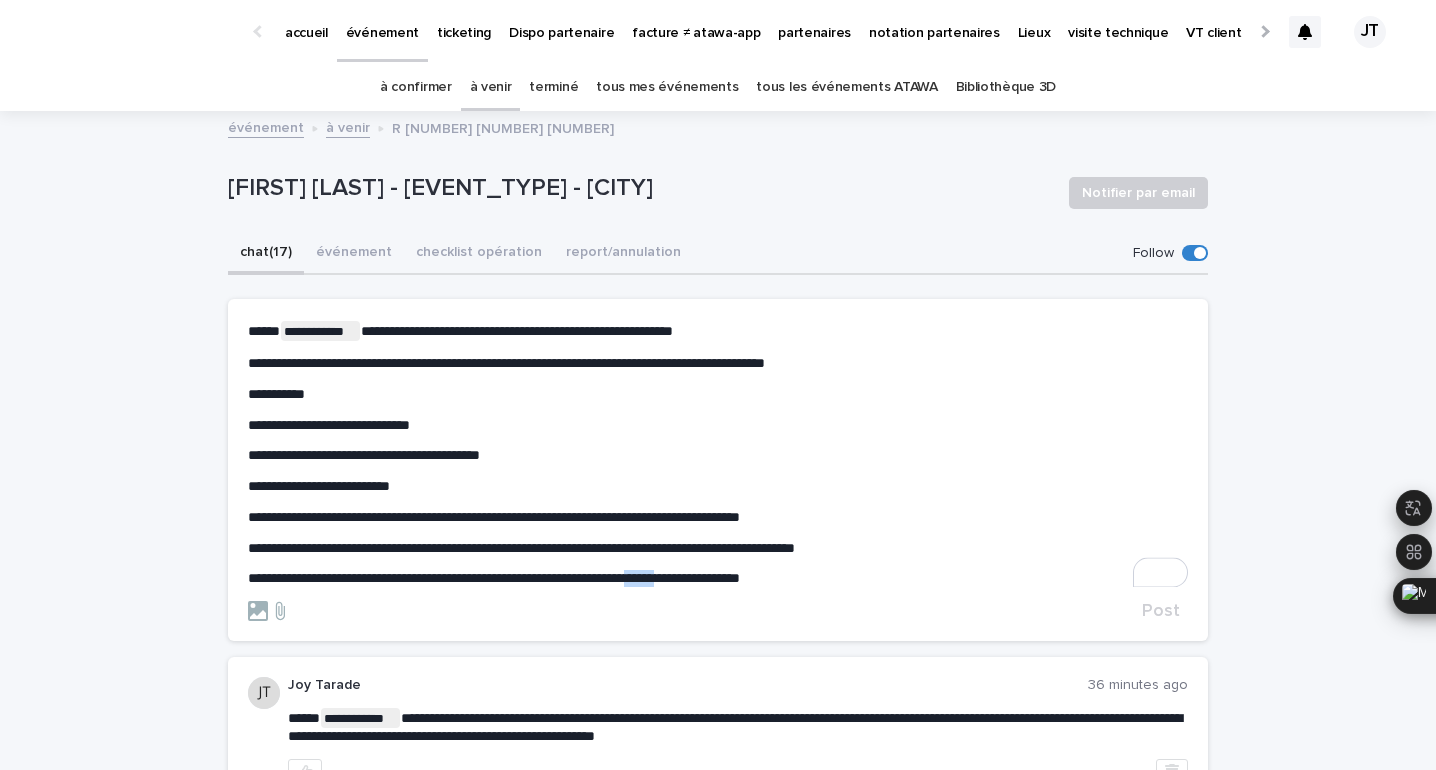 click on "**********" at bounding box center (494, 578) 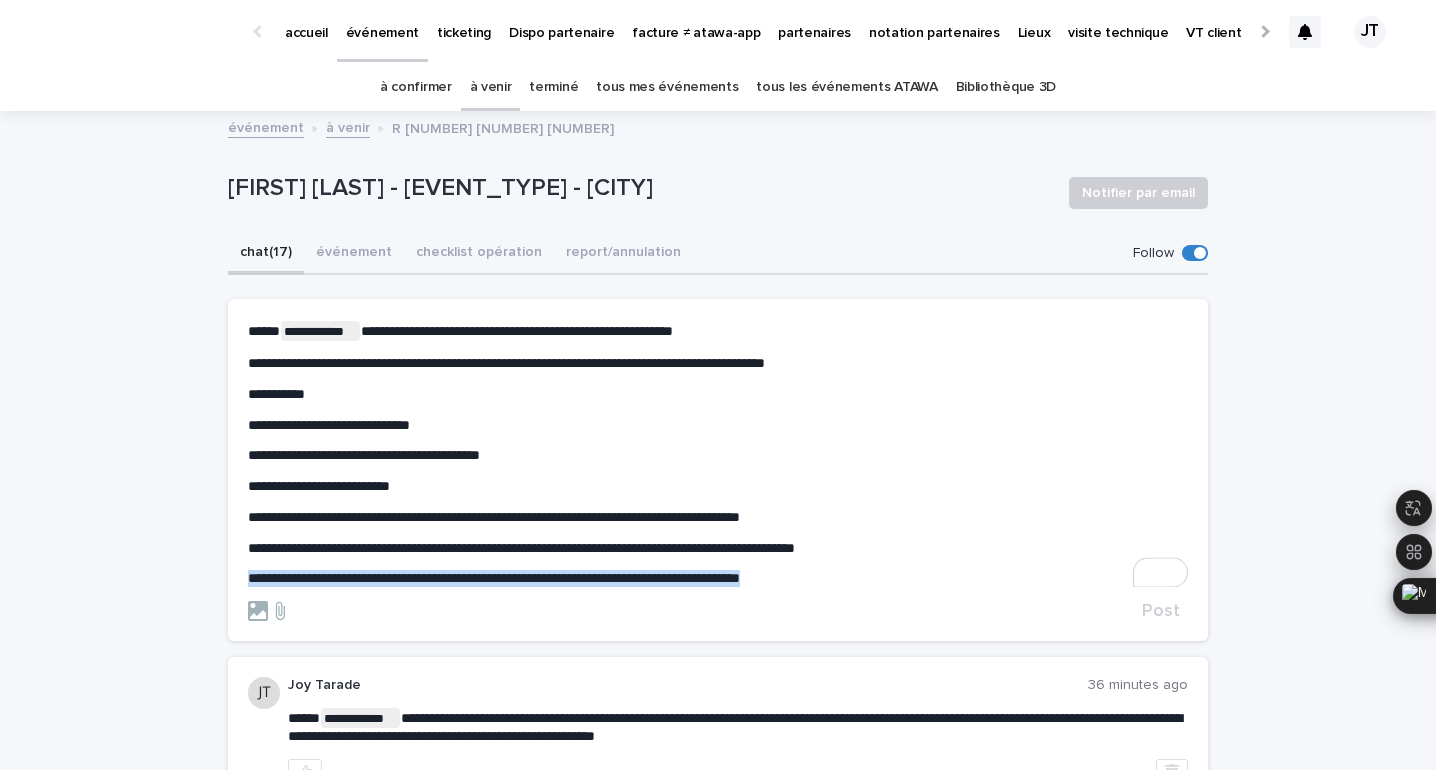 click on "**********" at bounding box center (494, 578) 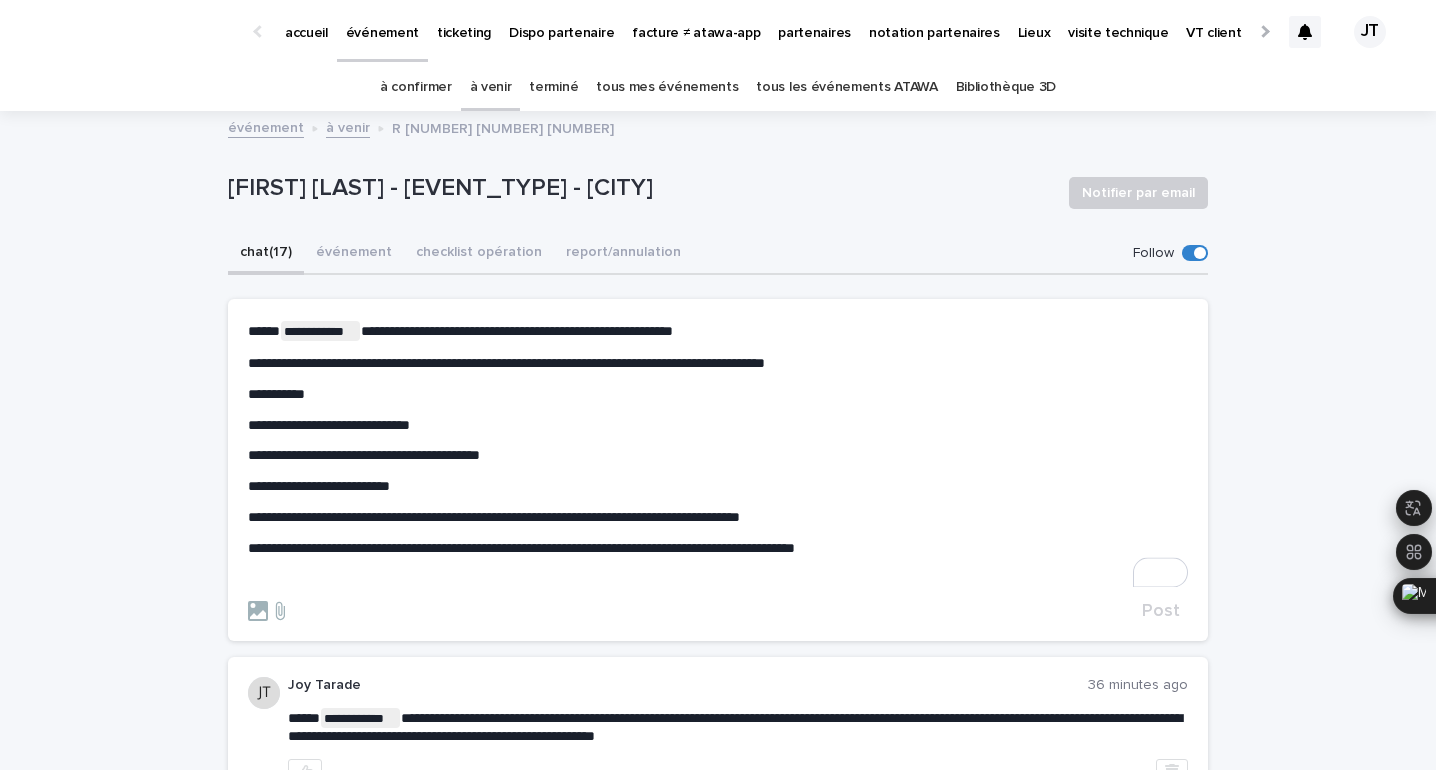 click on "**********" at bounding box center [718, 363] 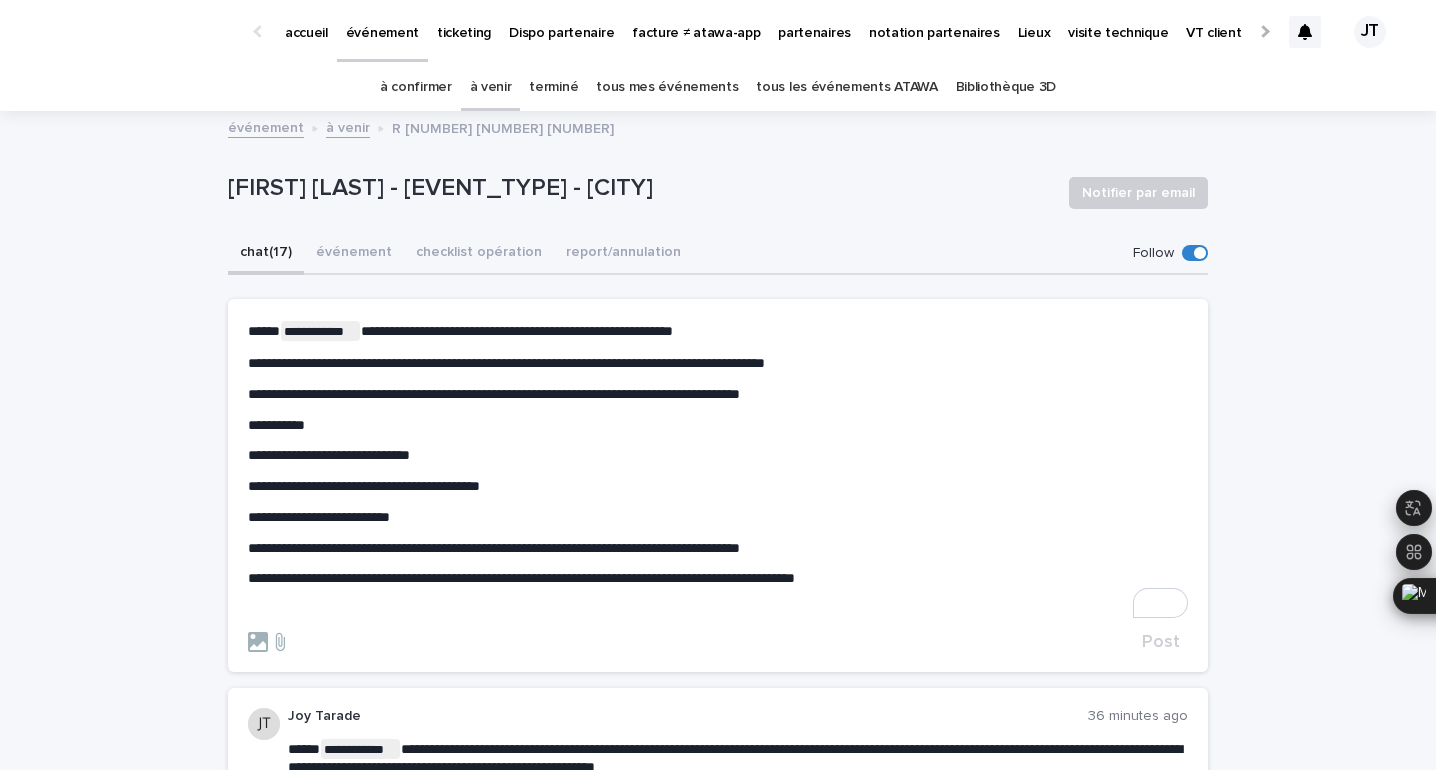 click on "**********" at bounding box center (521, 578) 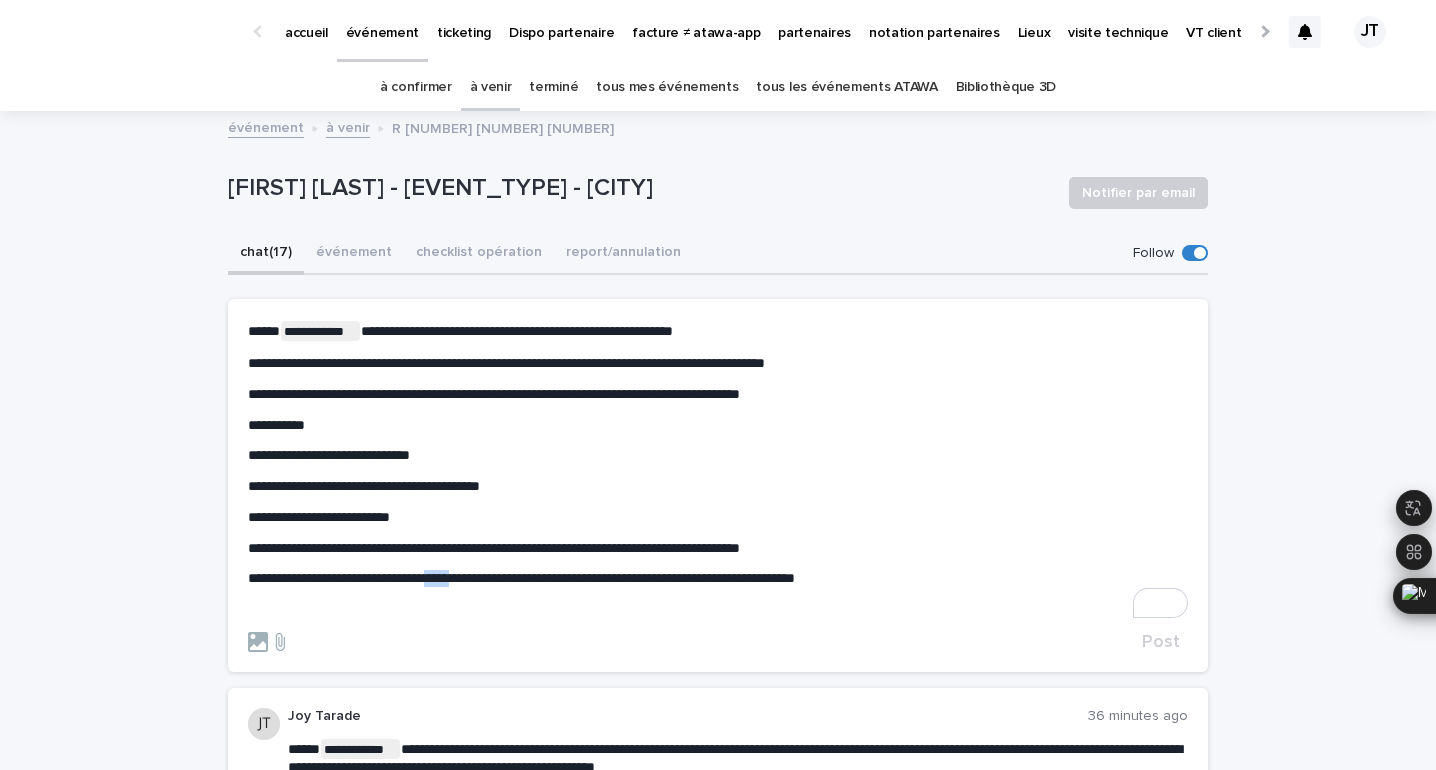 click on "**********" at bounding box center (521, 578) 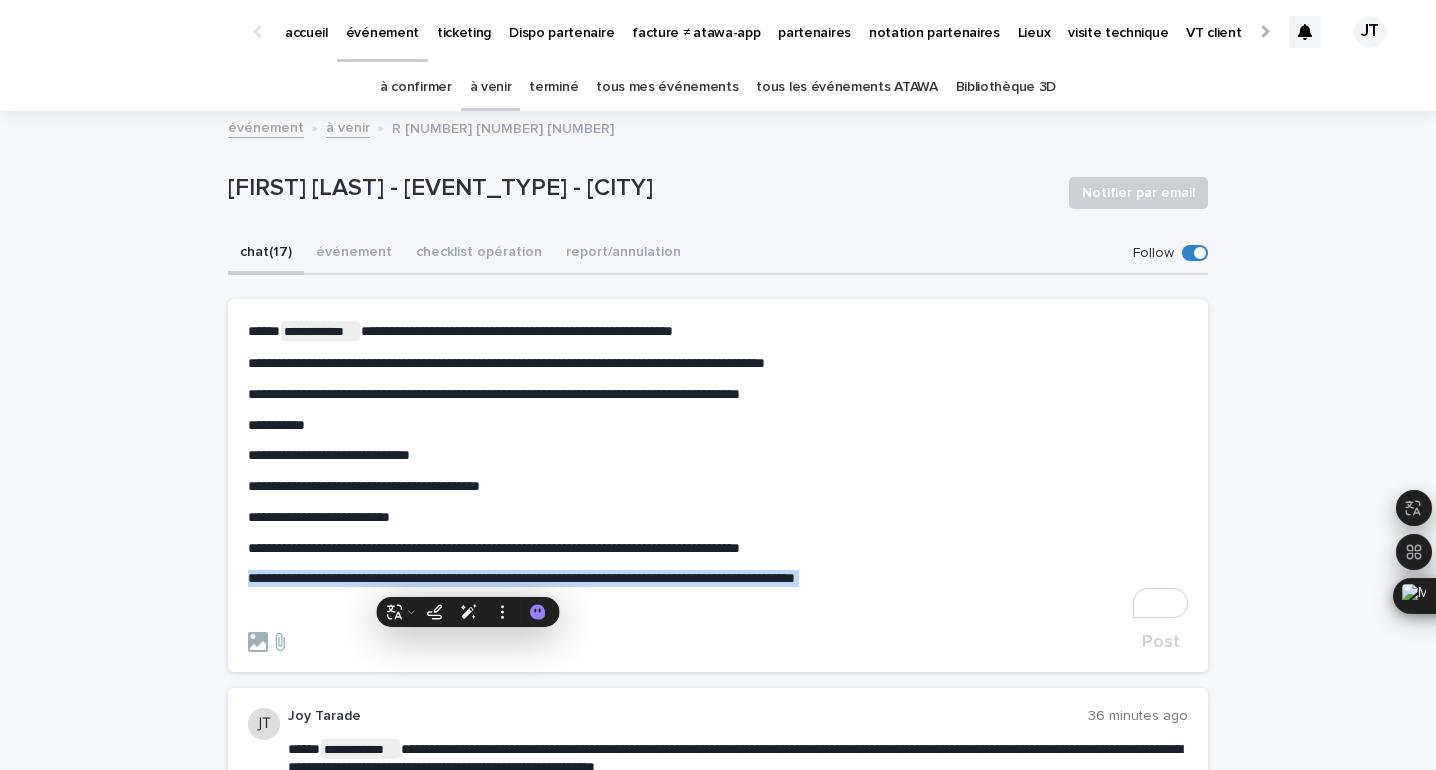 click on "**********" at bounding box center (521, 578) 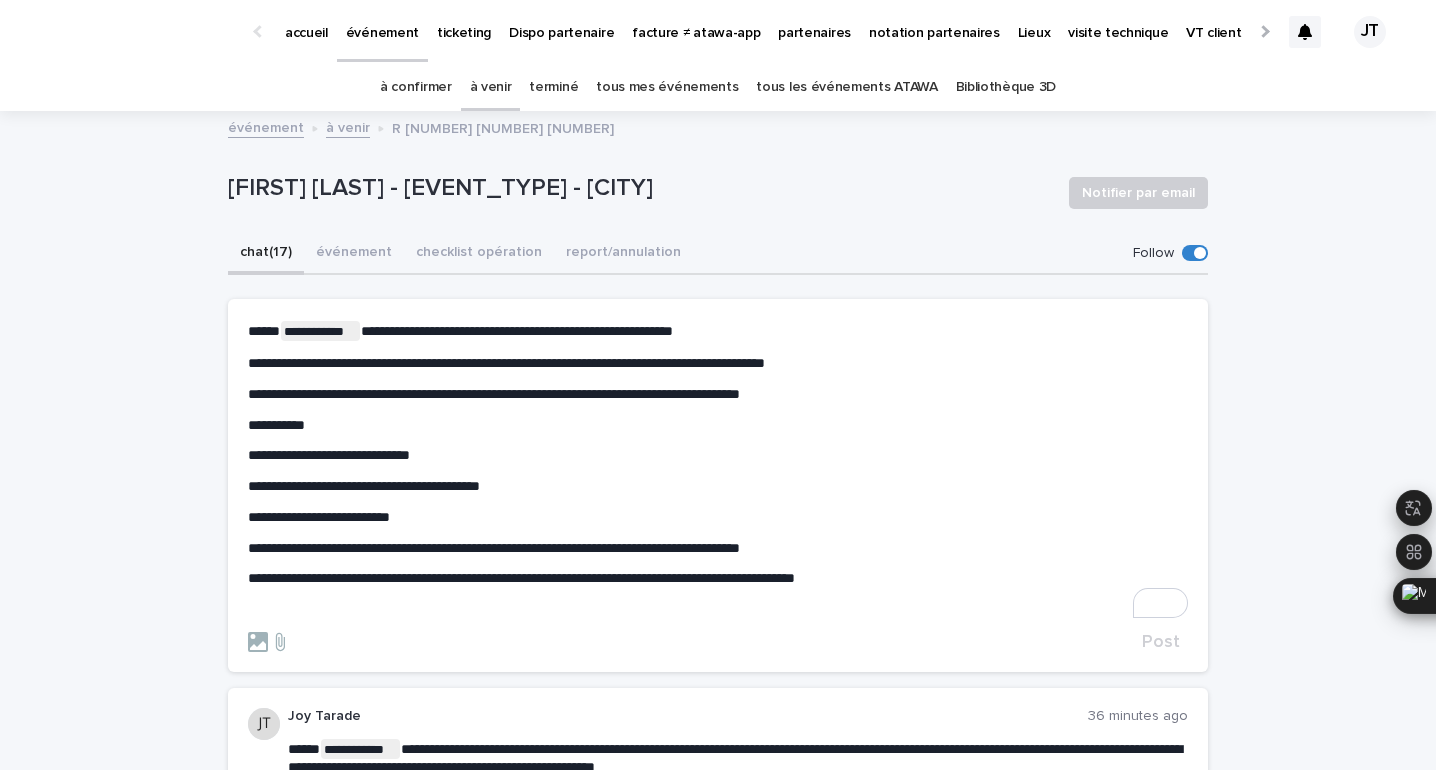 click on "**********" at bounding box center [718, 469] 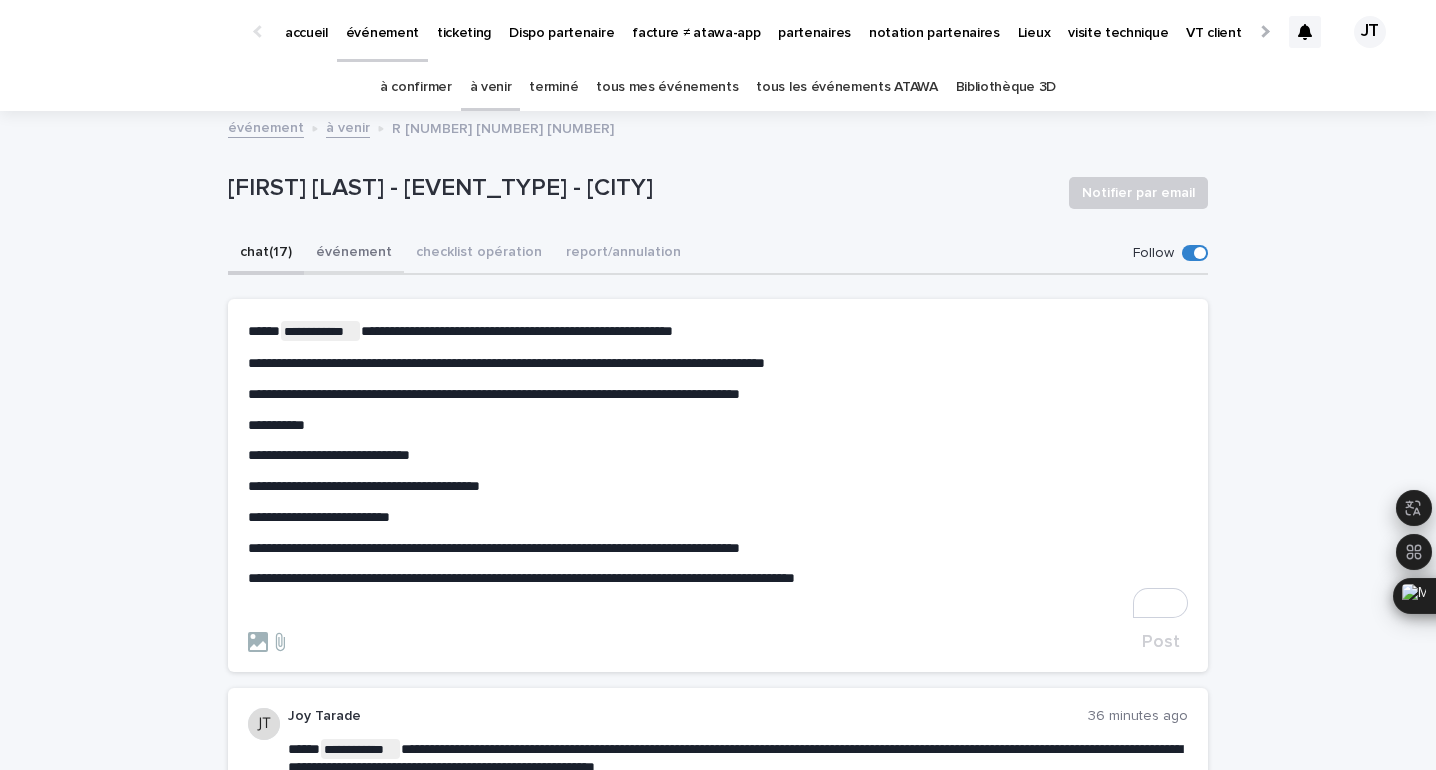 click on "événement" at bounding box center (354, 254) 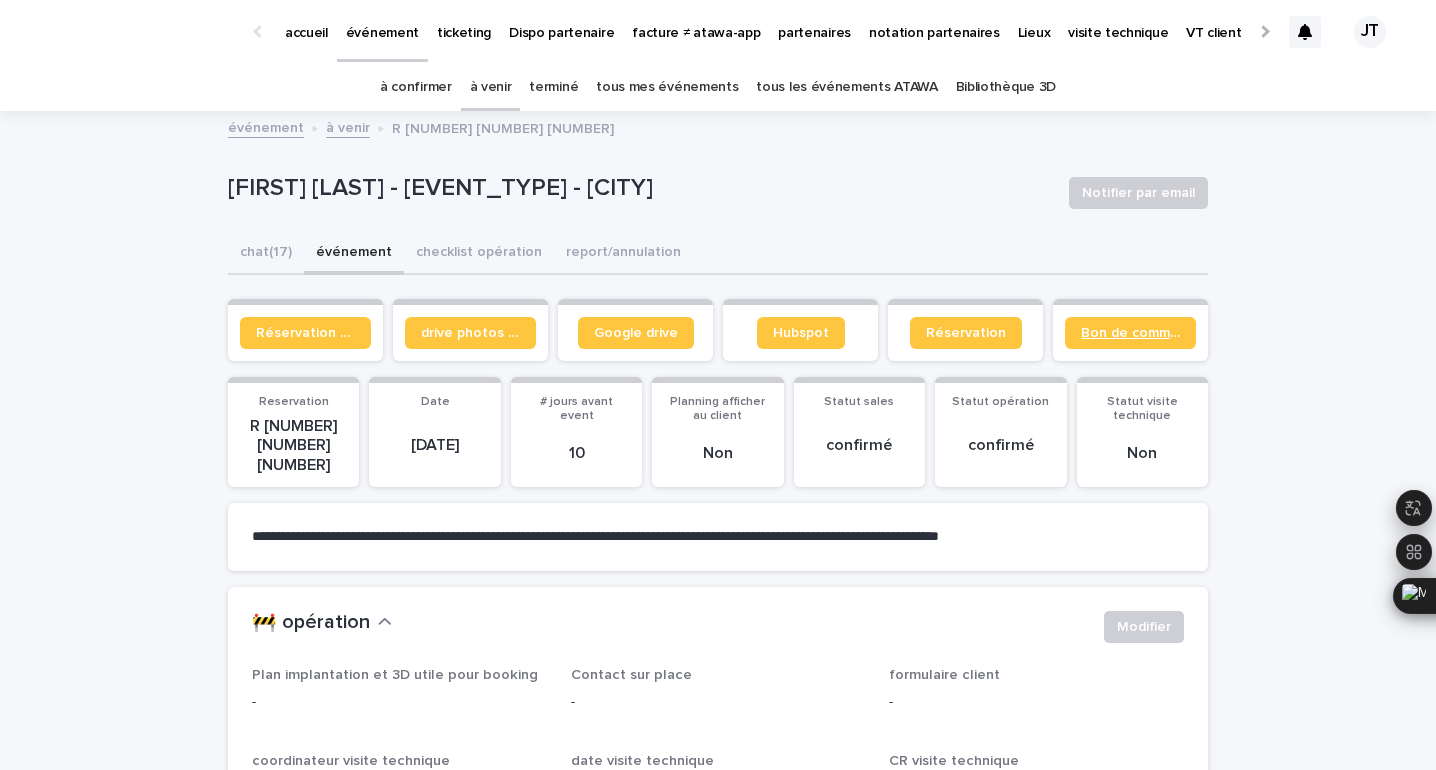 click on "Bon de commande" at bounding box center [1130, 333] 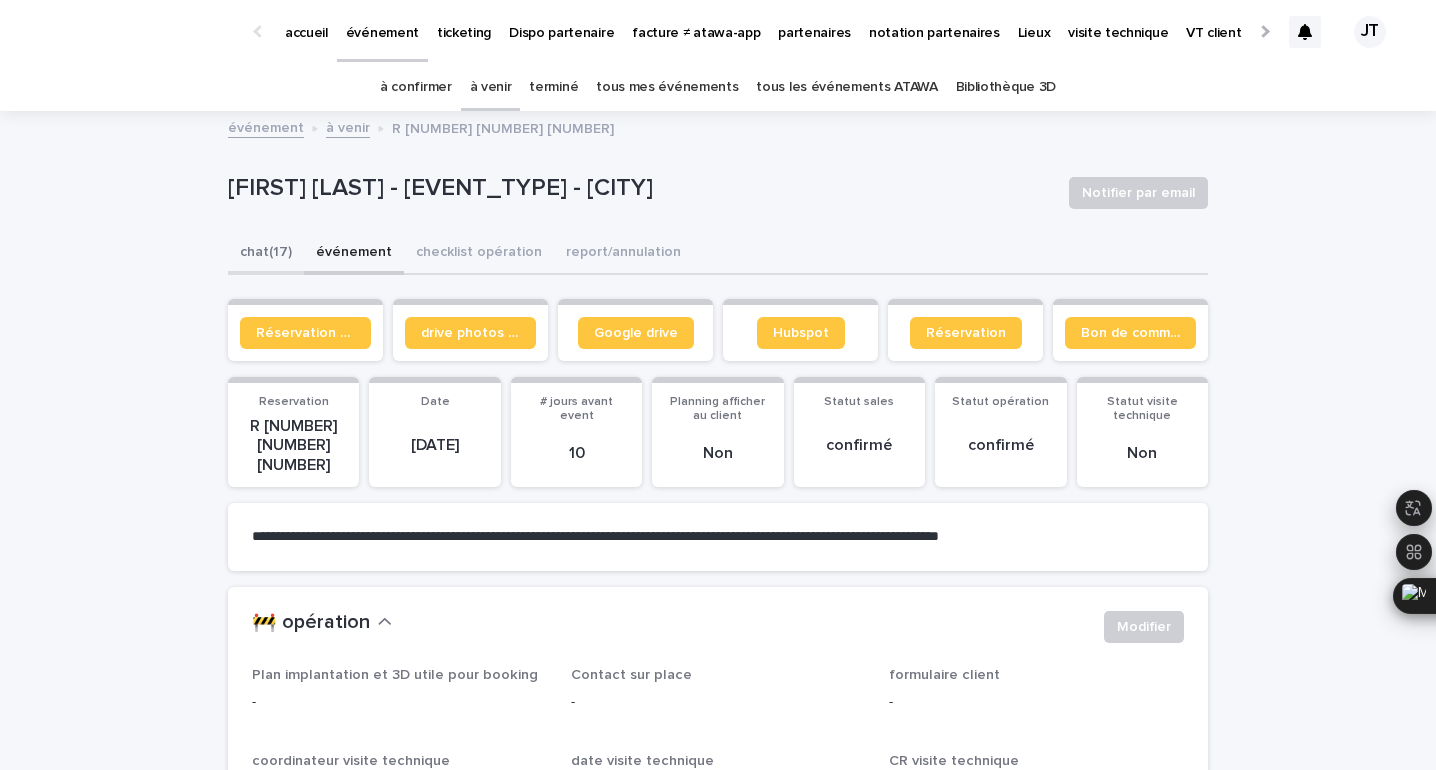 click on "chat  (17)" at bounding box center (266, 254) 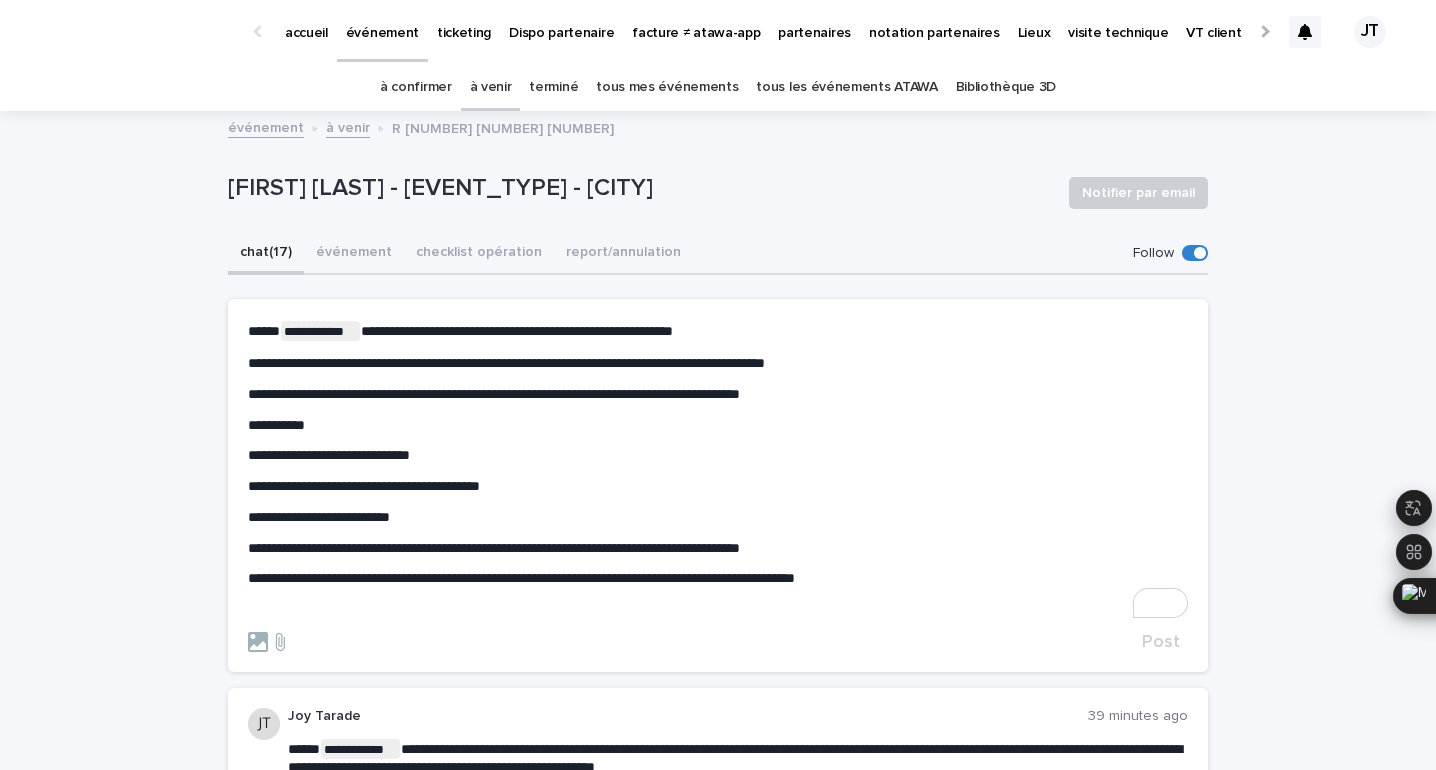 click on "**********" at bounding box center [718, 394] 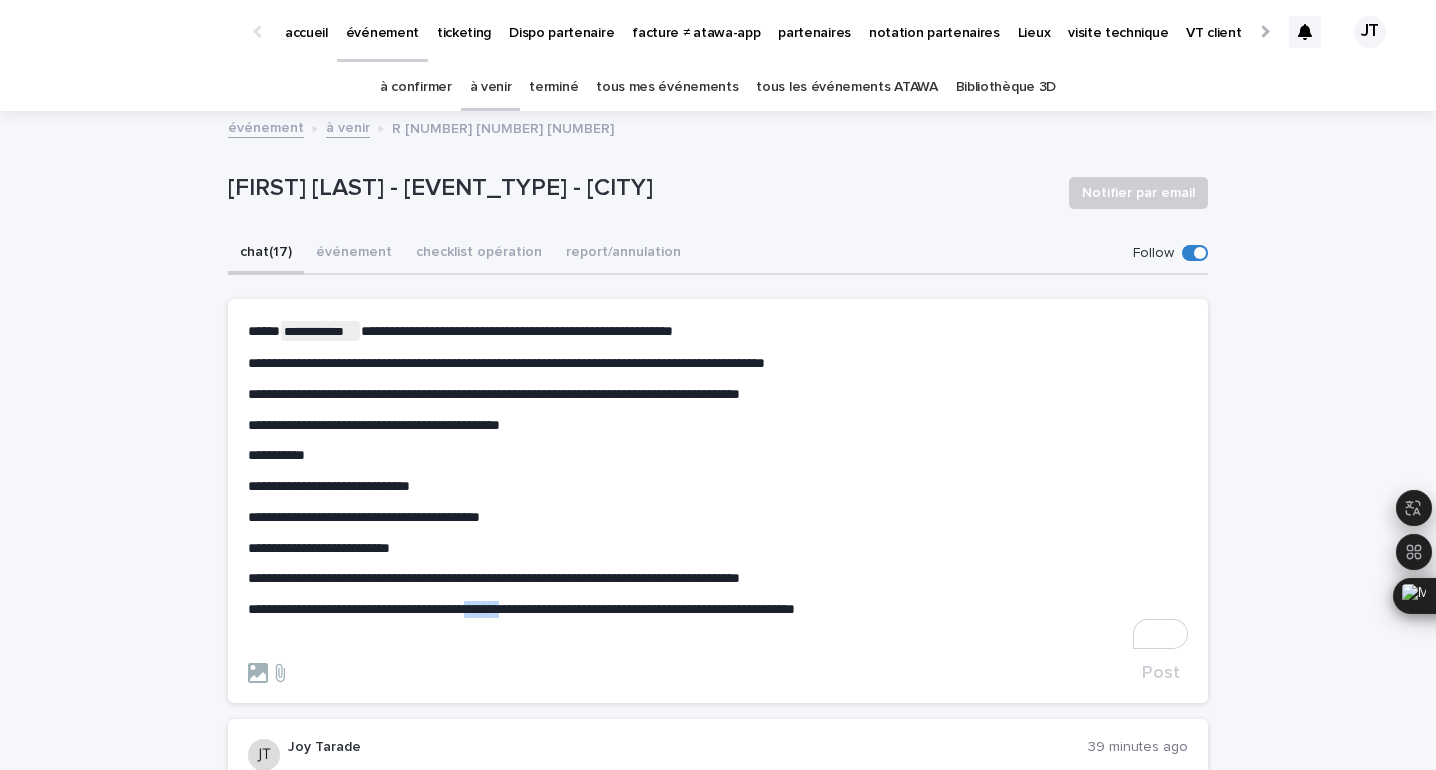 drag, startPoint x: 510, startPoint y: 610, endPoint x: 571, endPoint y: 609, distance: 61.008198 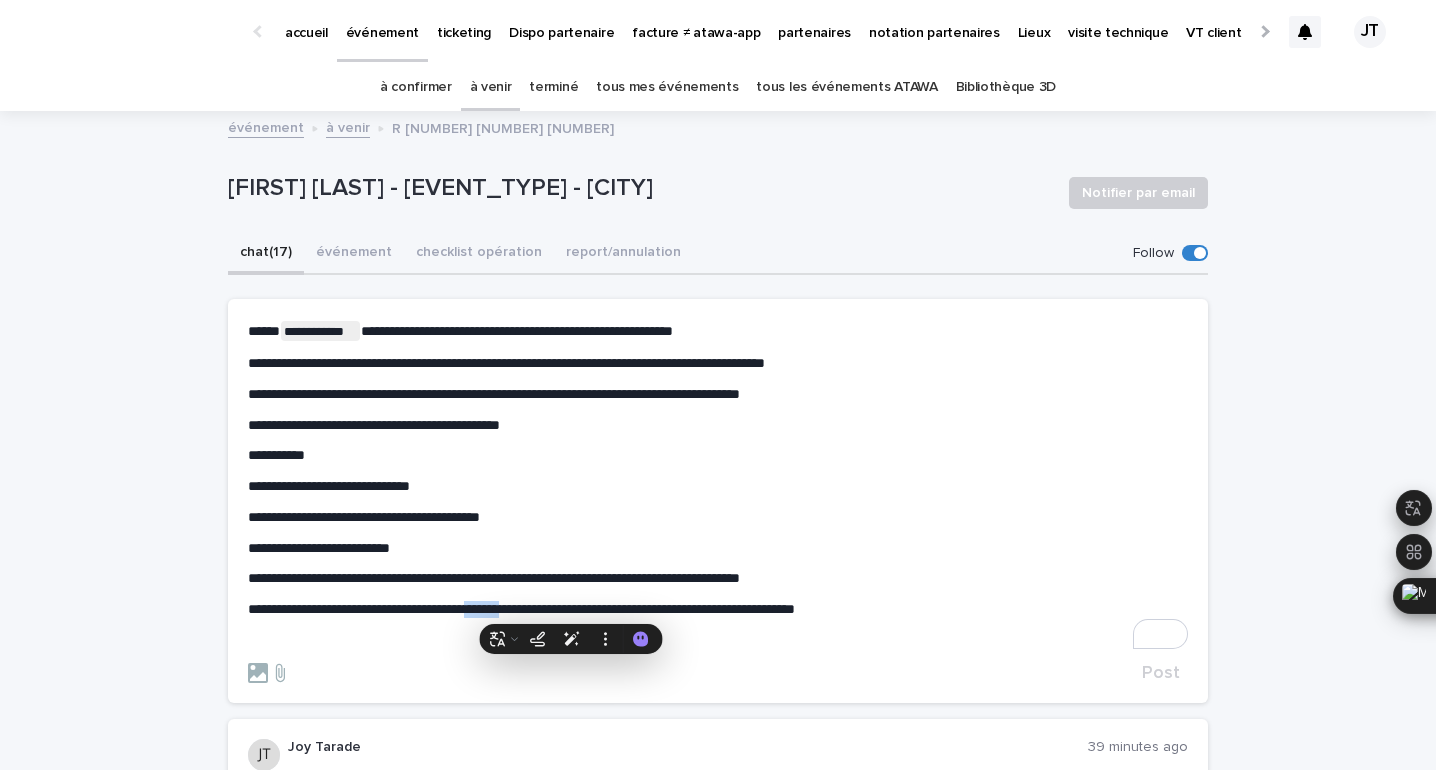copy on "*******" 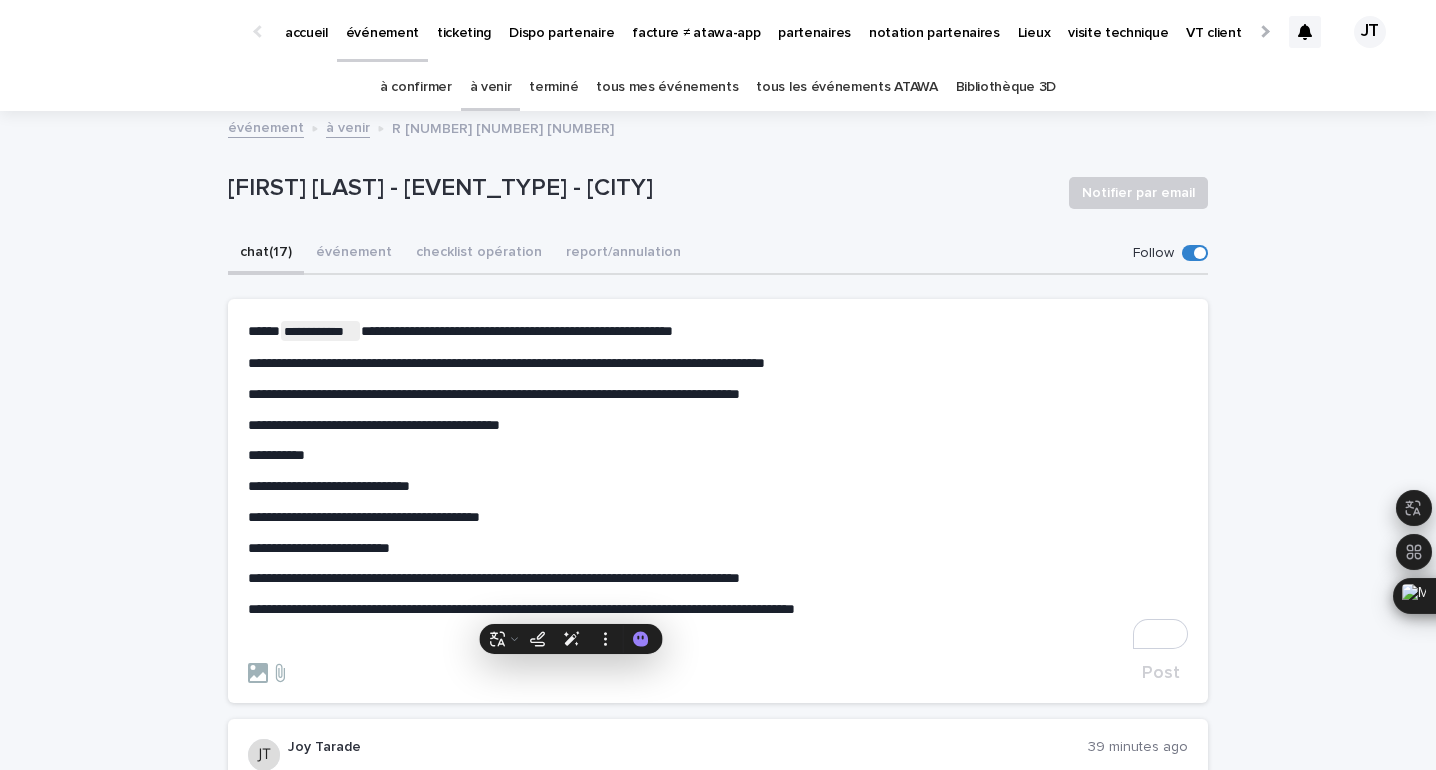 click on "**********" at bounding box center [718, 425] 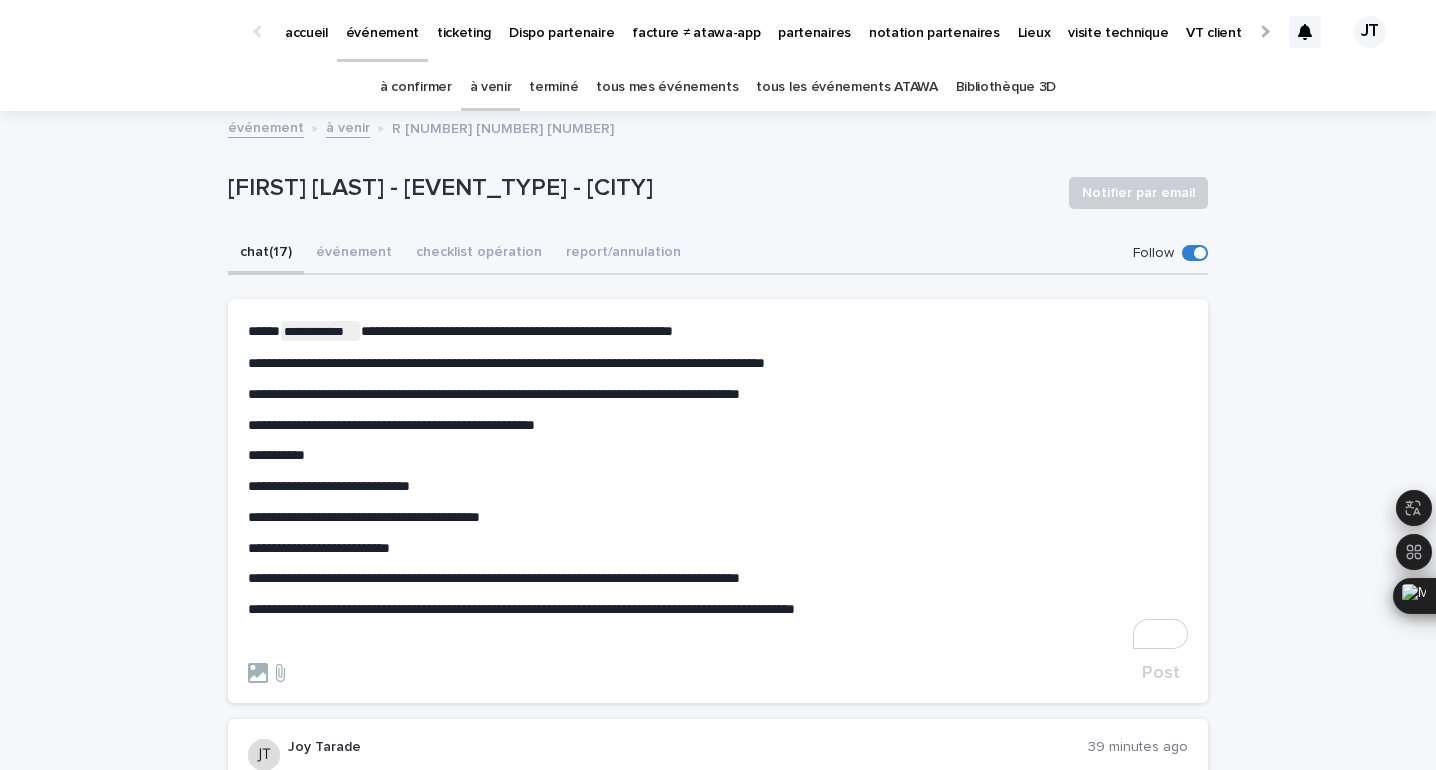 click on "**********" at bounding box center [521, 609] 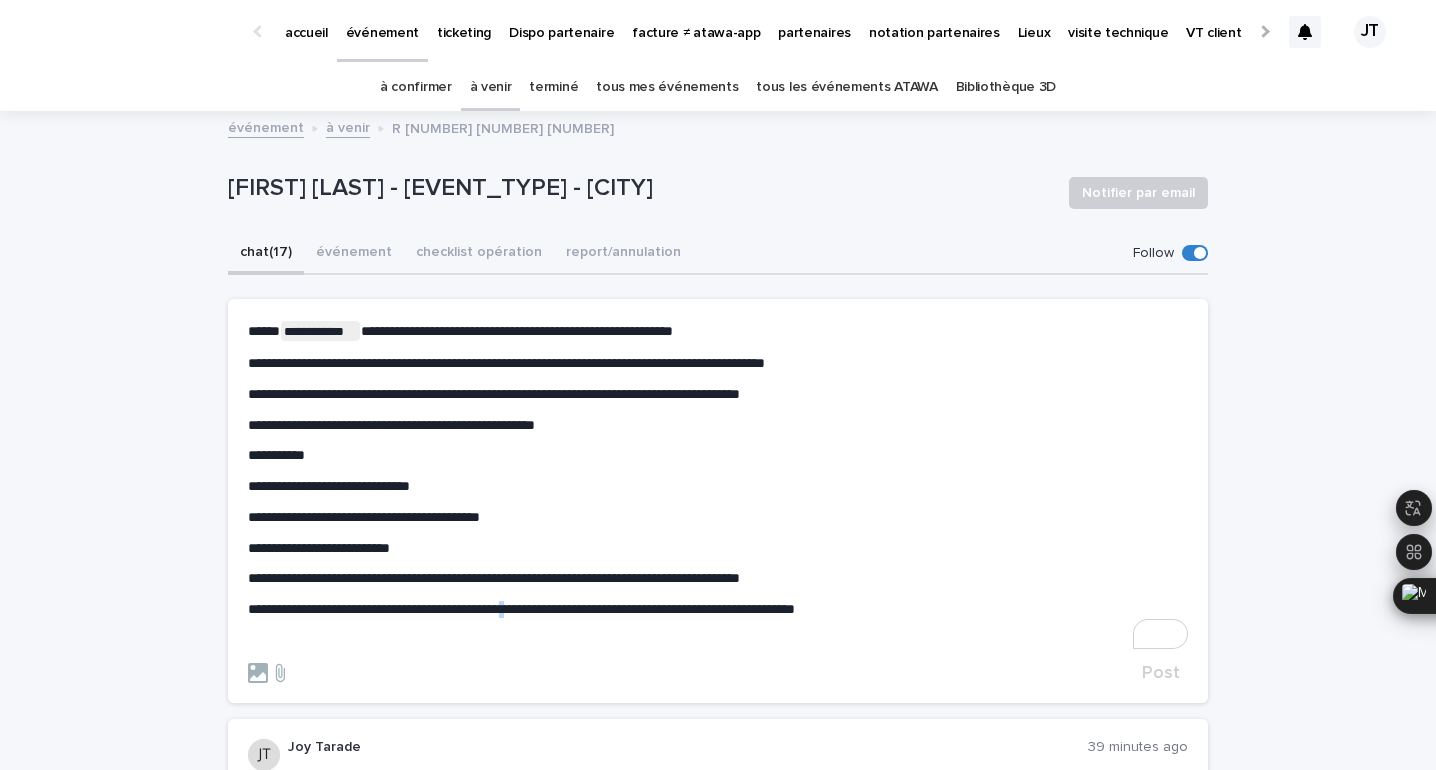 click on "**********" at bounding box center (521, 609) 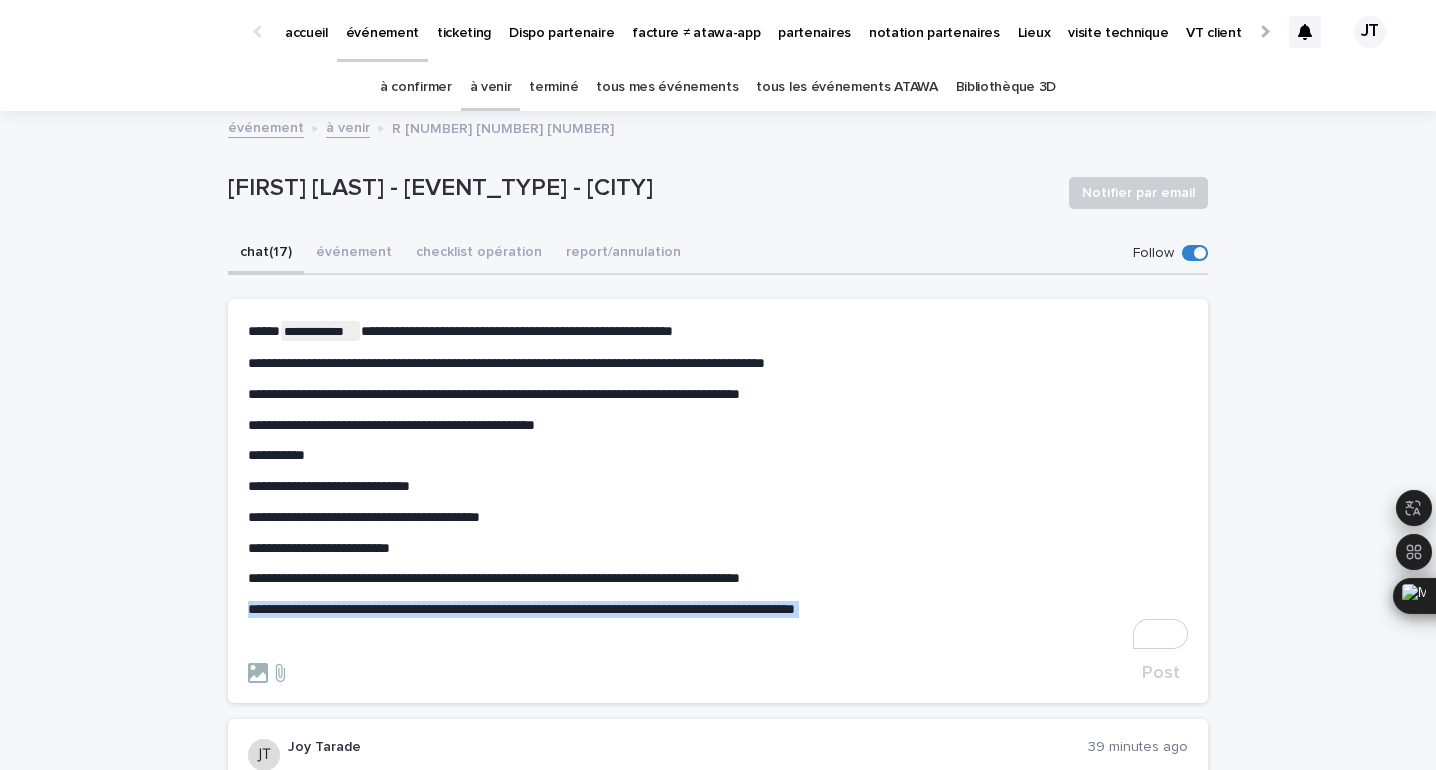 click on "**********" at bounding box center (521, 609) 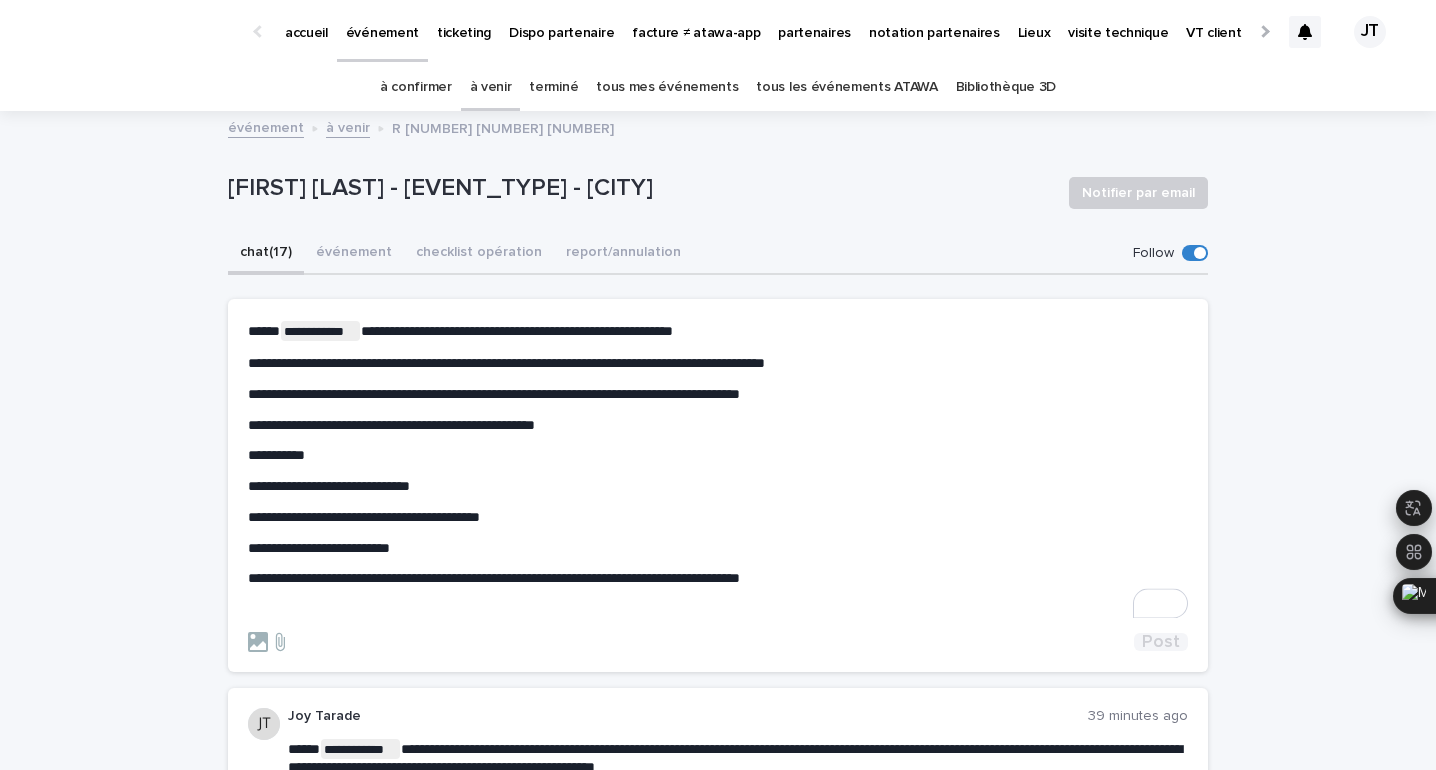 click on "Post" at bounding box center (1161, 642) 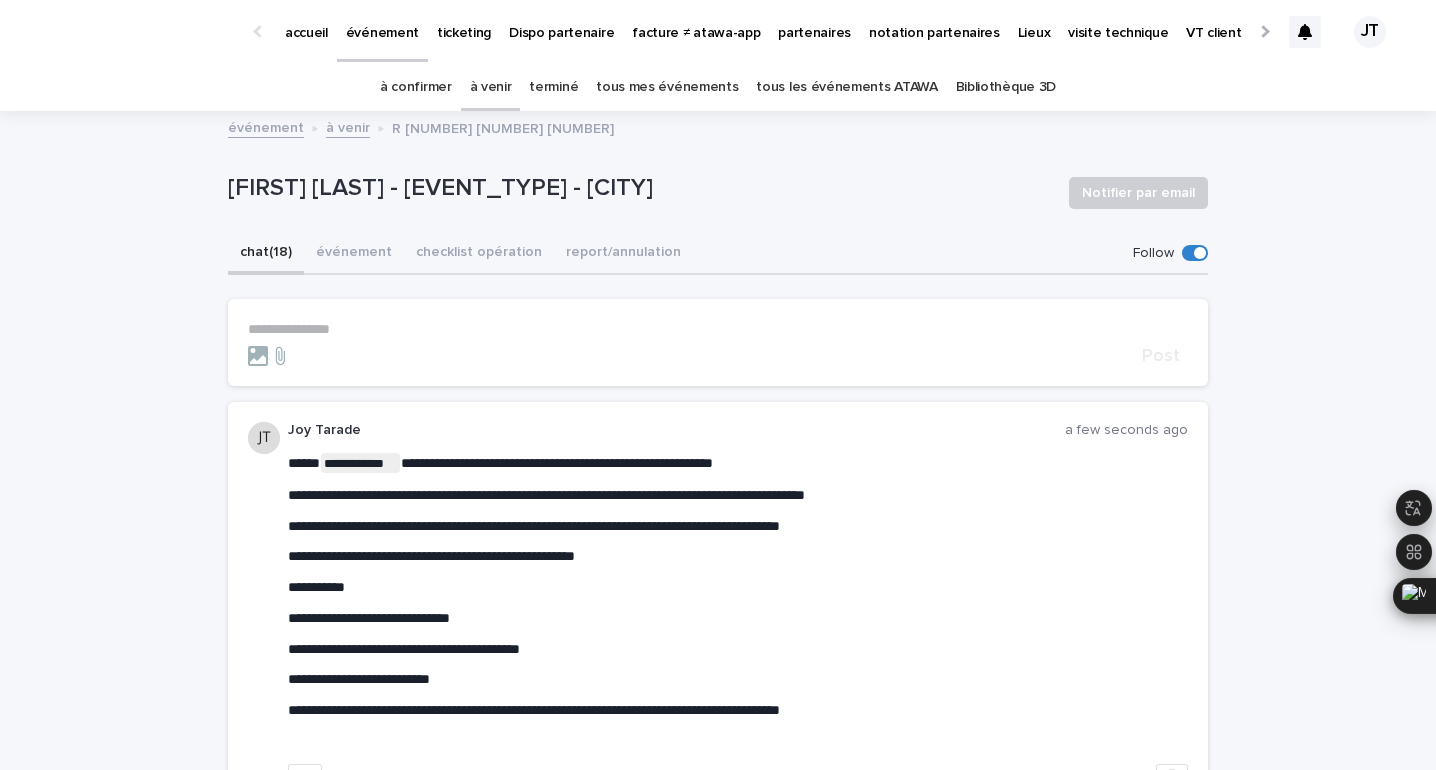 click on "[FIRST] [LAST] - [EVENT_TYPE] - [CITY]" at bounding box center (640, 188) 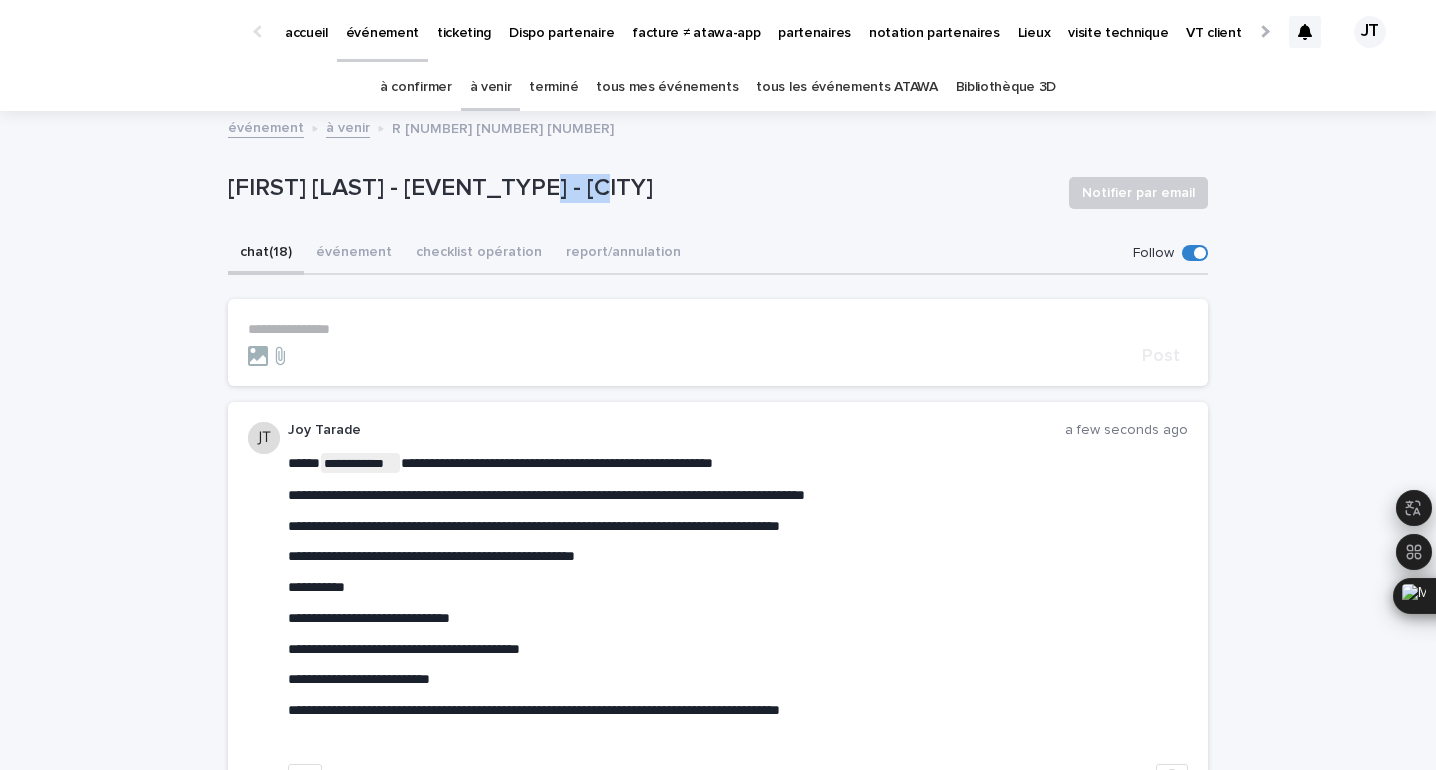 click on "[FIRST] [LAST] - [EVENT_TYPE] - [CITY]" at bounding box center [640, 188] 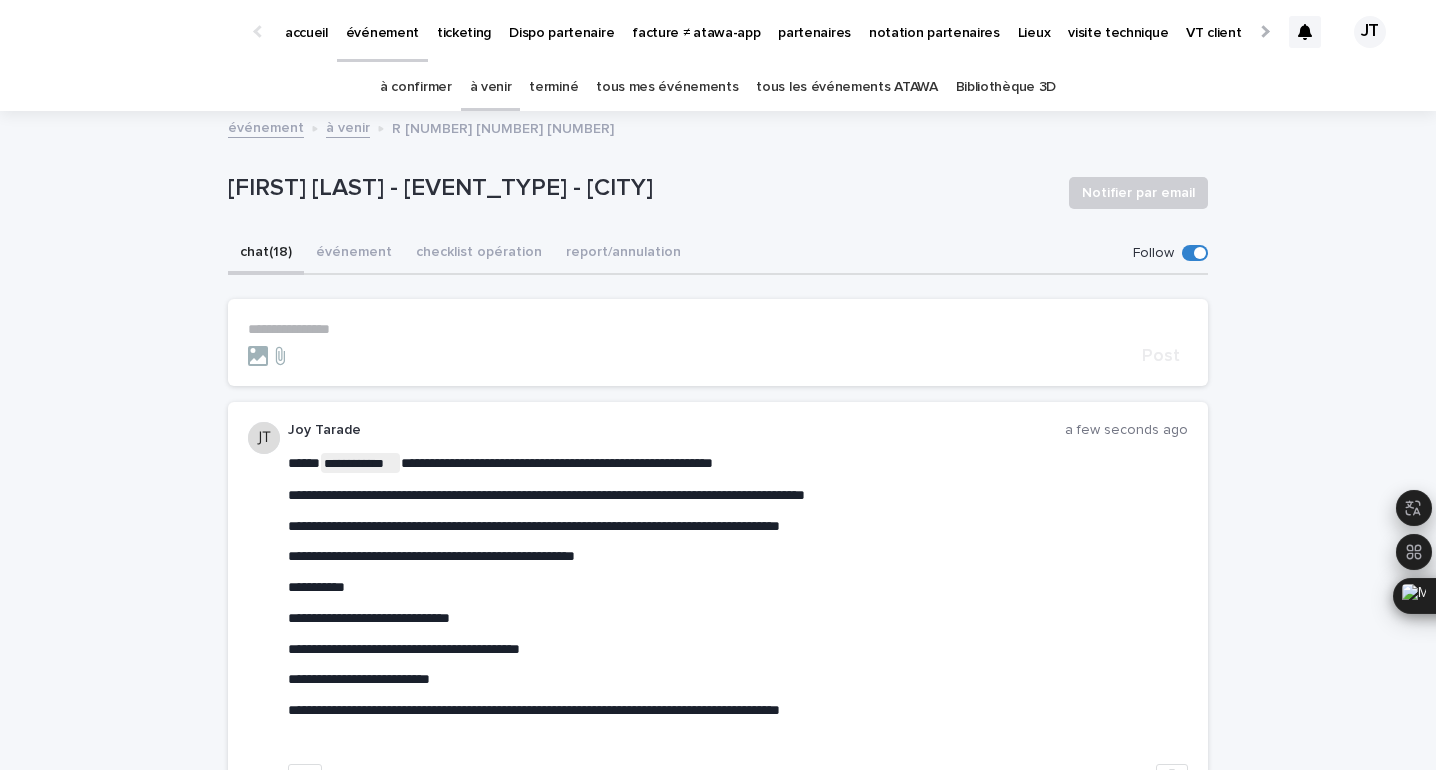 click on "[FIRST] [LAST] - [EVENT_TYPE] - [CITY]" at bounding box center (640, 188) 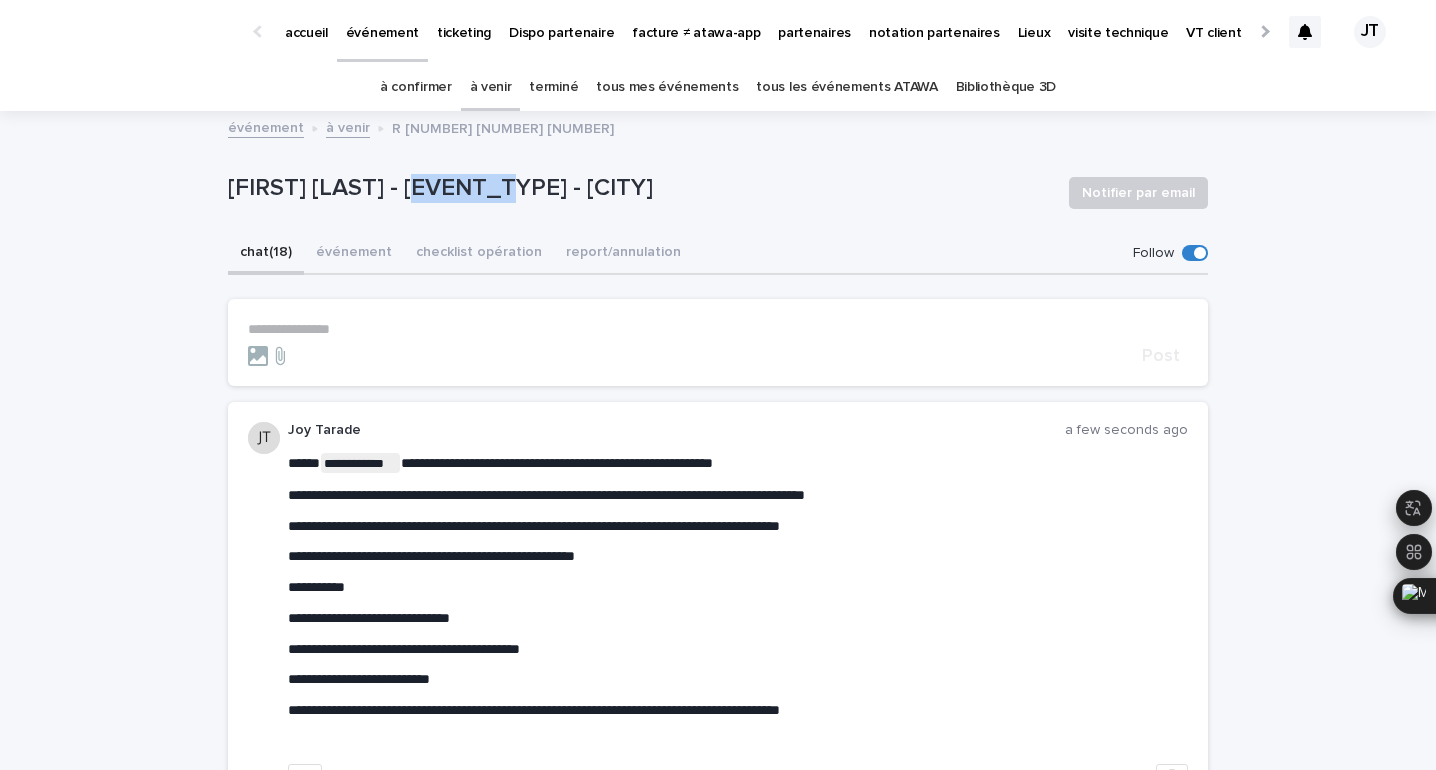 click on "[FIRST] [LAST] - [EVENT_TYPE] - [CITY]" at bounding box center (640, 188) 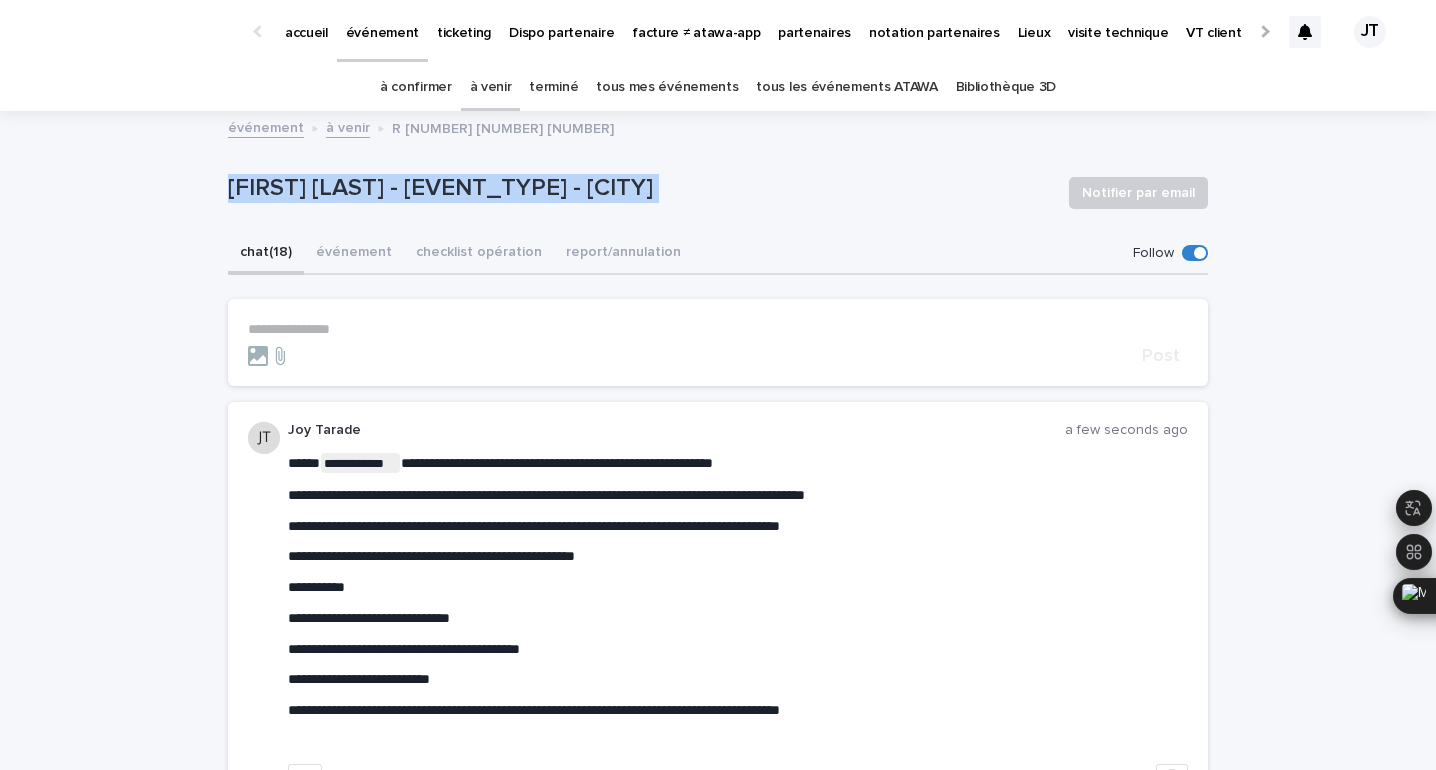 click on "[FIRST] [LAST] - [EVENT_TYPE] - [CITY]" at bounding box center [640, 188] 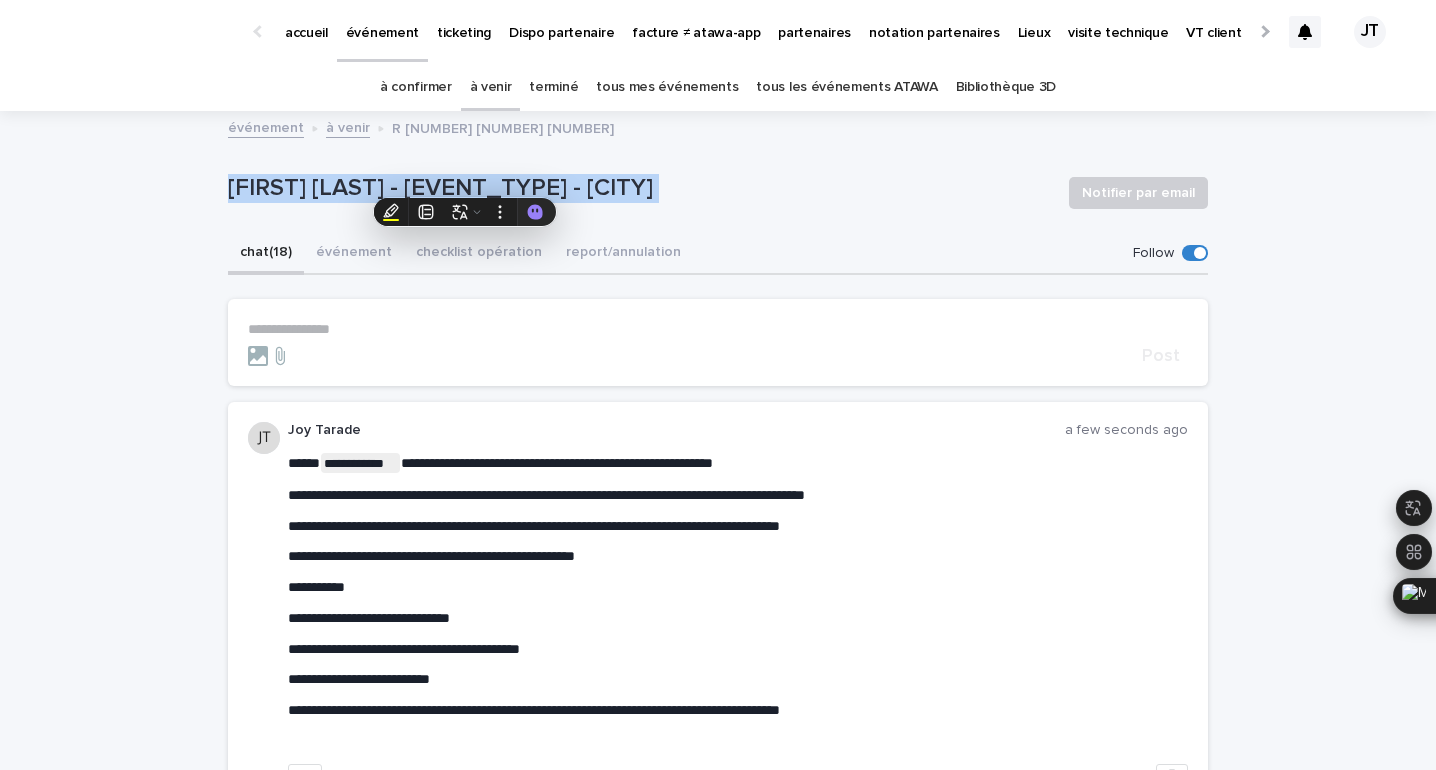 copy on "[FIRST] [LAST] - Wedding - [CITY] Notifier par email Sorry, there was an error saving your record. Please try again. Please fill out the required fields below." 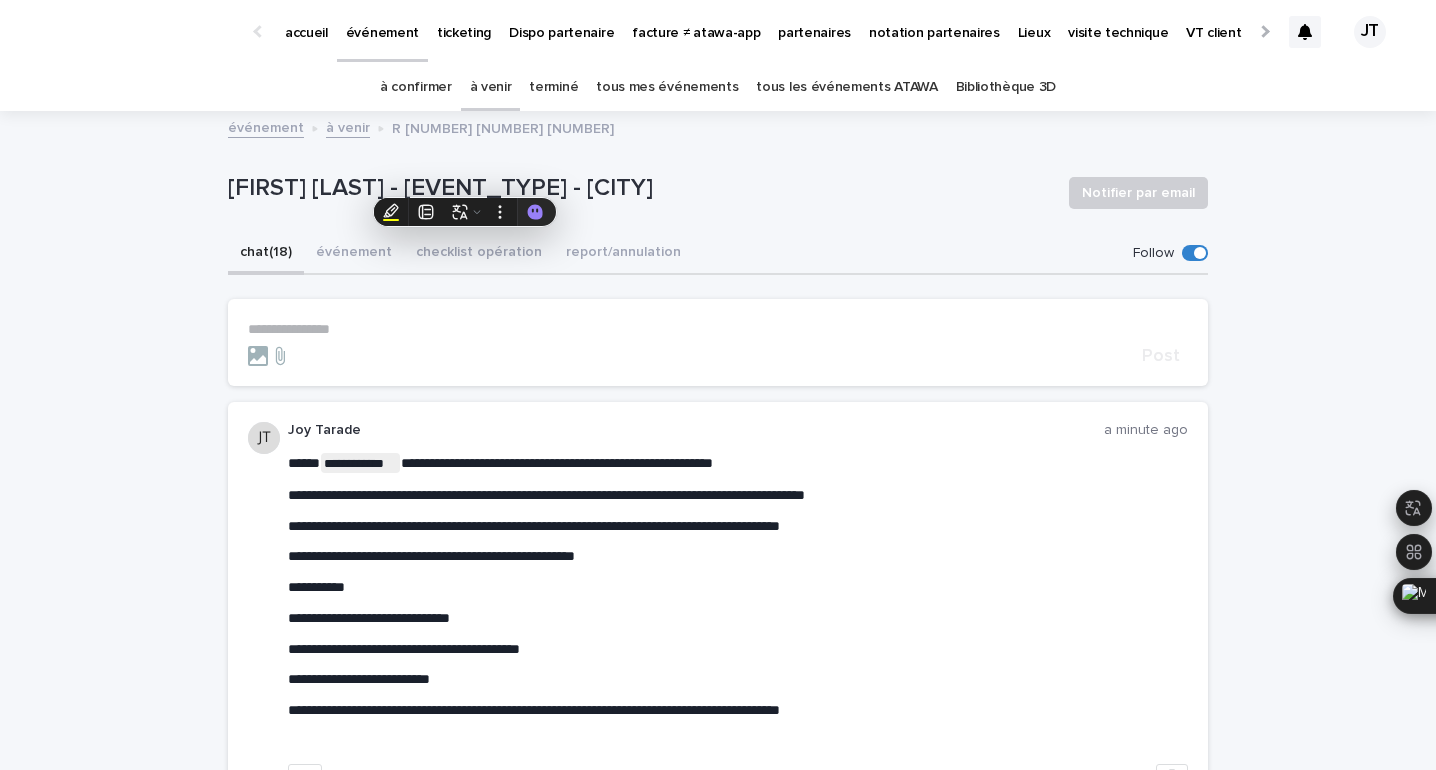 click 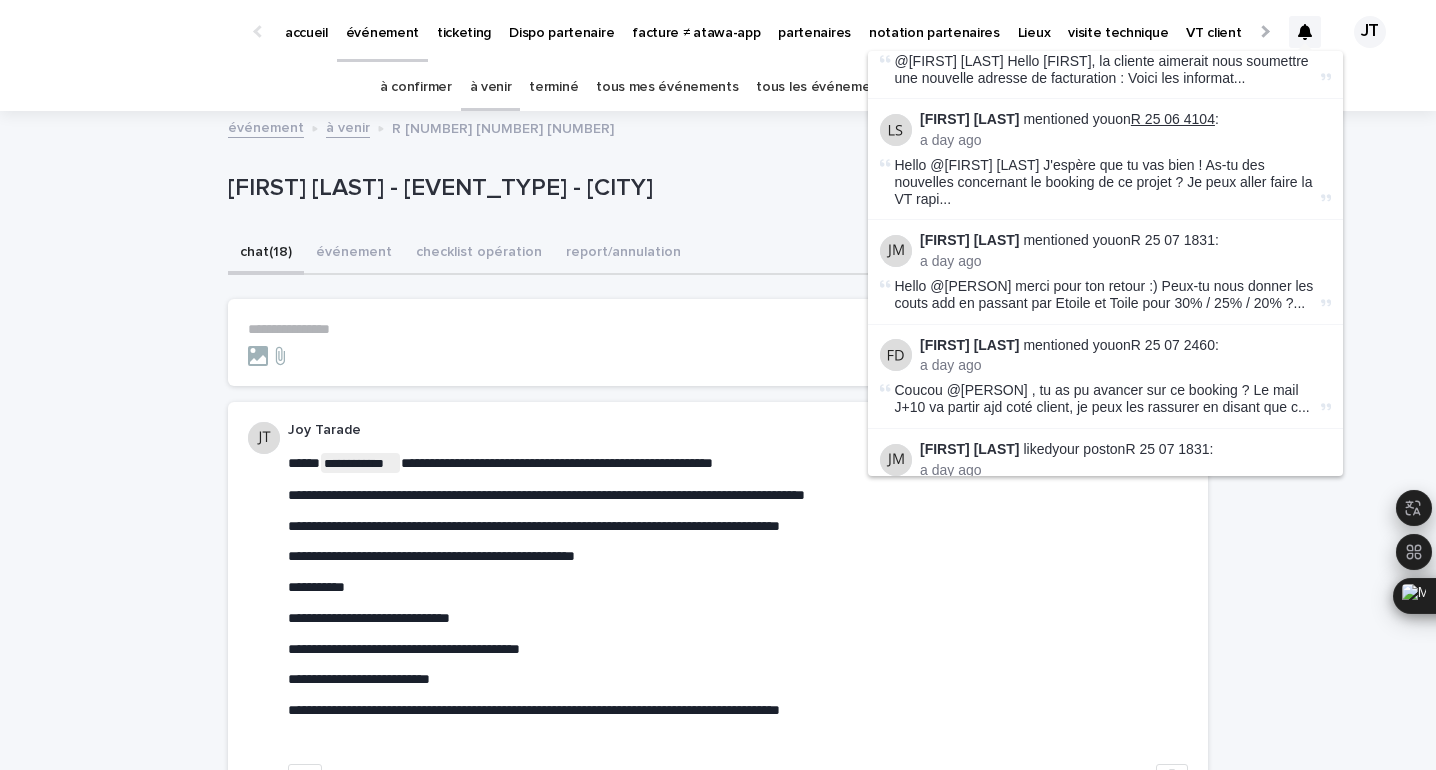 scroll, scrollTop: 162, scrollLeft: 0, axis: vertical 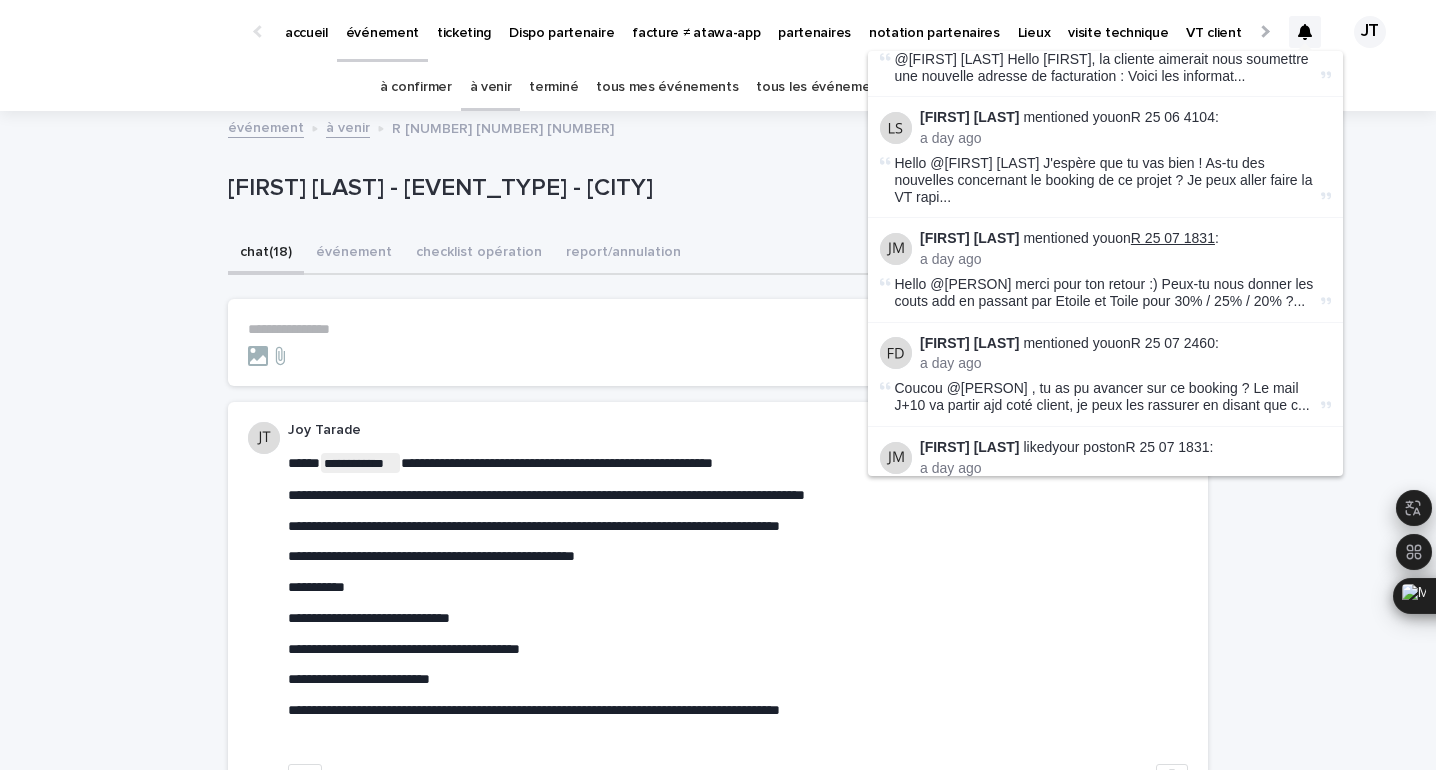 click on "R 25 07 1831" at bounding box center [1173, 238] 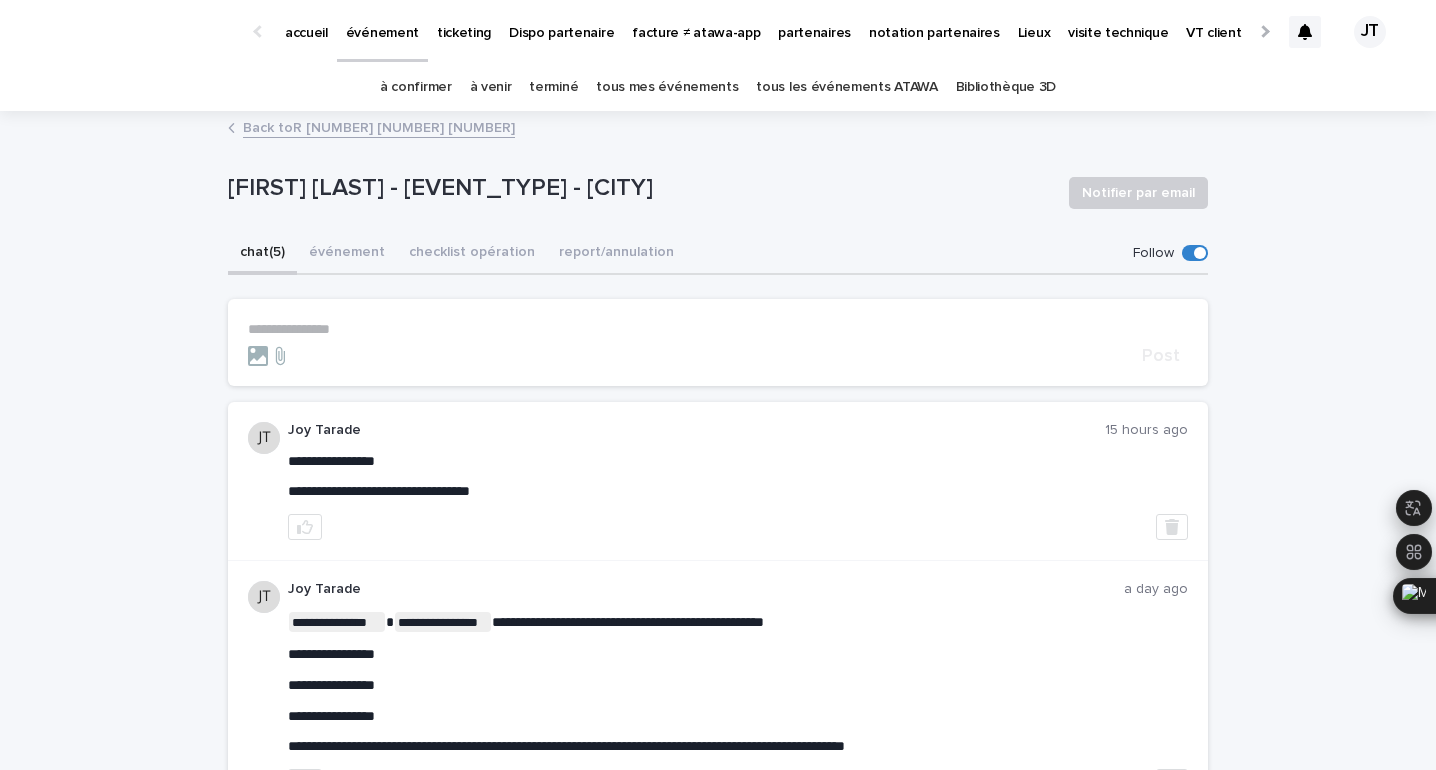 scroll, scrollTop: 229, scrollLeft: 0, axis: vertical 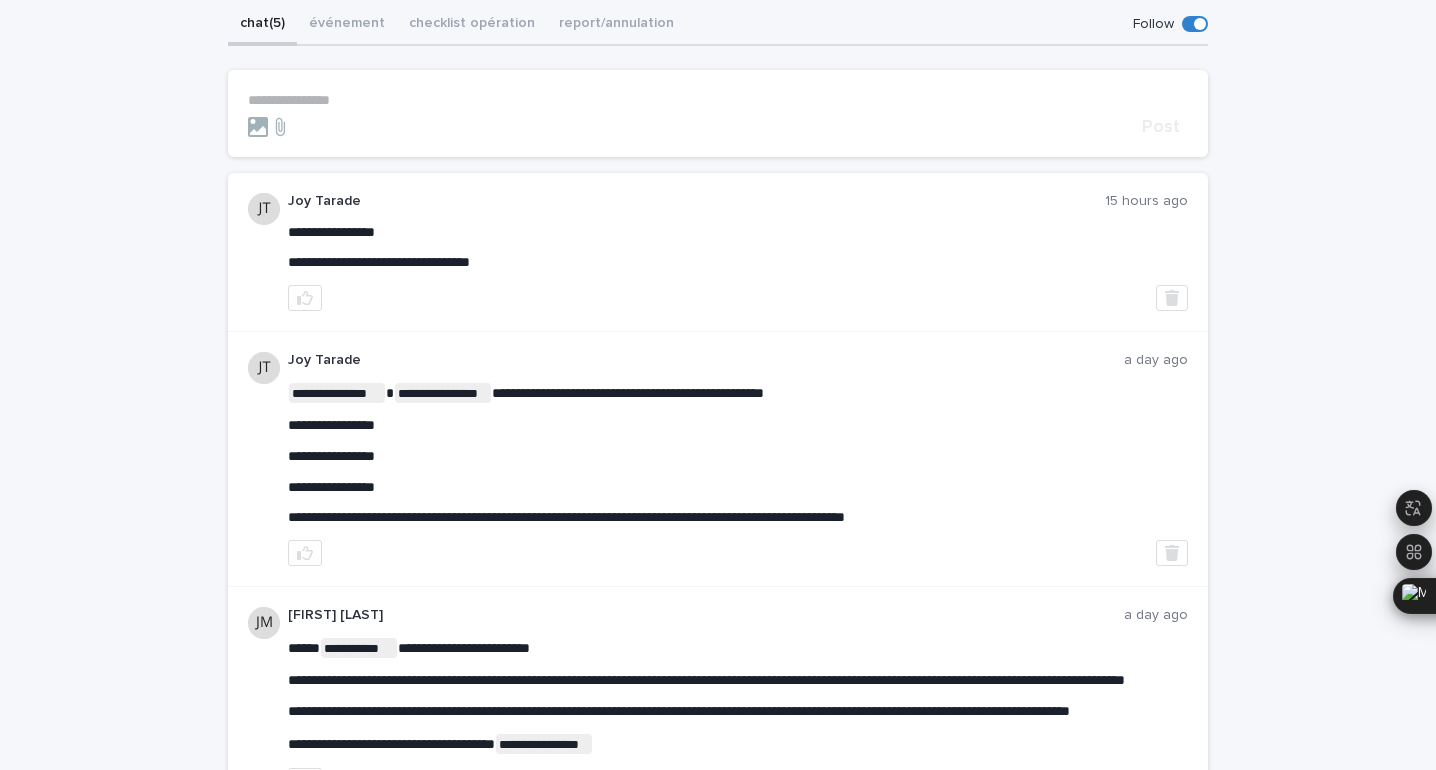 drag, startPoint x: 372, startPoint y: 264, endPoint x: 271, endPoint y: 261, distance: 101.04455 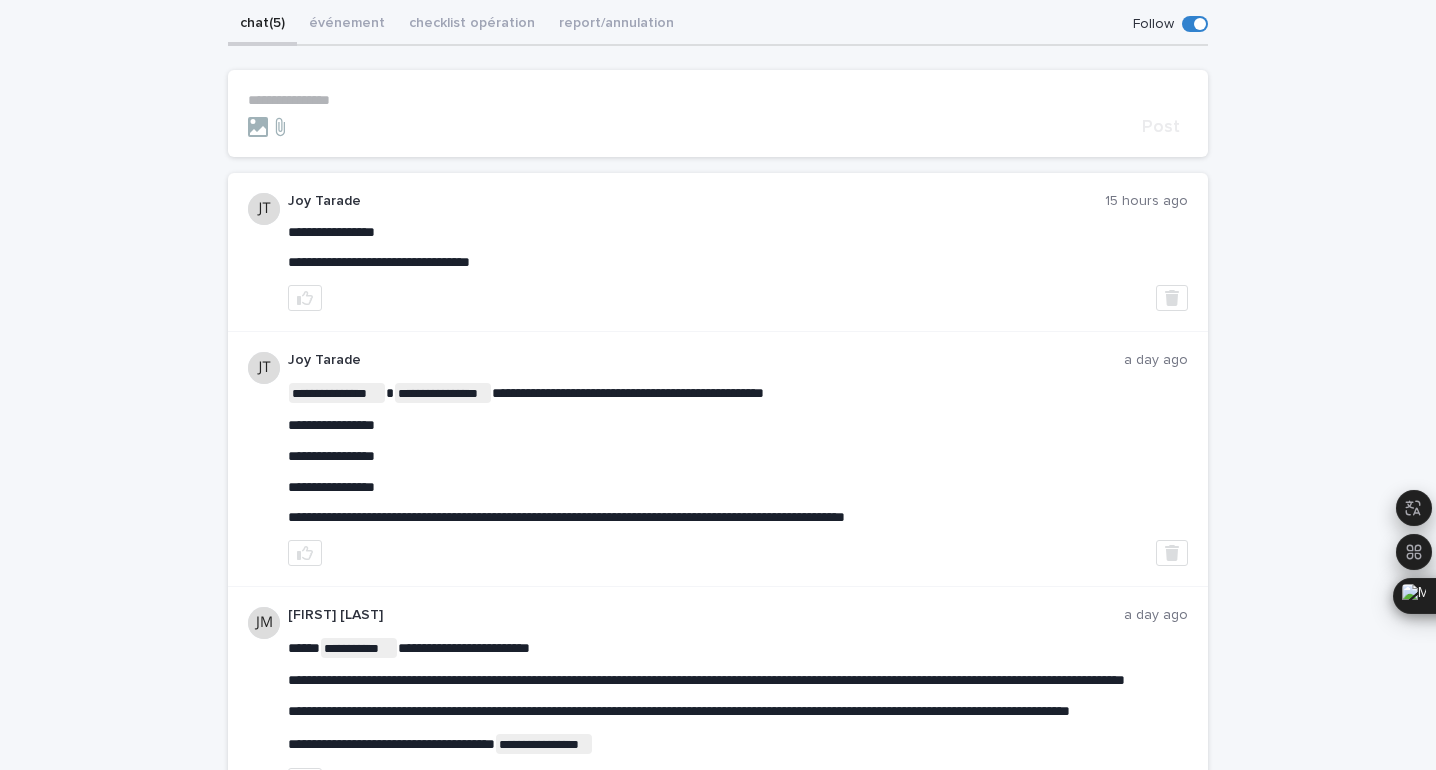 click on "**********" at bounding box center [379, 262] 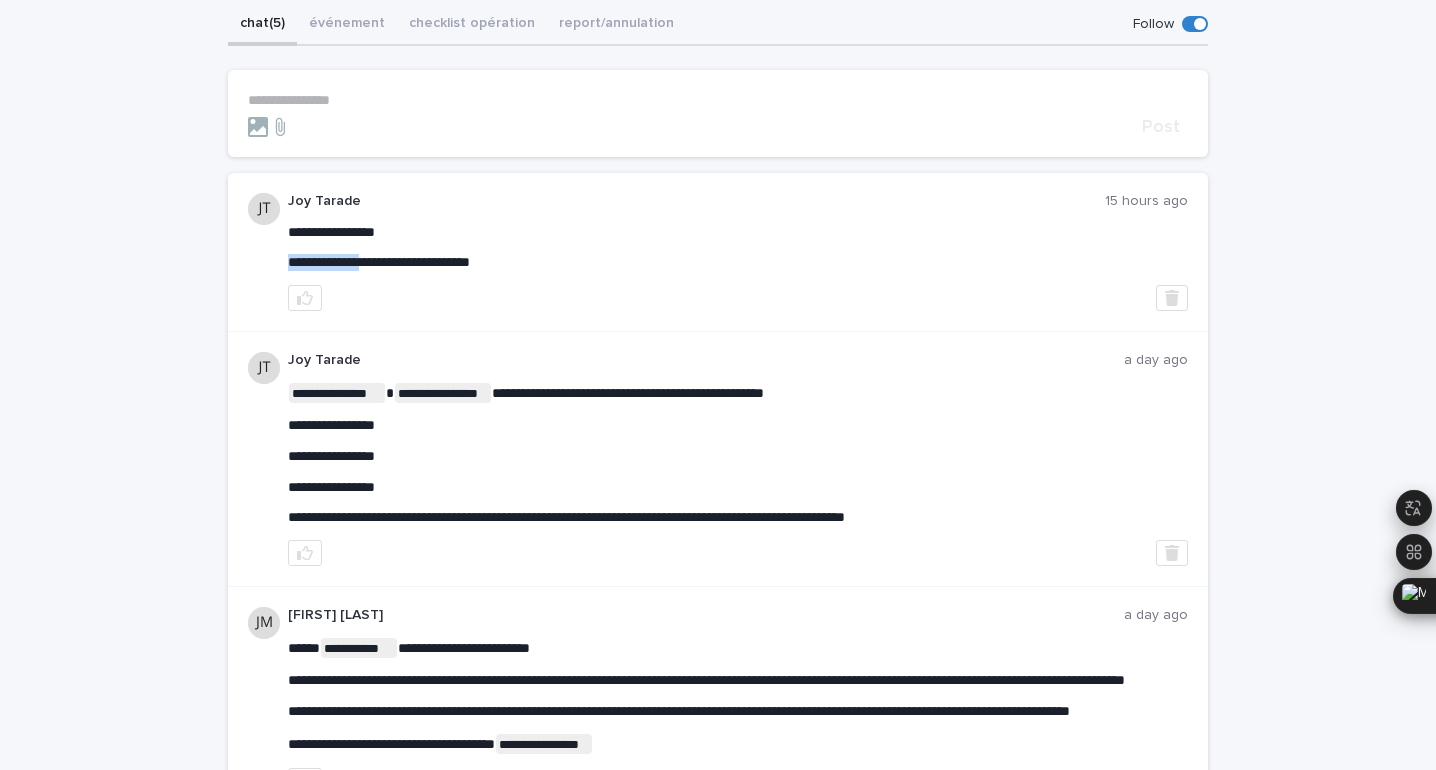 drag, startPoint x: 373, startPoint y: 262, endPoint x: 285, endPoint y: 263, distance: 88.005684 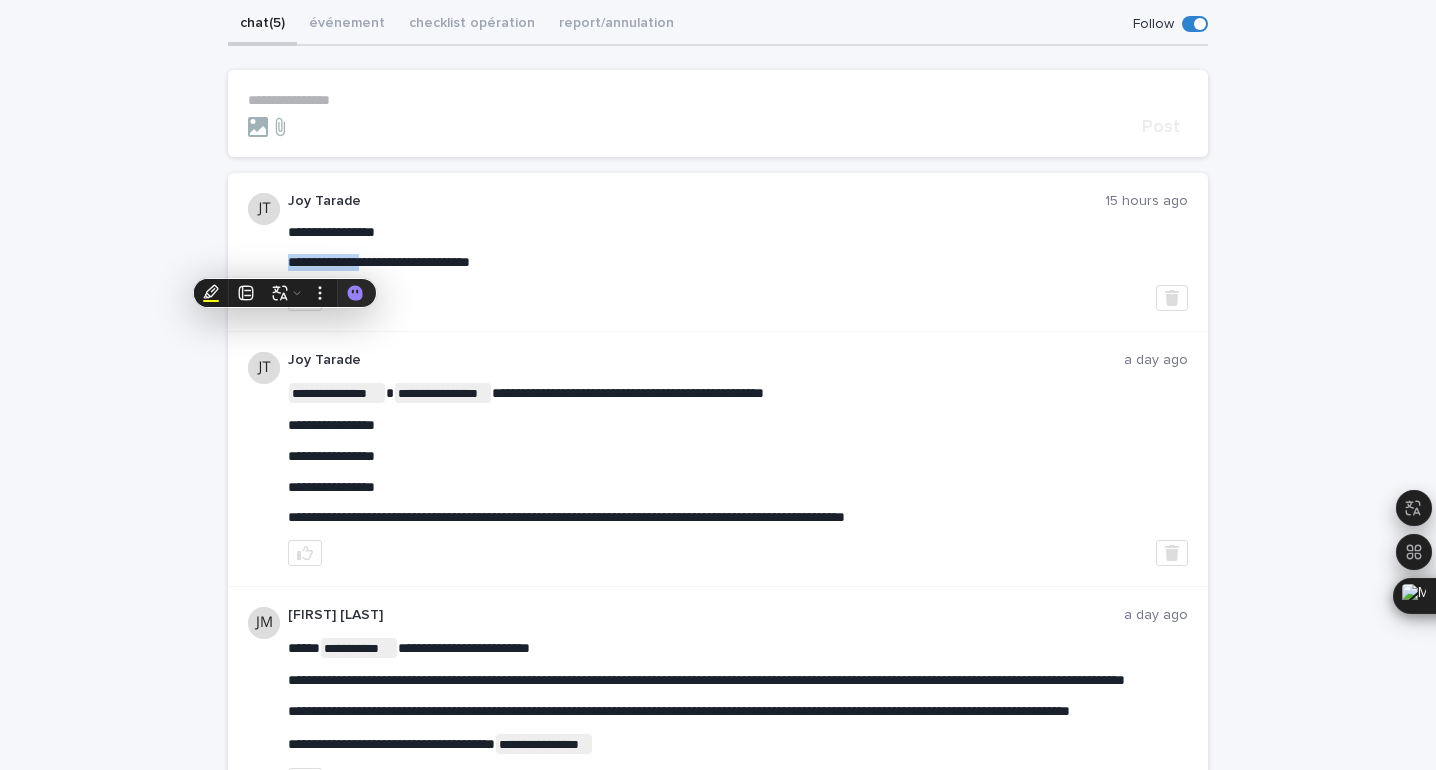 copy on "**********" 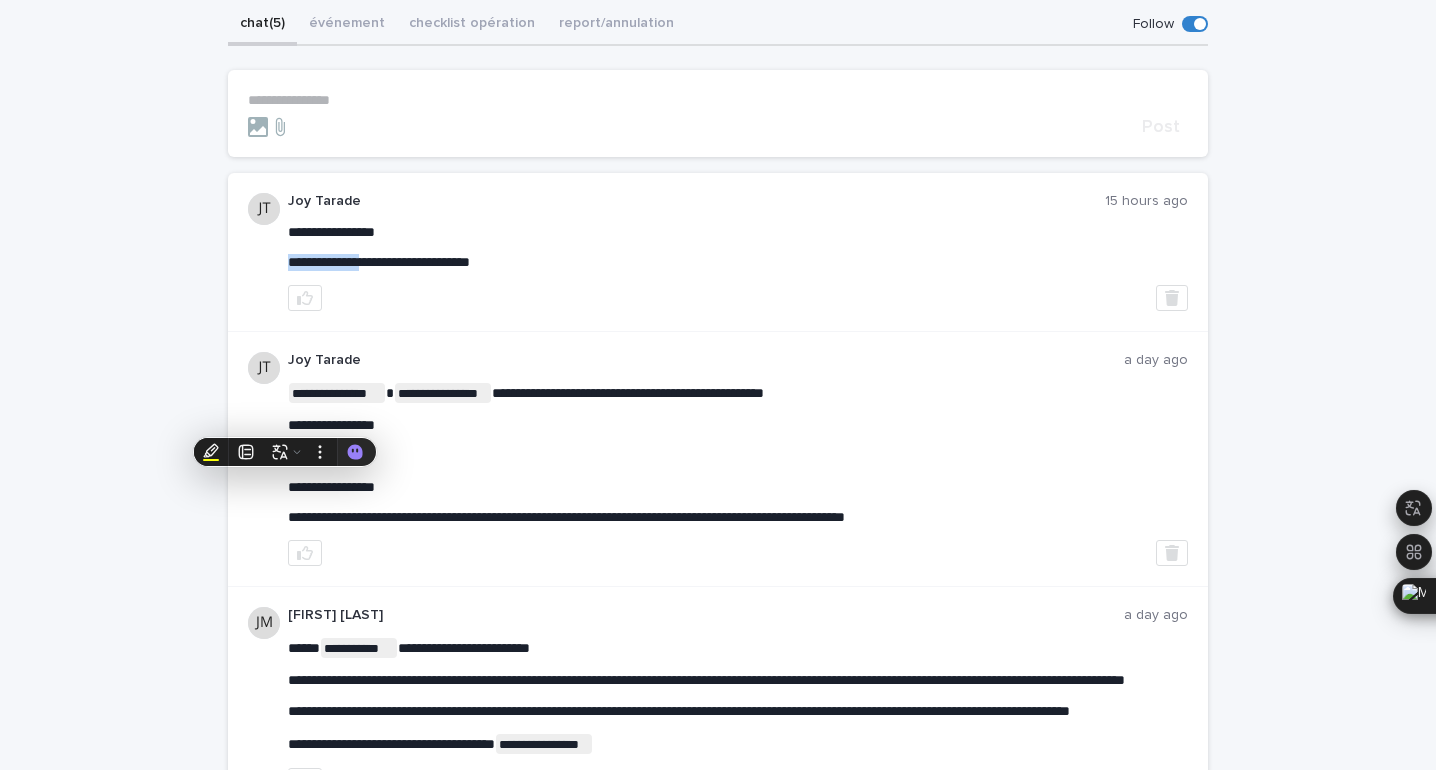 scroll, scrollTop: 0, scrollLeft: 0, axis: both 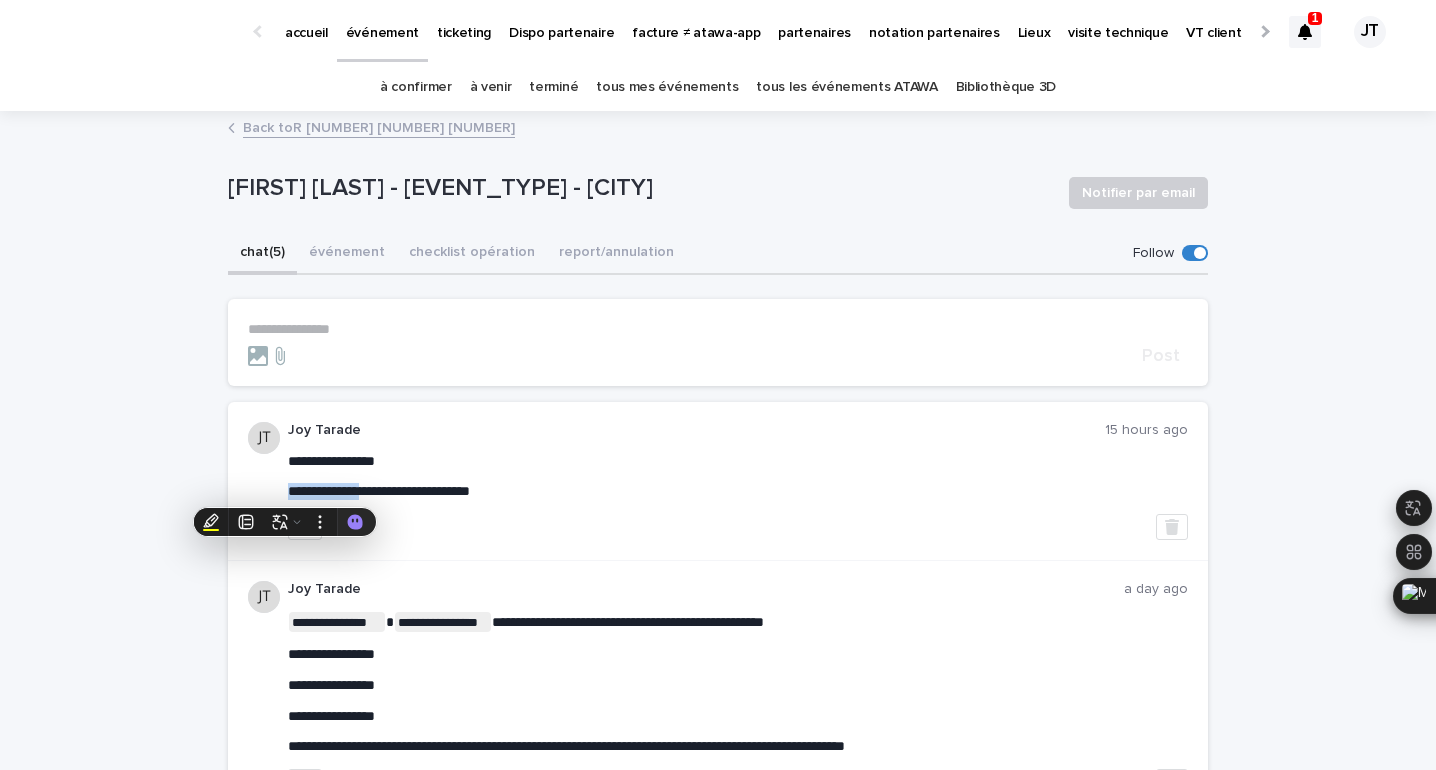 click on "à confirmer" at bounding box center (416, 87) 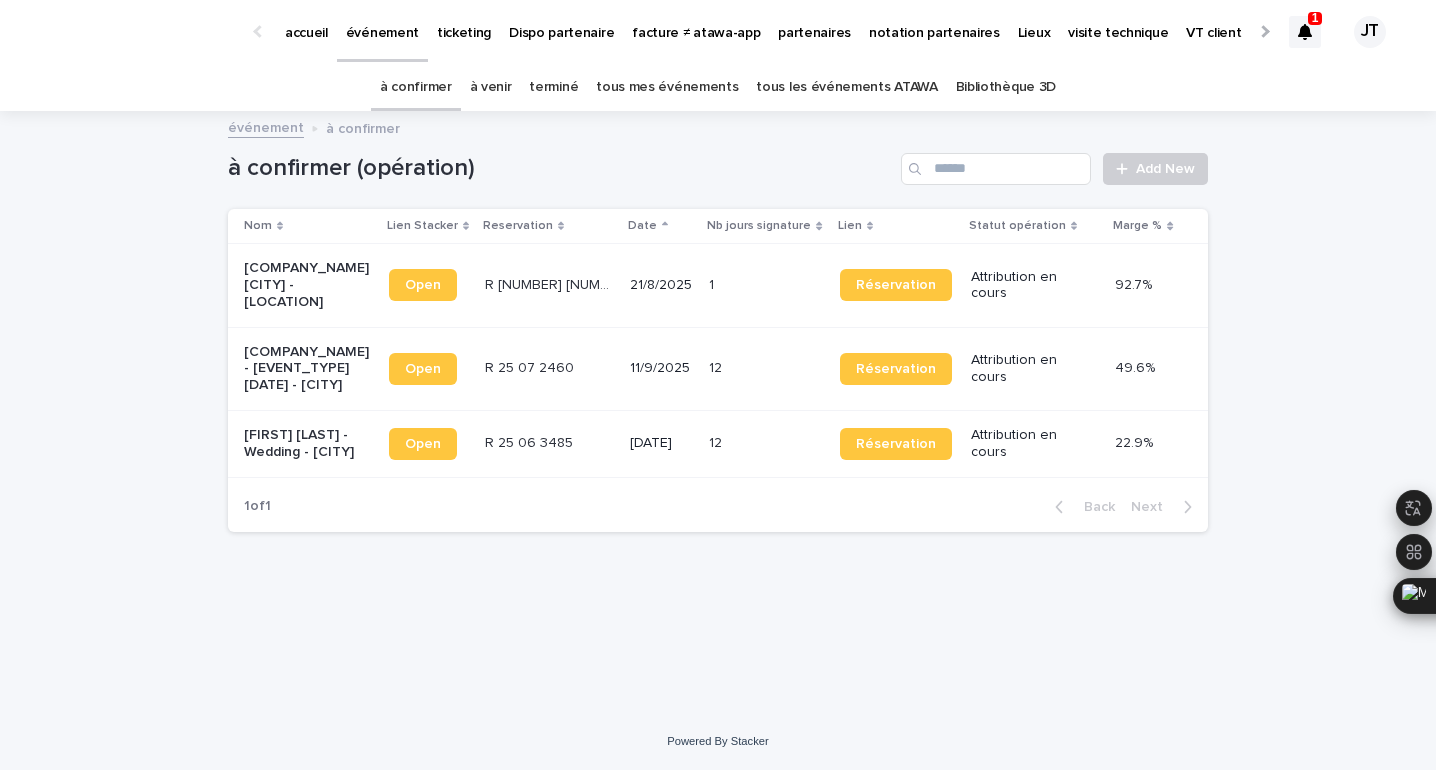 click on "à venir" at bounding box center (491, 87) 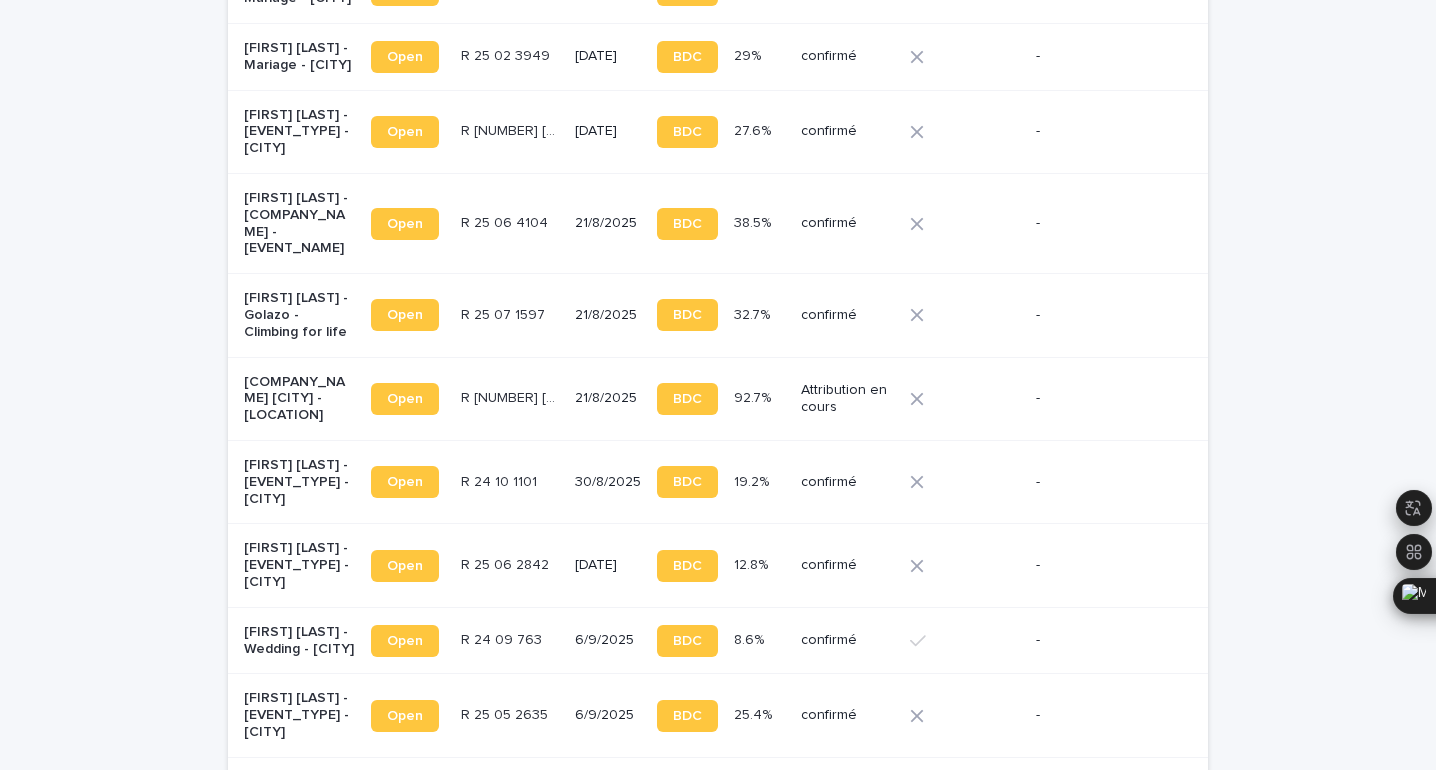 scroll, scrollTop: 1160, scrollLeft: 0, axis: vertical 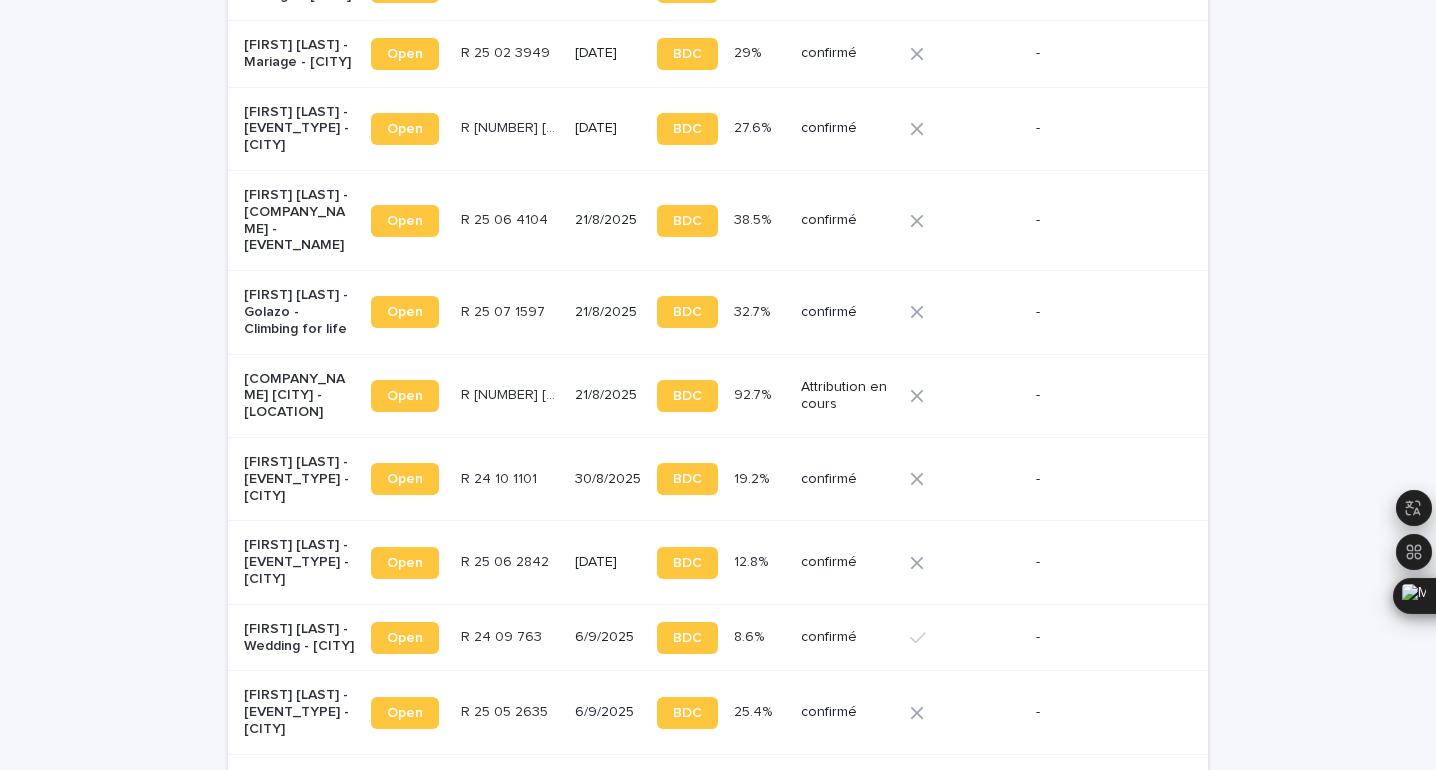 click on "[DATE]" at bounding box center [608, 128] 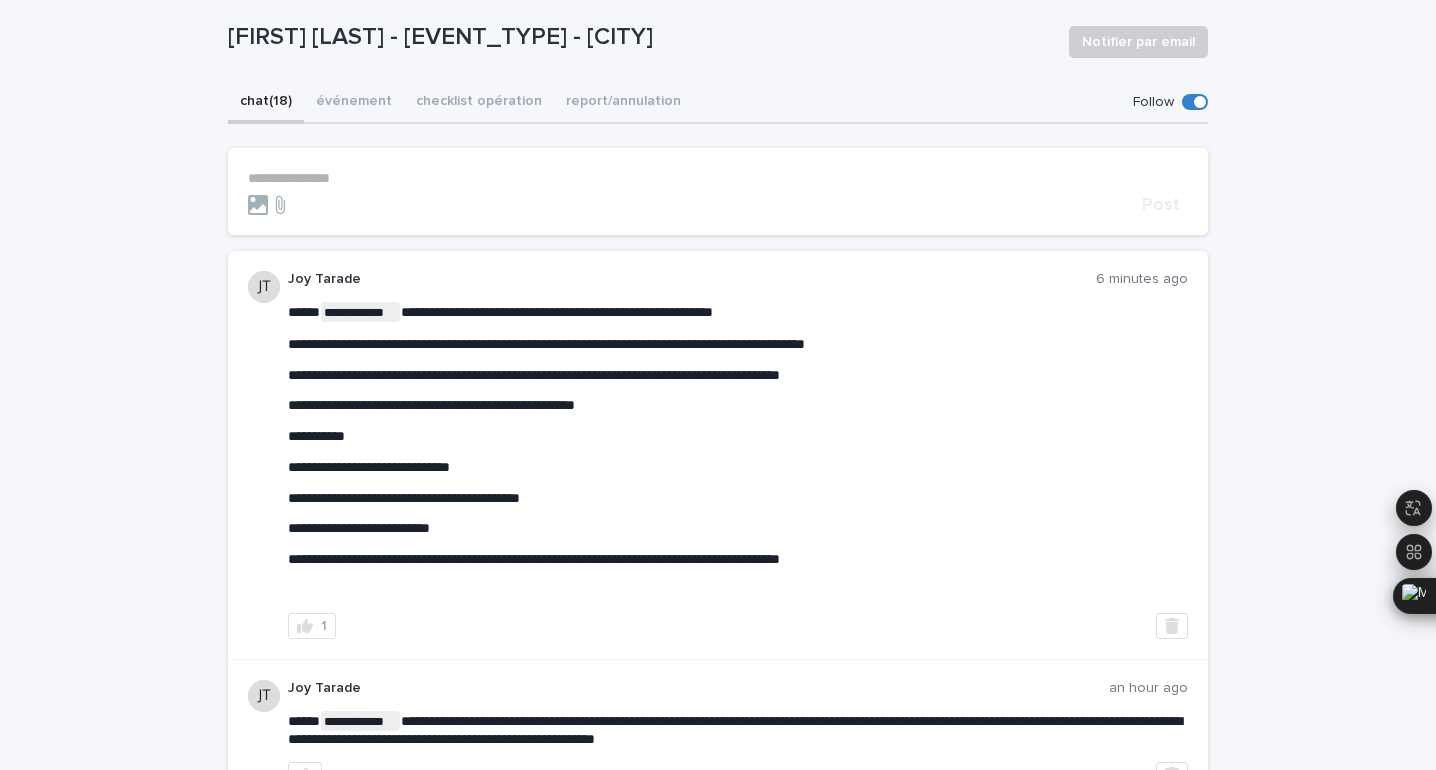 scroll, scrollTop: 155, scrollLeft: 0, axis: vertical 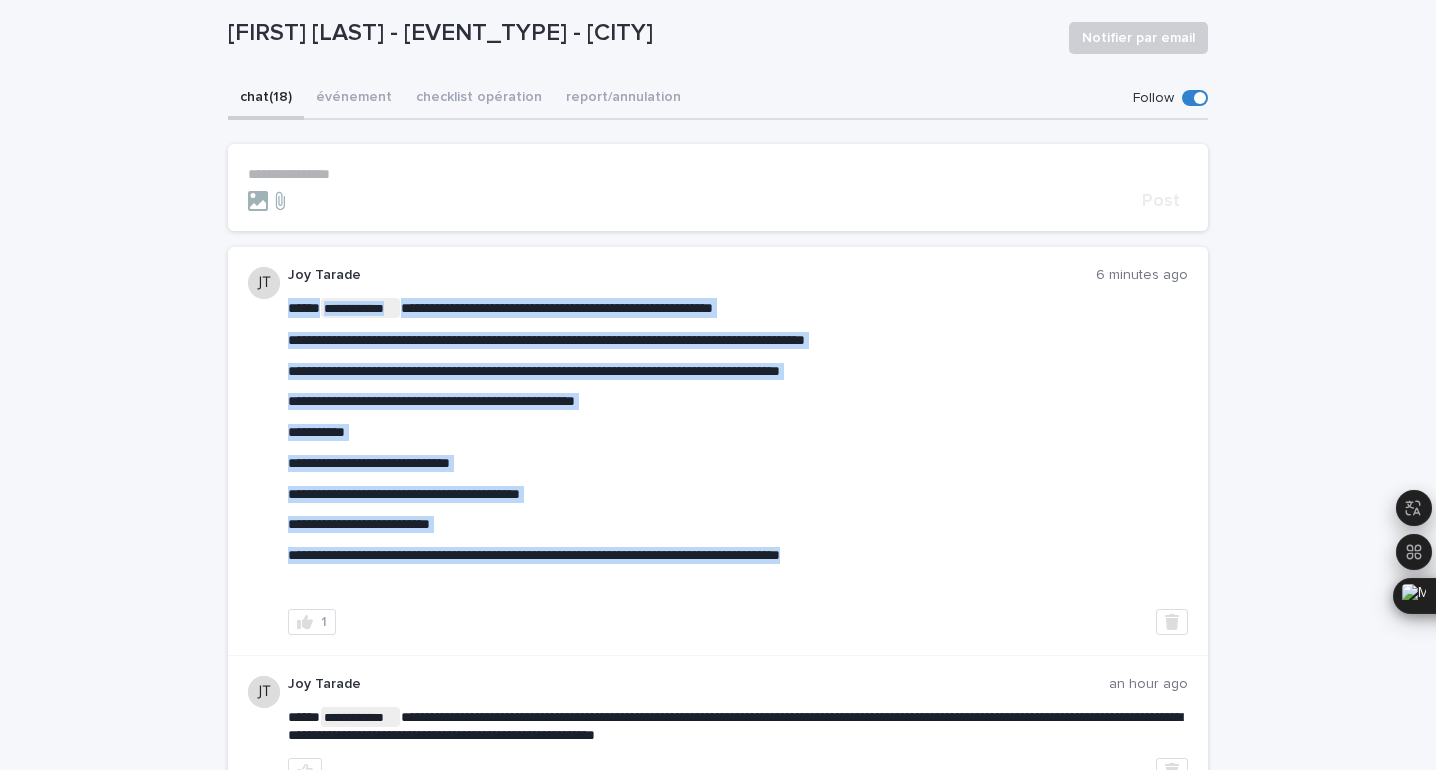 drag, startPoint x: 361, startPoint y: 576, endPoint x: 553, endPoint y: 568, distance: 192.1666 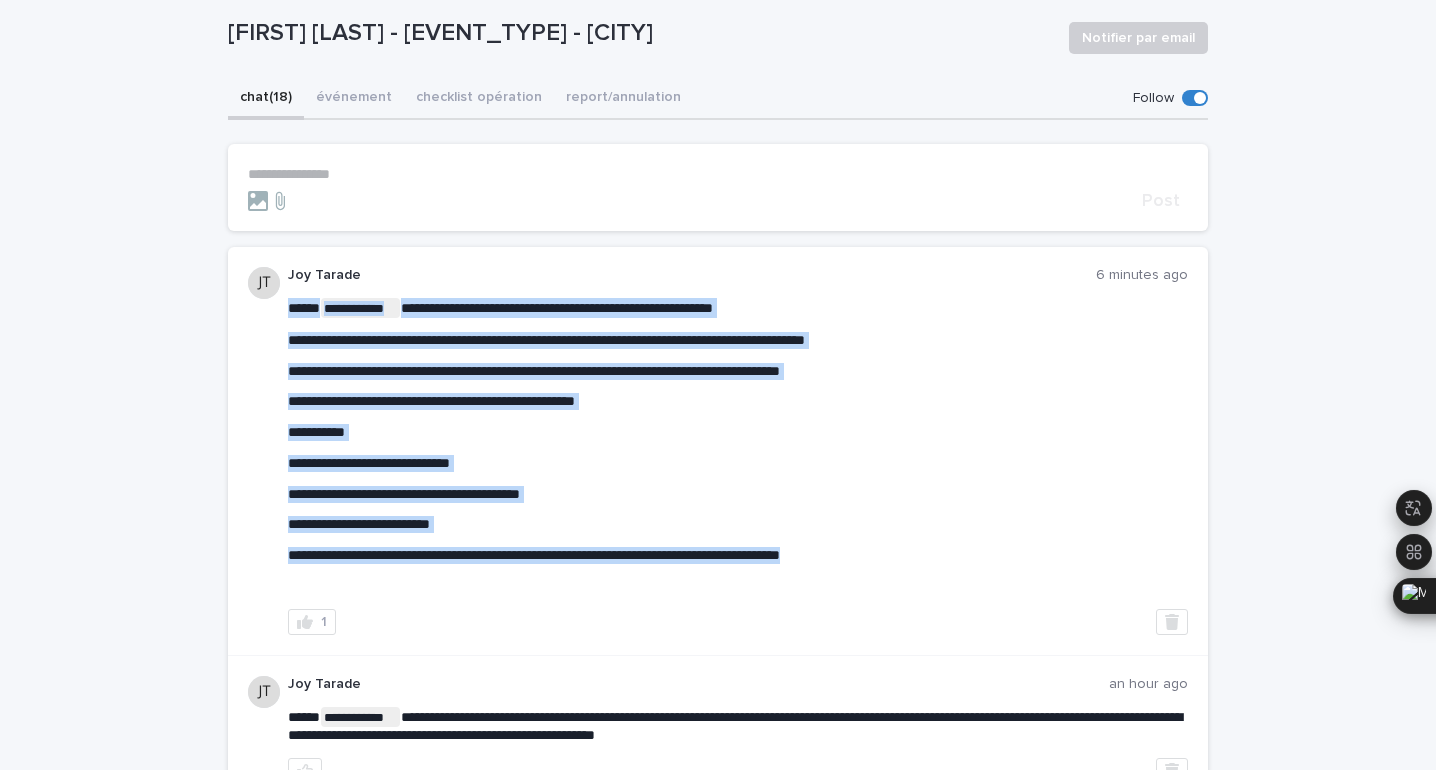 click on "**********" at bounding box center [738, 446] 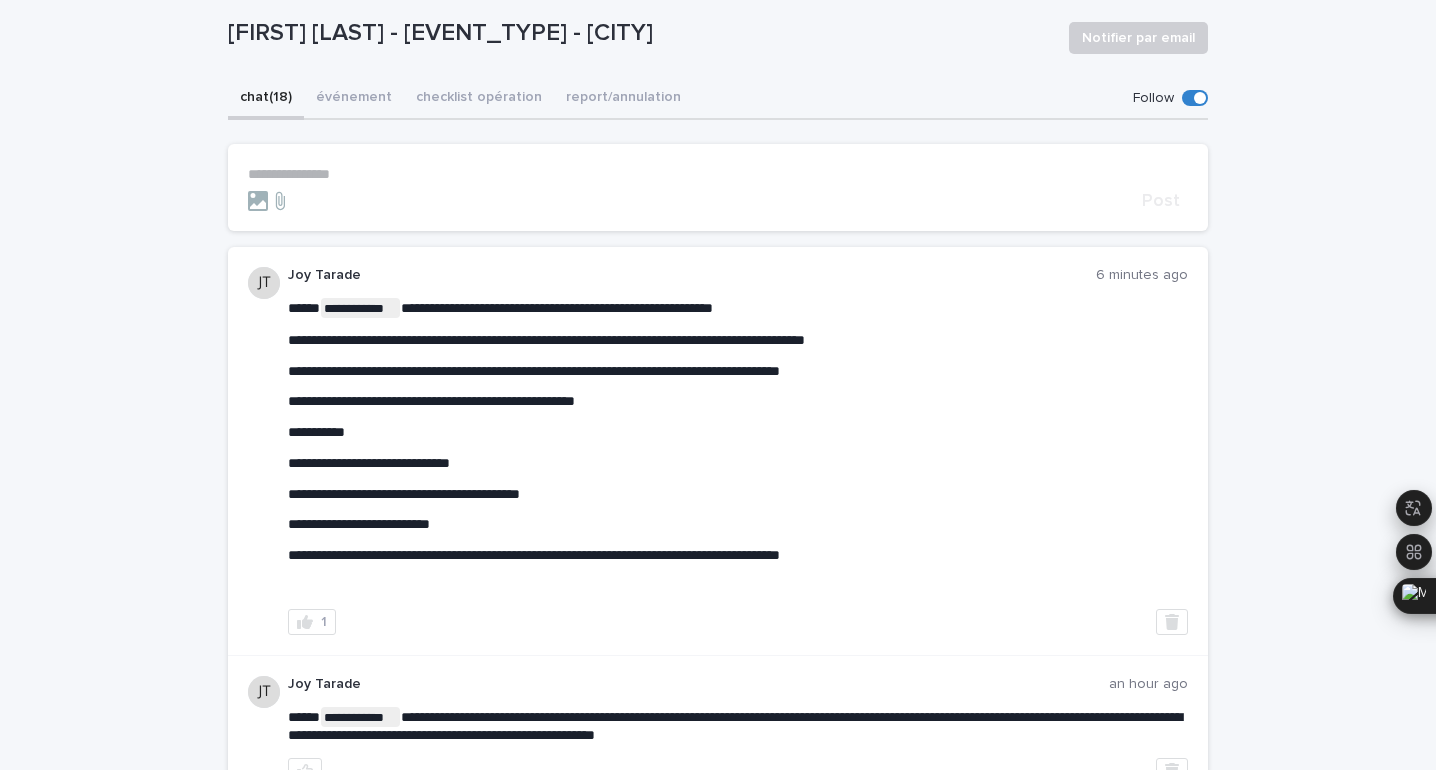 click on "**********" at bounding box center [718, 187] 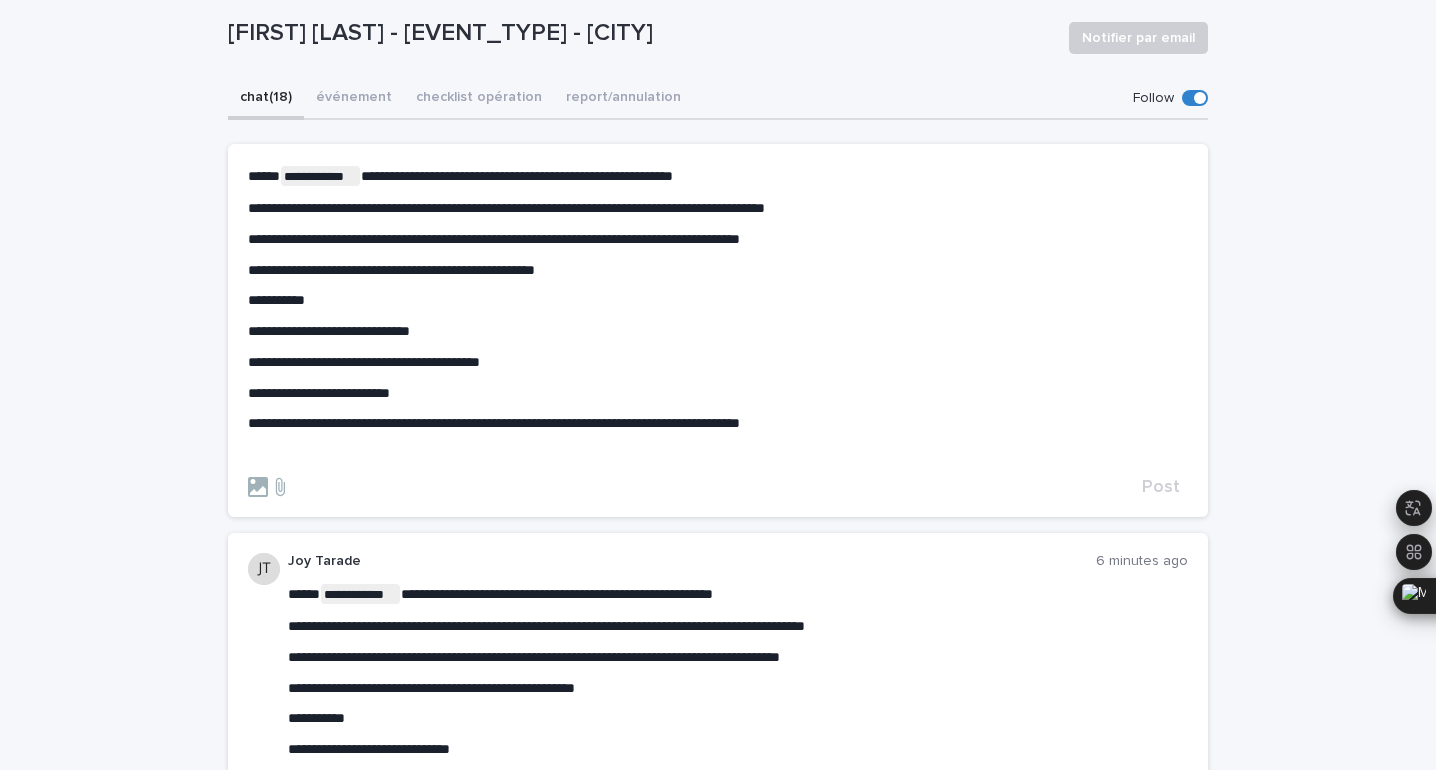 click on "**********" at bounding box center (391, 270) 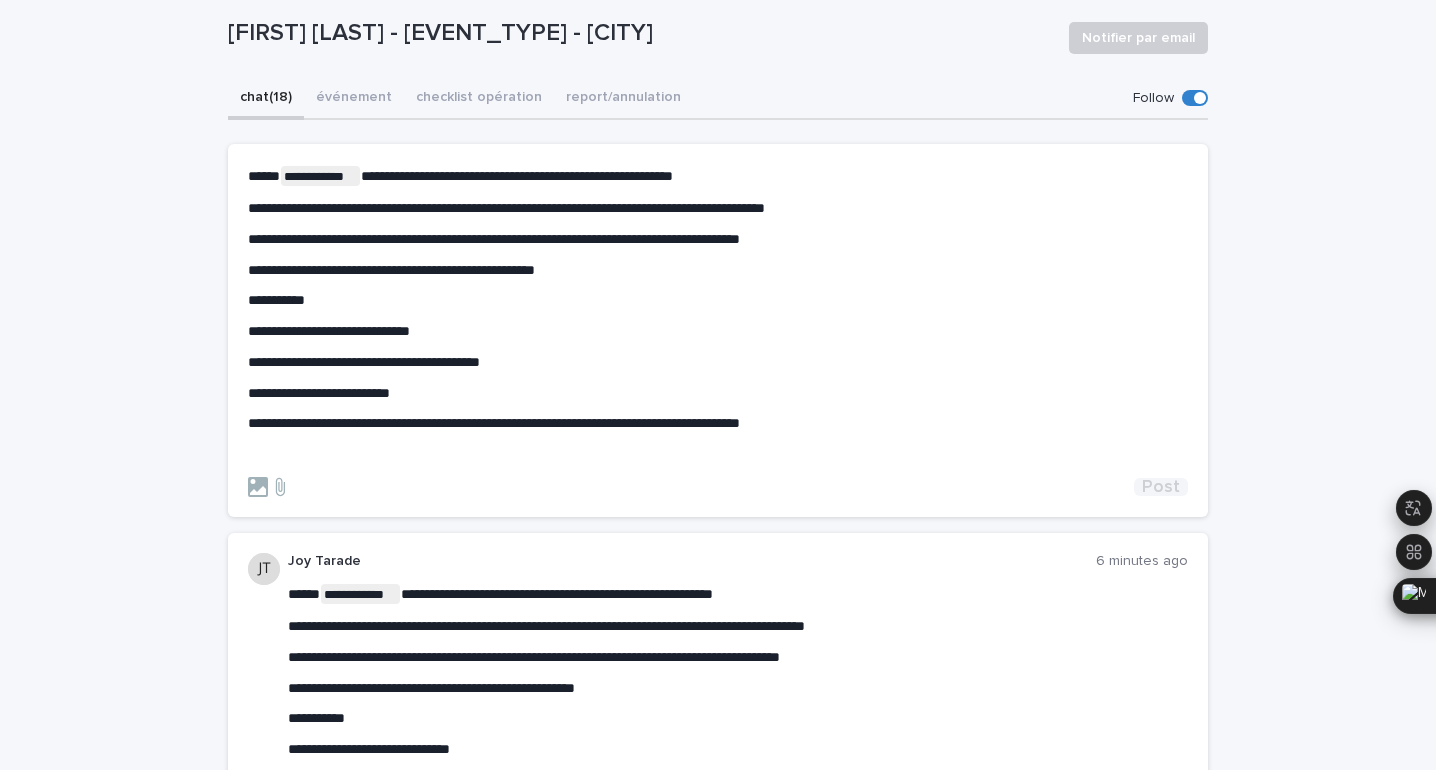 click on "Post" at bounding box center [1161, 487] 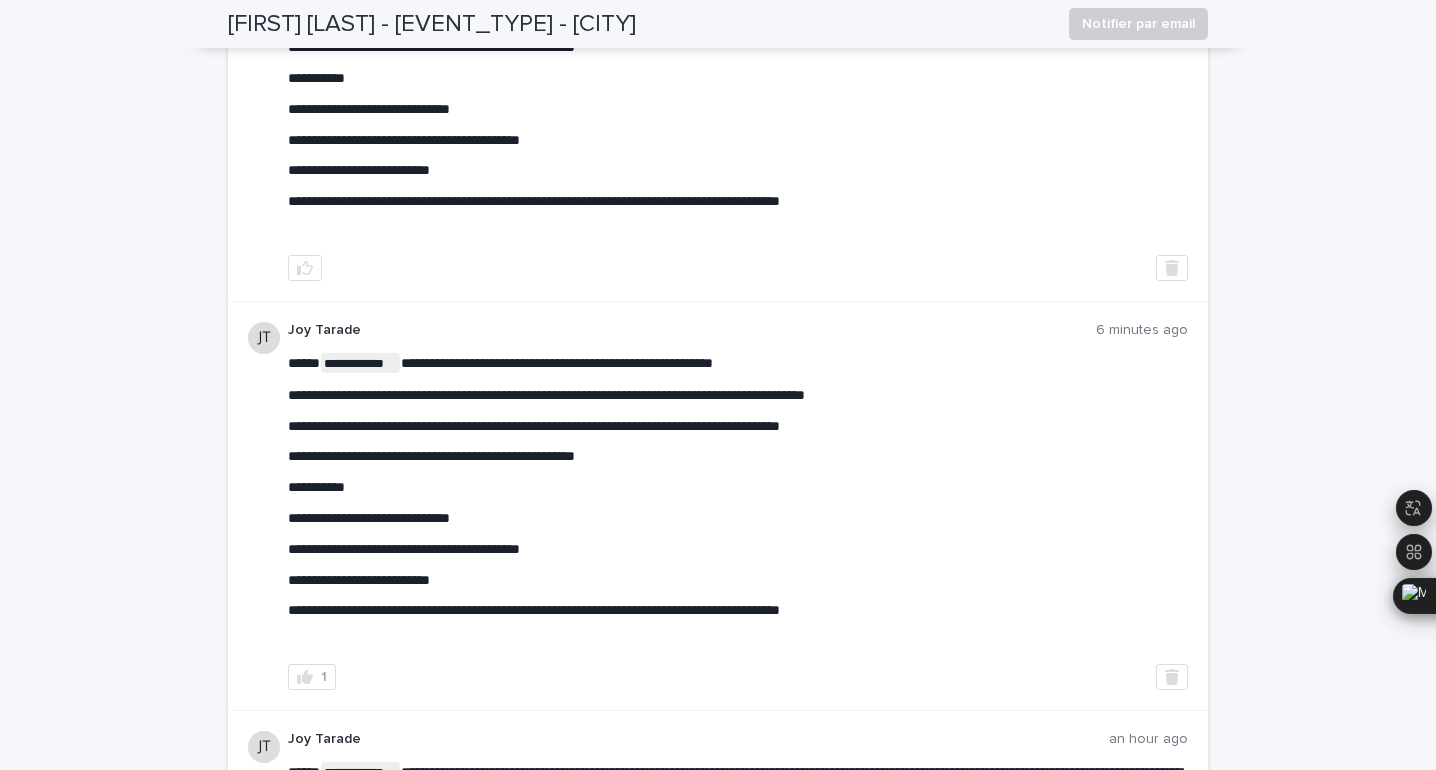 scroll, scrollTop: 510, scrollLeft: 0, axis: vertical 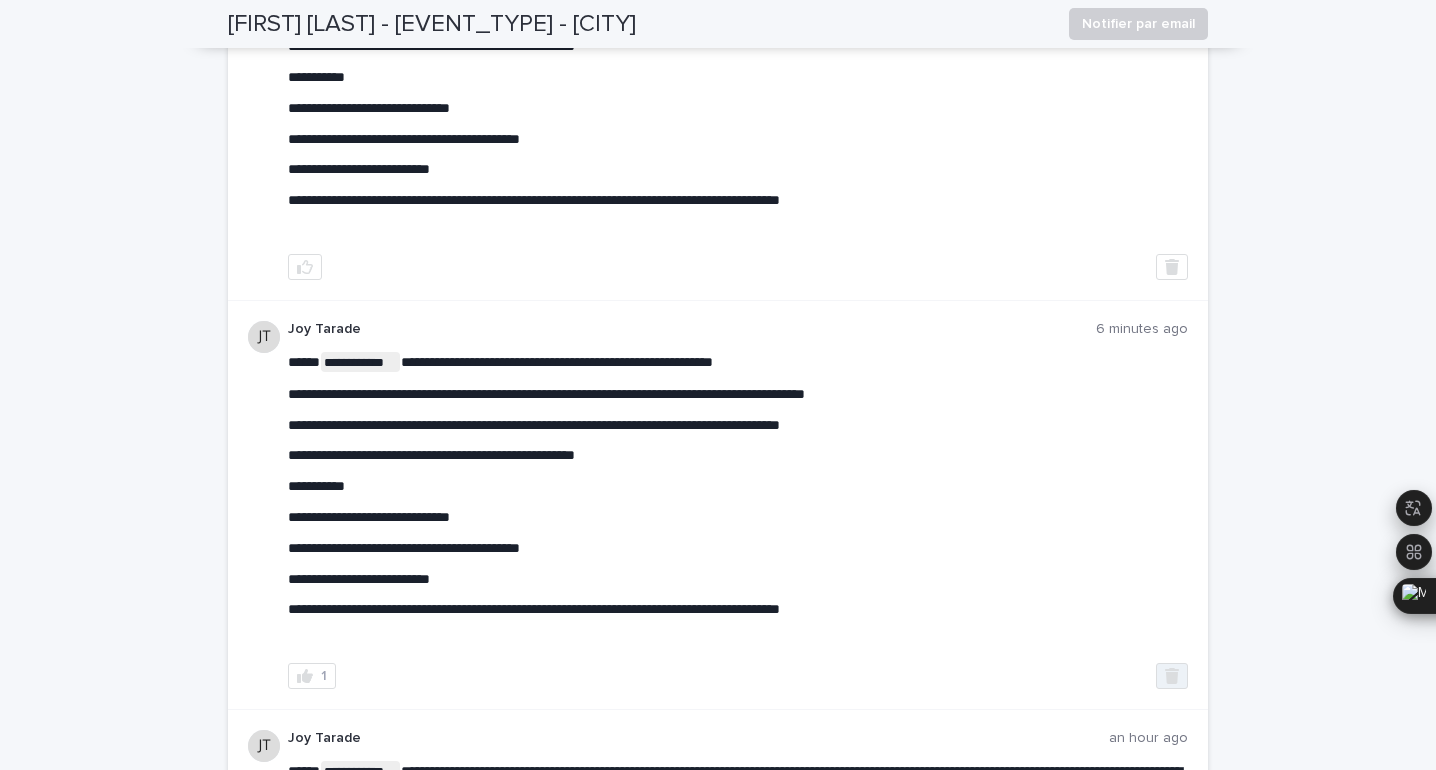 click 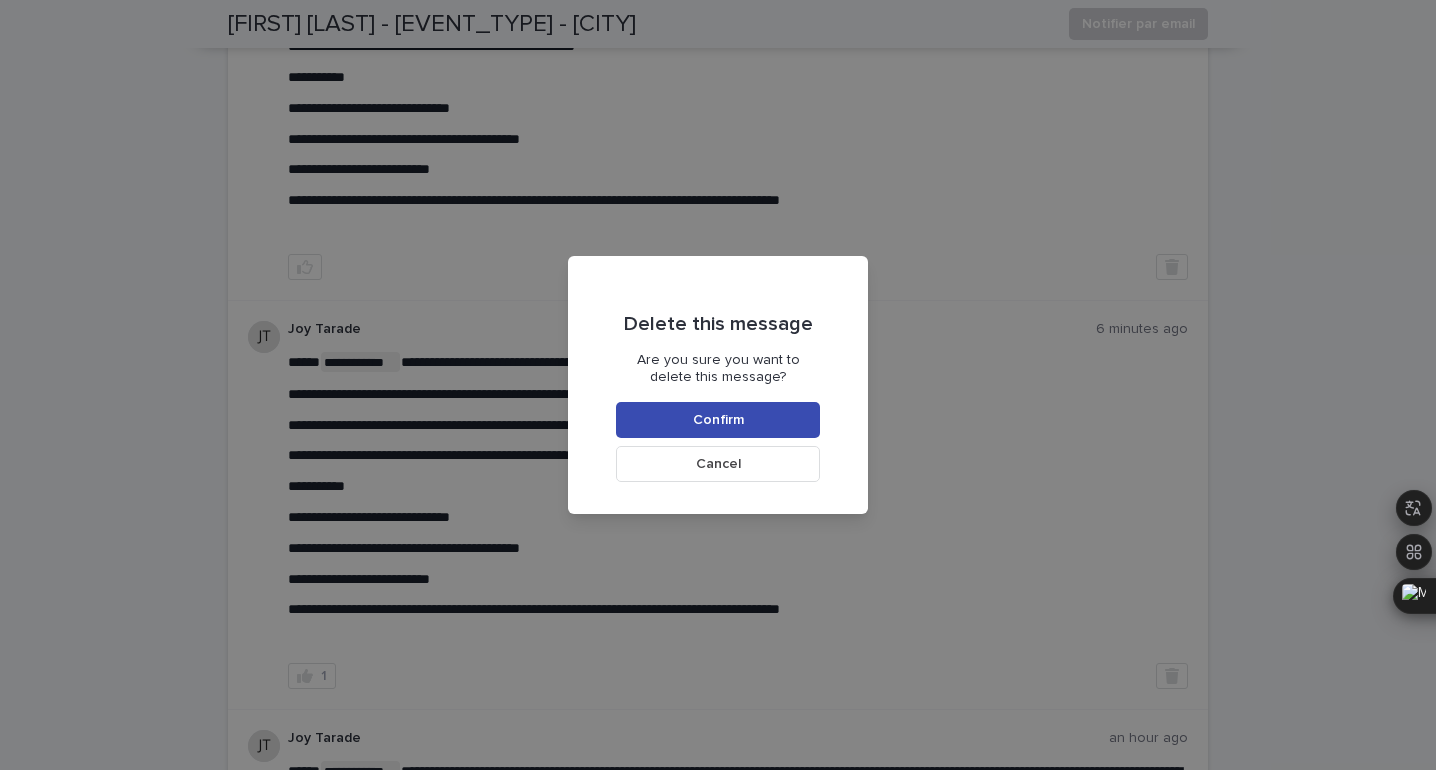click on "Confirm" at bounding box center (718, 420) 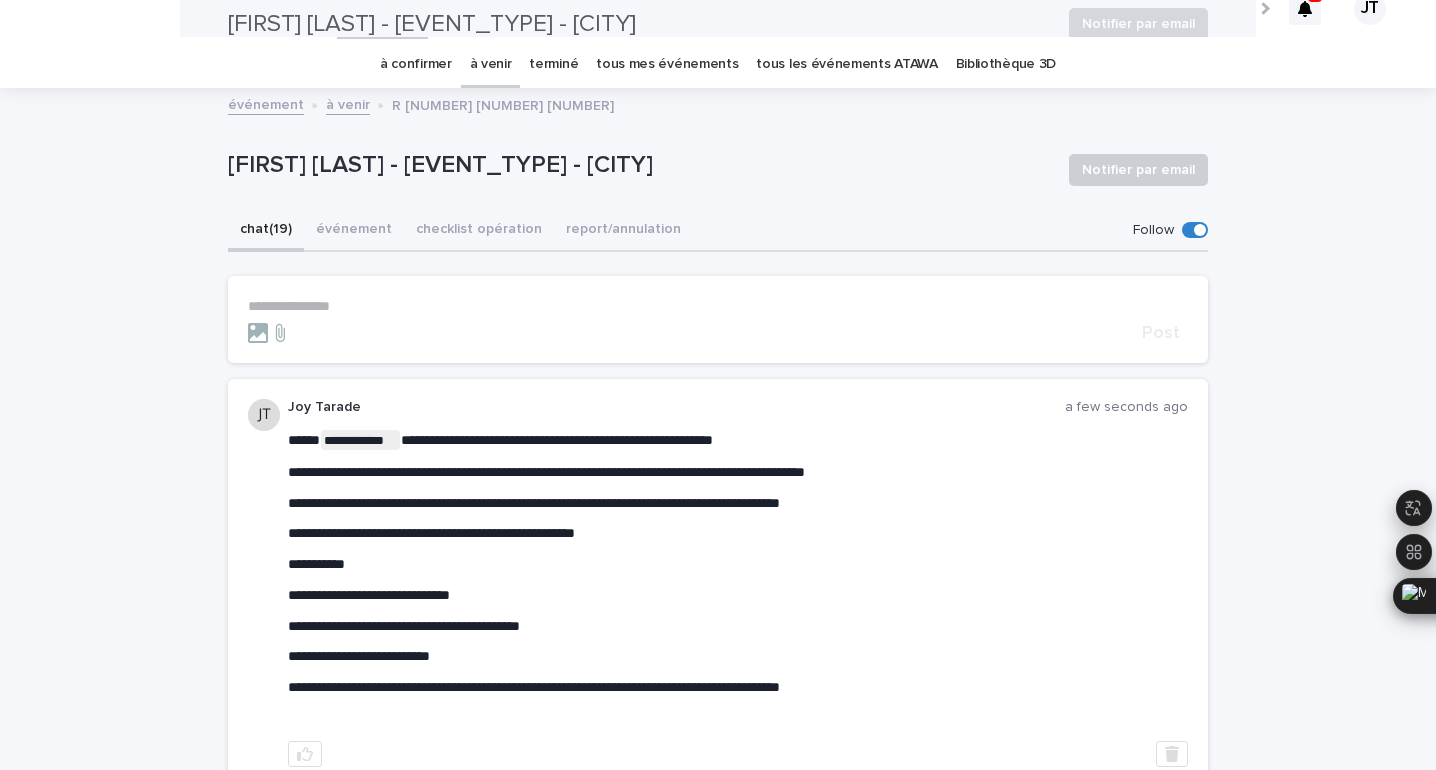 scroll, scrollTop: 0, scrollLeft: 0, axis: both 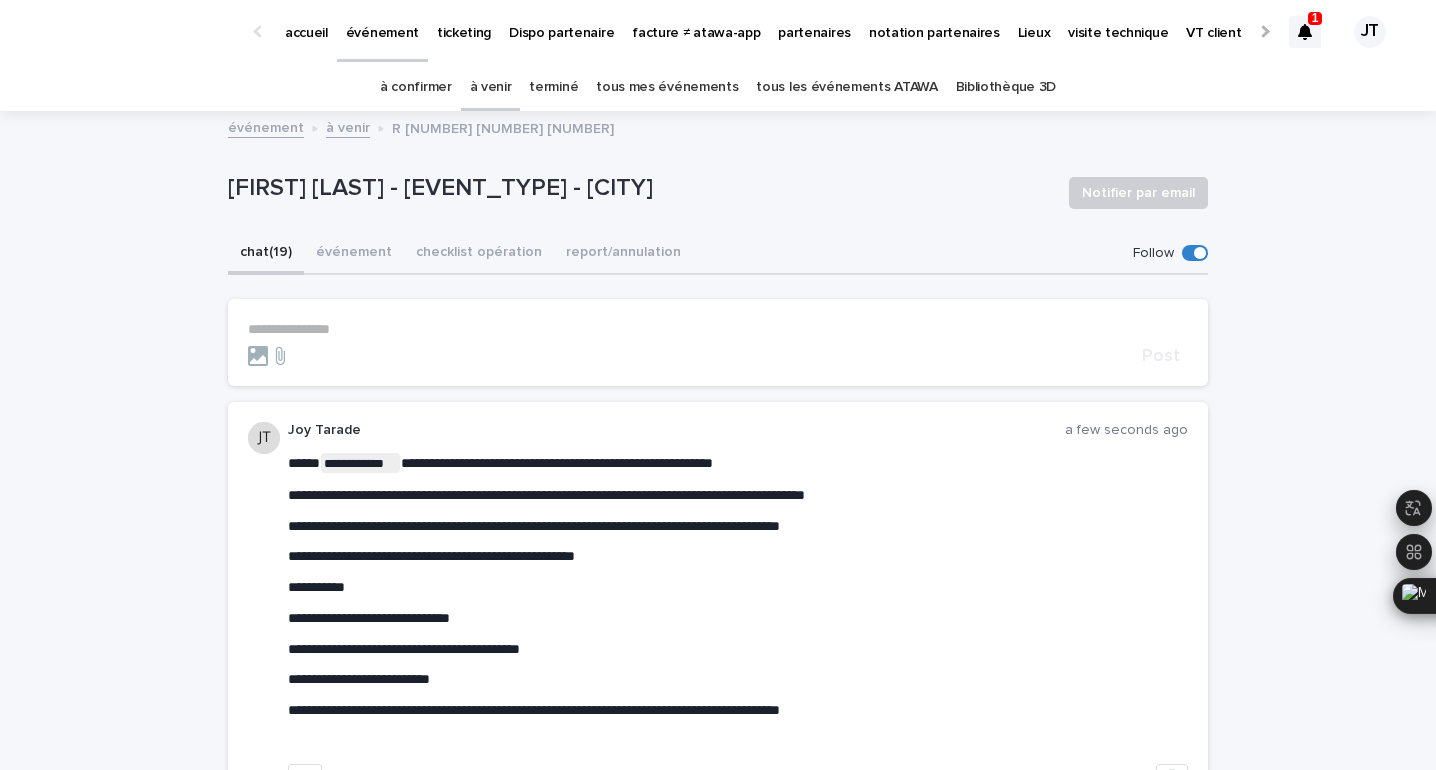 click on "1" at bounding box center (1315, 18) 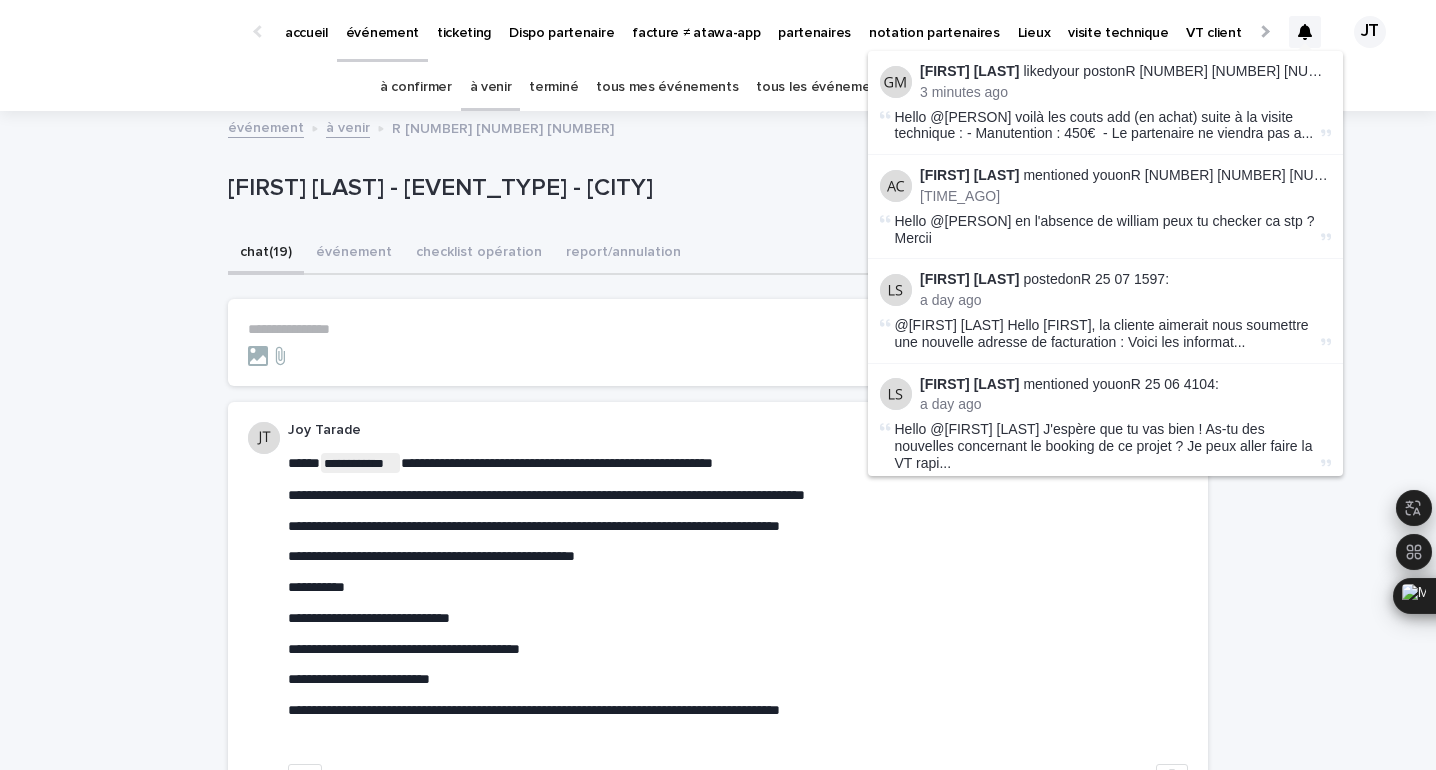 click on "**********" at bounding box center (738, 601) 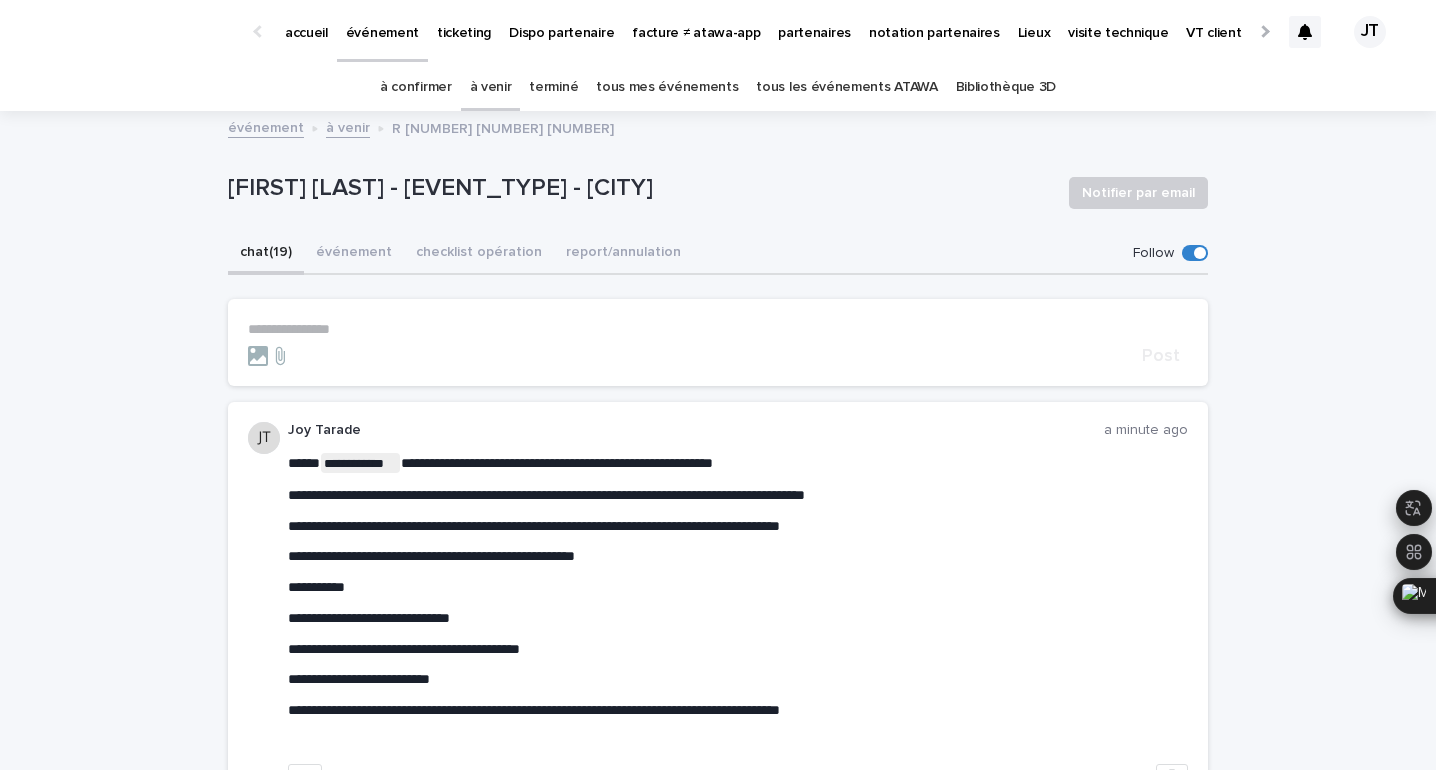 click at bounding box center (1305, 32) 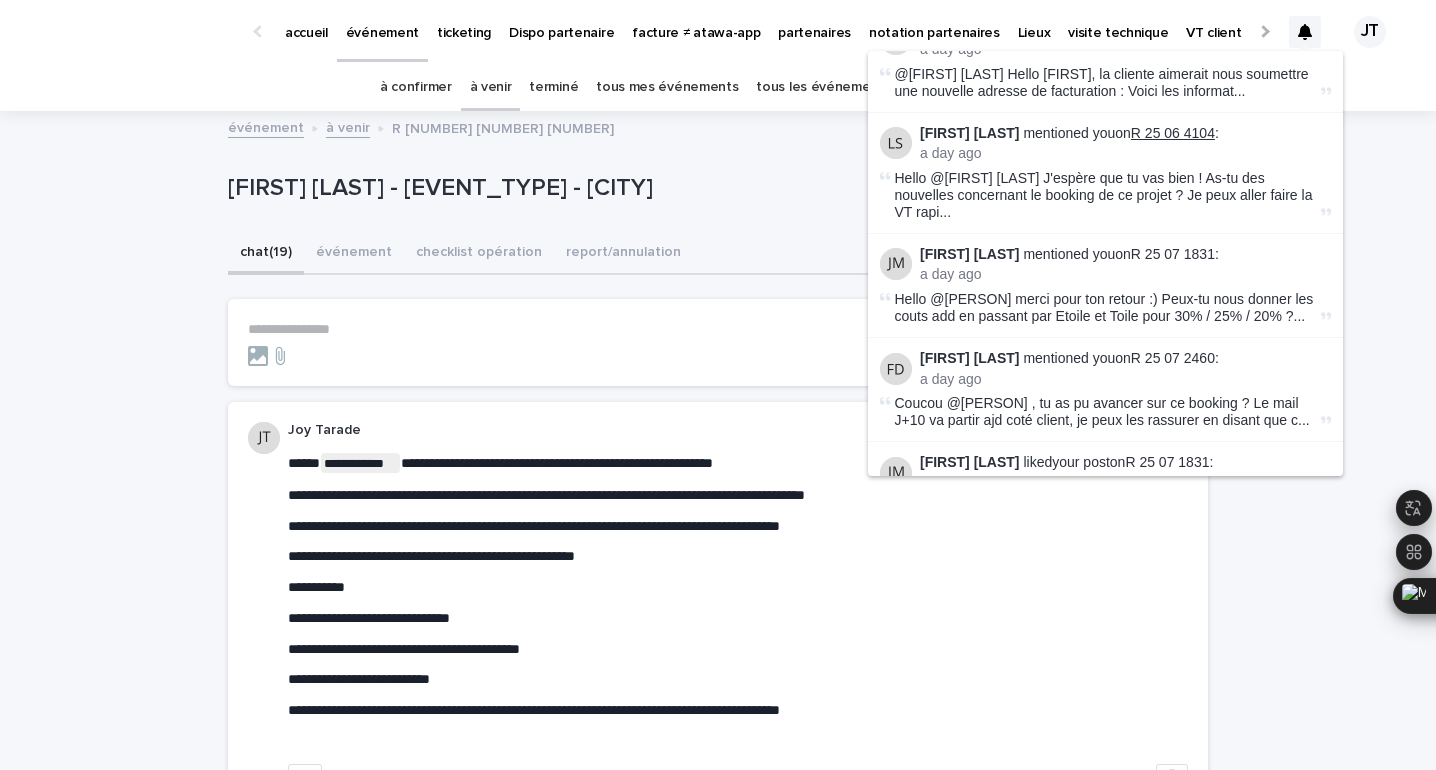 scroll, scrollTop: 257, scrollLeft: 0, axis: vertical 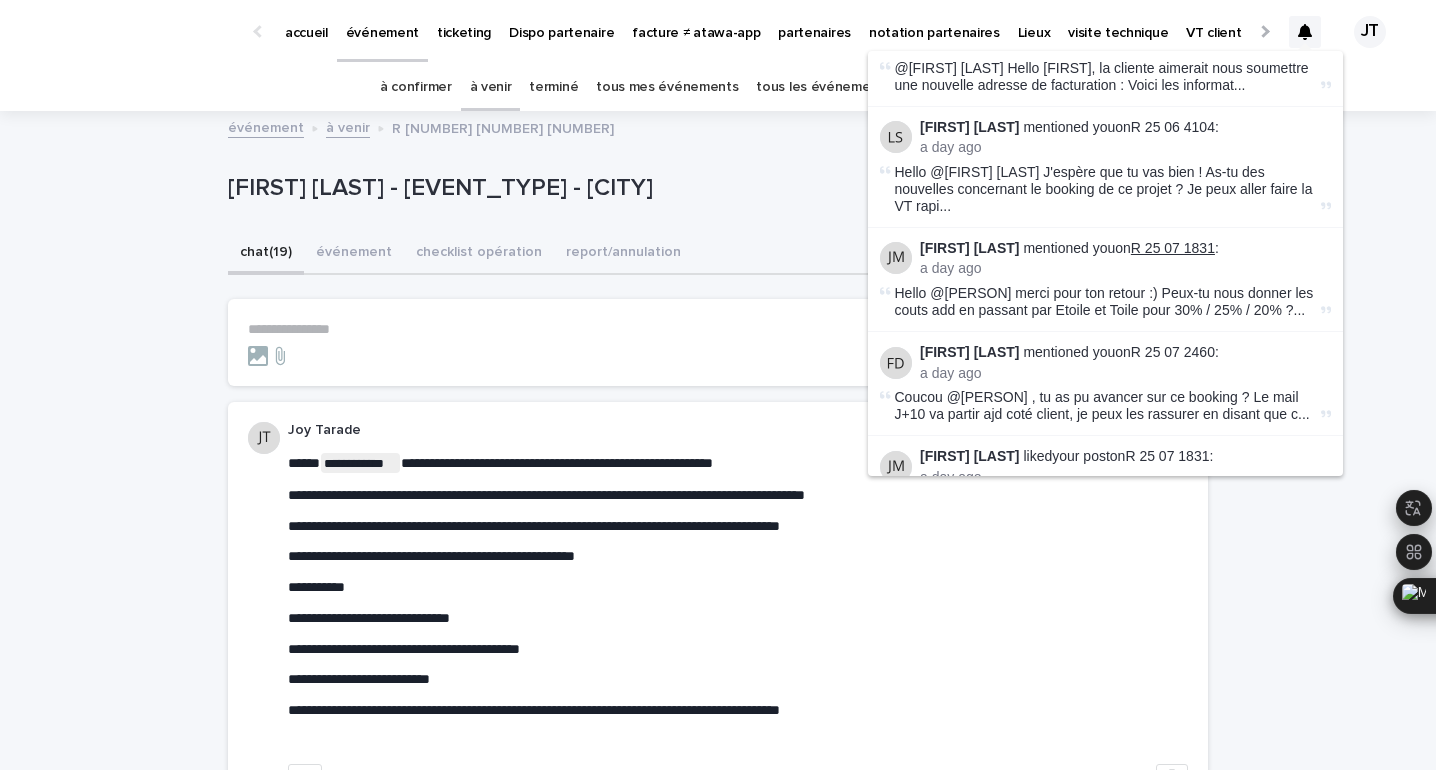 click on "R 25 07 1831" at bounding box center [1173, 248] 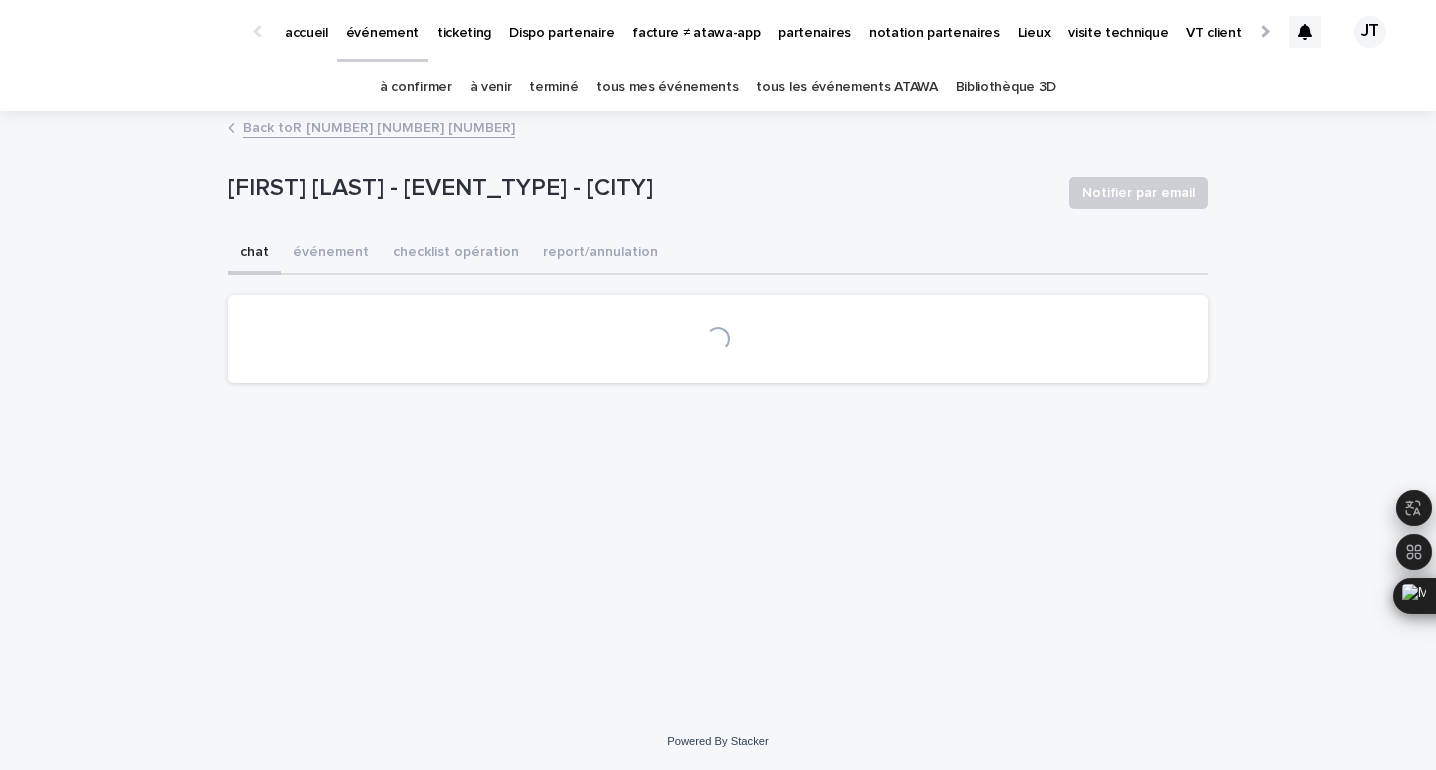 click on "Notifier par email" at bounding box center [1134, 193] 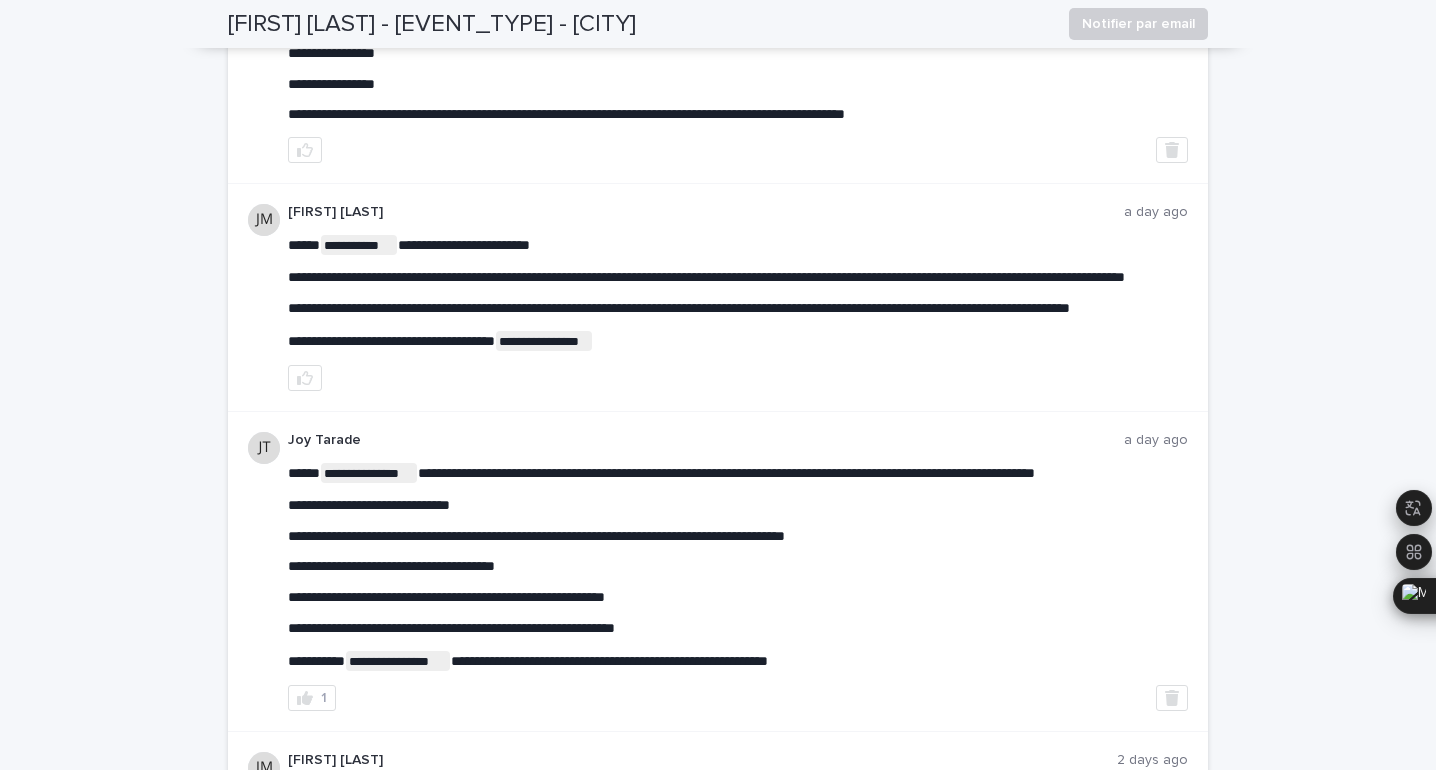scroll, scrollTop: 638, scrollLeft: 0, axis: vertical 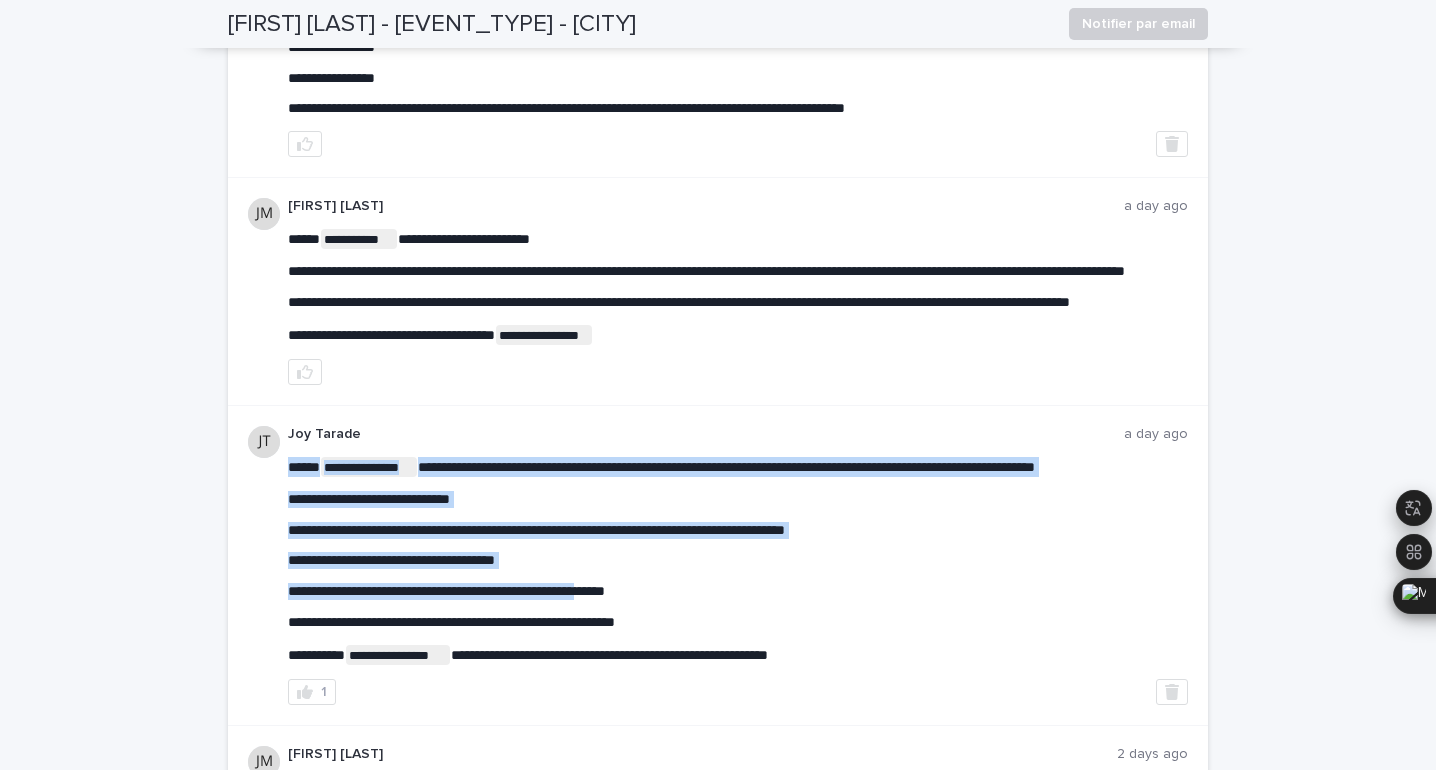 drag, startPoint x: 559, startPoint y: 623, endPoint x: 607, endPoint y: 622, distance: 48.010414 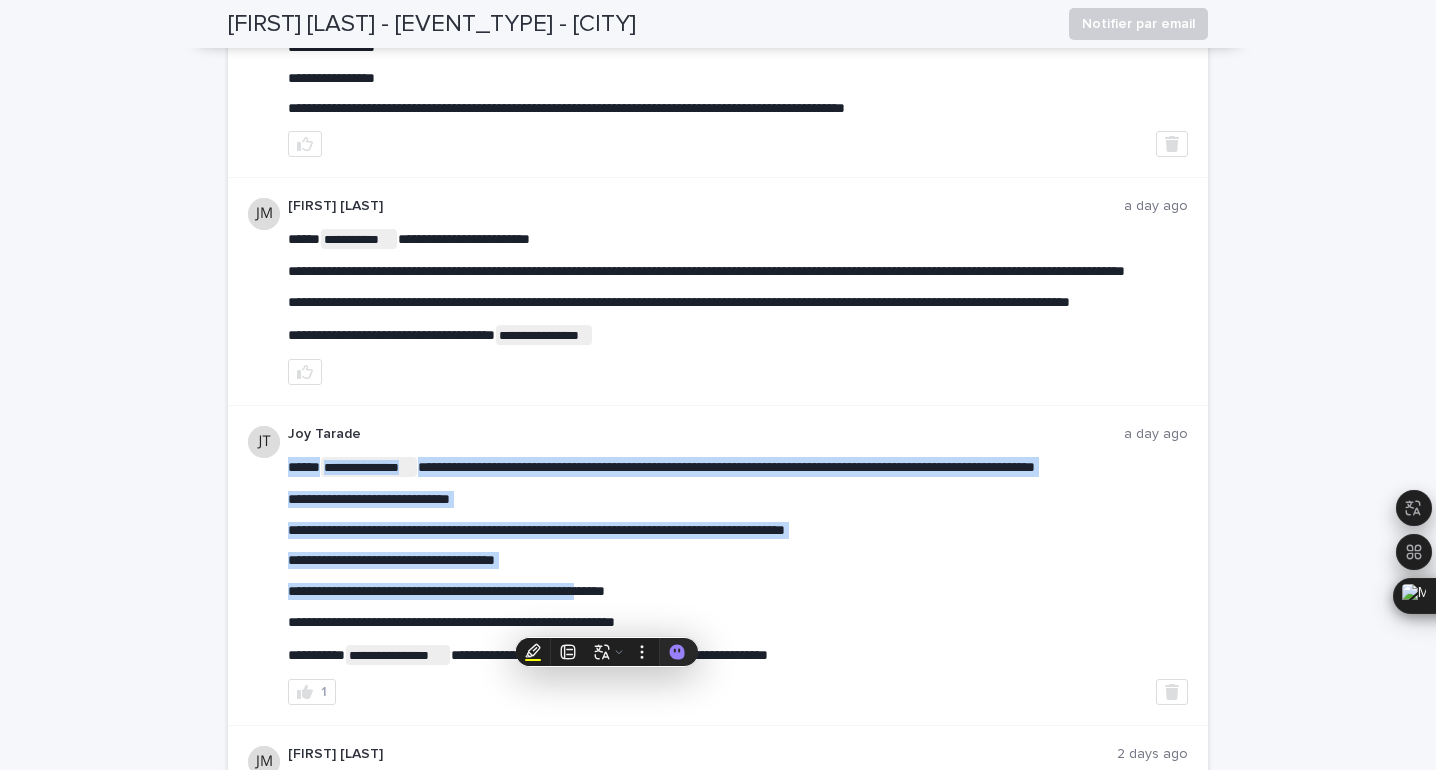 click on "**********" at bounding box center (446, 591) 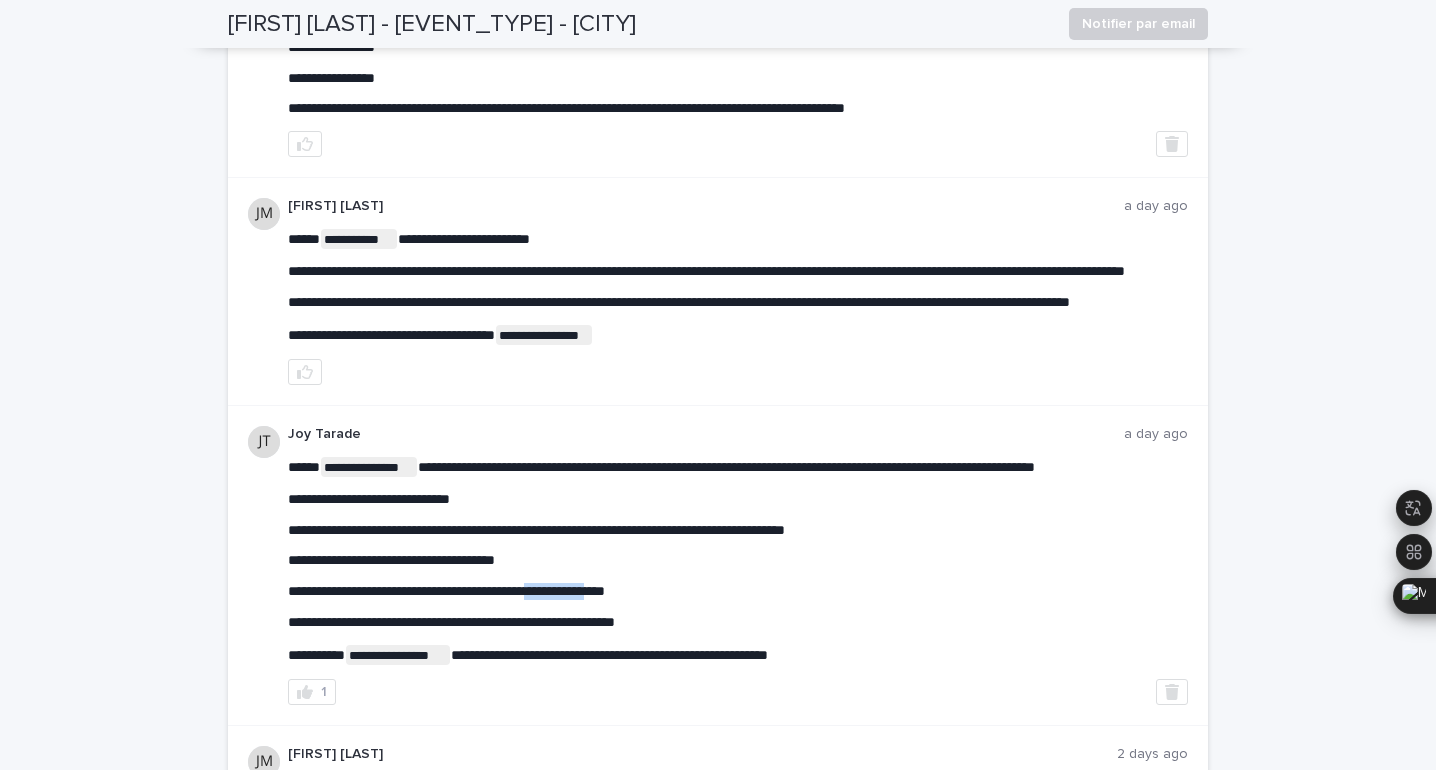 drag, startPoint x: 607, startPoint y: 622, endPoint x: 565, endPoint y: 627, distance: 42.296574 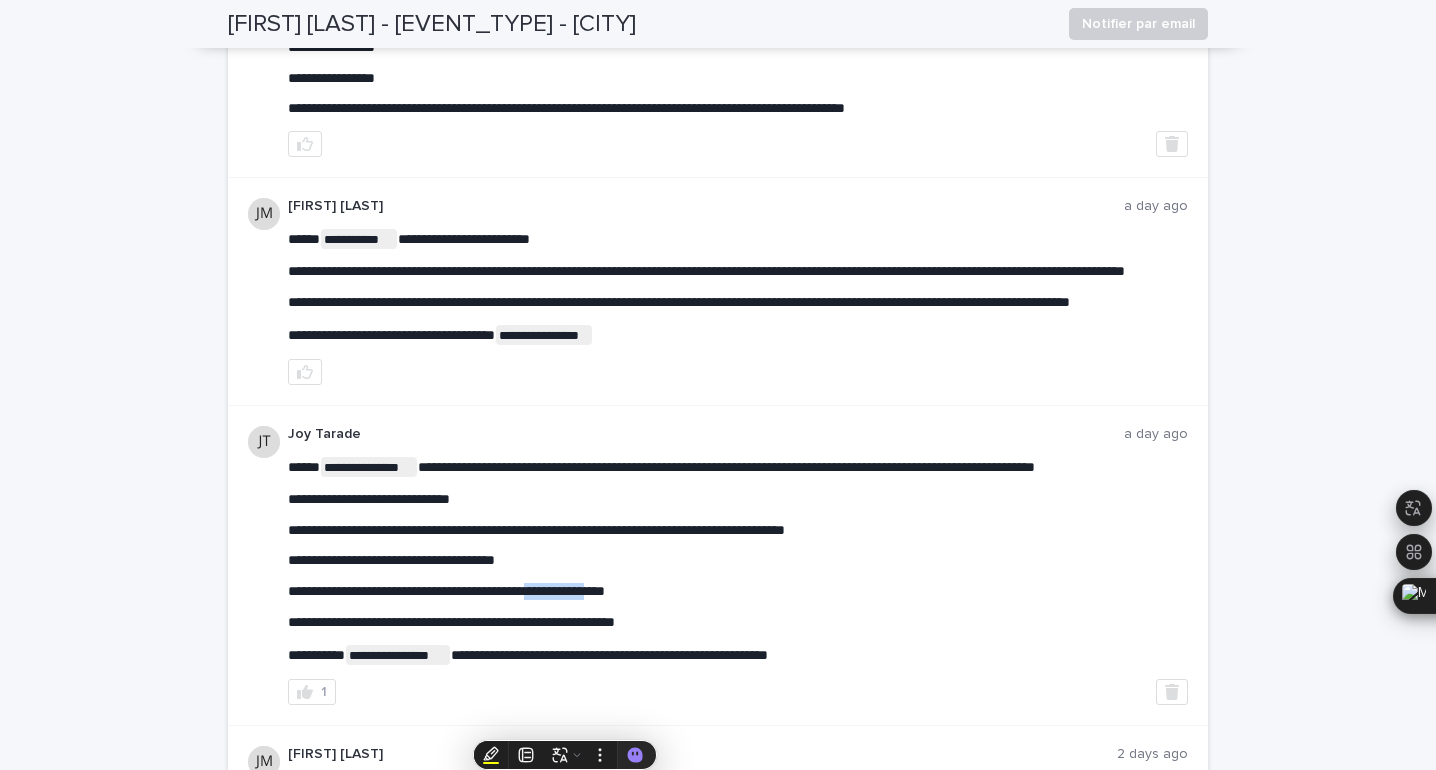 scroll, scrollTop: 0, scrollLeft: 0, axis: both 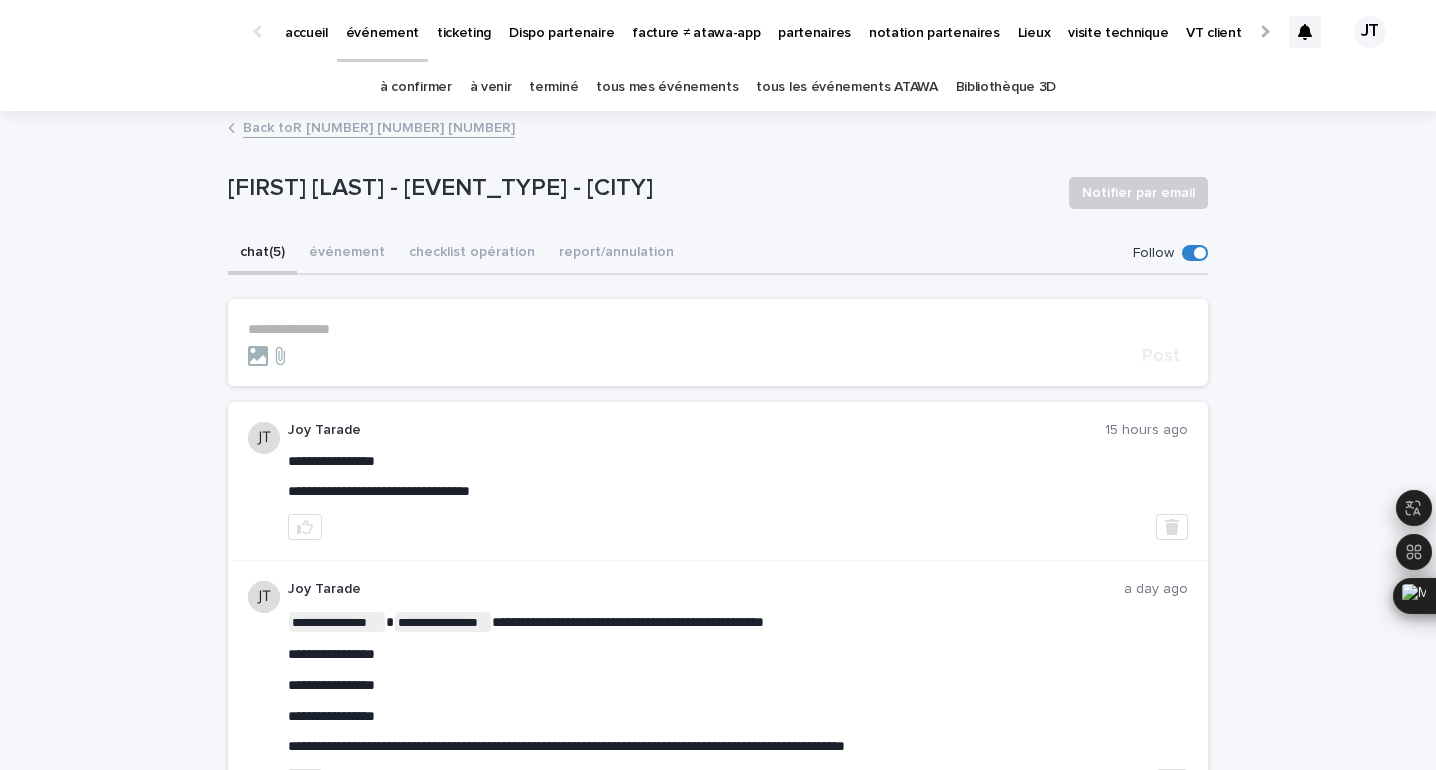 click on "partenaires" at bounding box center (814, 21) 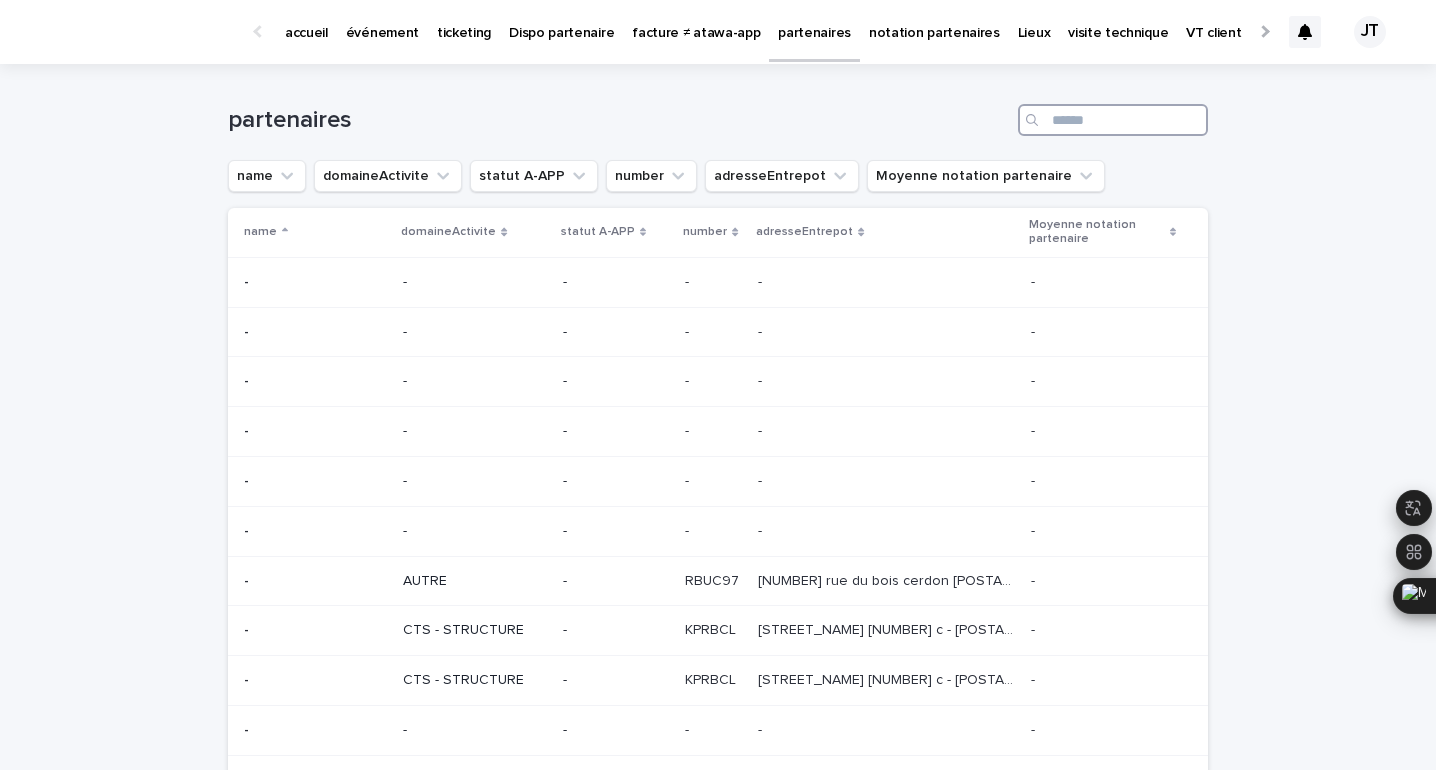 click at bounding box center (1113, 120) 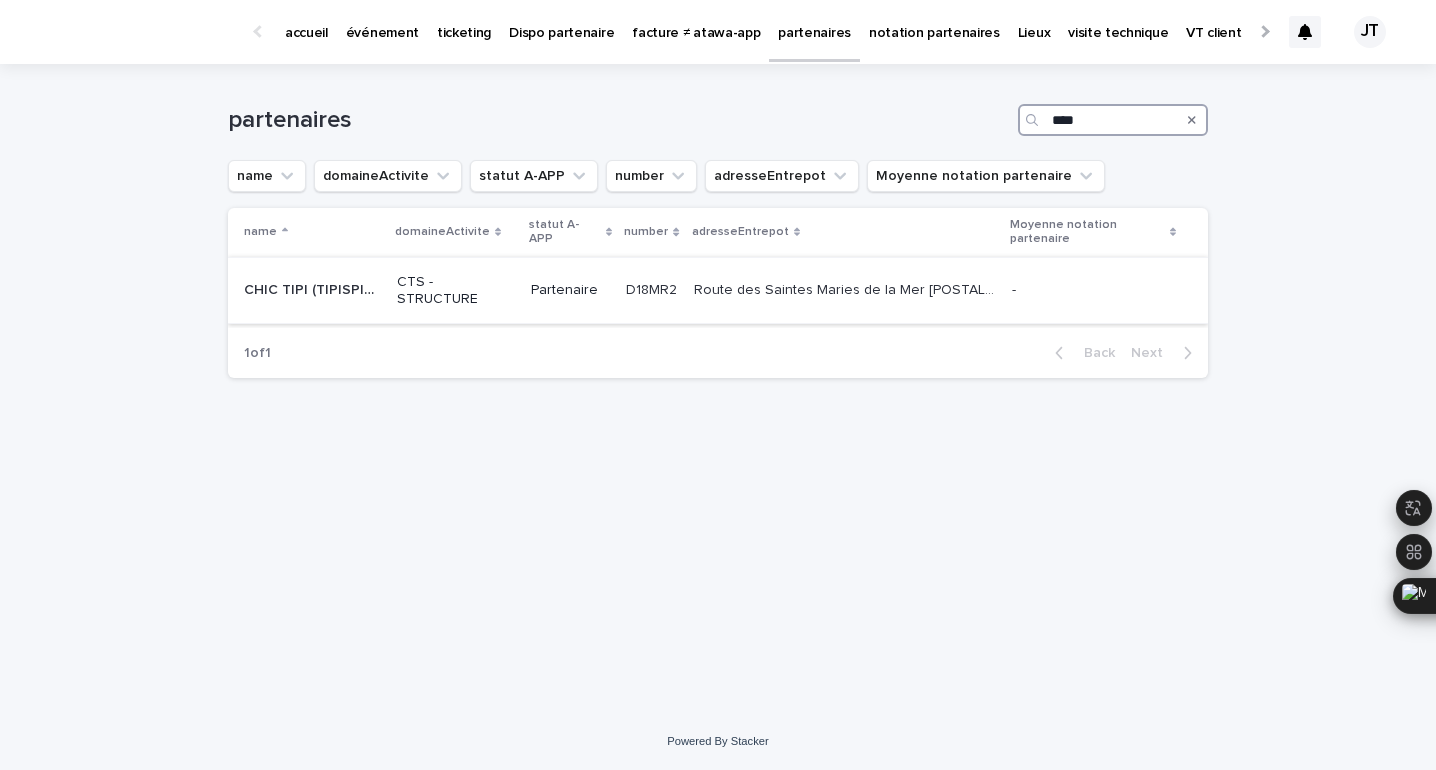 type on "****" 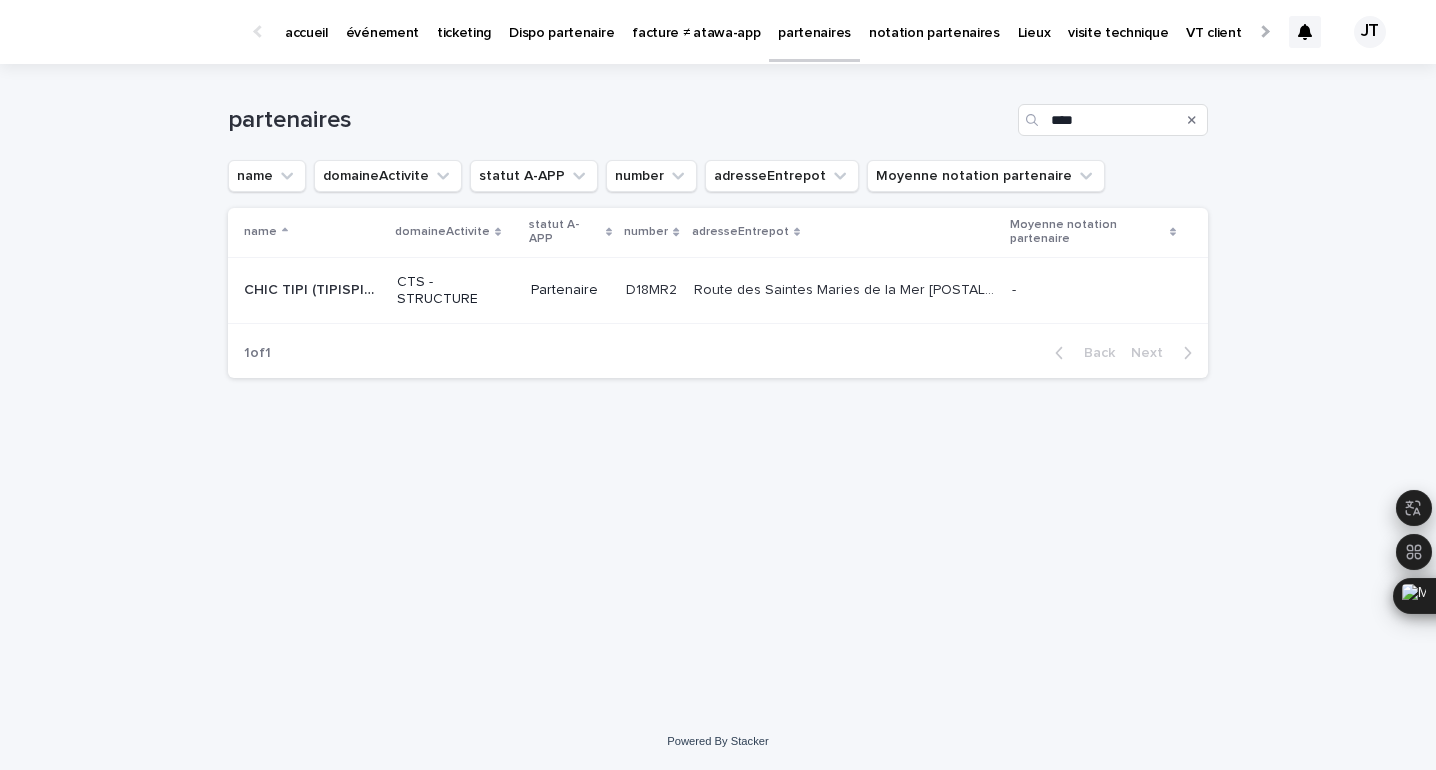 click on "Partenaire" at bounding box center [570, 290] 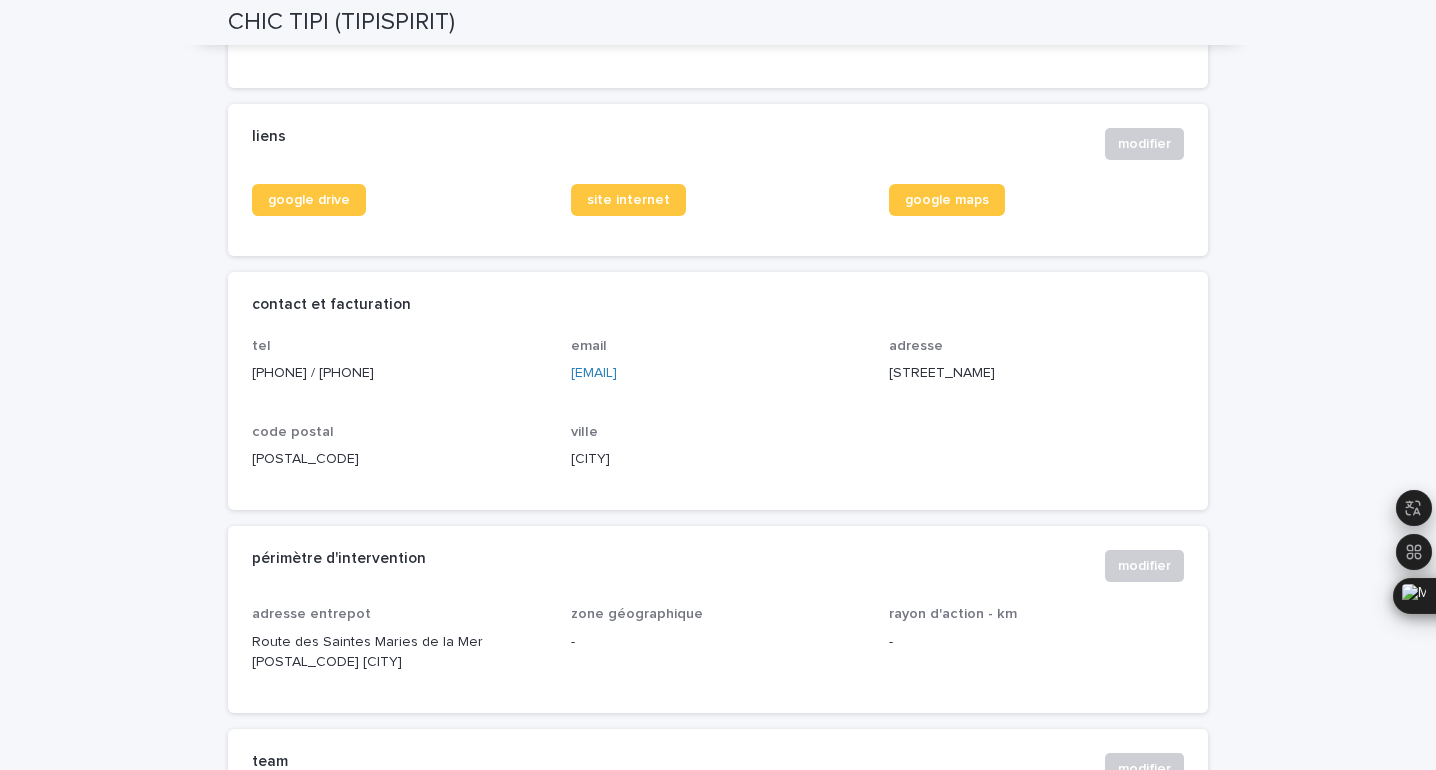 scroll, scrollTop: 797, scrollLeft: 0, axis: vertical 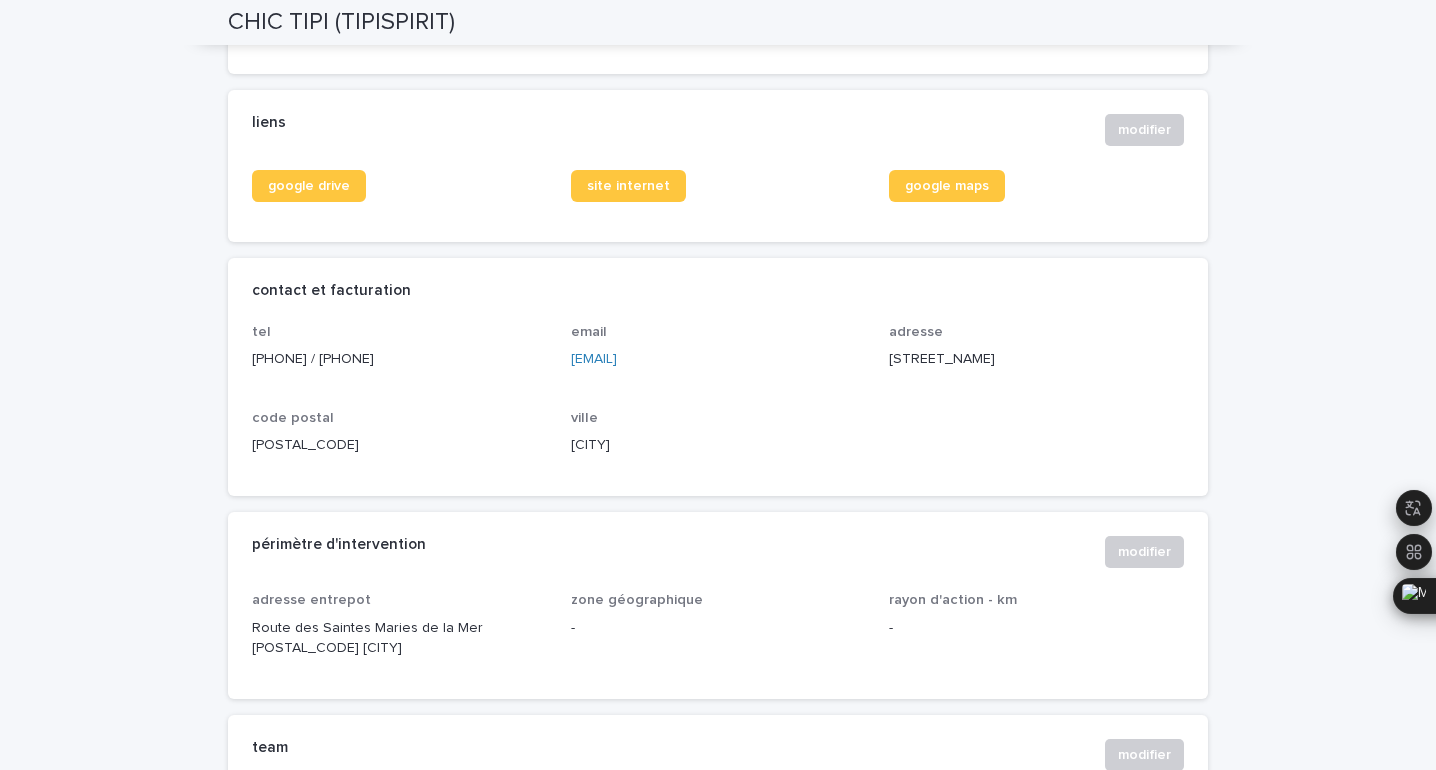 drag, startPoint x: 459, startPoint y: 357, endPoint x: 360, endPoint y: 357, distance: 99 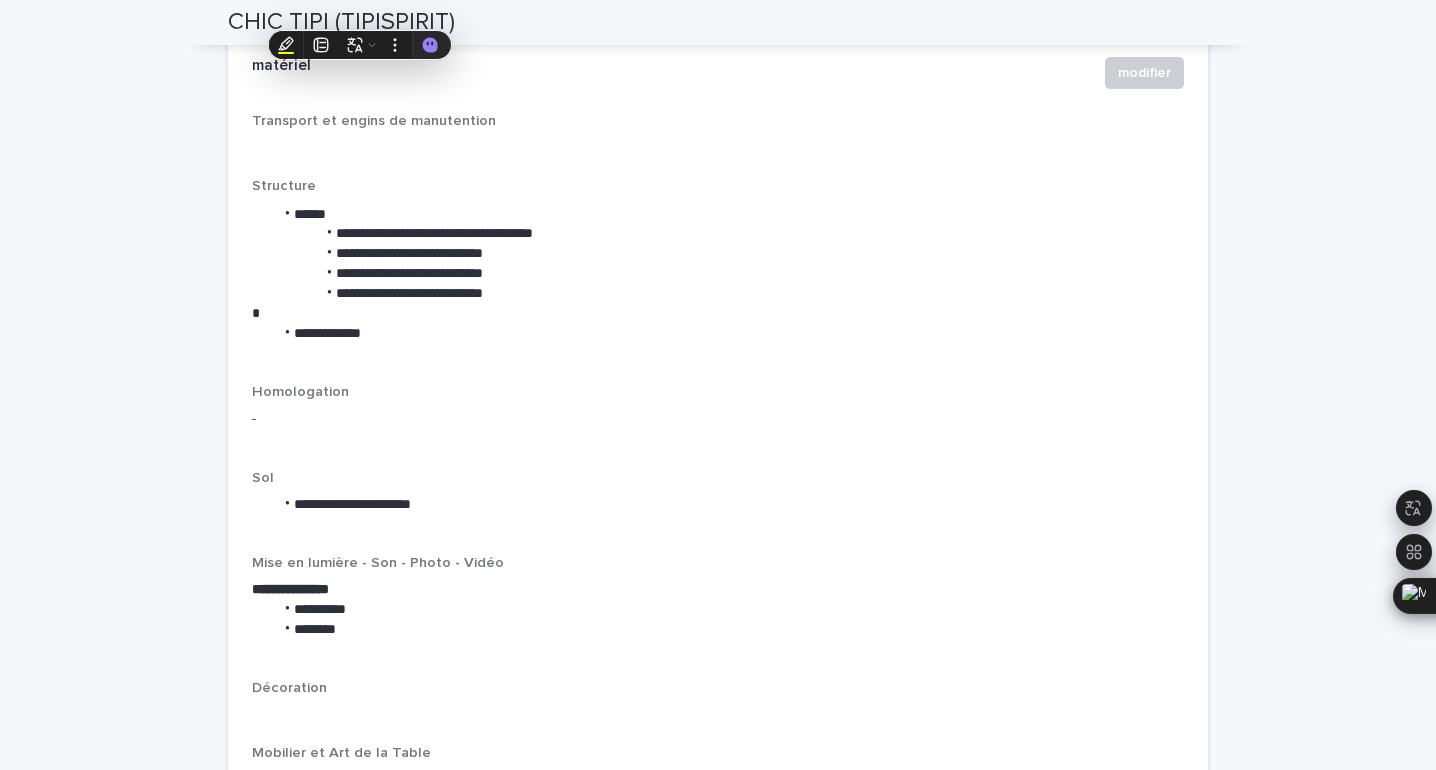 scroll, scrollTop: 2553, scrollLeft: 0, axis: vertical 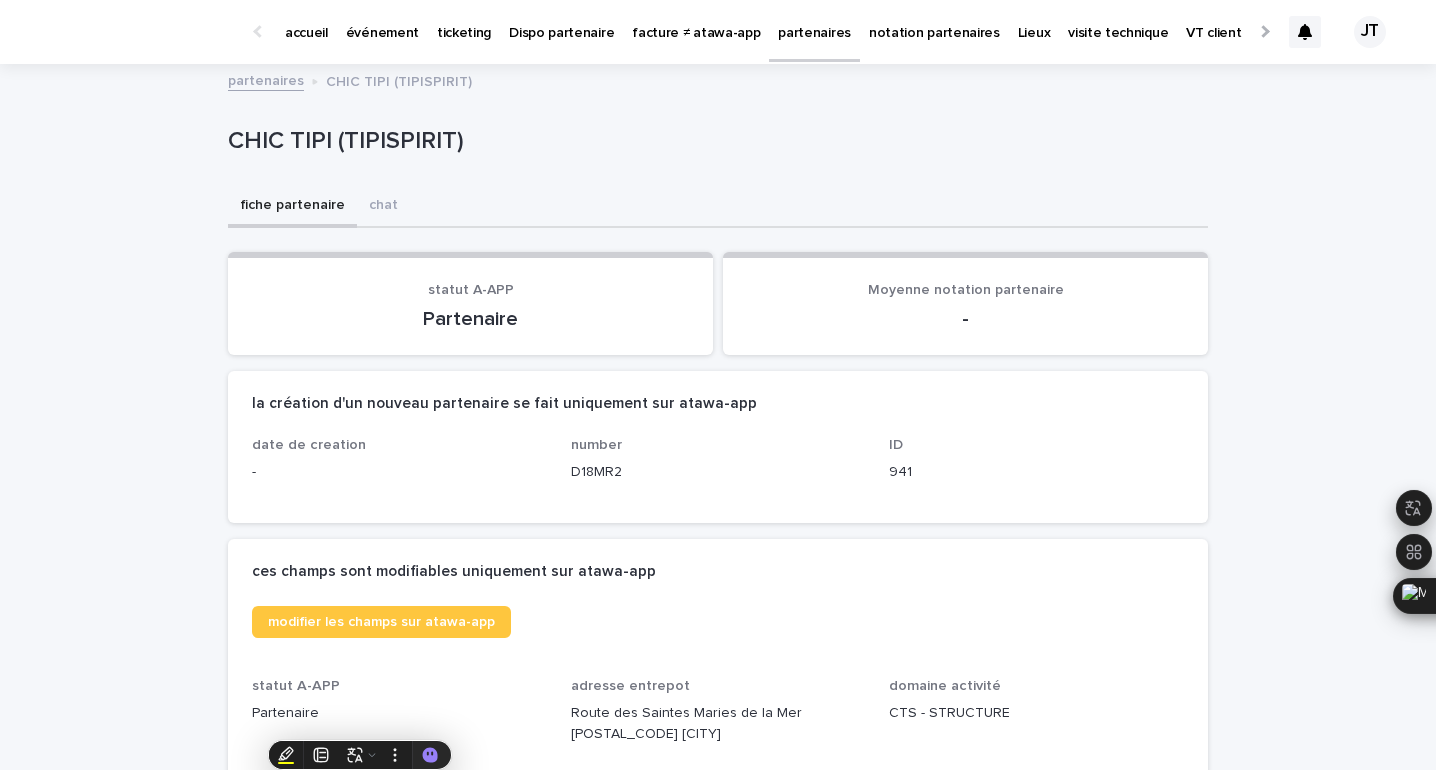 click at bounding box center (1305, 32) 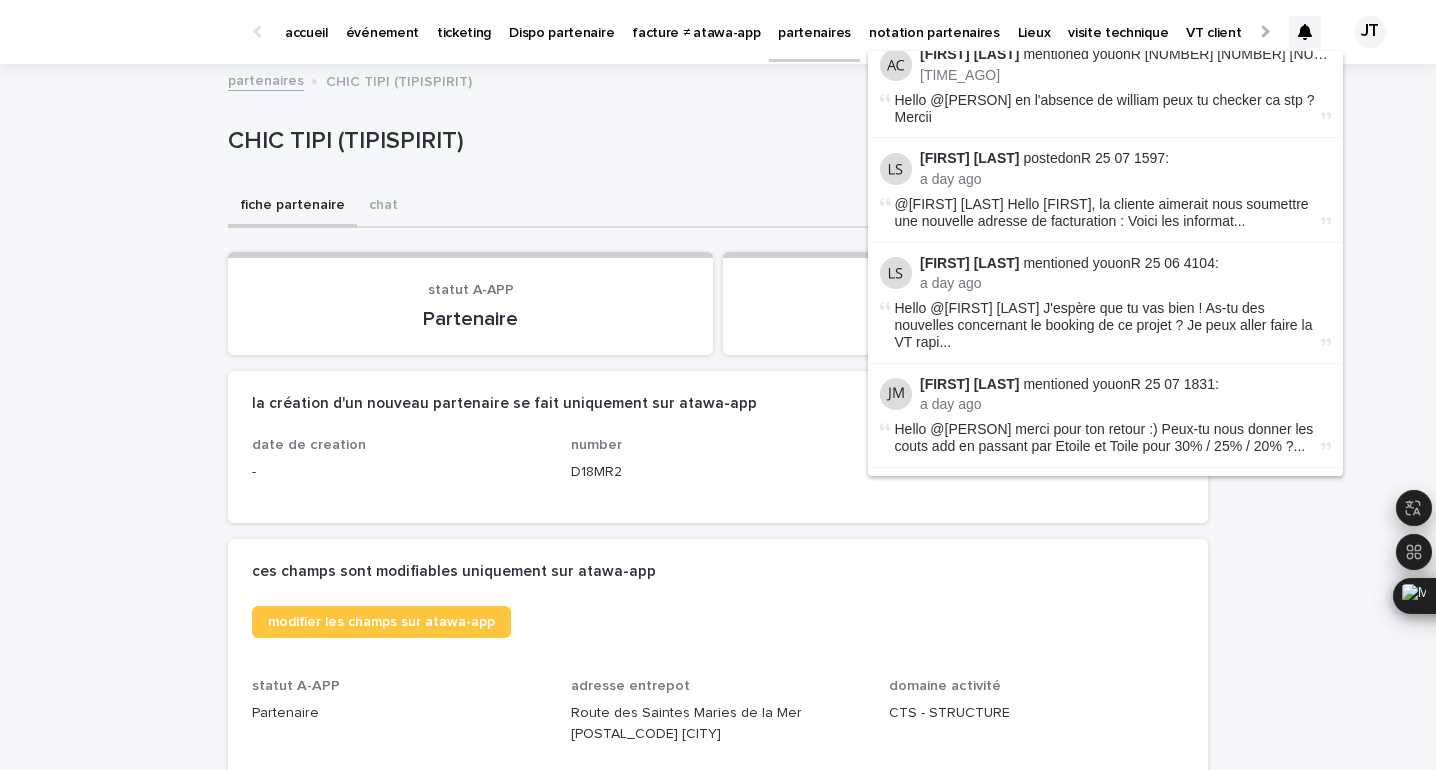 scroll, scrollTop: 174, scrollLeft: 0, axis: vertical 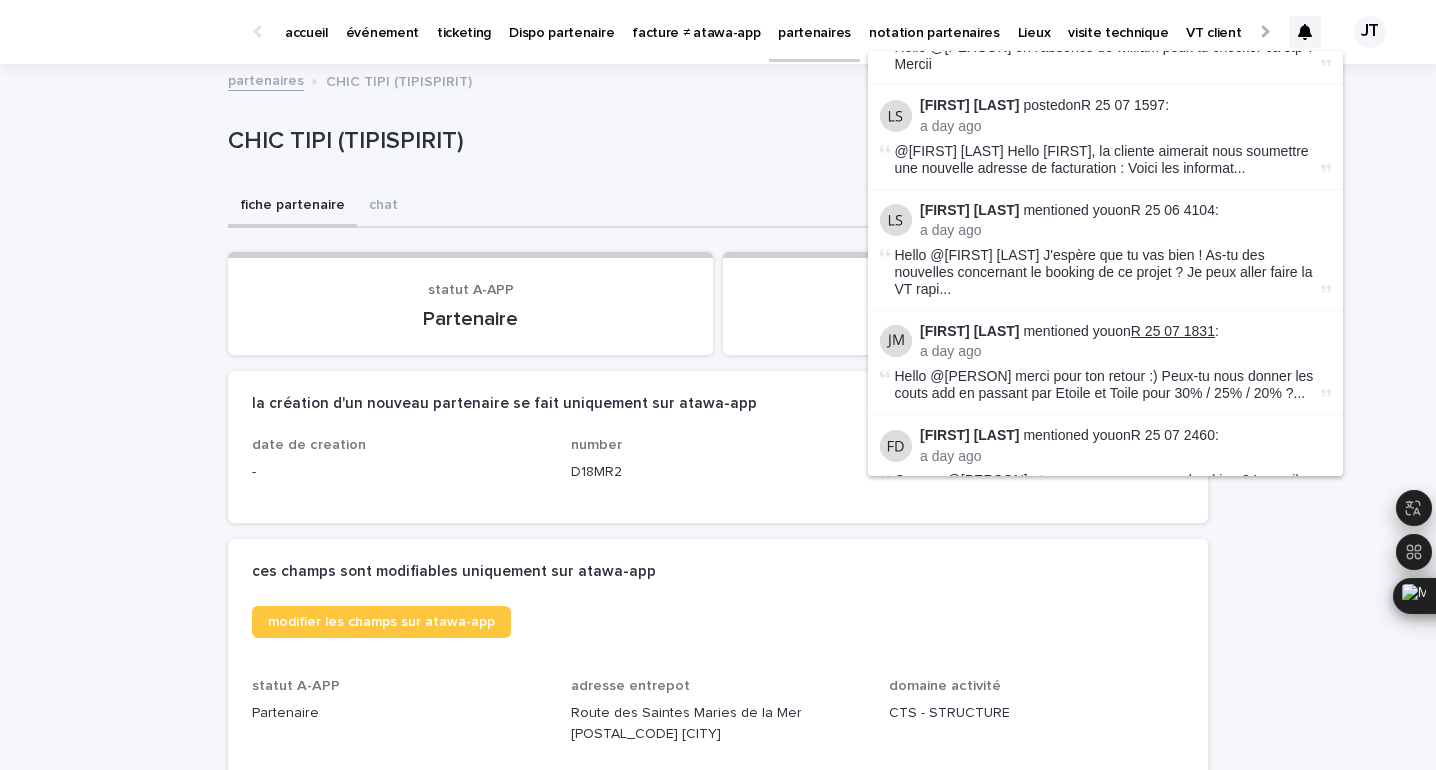 click on "R 25 07 1831" at bounding box center [1173, 331] 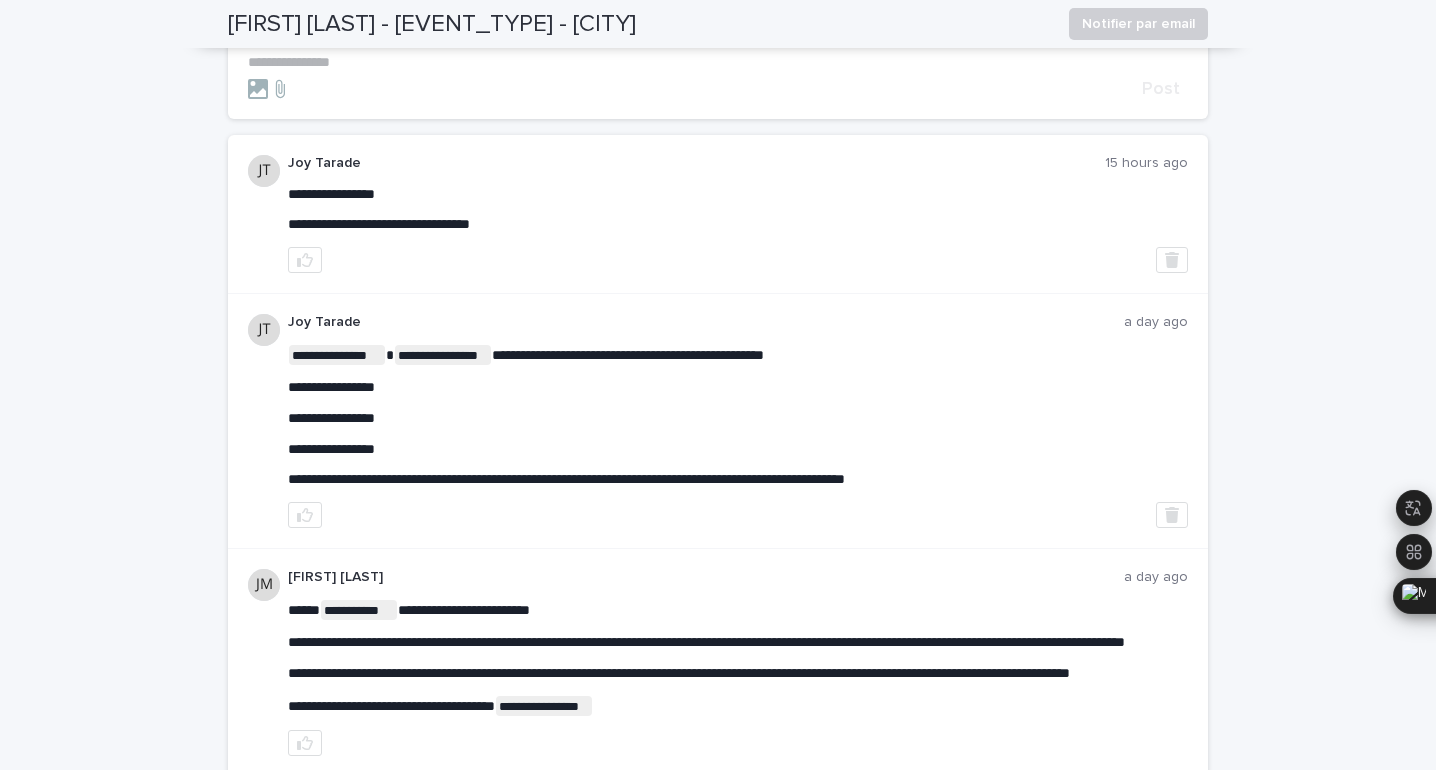 scroll, scrollTop: 0, scrollLeft: 0, axis: both 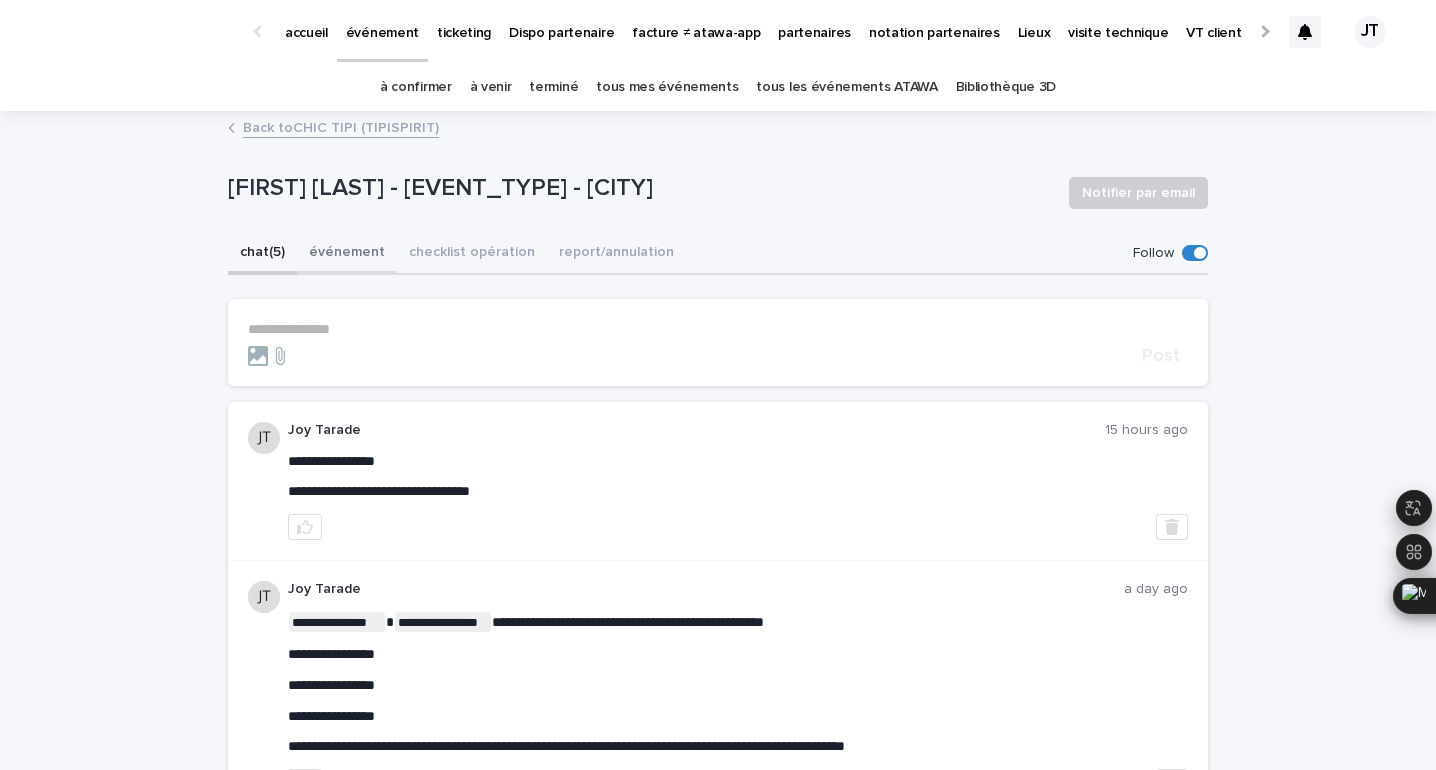 click on "événement" at bounding box center [347, 254] 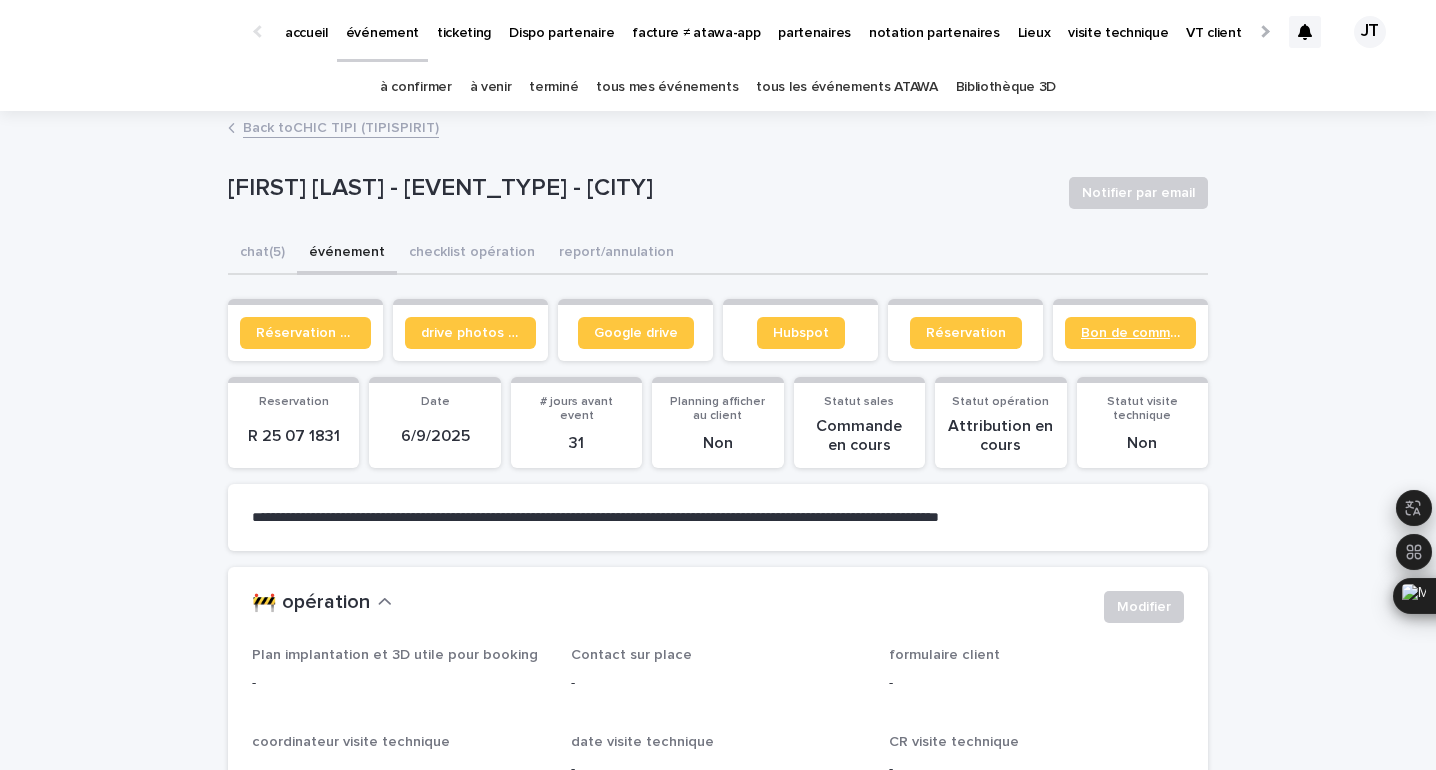 click on "Bon de commande" at bounding box center (1130, 333) 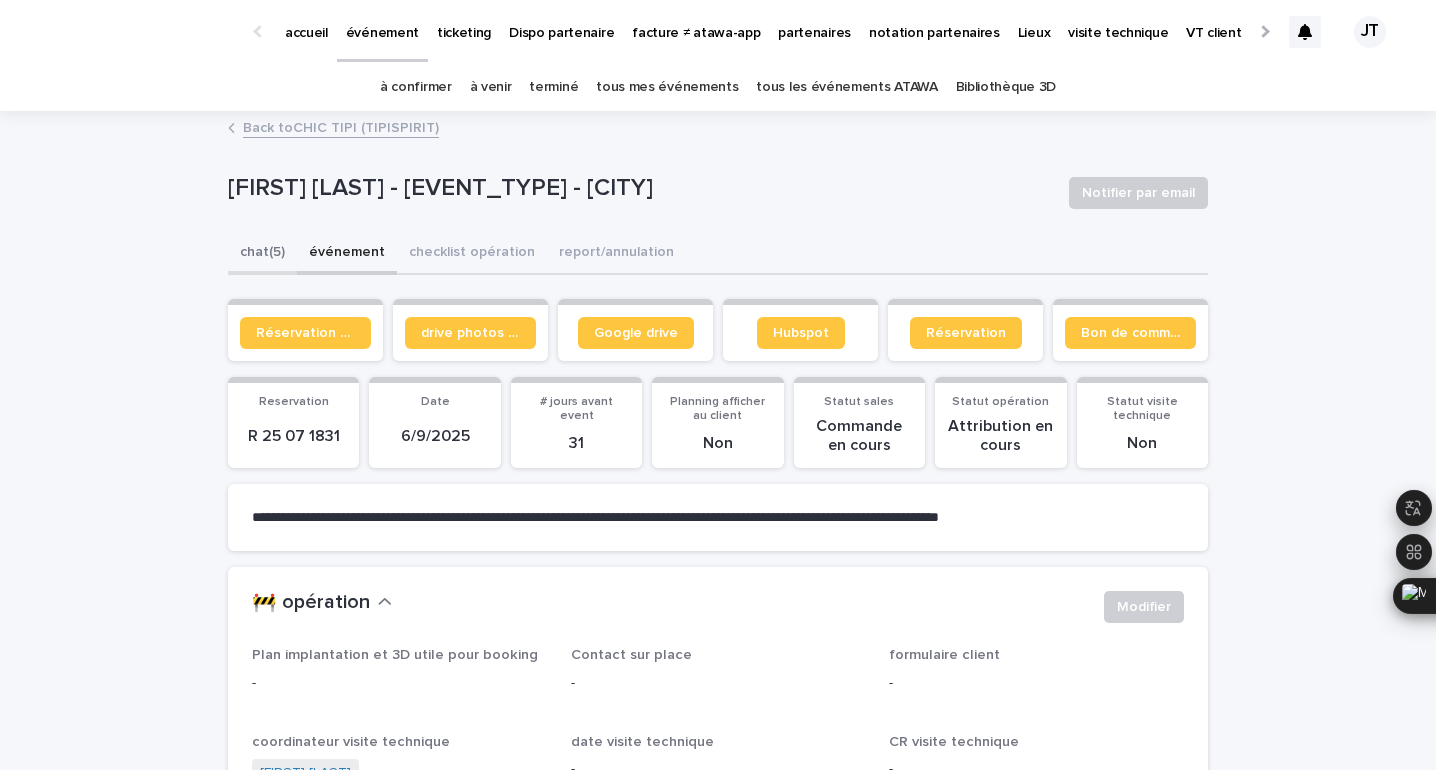 click on "chat  (5)" at bounding box center (262, 254) 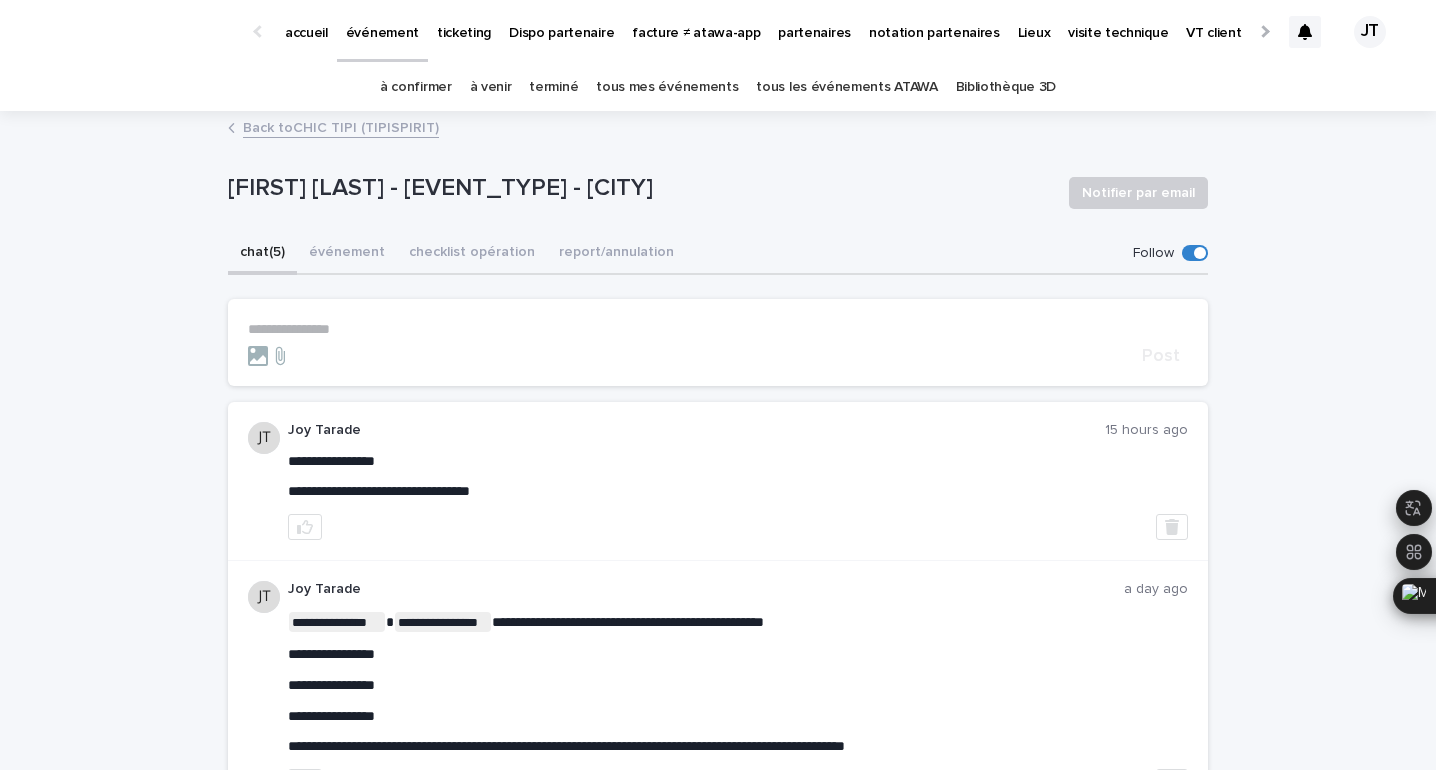 click on "partenaires" at bounding box center [814, 21] 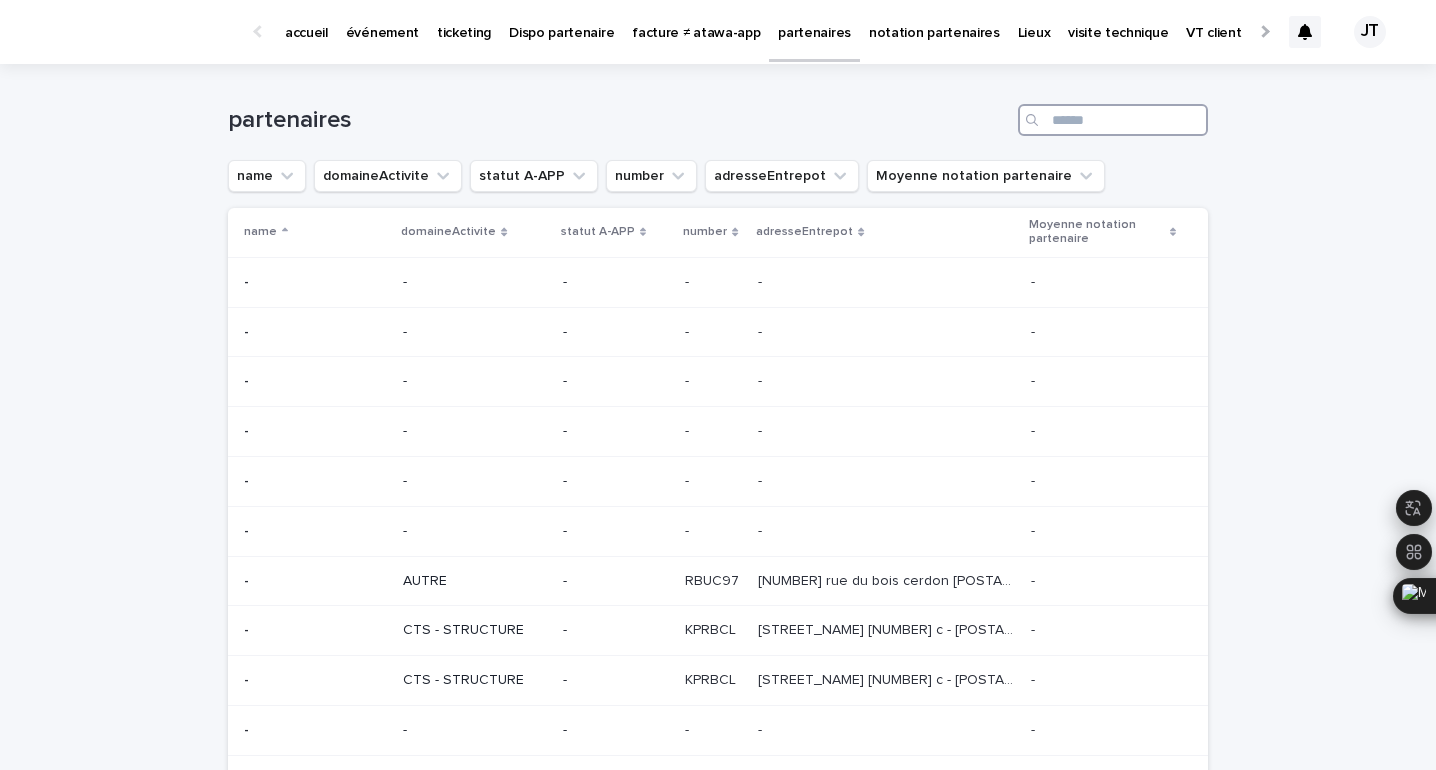 click at bounding box center [1113, 120] 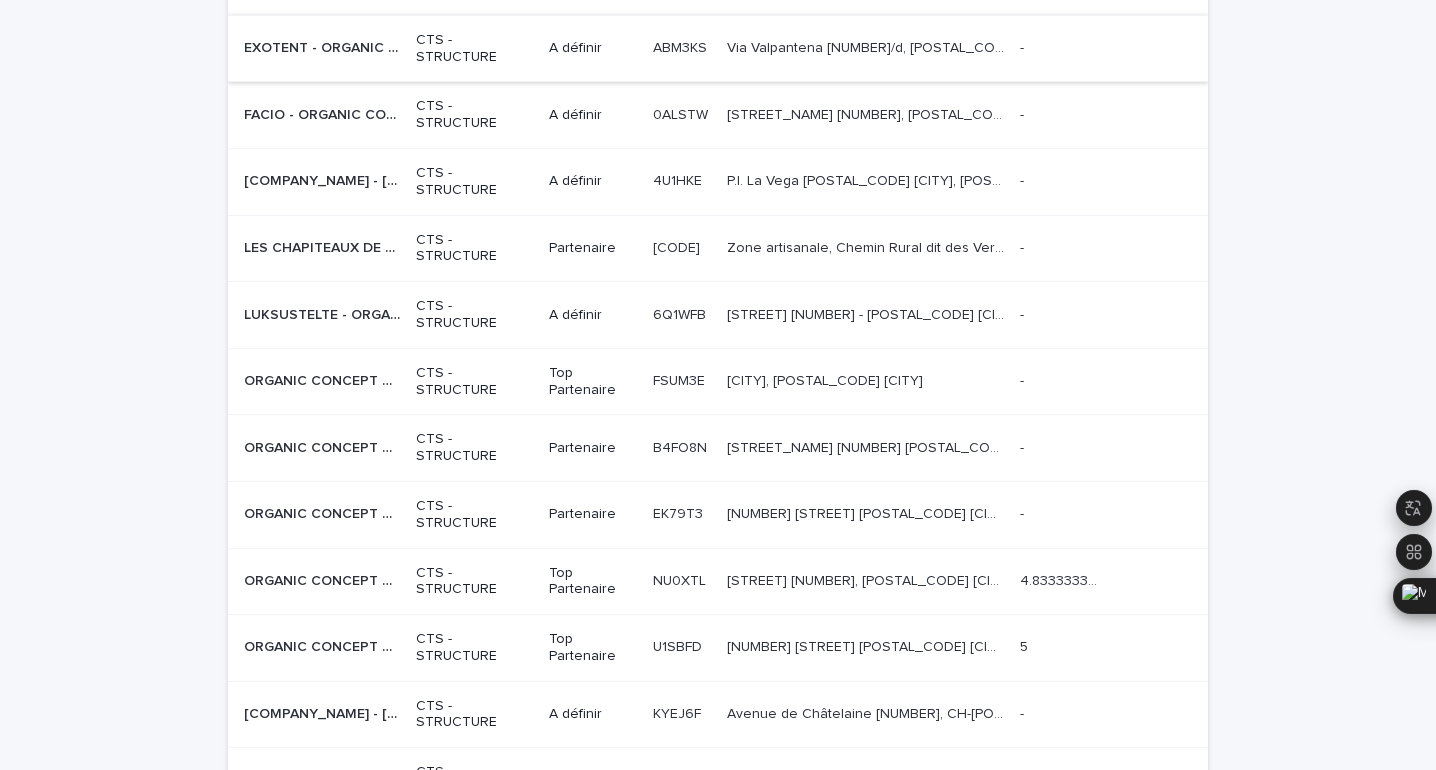 scroll, scrollTop: 627, scrollLeft: 0, axis: vertical 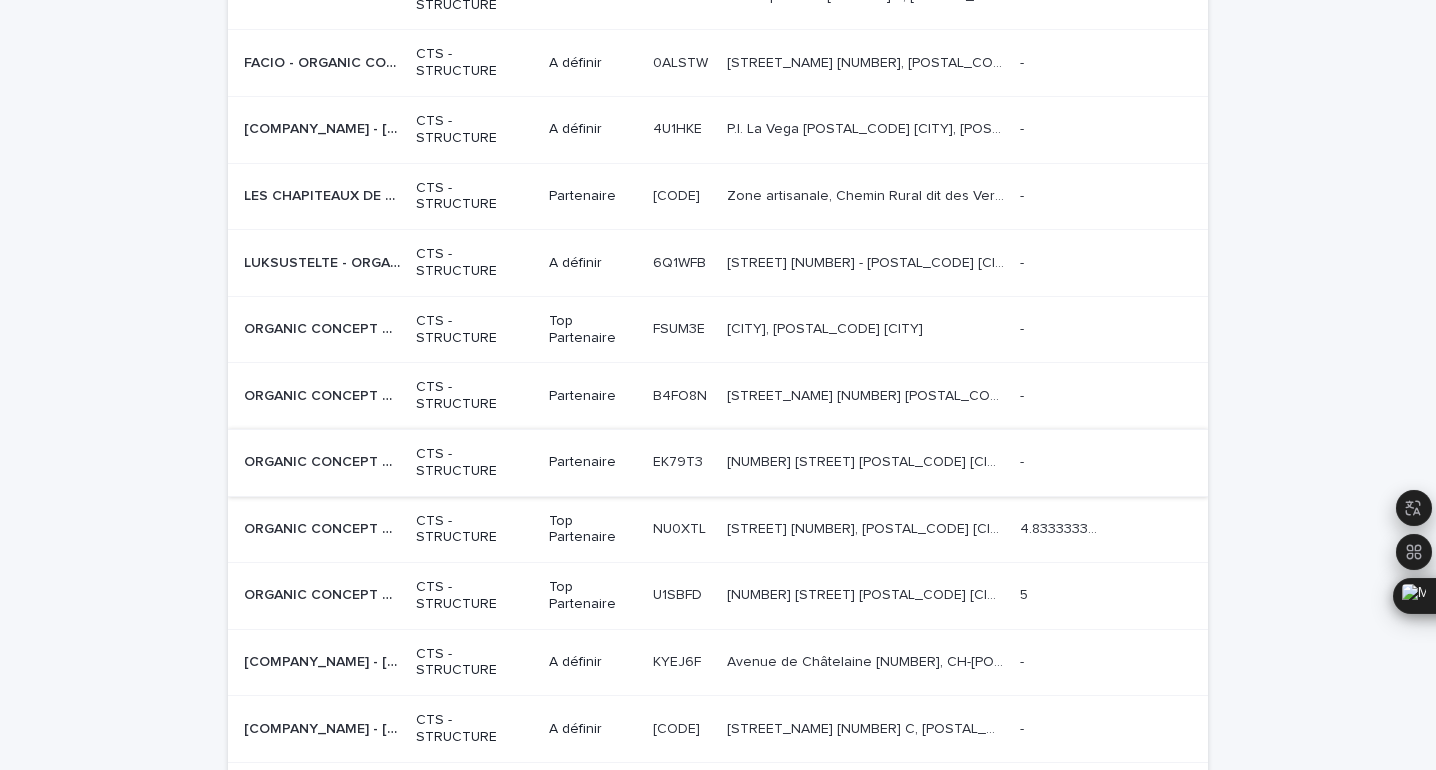 type on "*******" 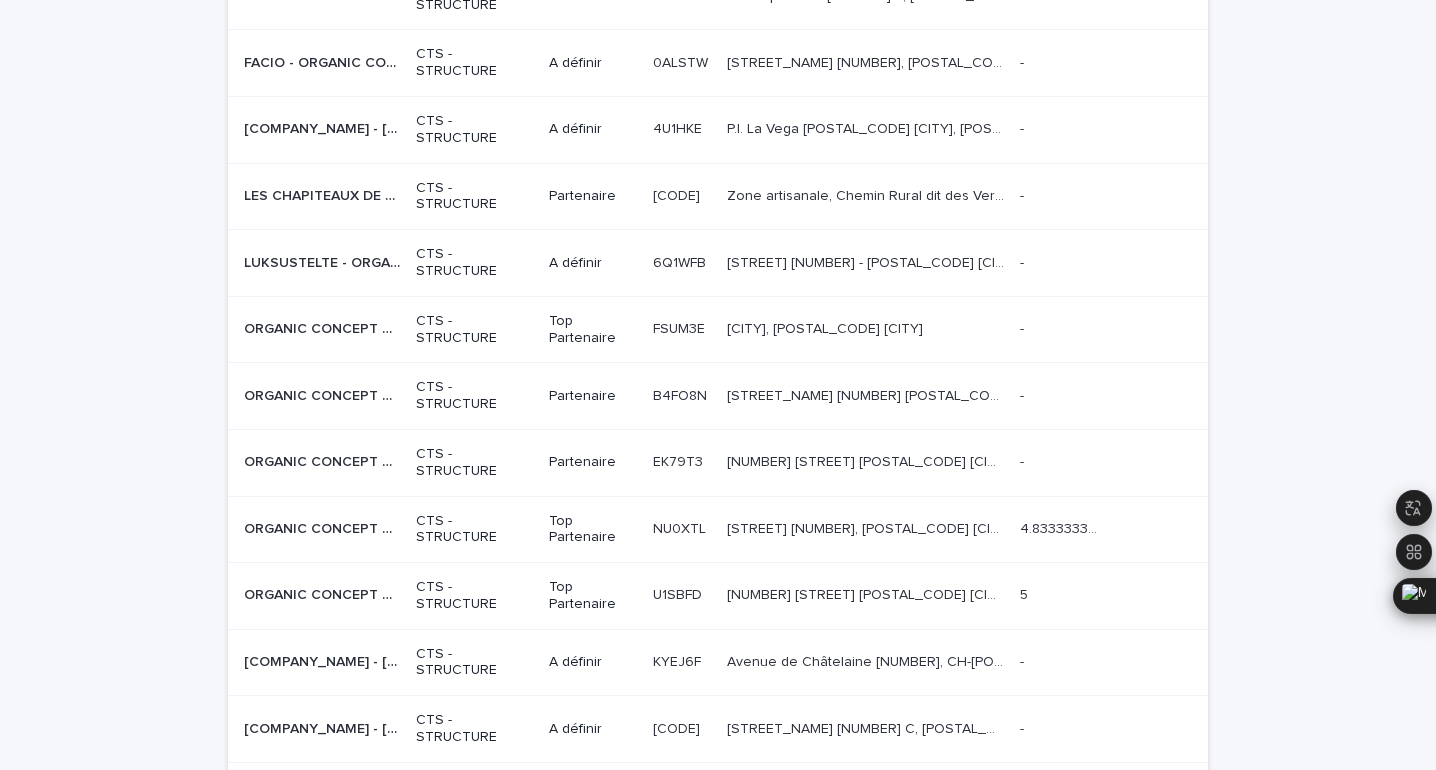 click on "Partenaire" at bounding box center [593, 462] 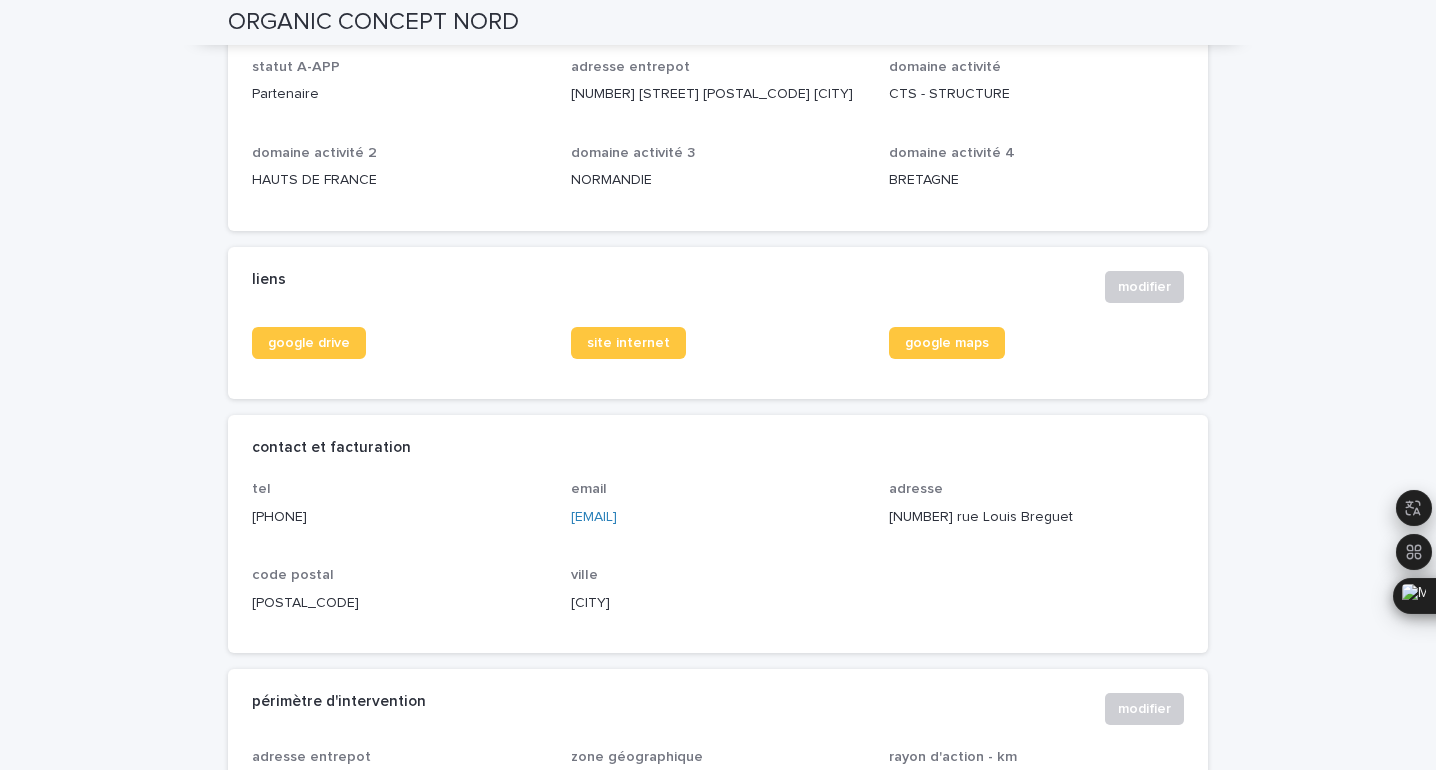 scroll, scrollTop: 0, scrollLeft: 0, axis: both 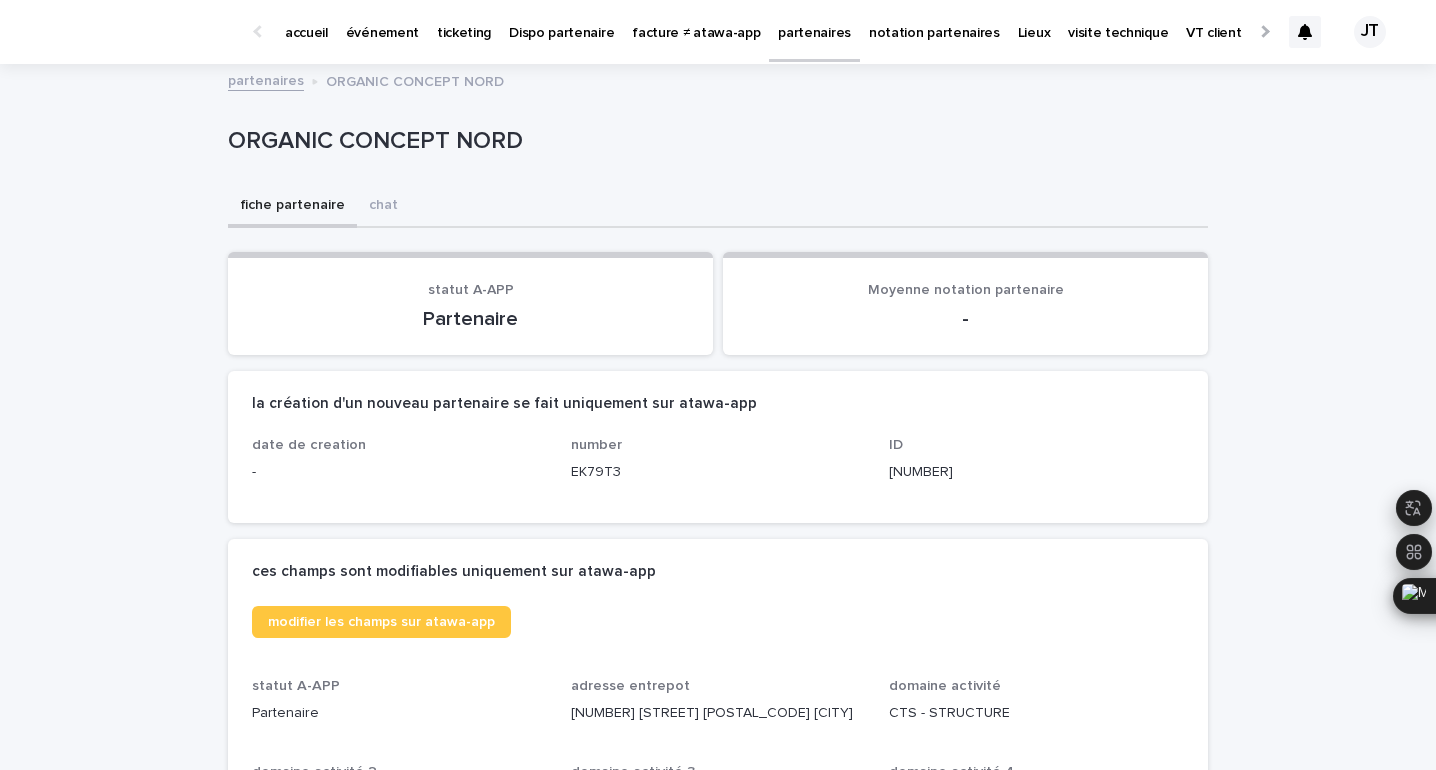click on "ORGANIC CONCEPT NORD" at bounding box center (718, 146) 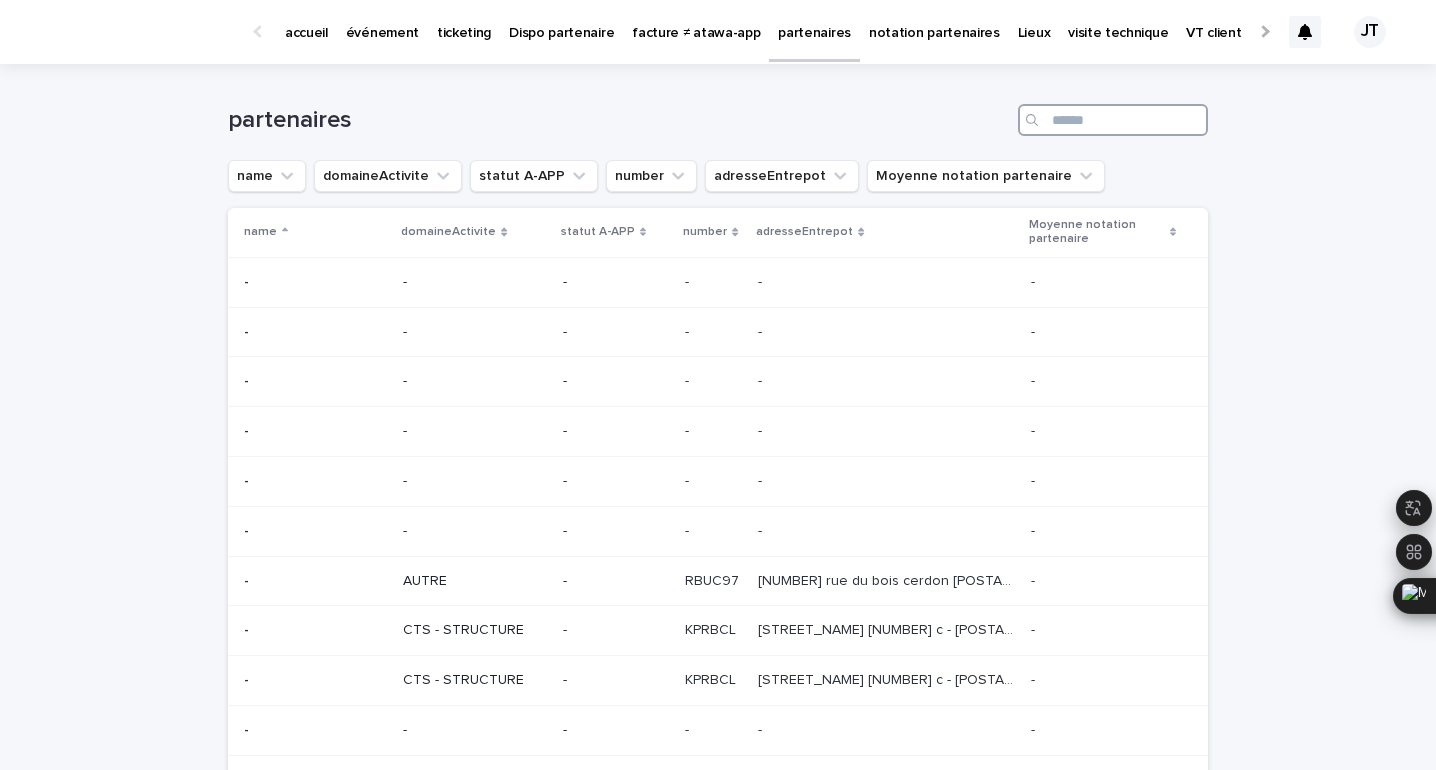click at bounding box center (1113, 120) 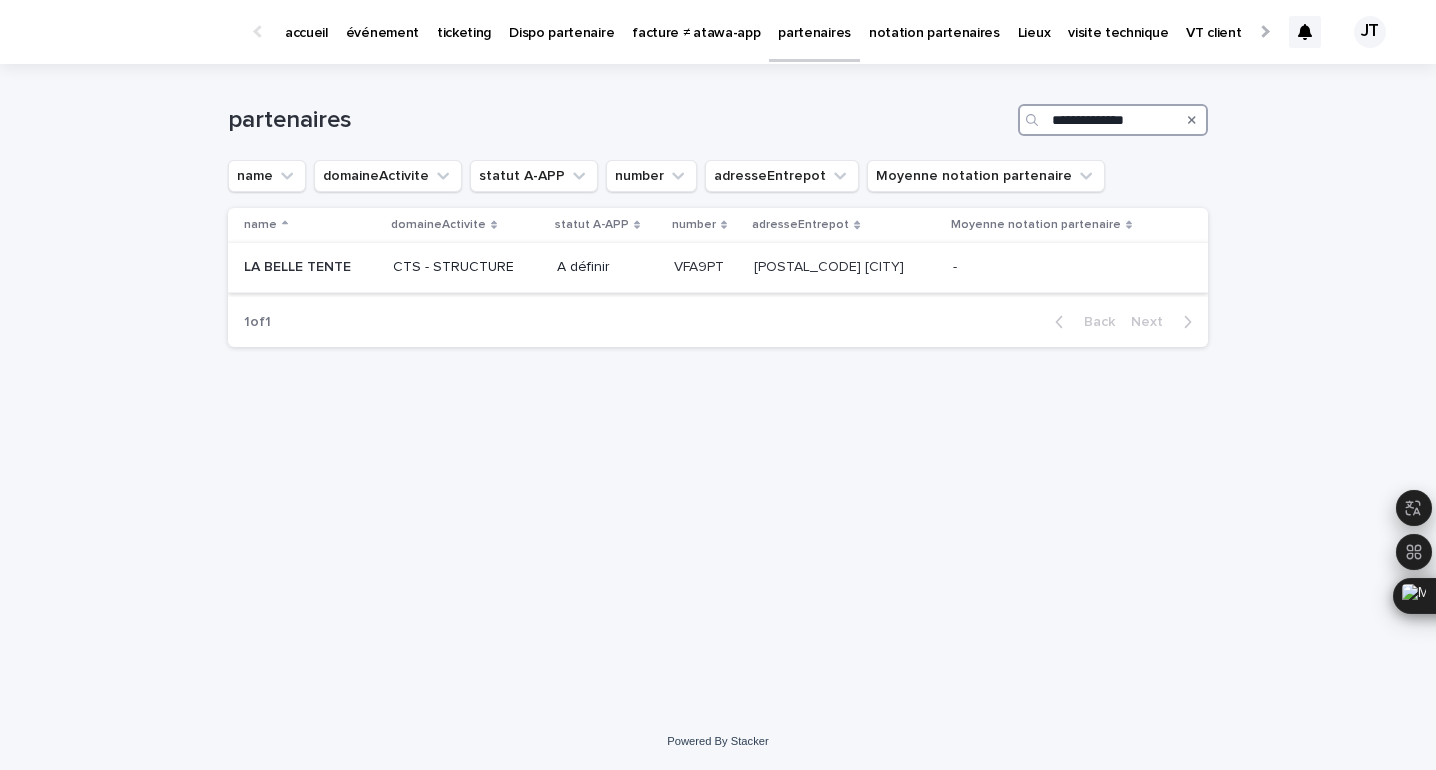 type on "**********" 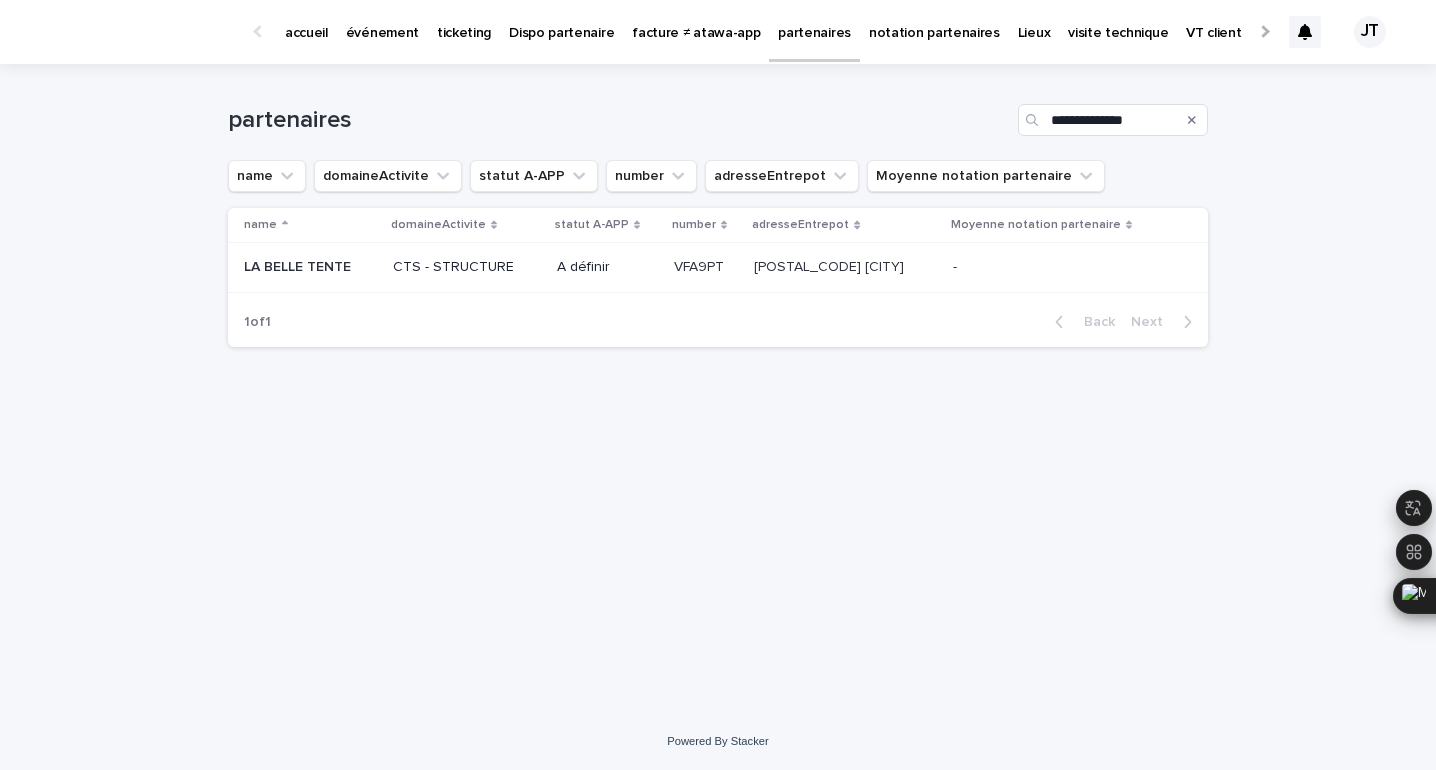 click on "CTS - STRUCTURE" at bounding box center [467, 268] 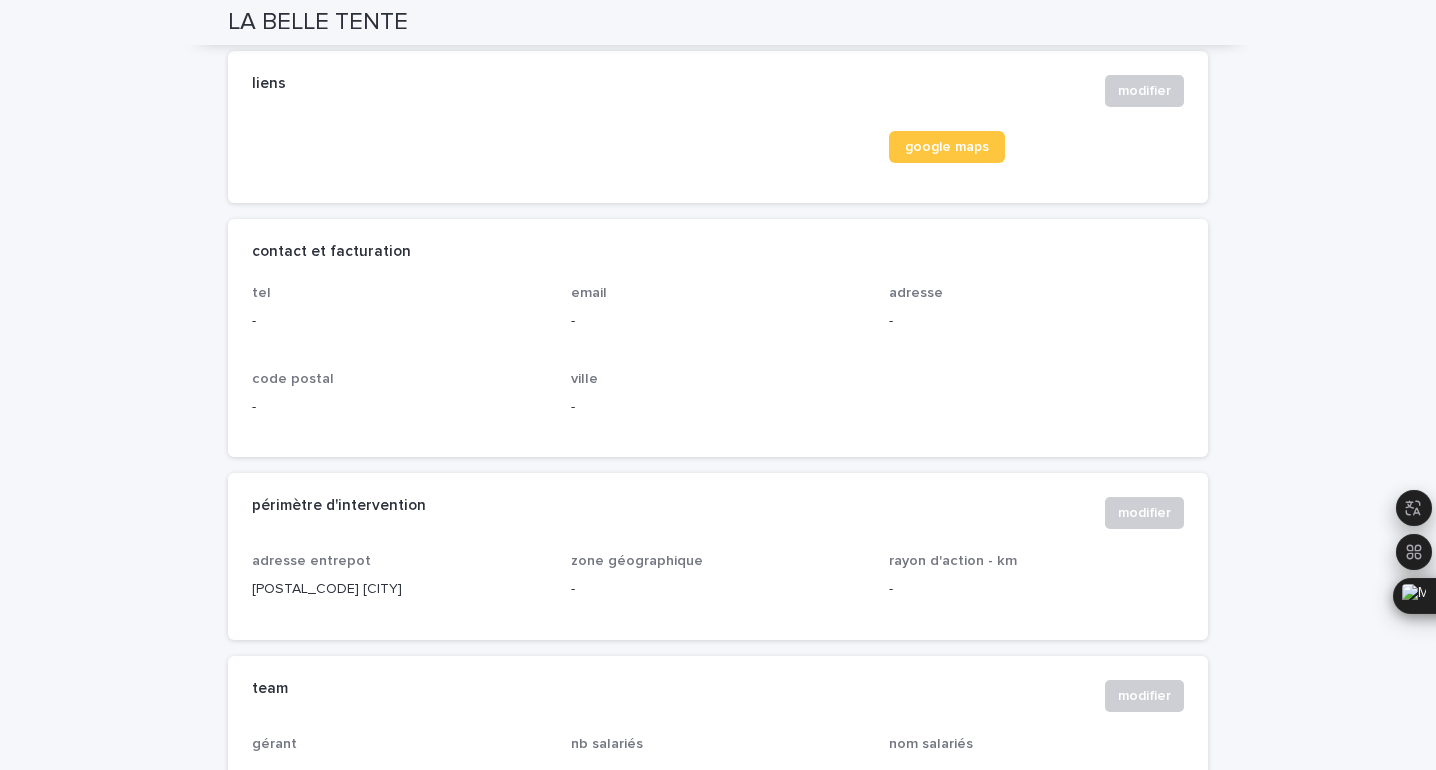 scroll, scrollTop: 0, scrollLeft: 0, axis: both 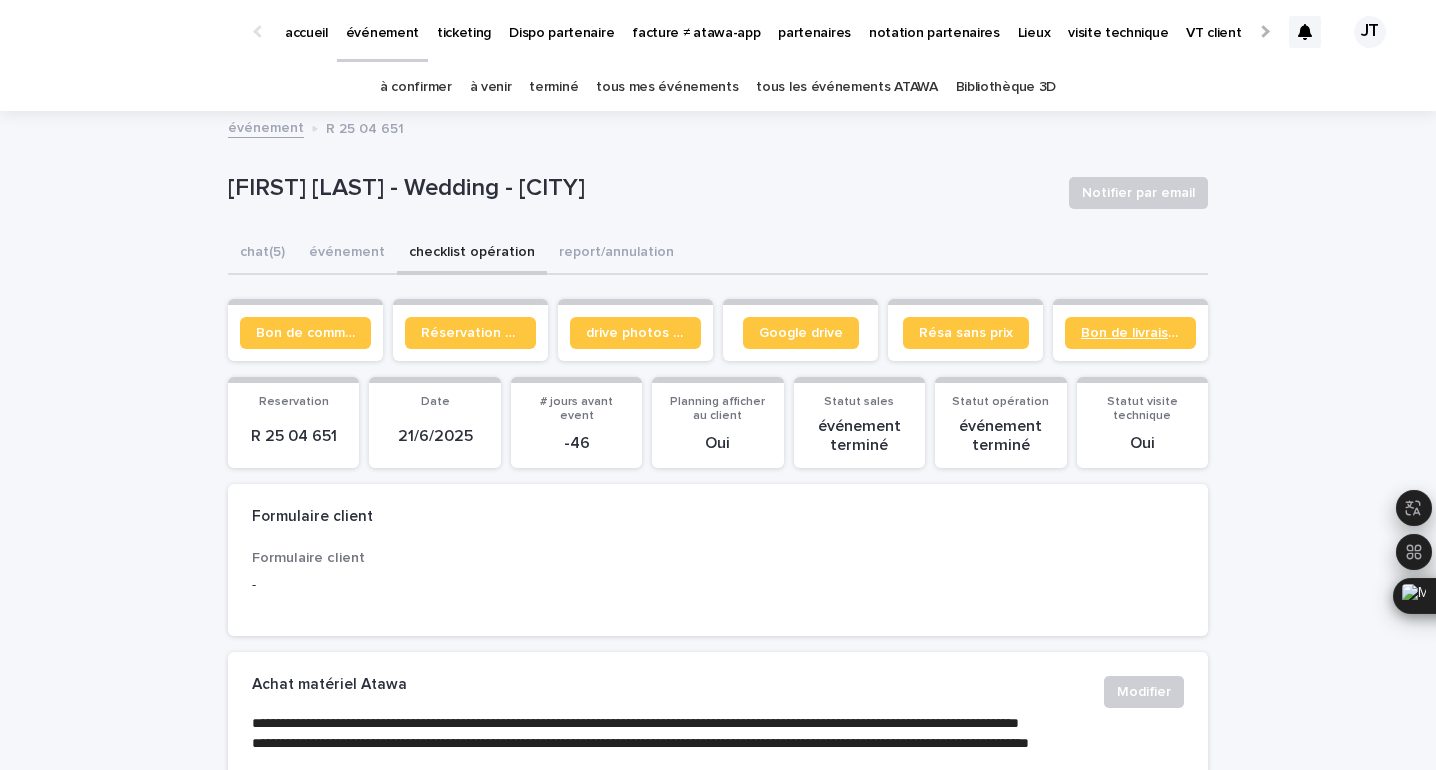 click on "Bon de livraison" at bounding box center [1130, 333] 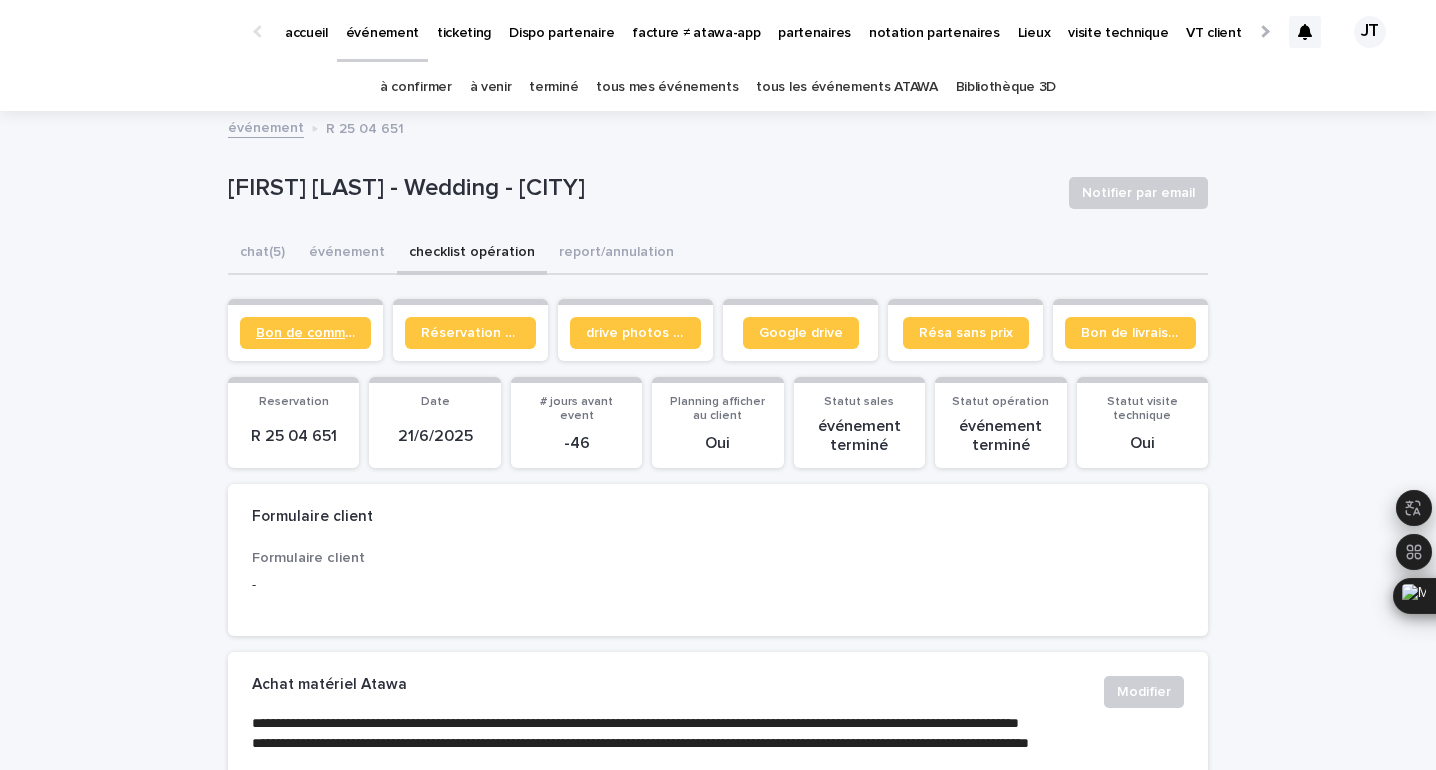 click on "Bon de commande" at bounding box center (305, 333) 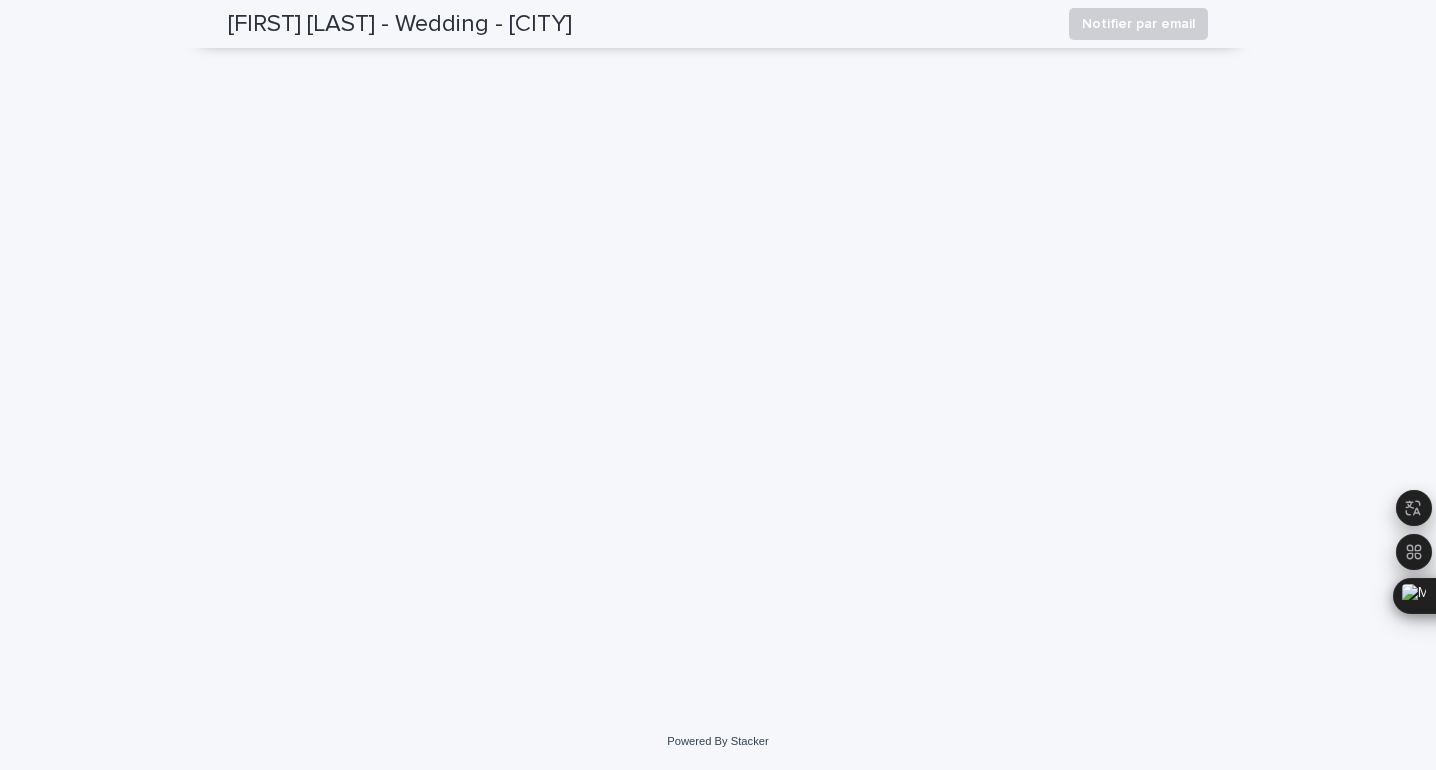 scroll, scrollTop: 2047, scrollLeft: 0, axis: vertical 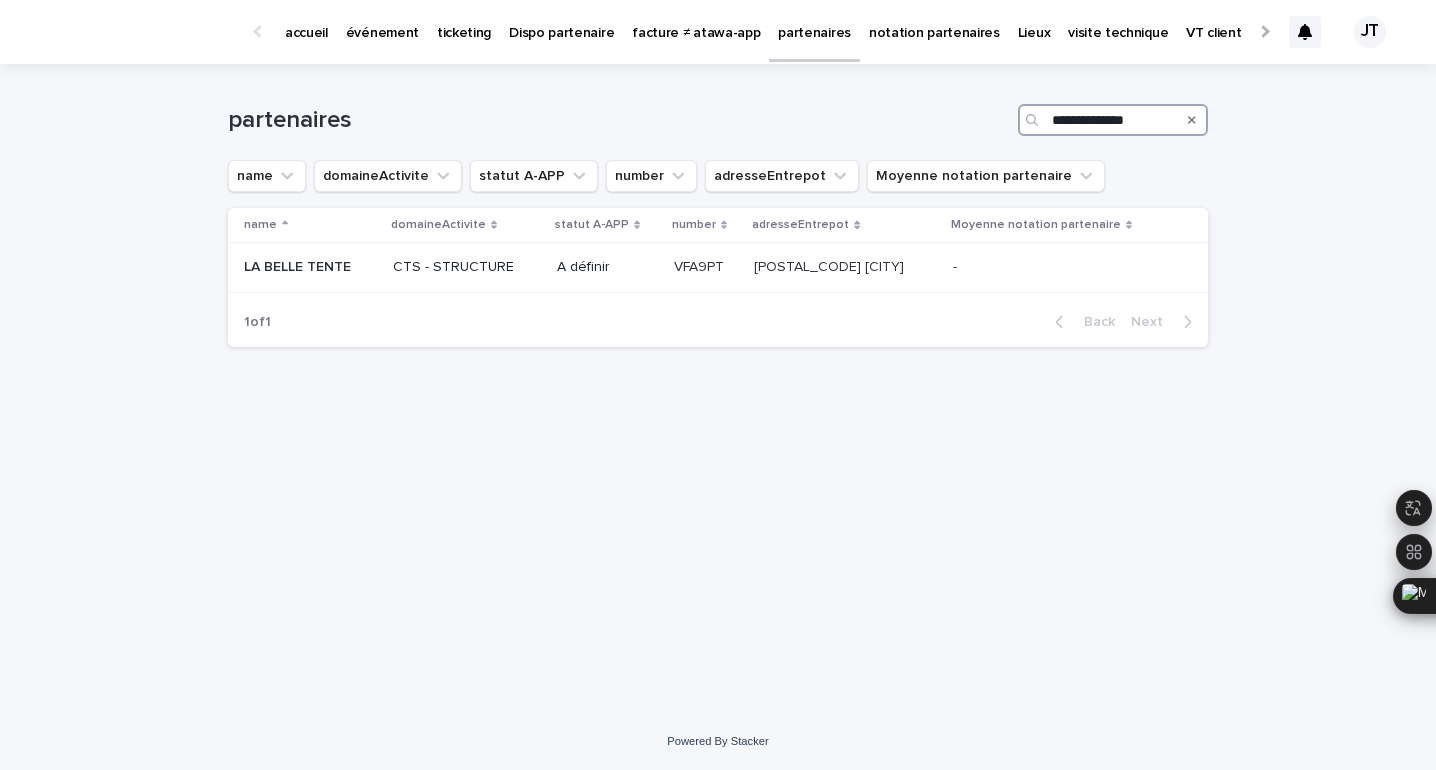 click on "**********" at bounding box center (1113, 120) 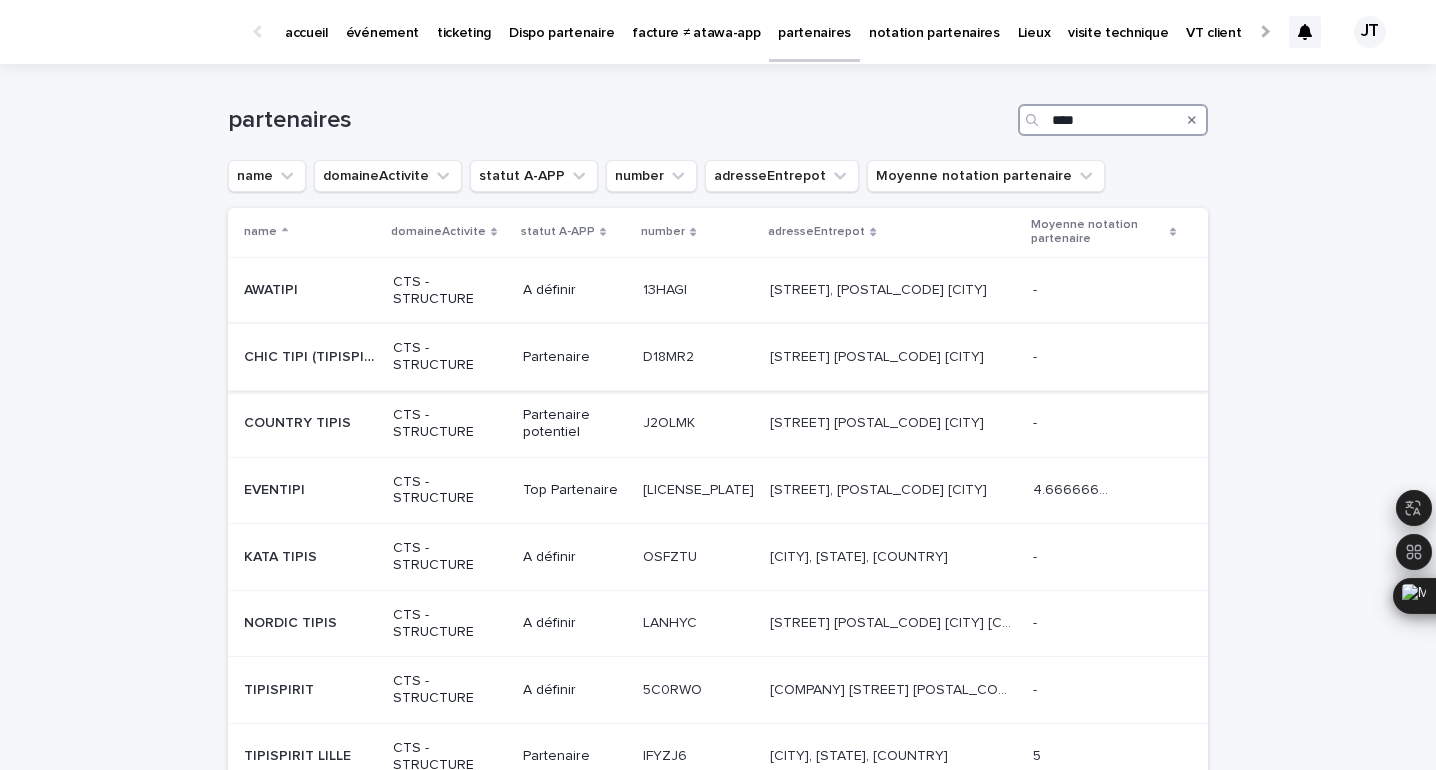 type on "****" 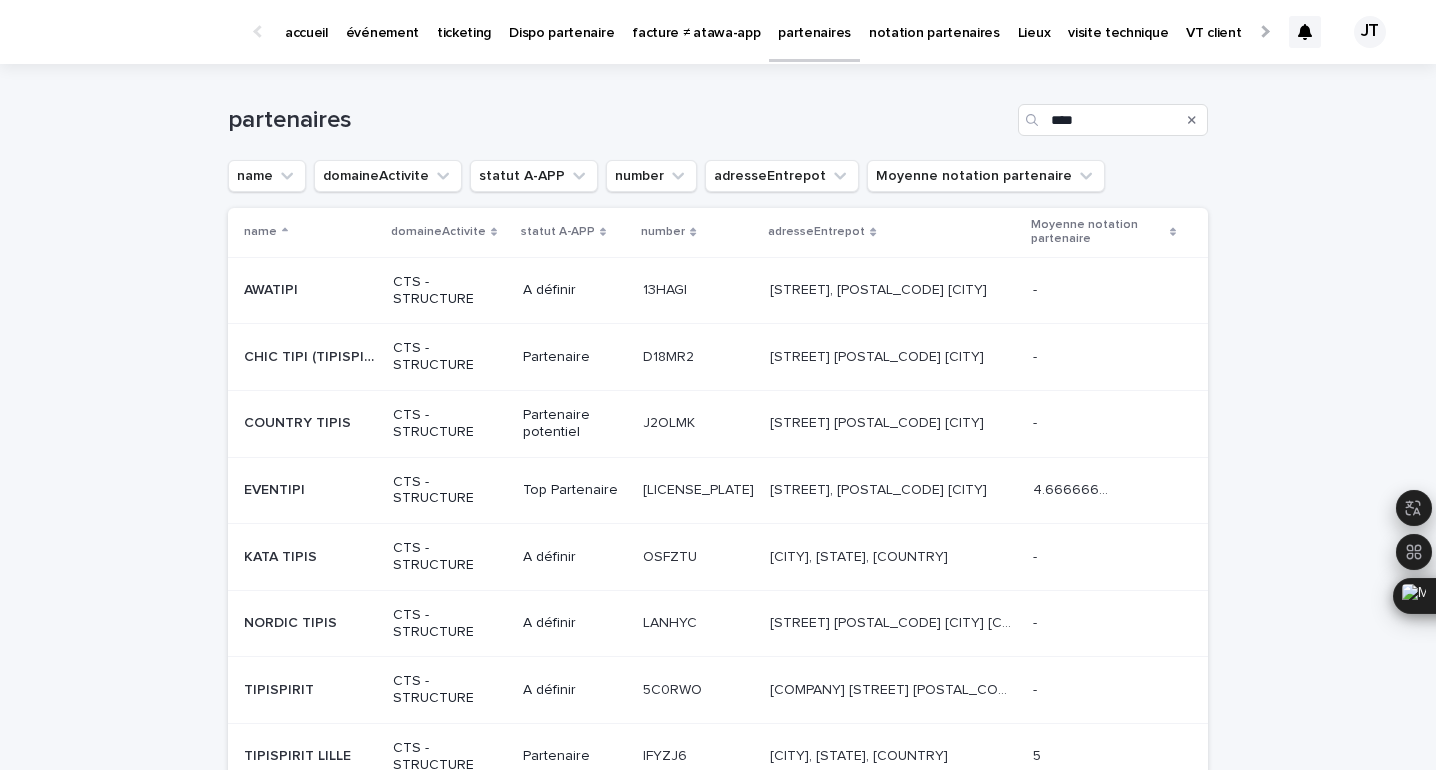 click on "[STREET] [POSTAL_CODE] [CITY]" at bounding box center [879, 355] 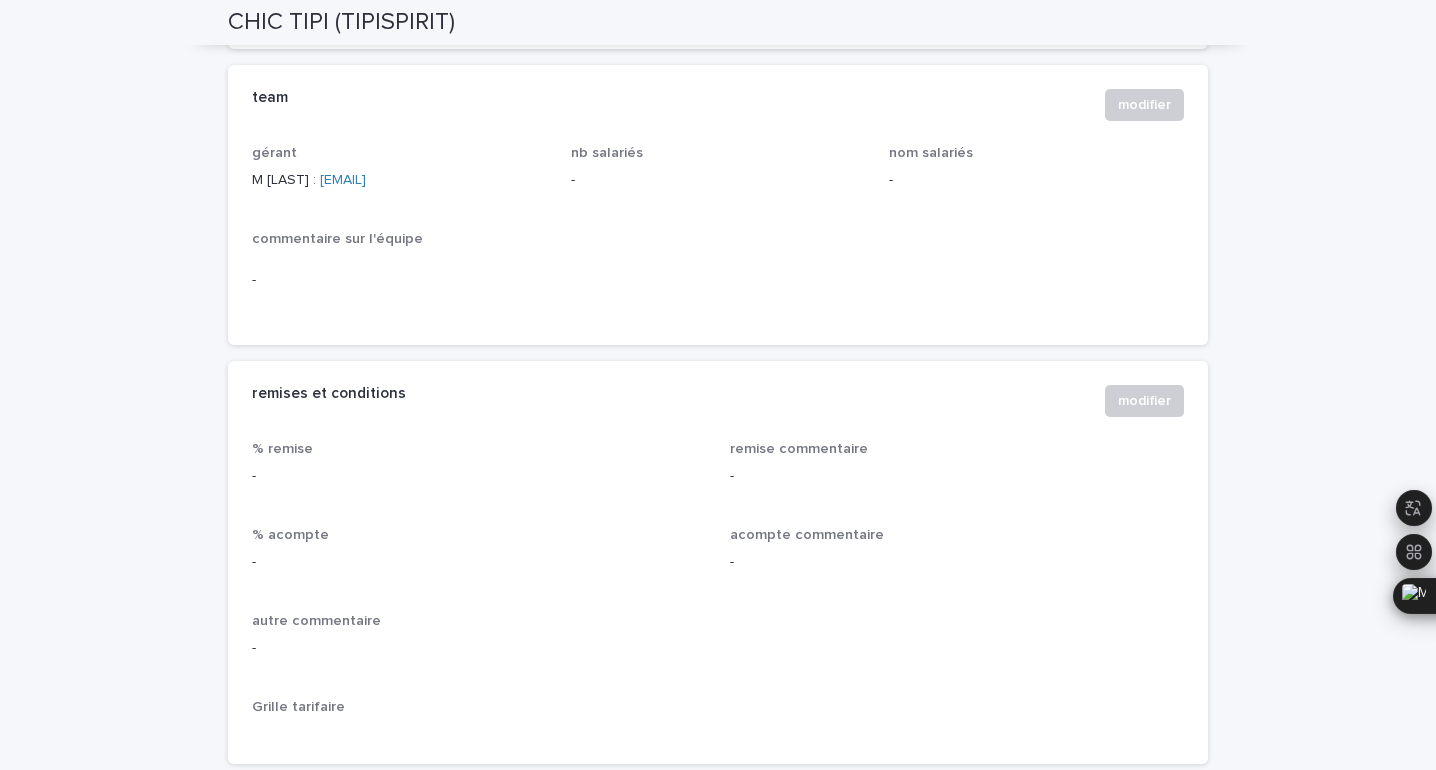 scroll, scrollTop: 1412, scrollLeft: 0, axis: vertical 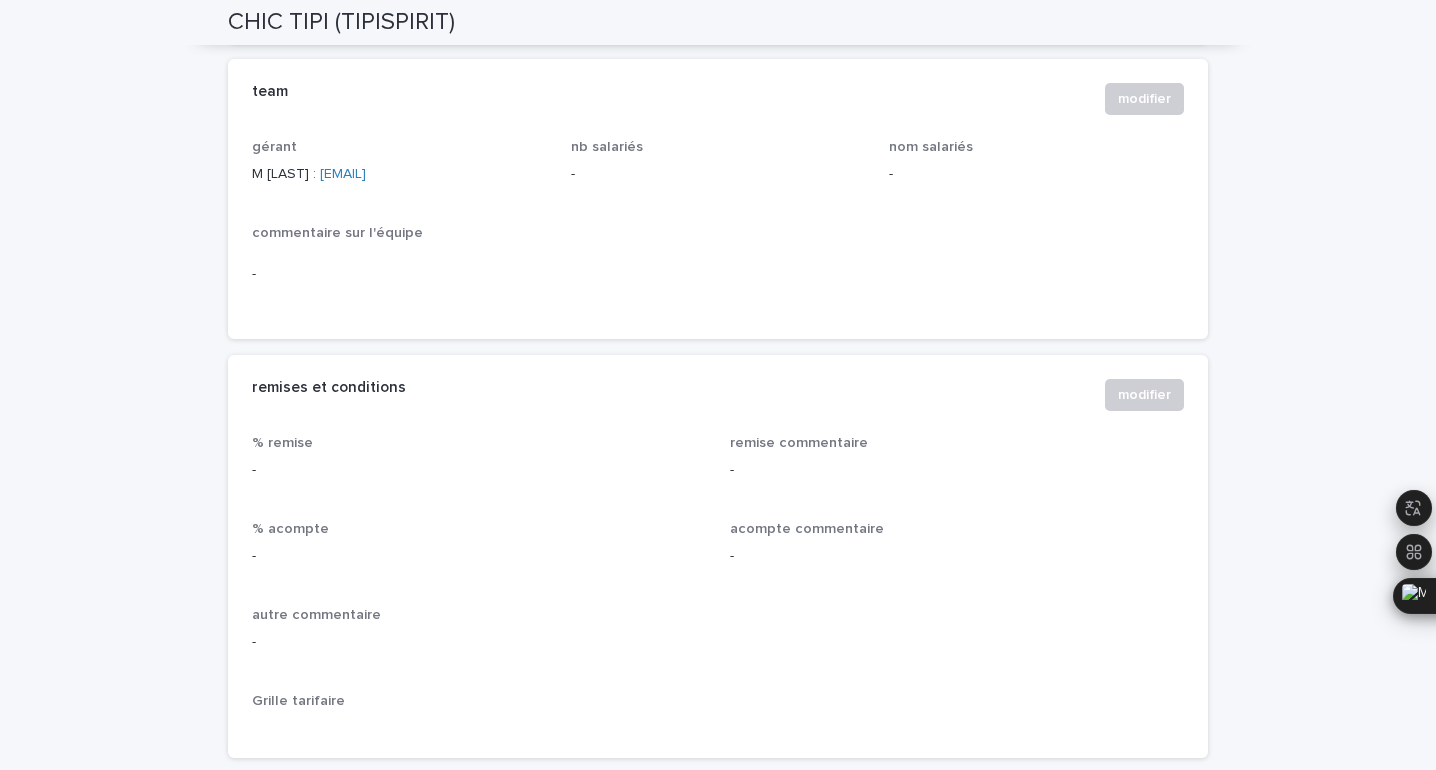 drag, startPoint x: 499, startPoint y: 212, endPoint x: 380, endPoint y: 215, distance: 119.03781 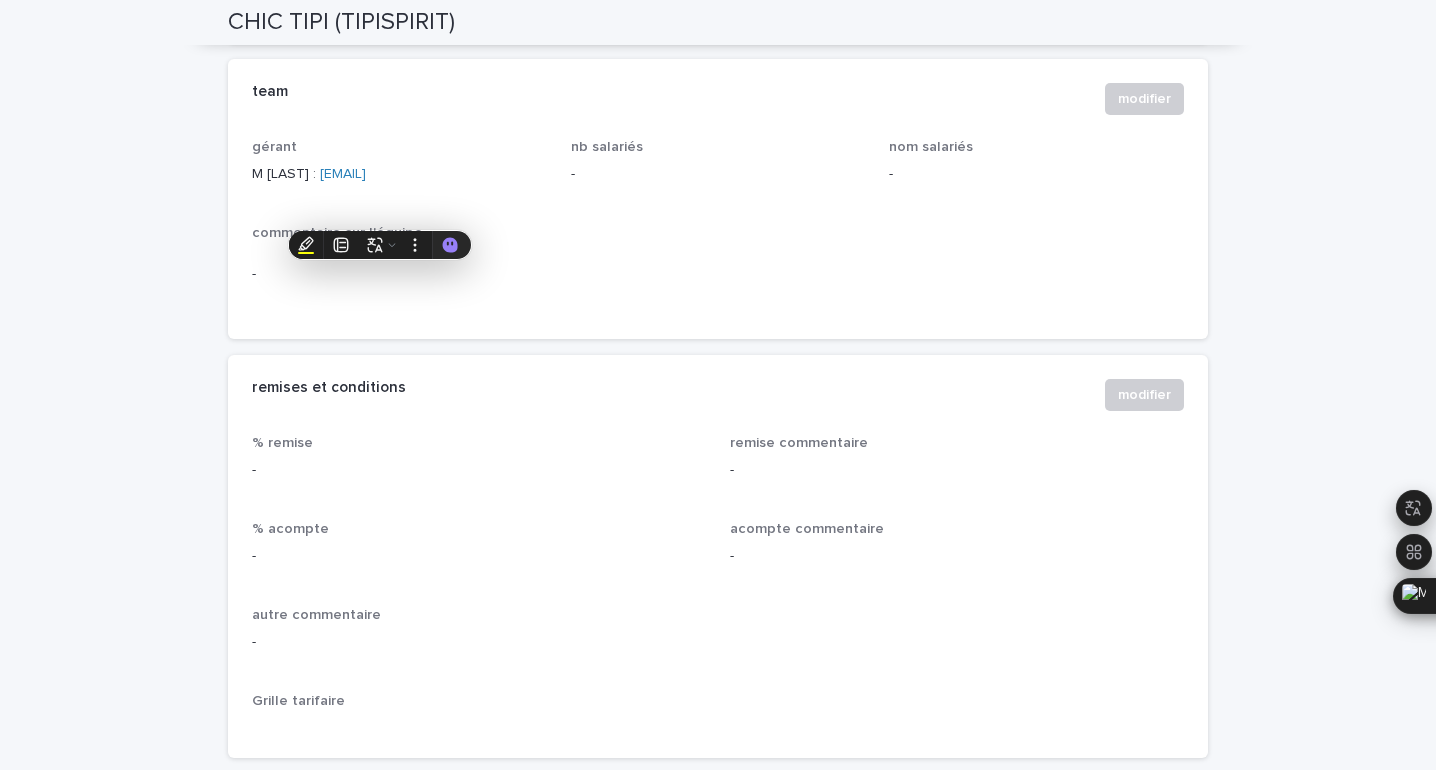 copy on "[EMAIL]" 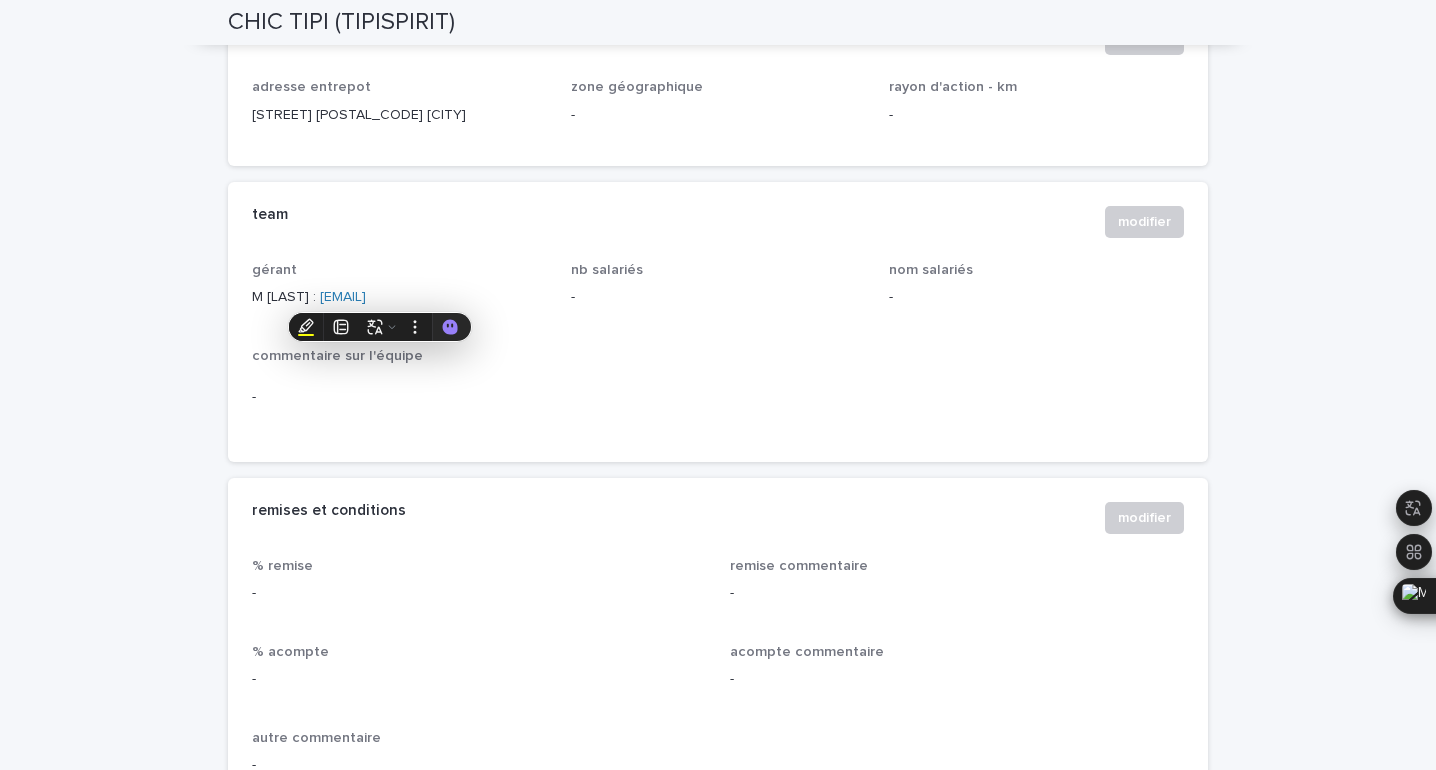 scroll, scrollTop: 1337, scrollLeft: 0, axis: vertical 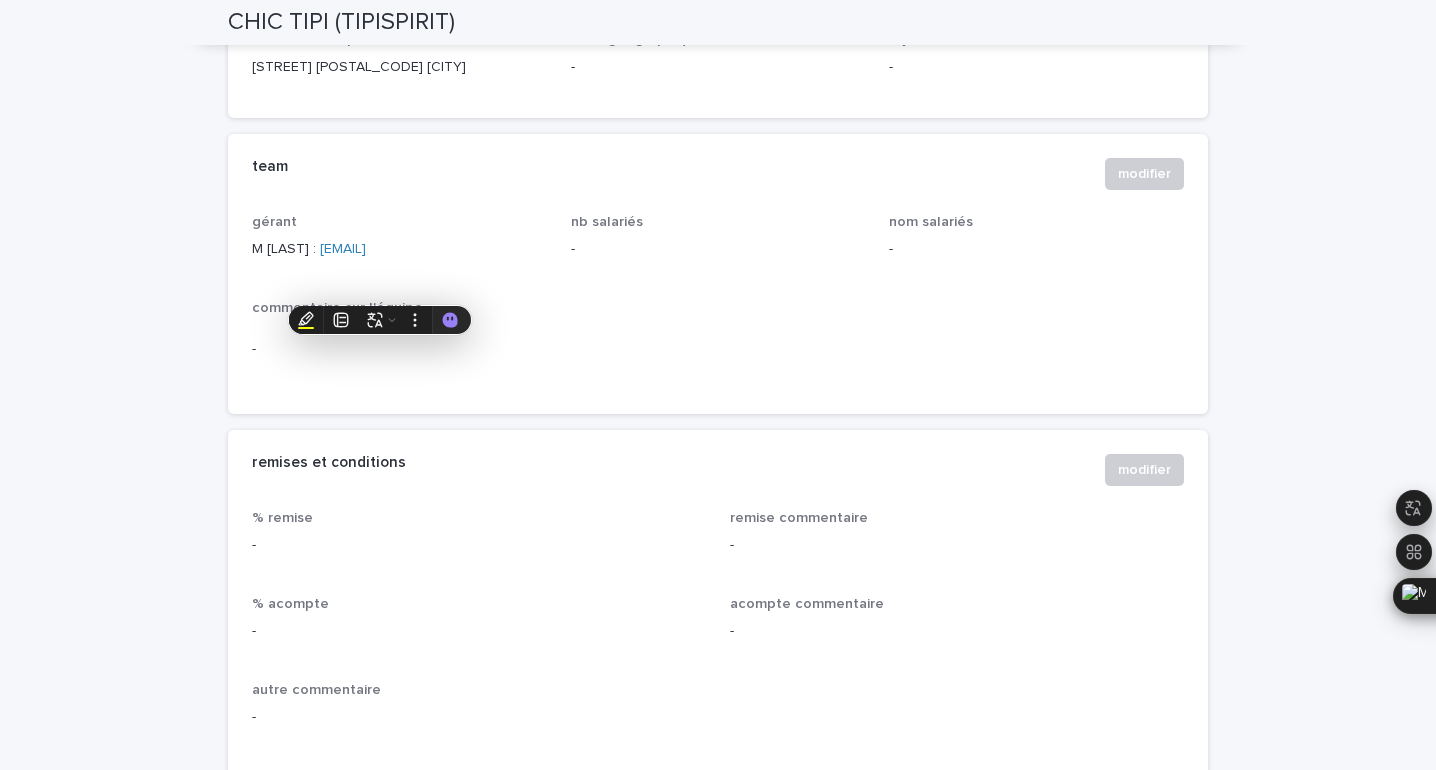 copy on "[EMAIL]" 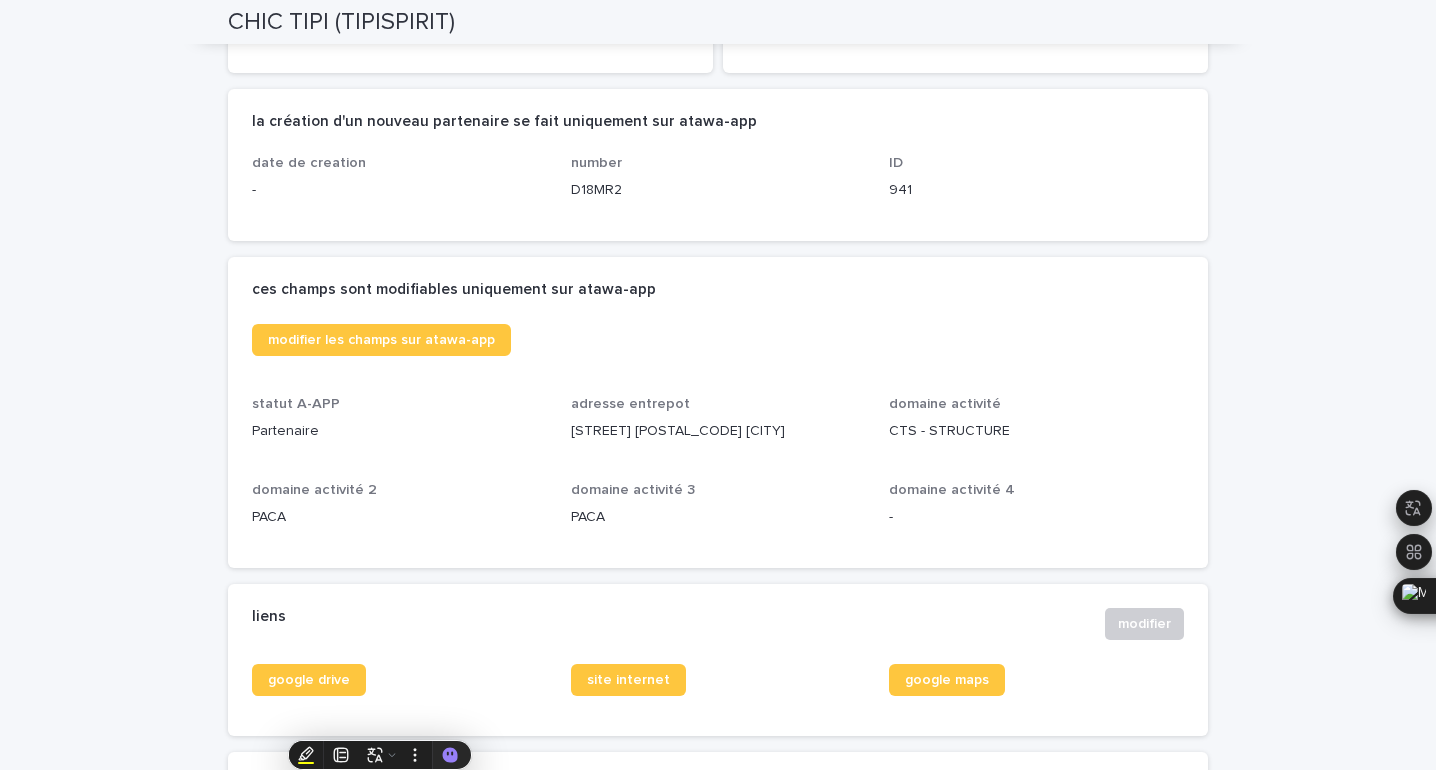 scroll, scrollTop: 0, scrollLeft: 0, axis: both 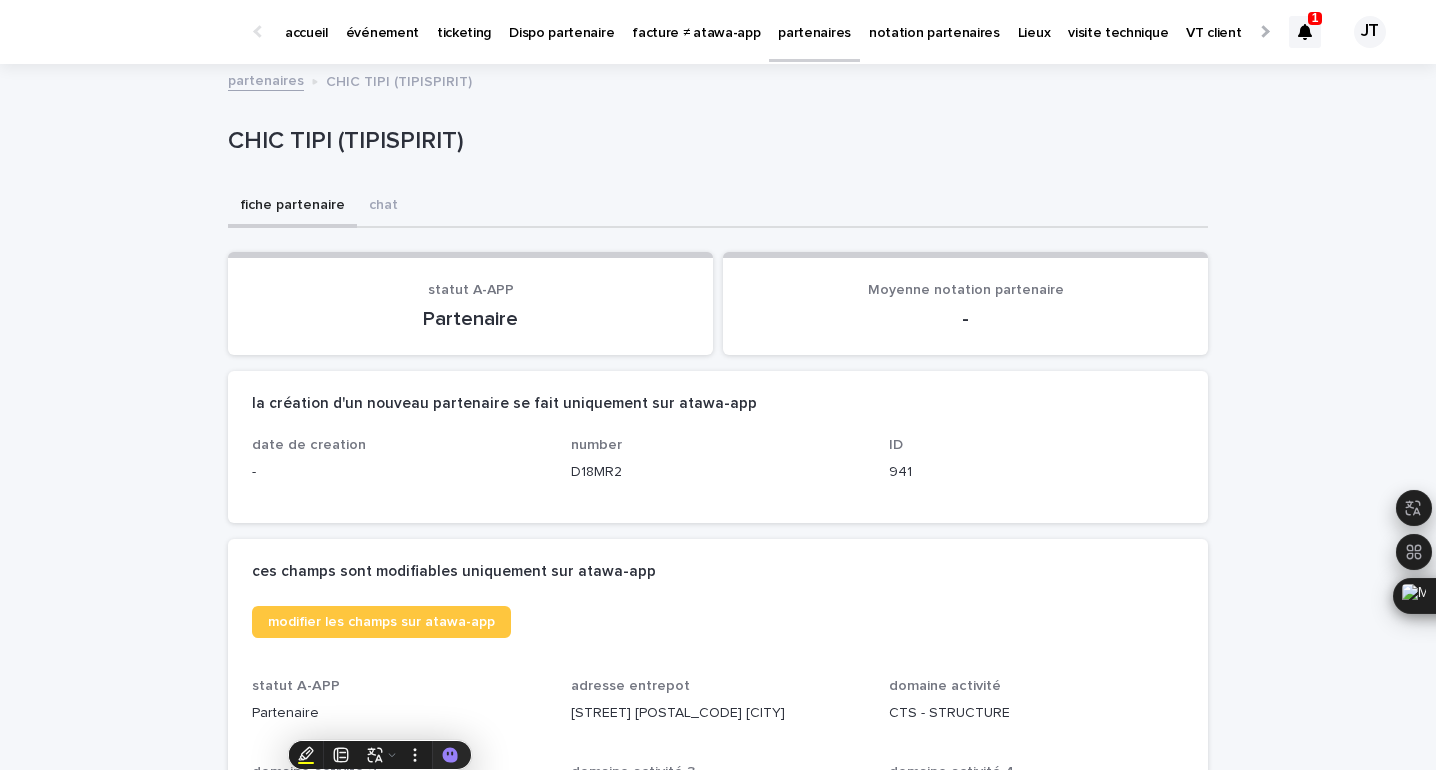 click on "événement" at bounding box center (382, 21) 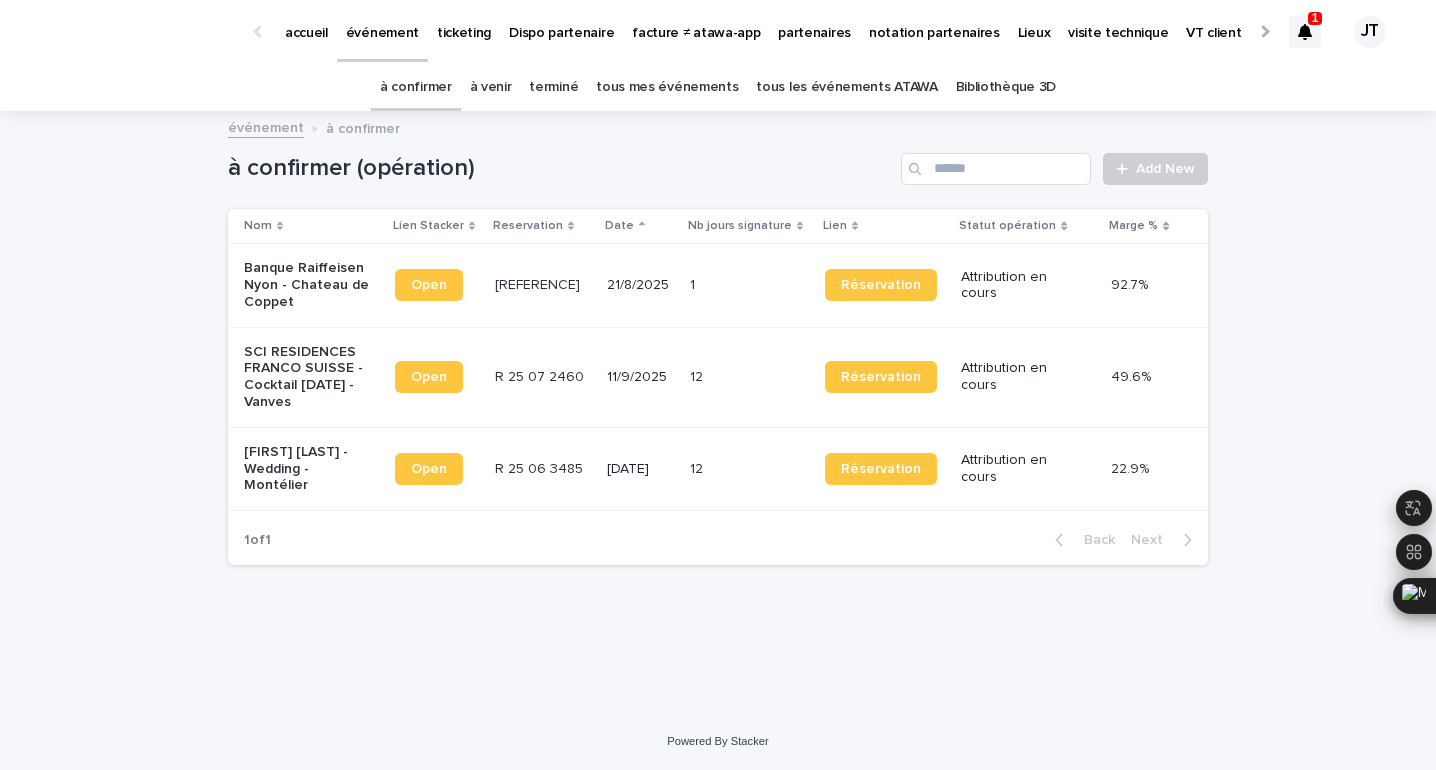 click on "à venir" at bounding box center [491, 87] 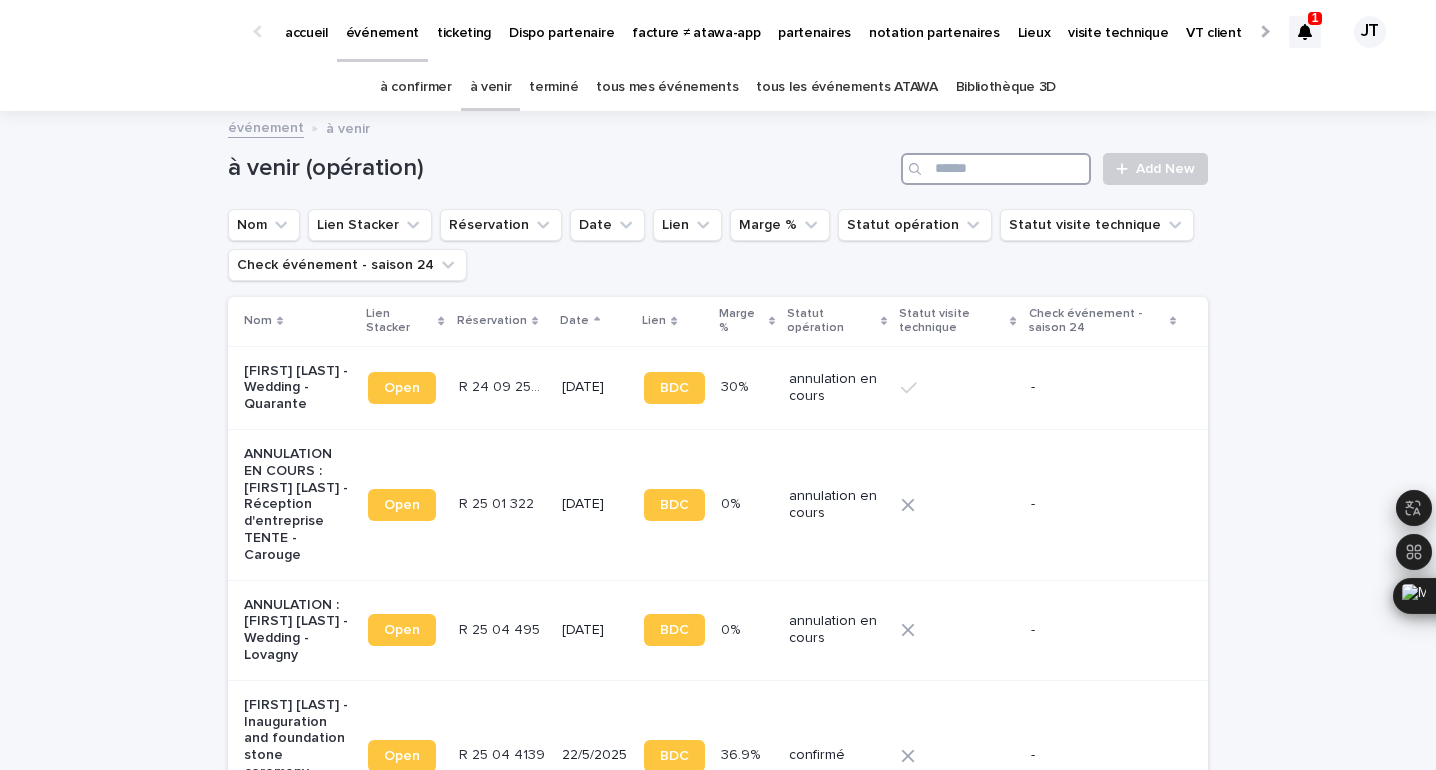 click at bounding box center (996, 169) 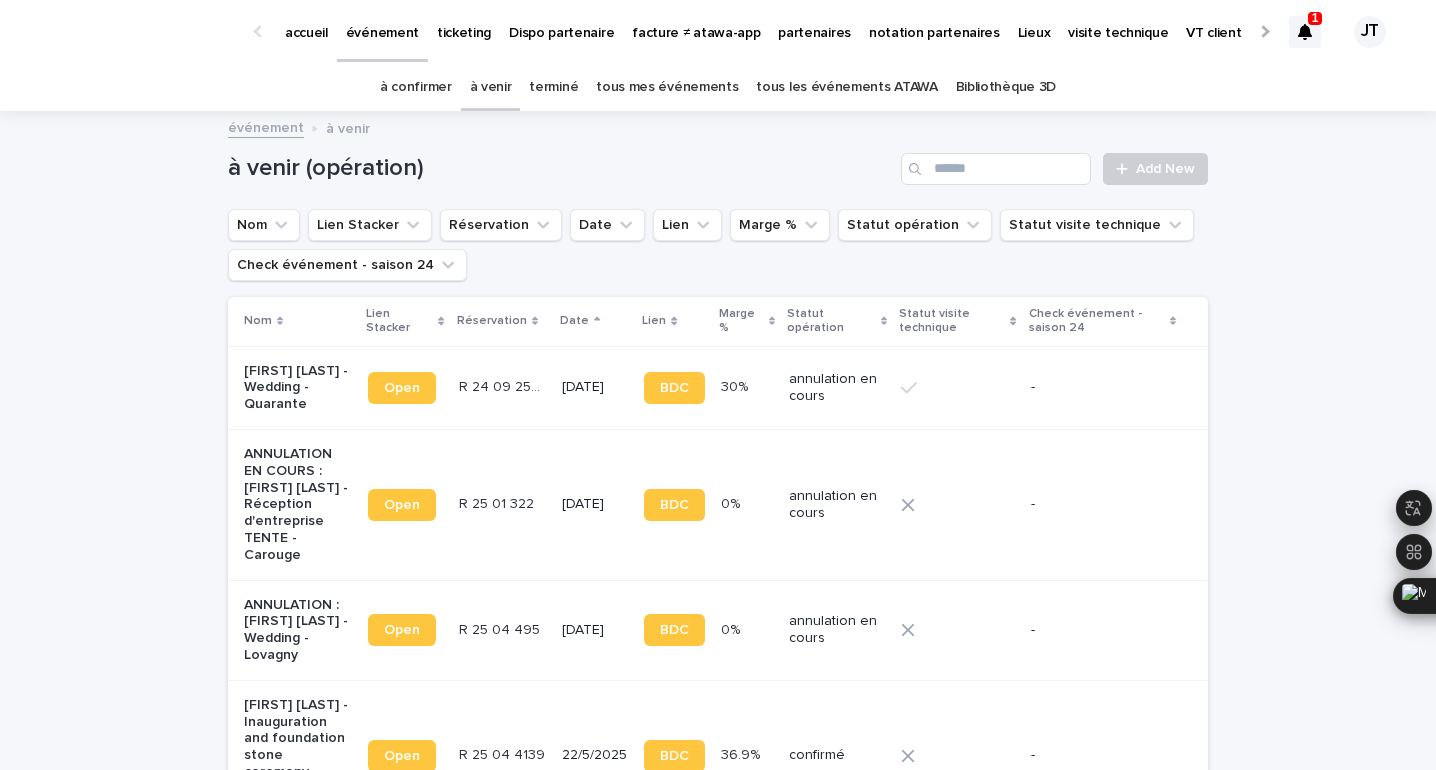 click on "1" at bounding box center [1315, 18] 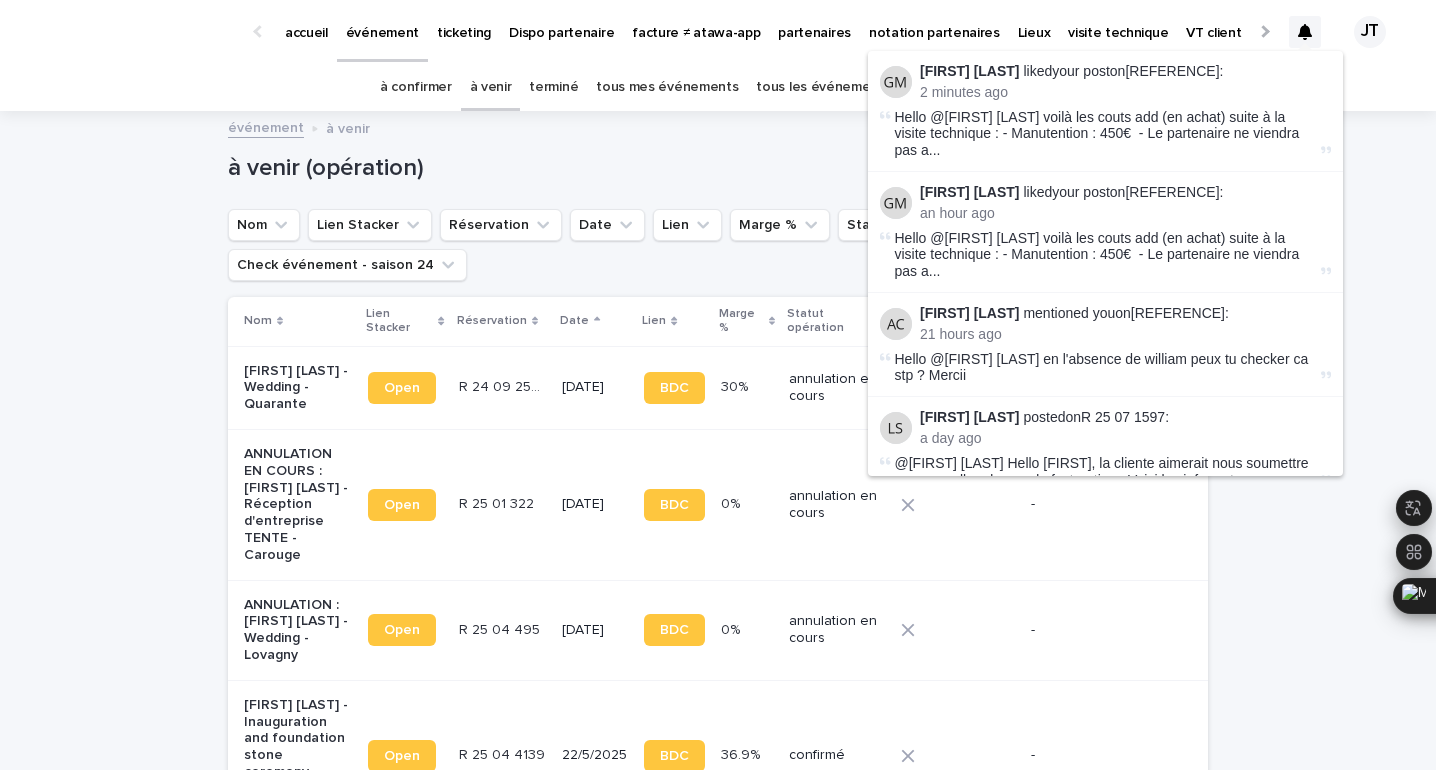 click on "à venir (opération) Add New" at bounding box center (718, 169) 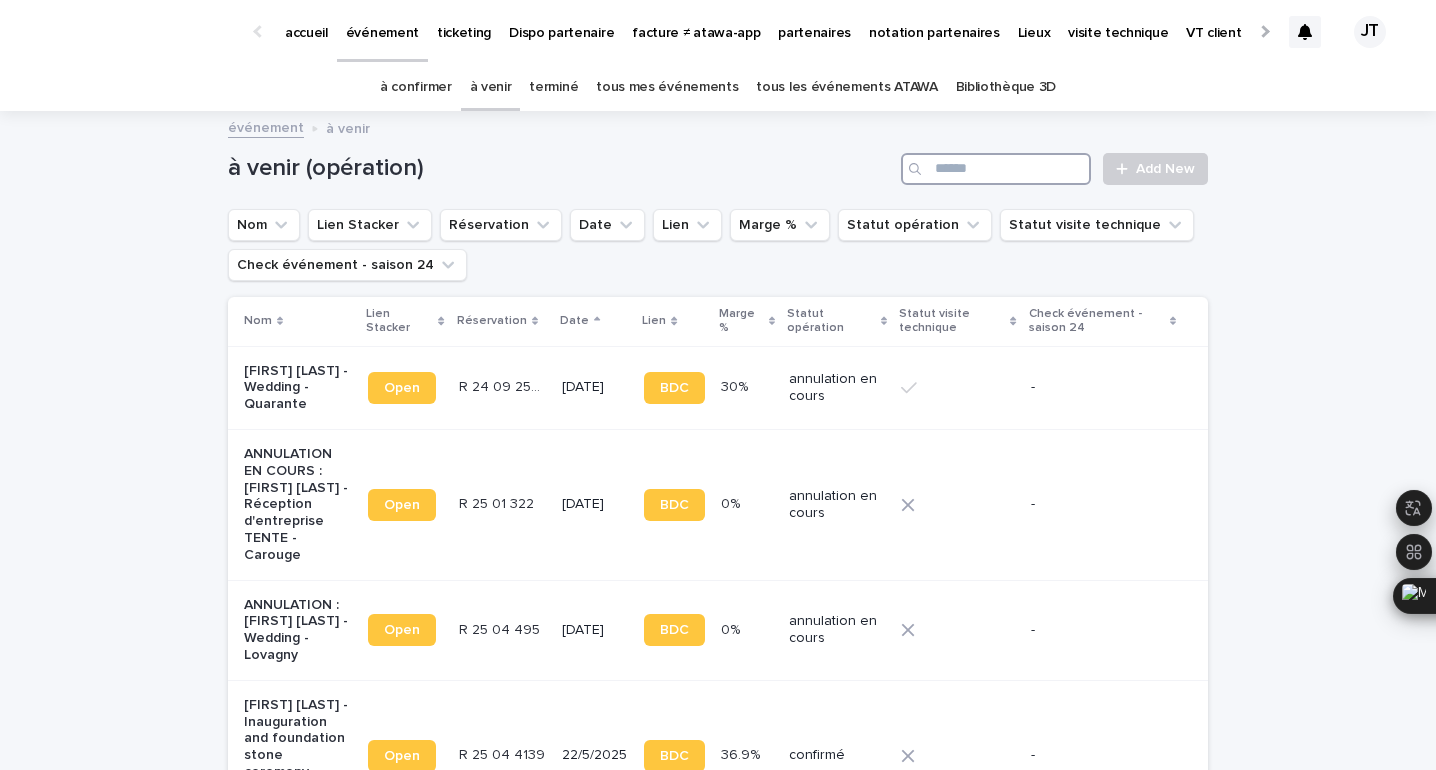 click at bounding box center [996, 169] 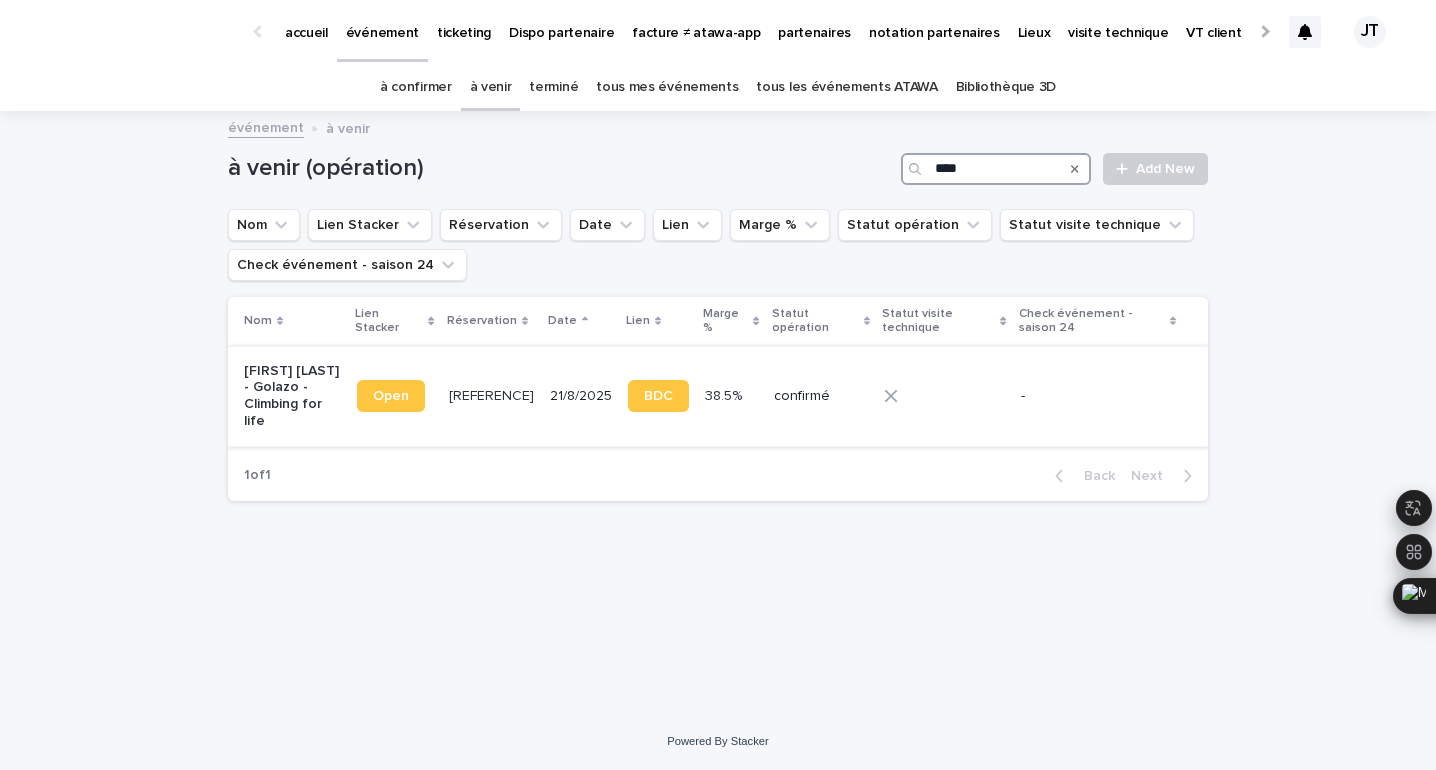 type on "****" 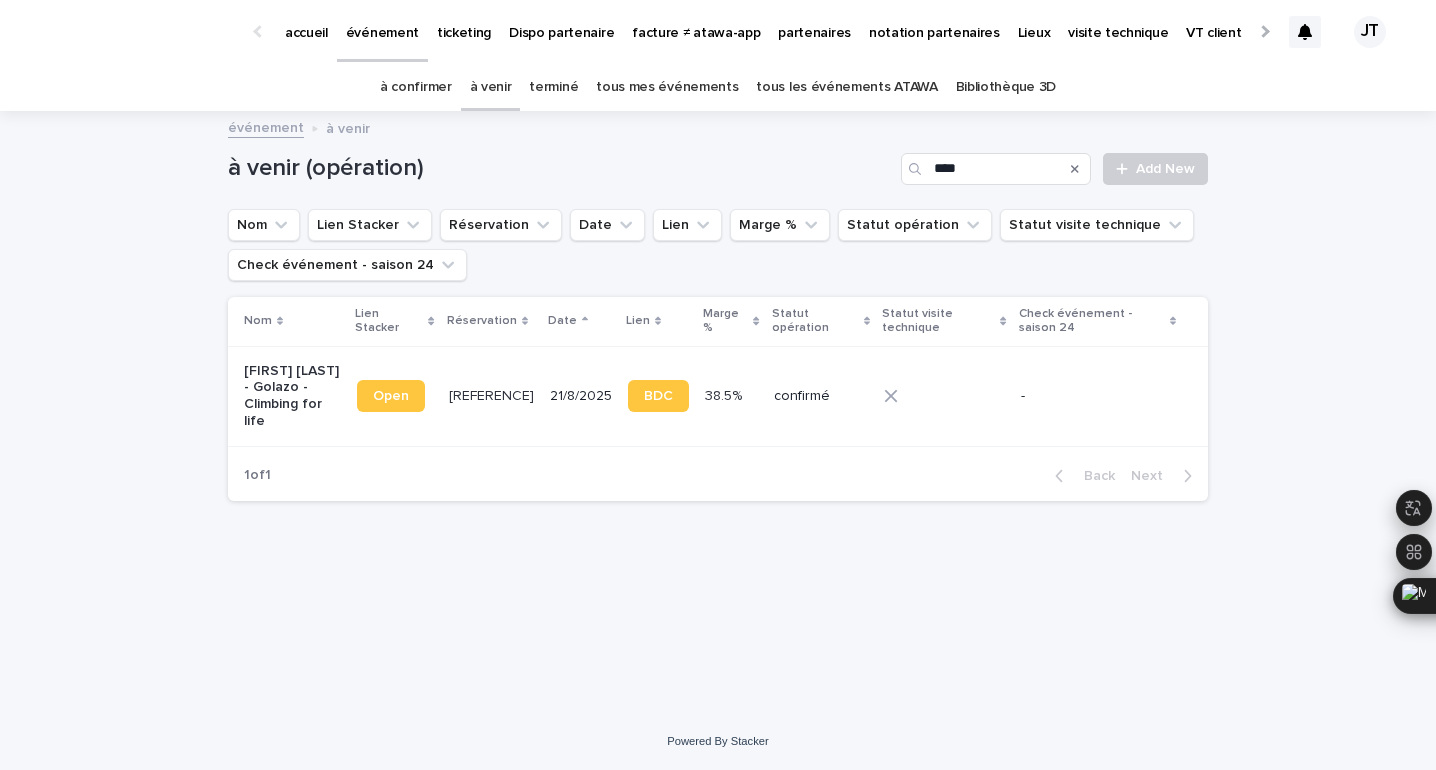click on "R 25 06 4104" at bounding box center [493, 394] 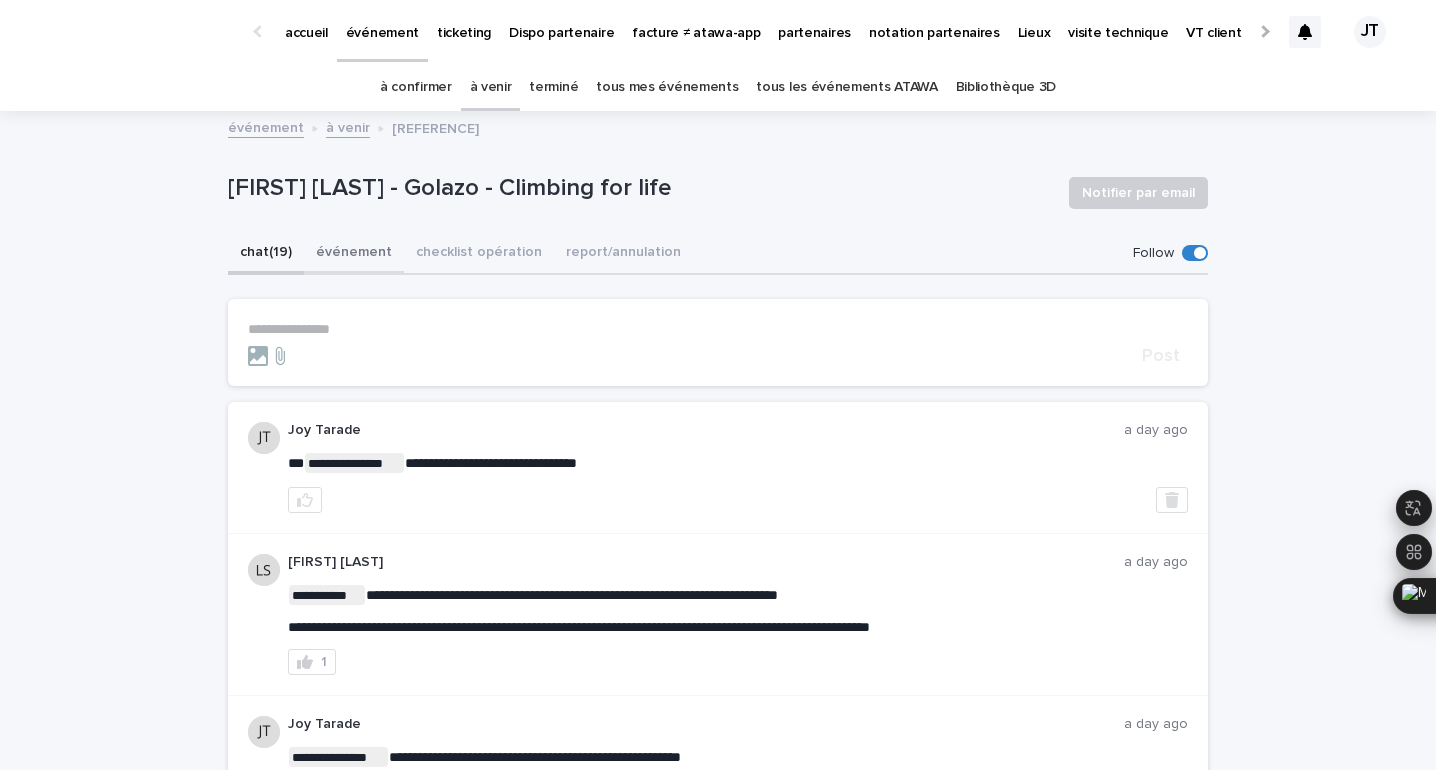 click on "événement" at bounding box center [354, 254] 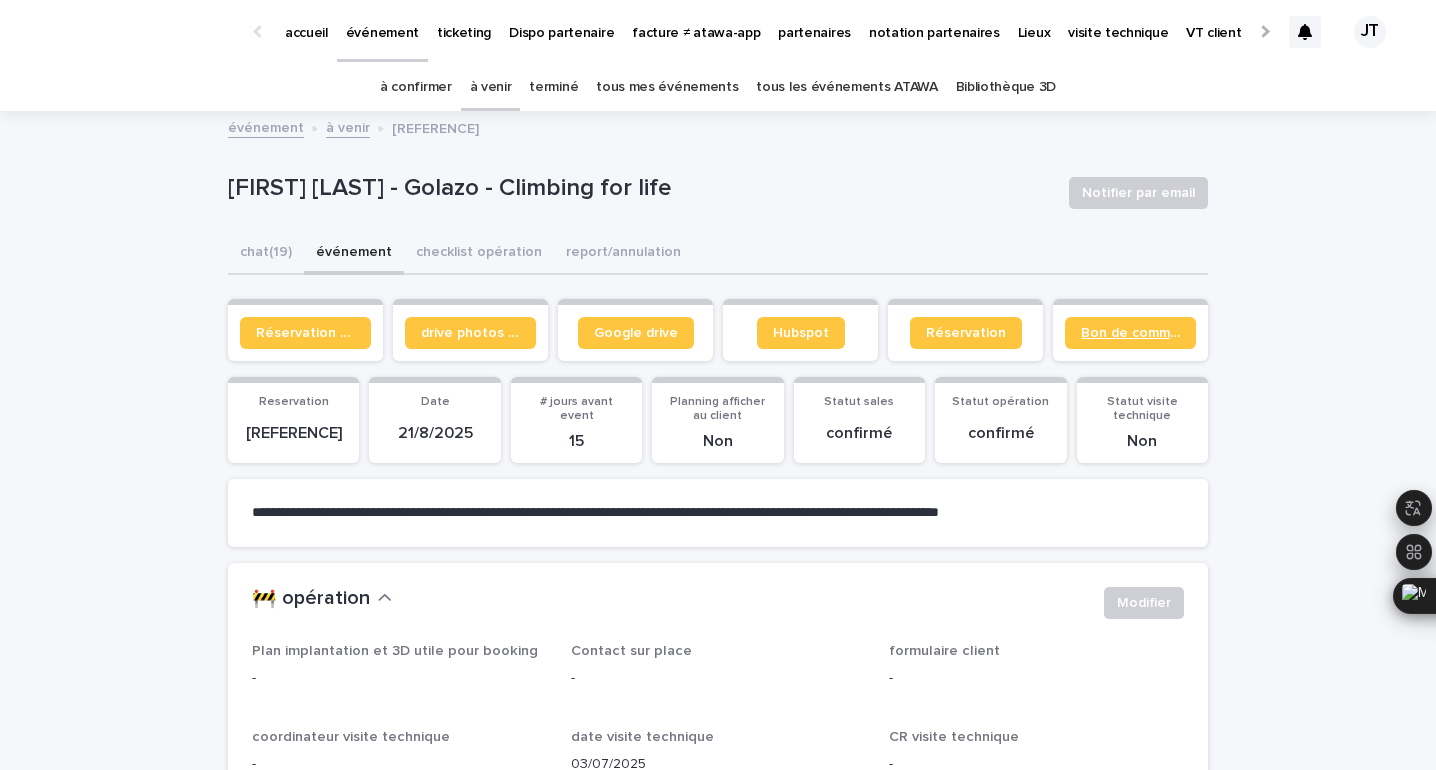 click on "Bon de commande" at bounding box center (1130, 333) 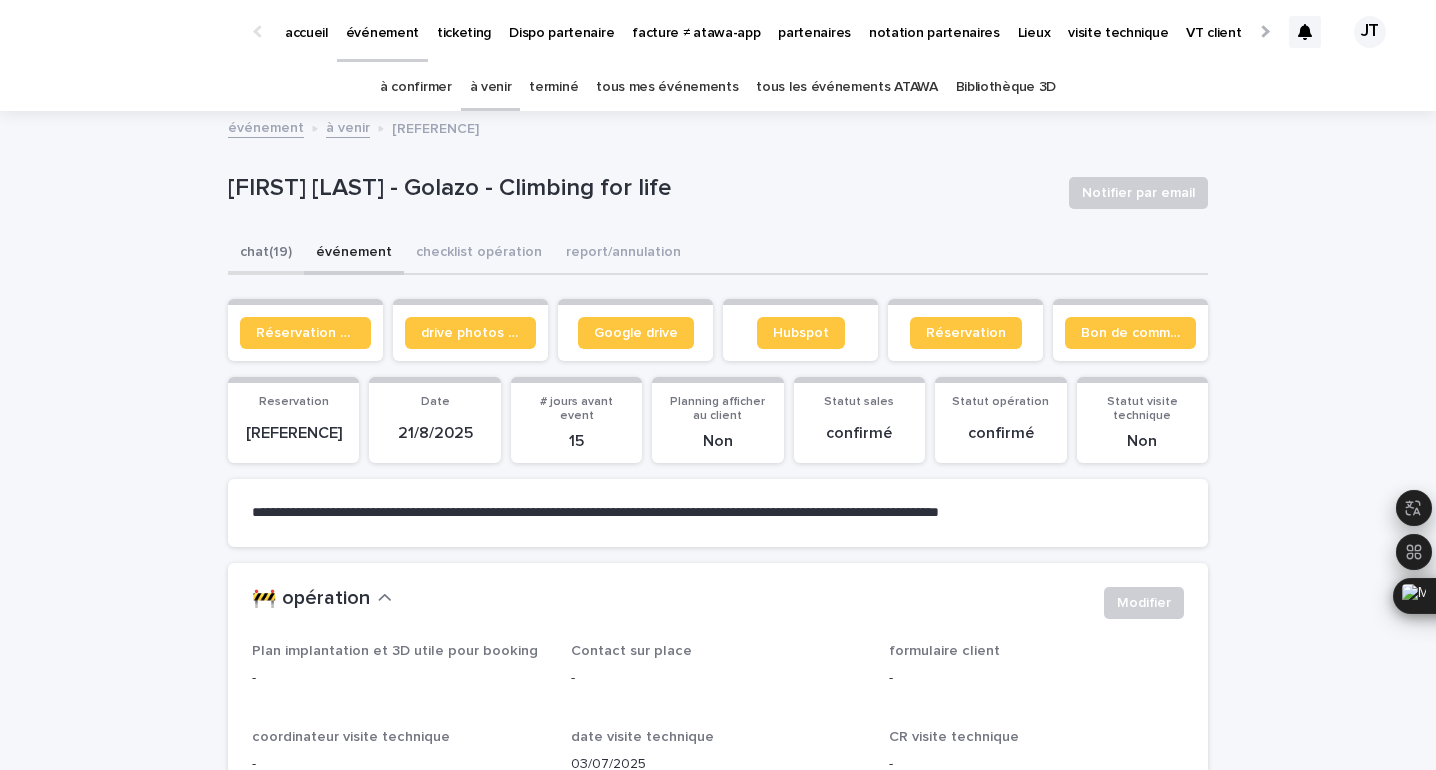 click on "chat  (19)" at bounding box center (266, 254) 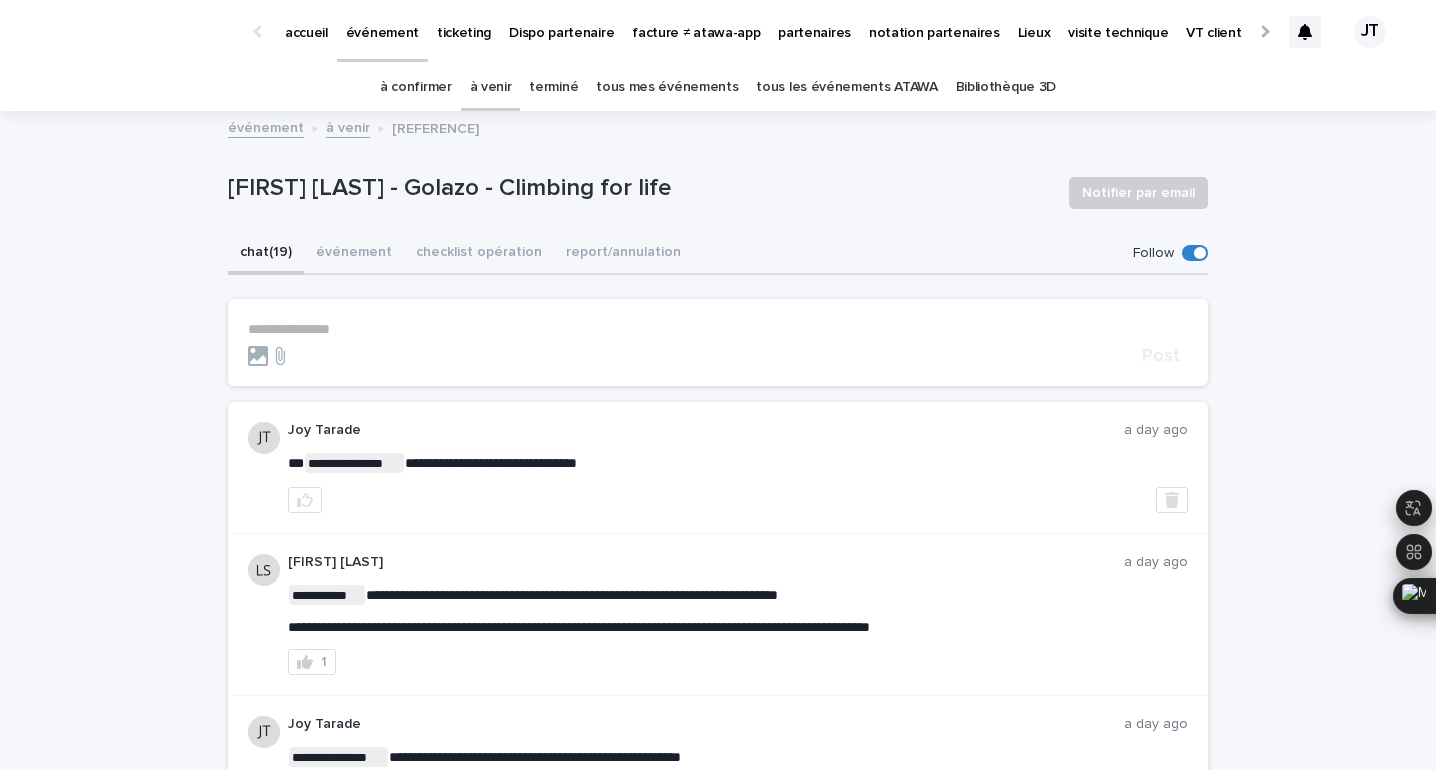 click on "**********" at bounding box center [718, 329] 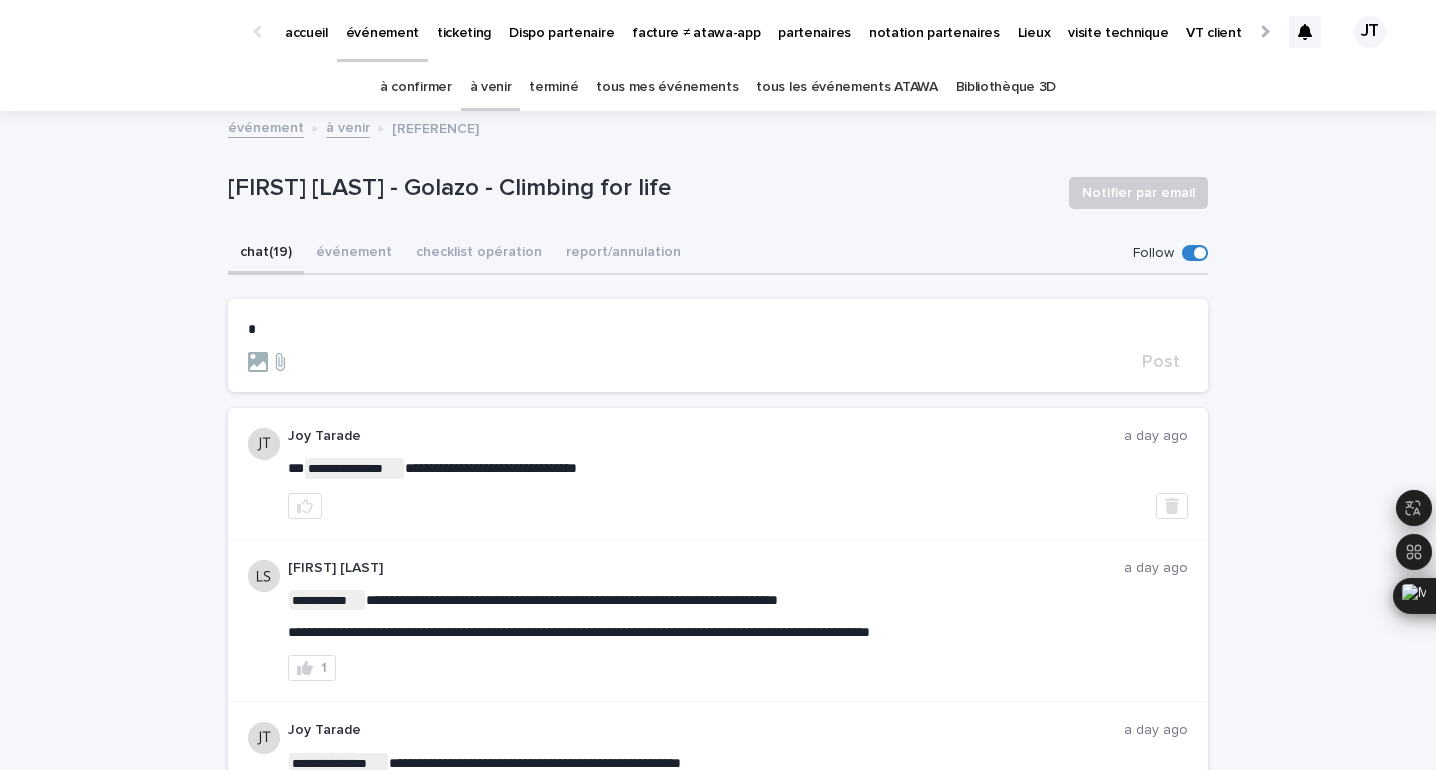 type 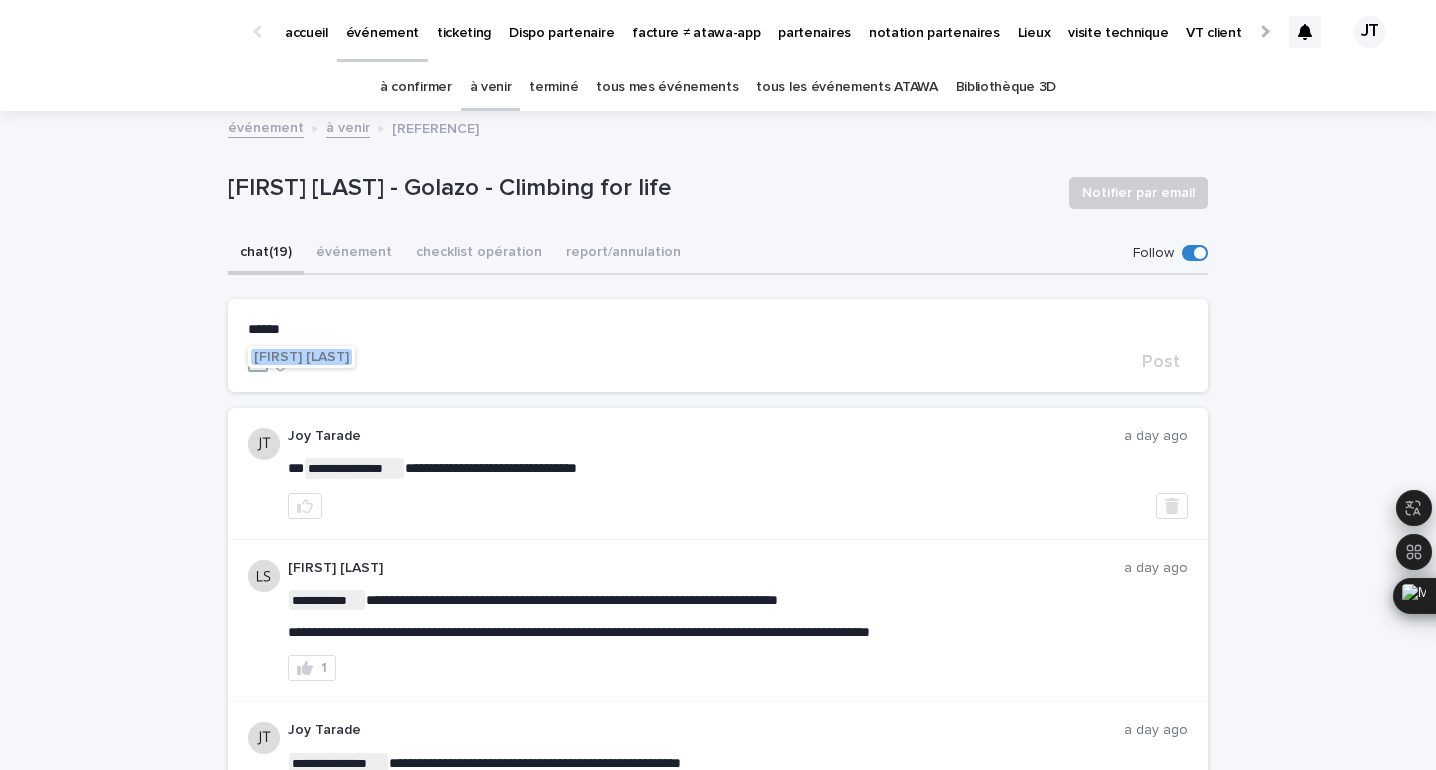 click on "[FIRST] [LAST]" at bounding box center [301, 357] 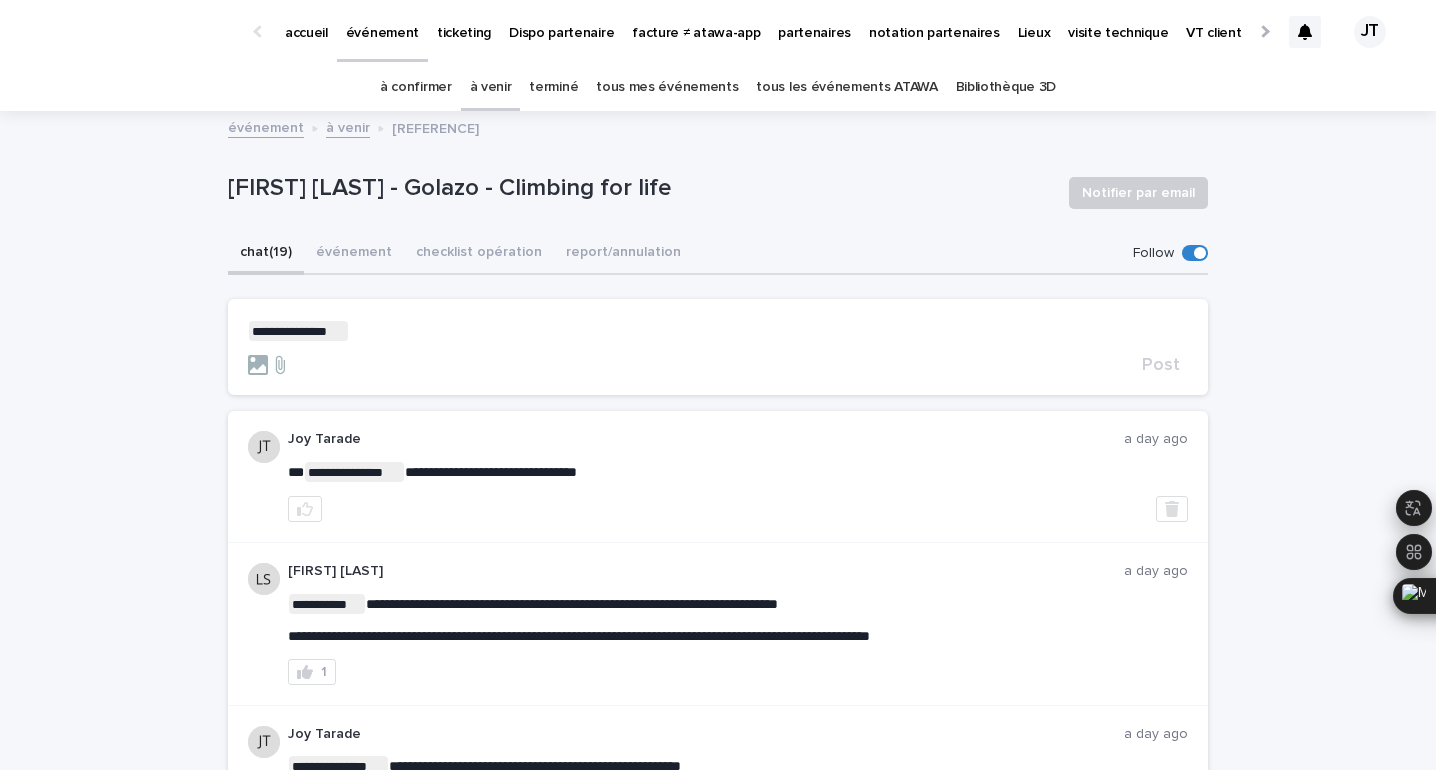 click on "**********" at bounding box center (718, 331) 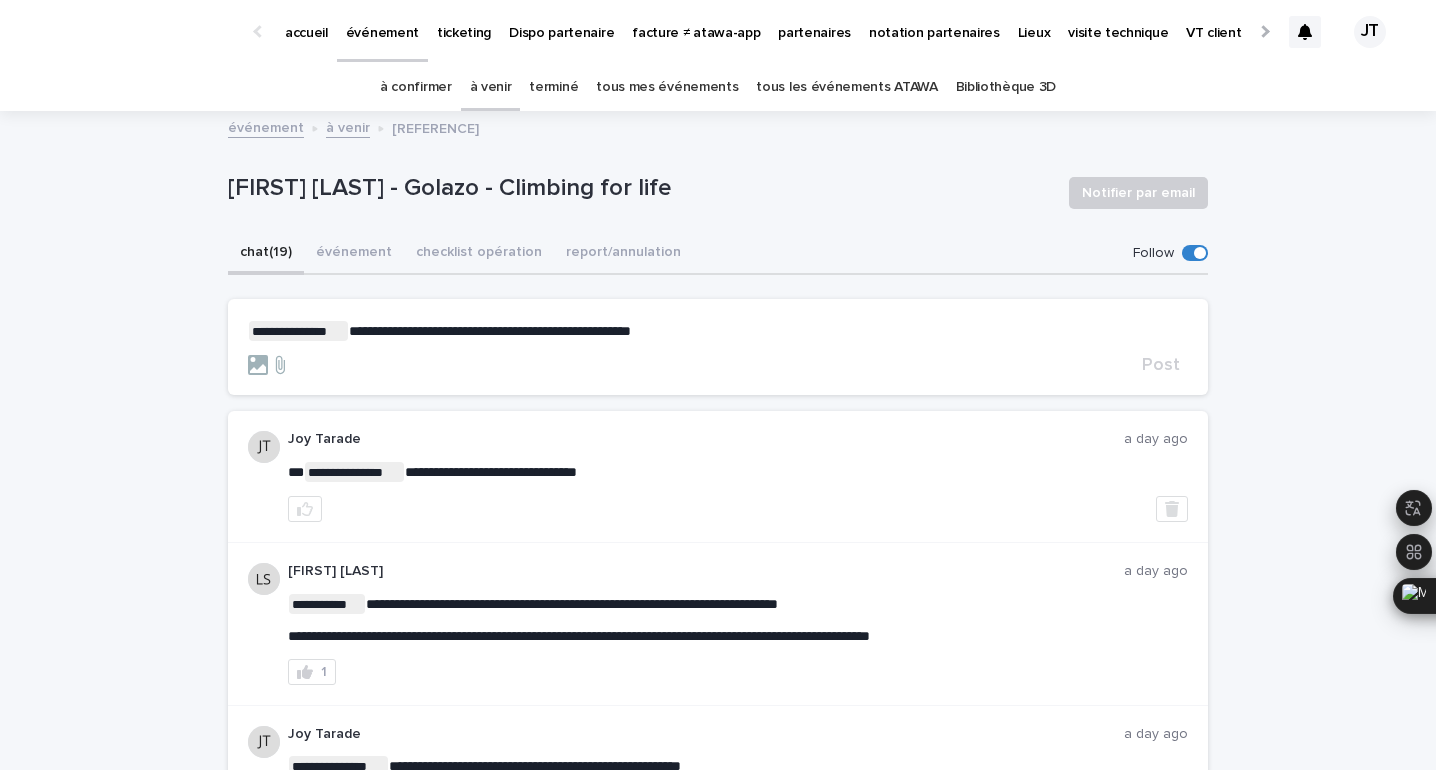 click on "**********" at bounding box center (490, 331) 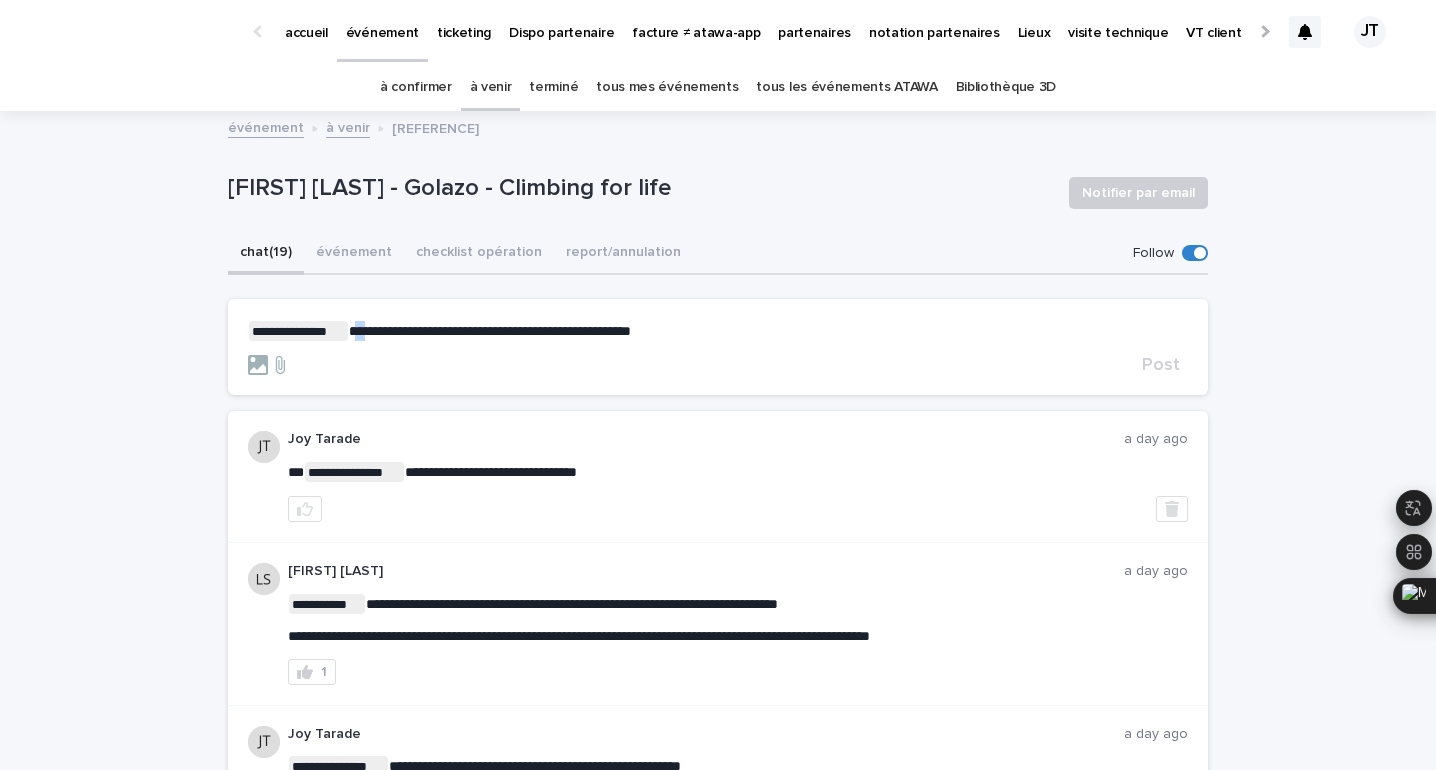 click on "**********" at bounding box center [490, 331] 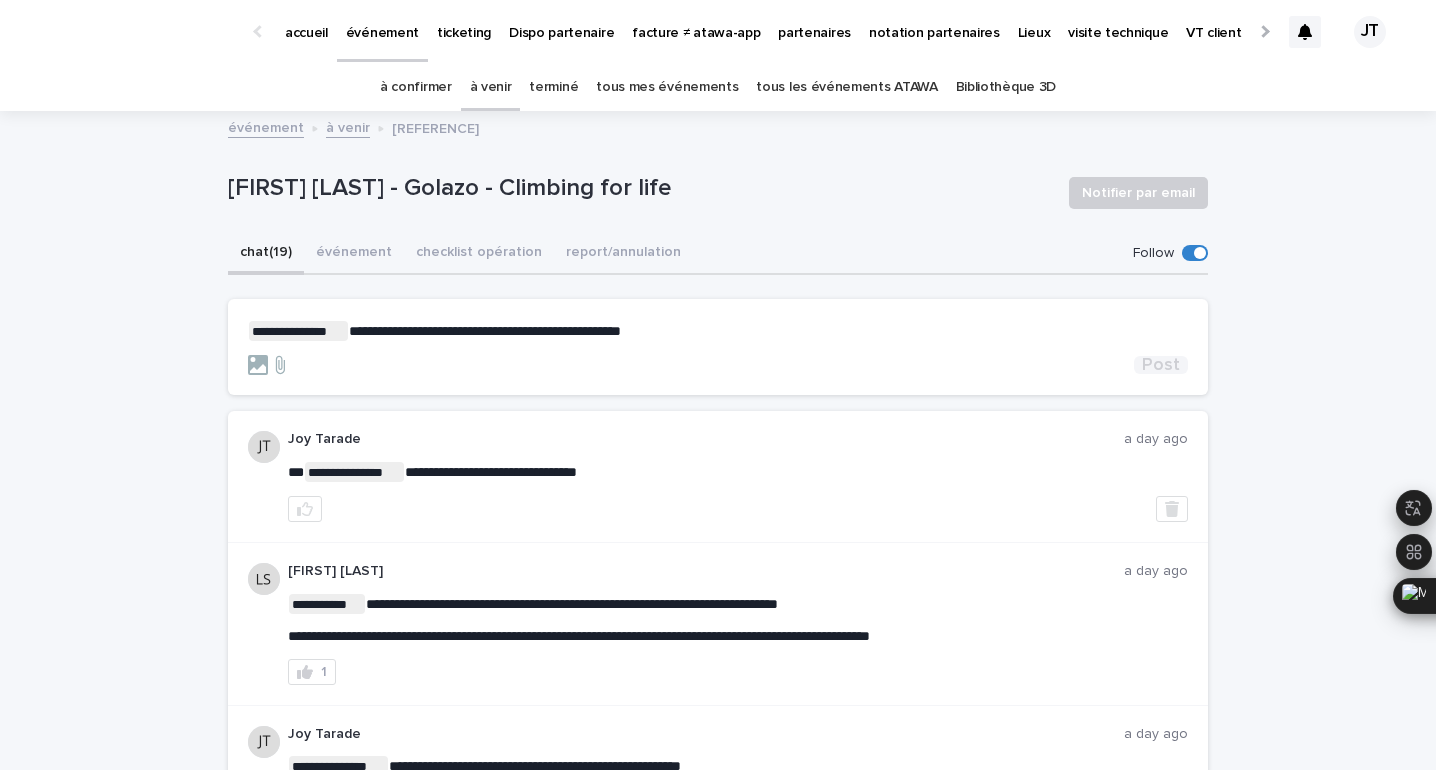 click on "Post" at bounding box center (1161, 365) 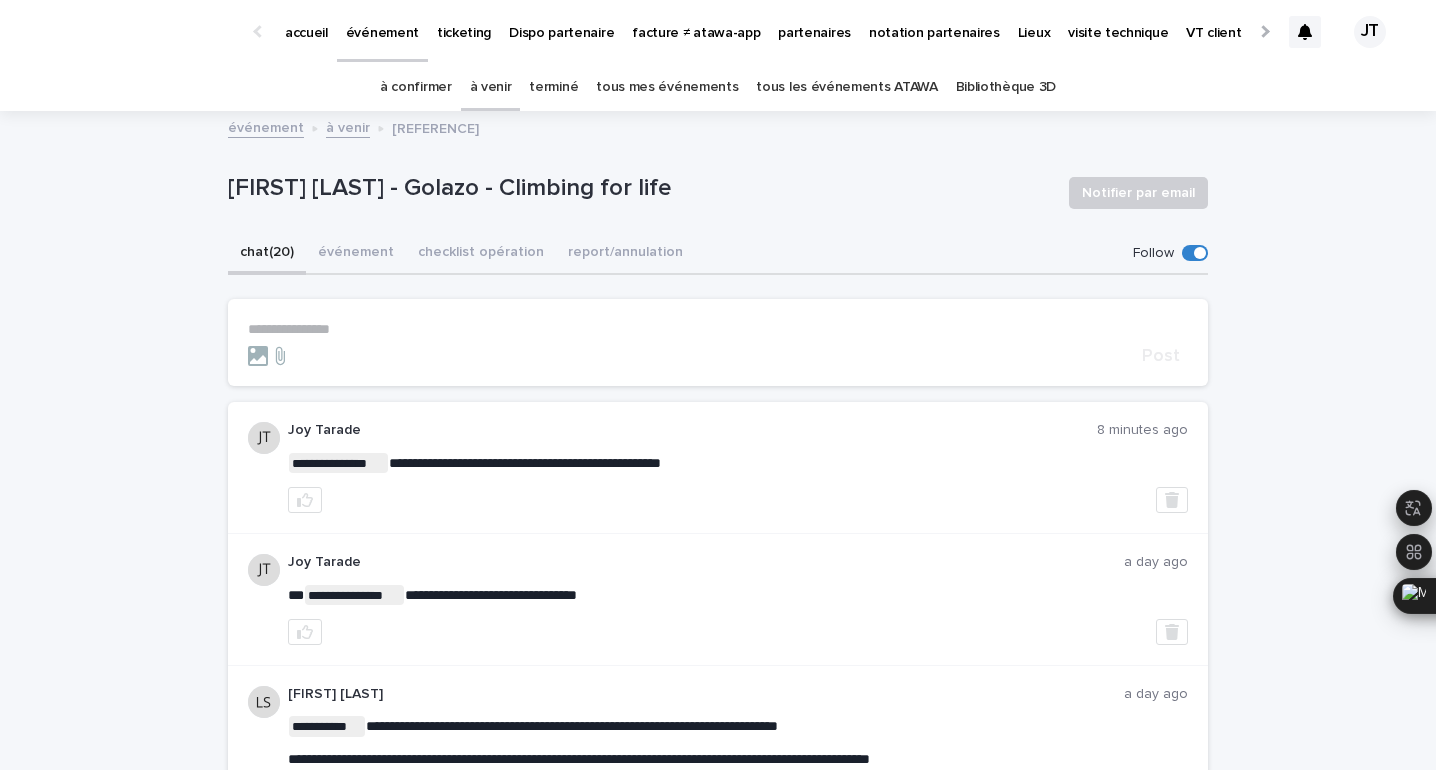 click on "à venir" at bounding box center (491, 87) 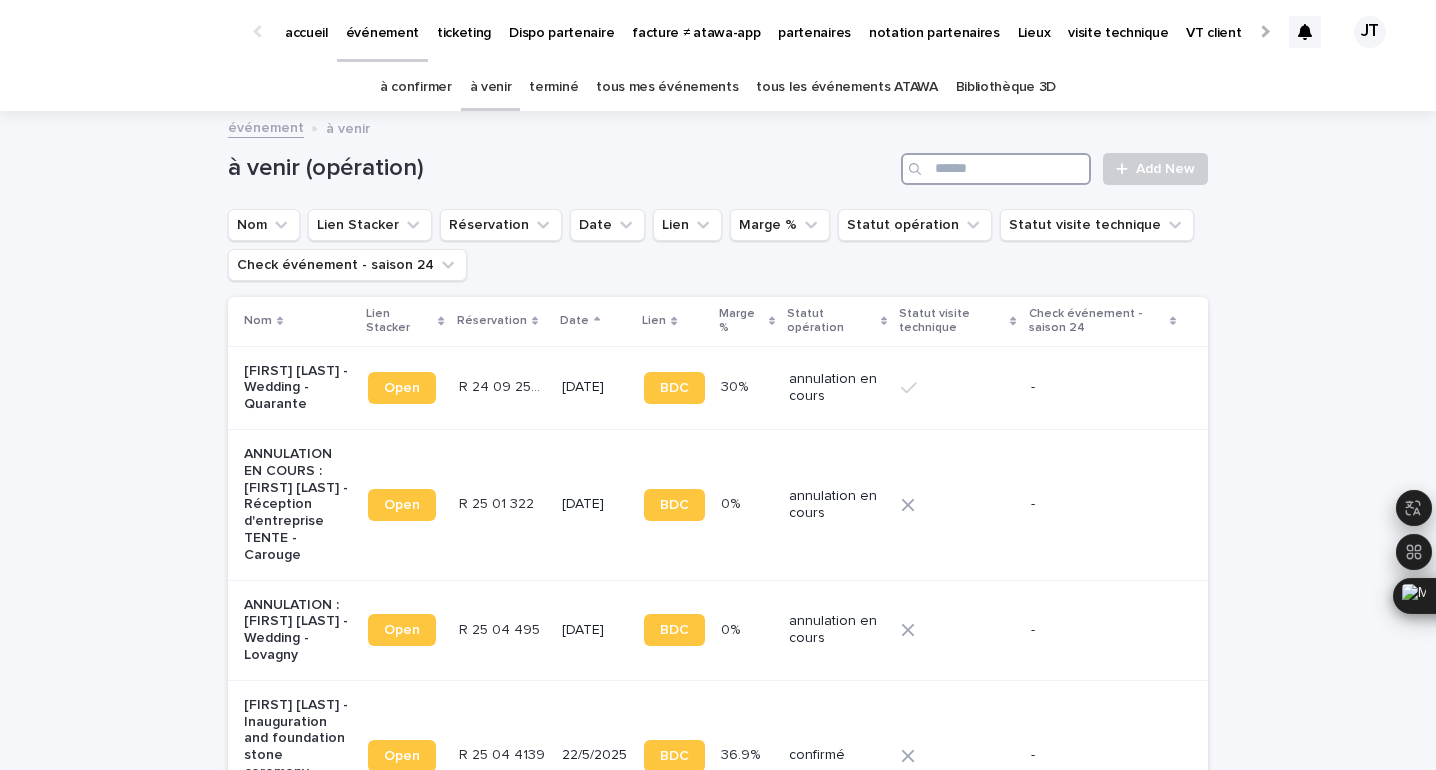 click at bounding box center (996, 169) 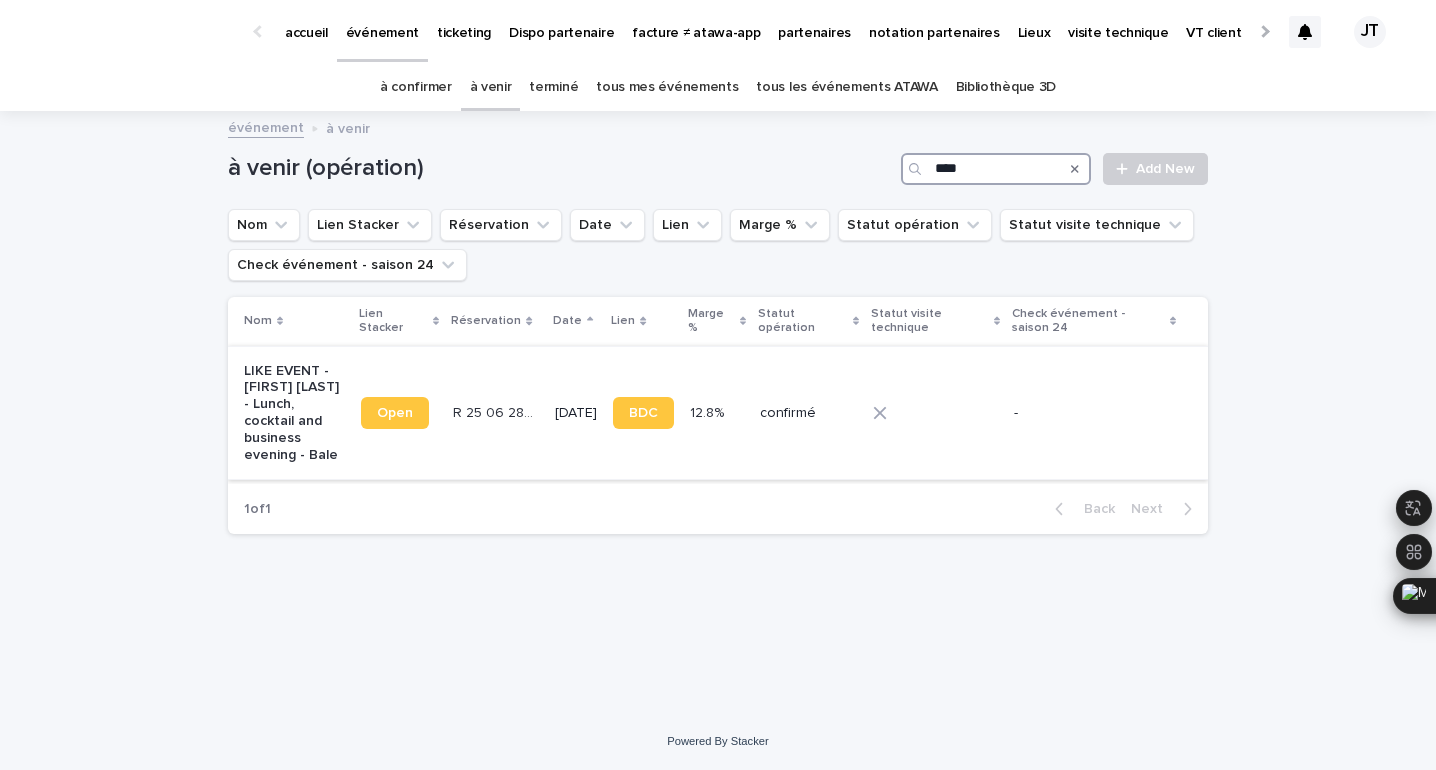 type on "****" 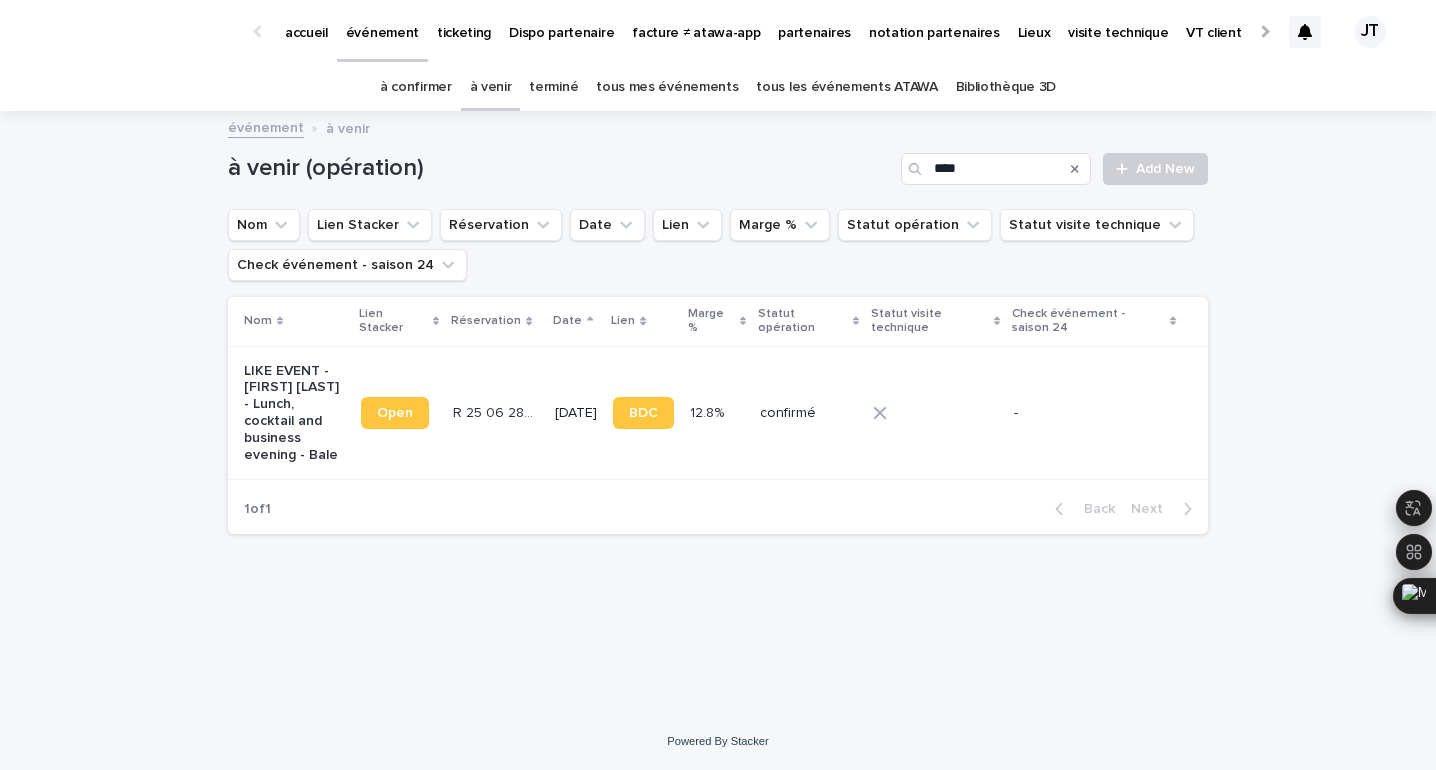 click on "R 25 06 2842 R 25 06 2842" at bounding box center [496, 413] 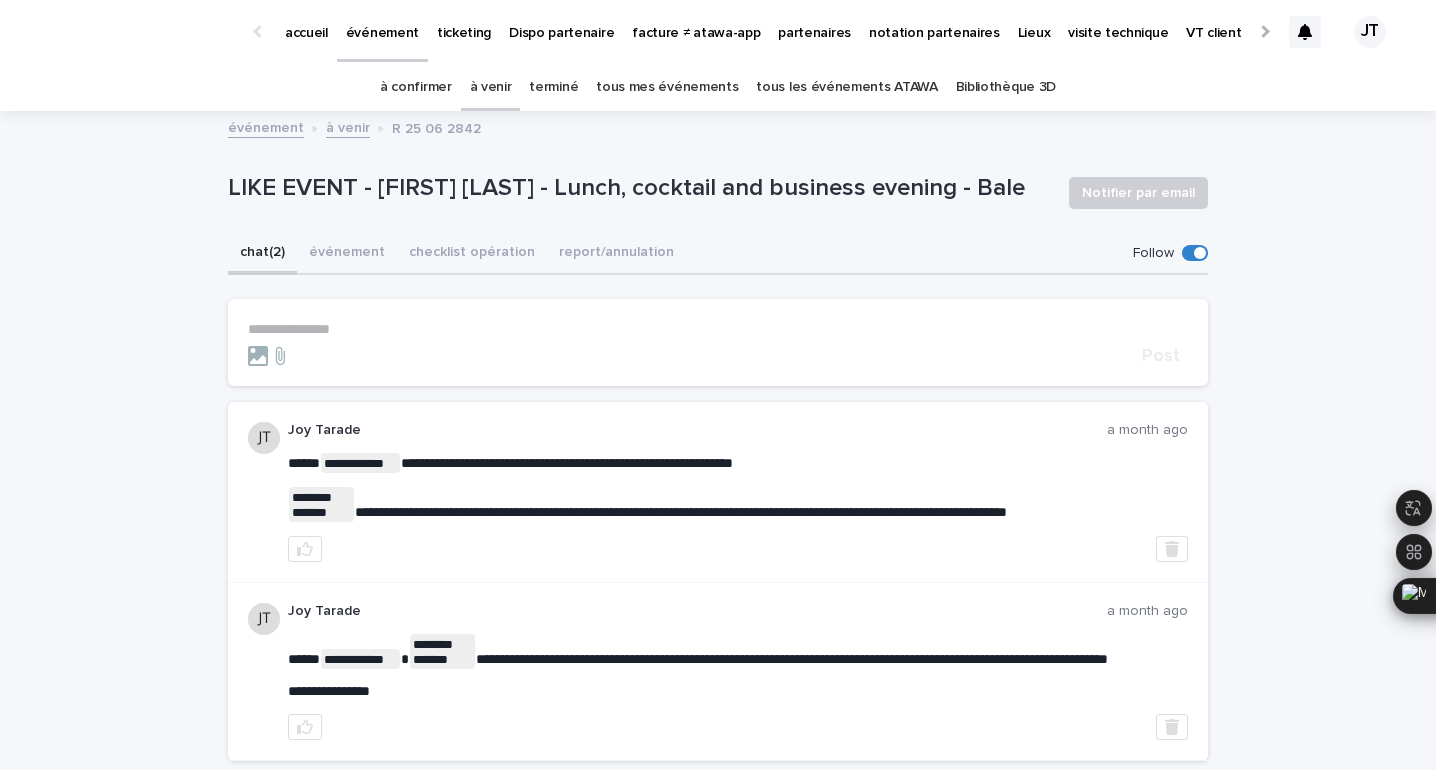 click on "à venir" at bounding box center [491, 87] 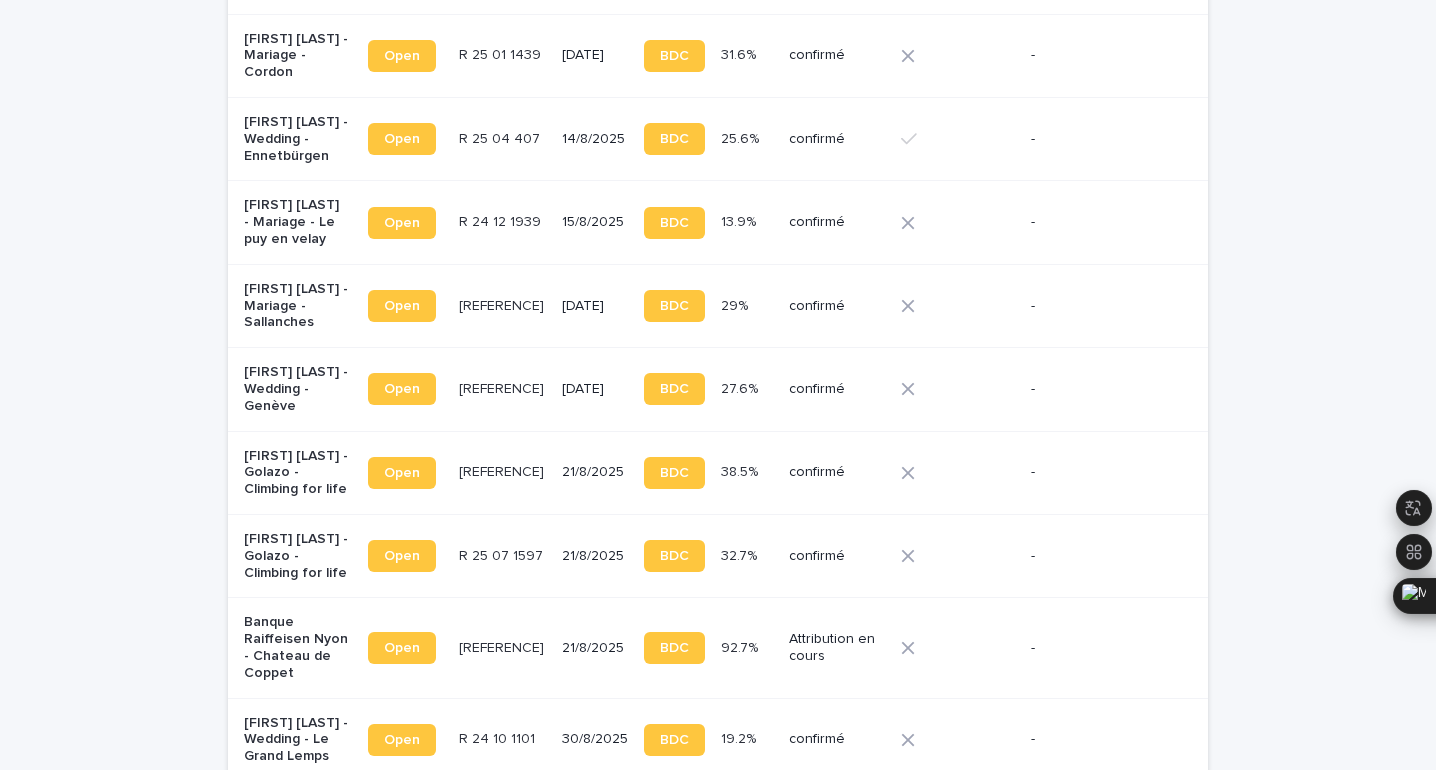 scroll, scrollTop: 1022, scrollLeft: 0, axis: vertical 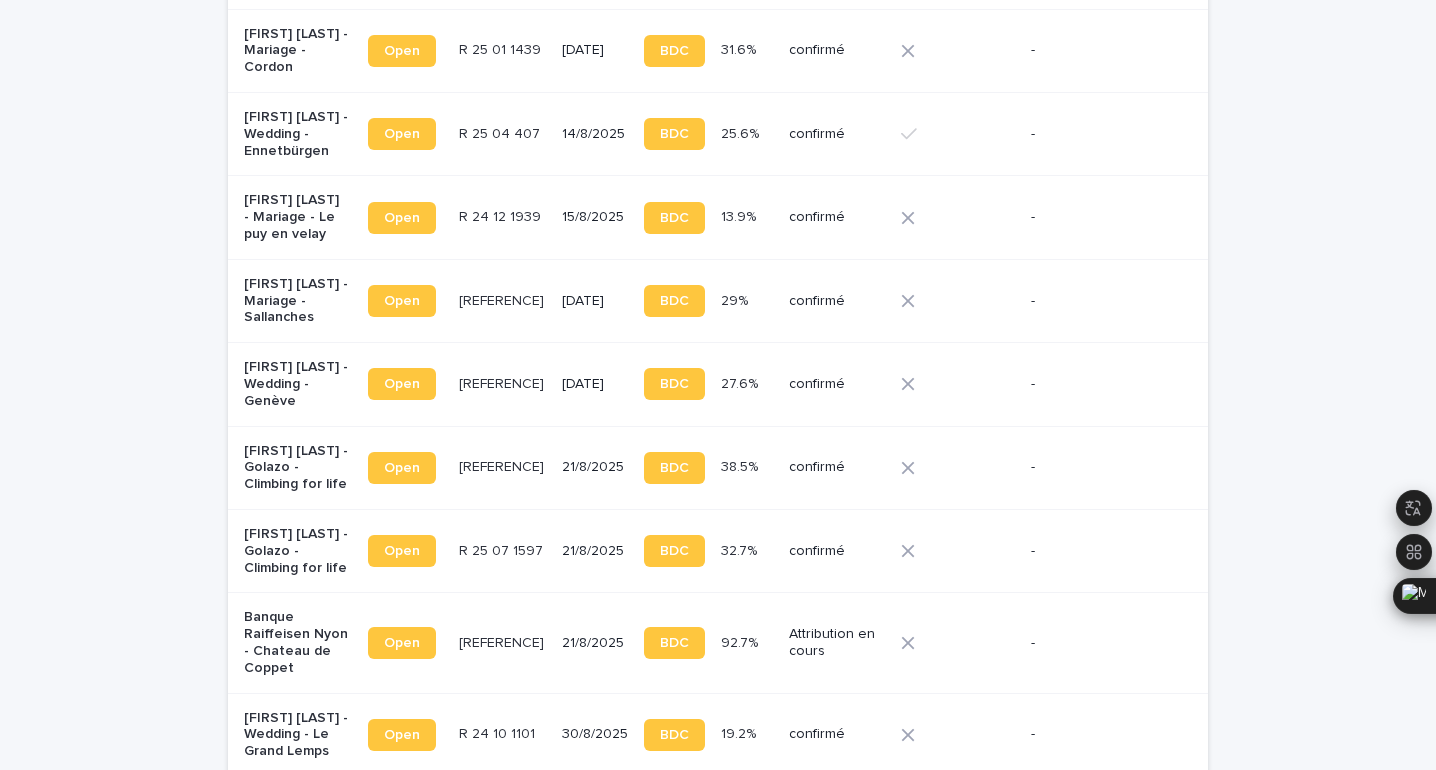 click on "[DATE]" at bounding box center [595, 384] 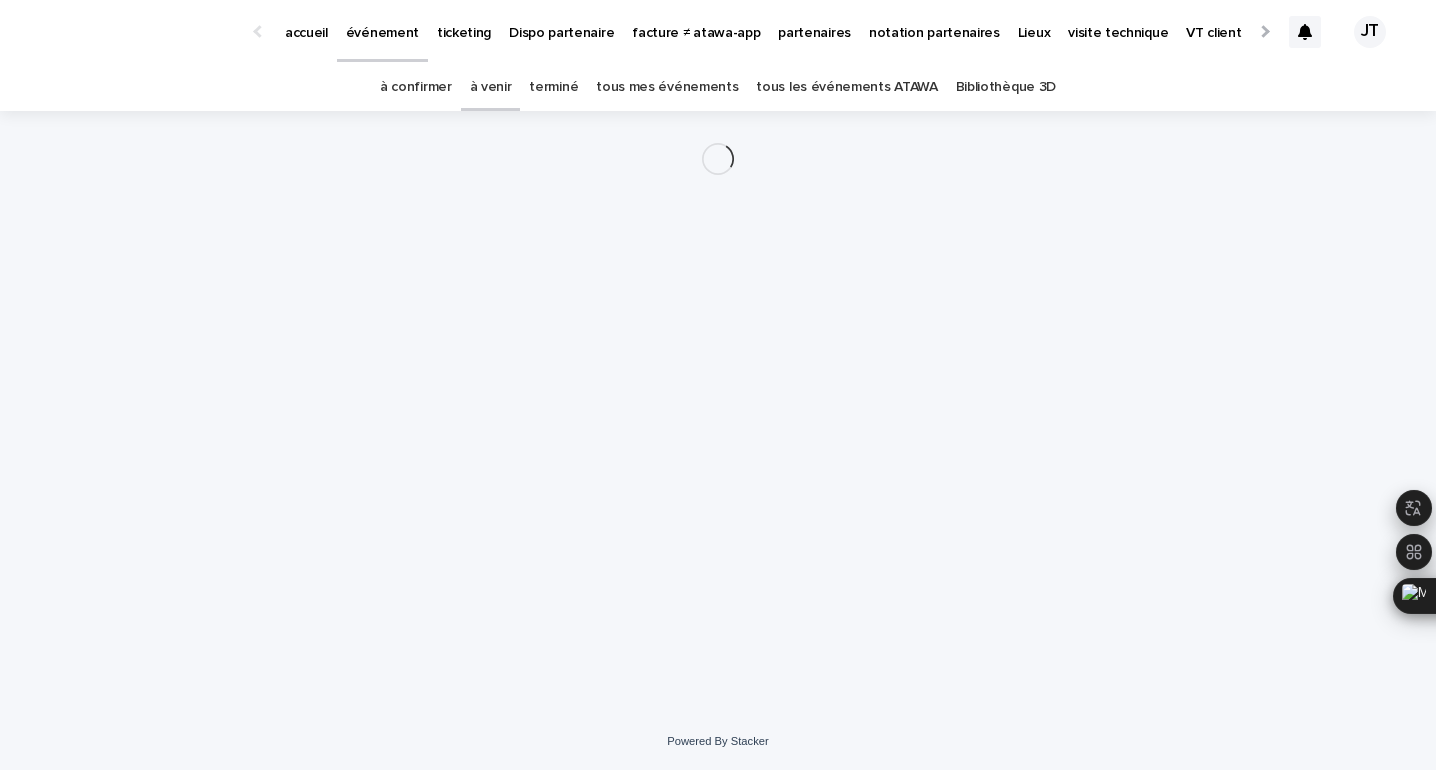 scroll, scrollTop: 0, scrollLeft: 0, axis: both 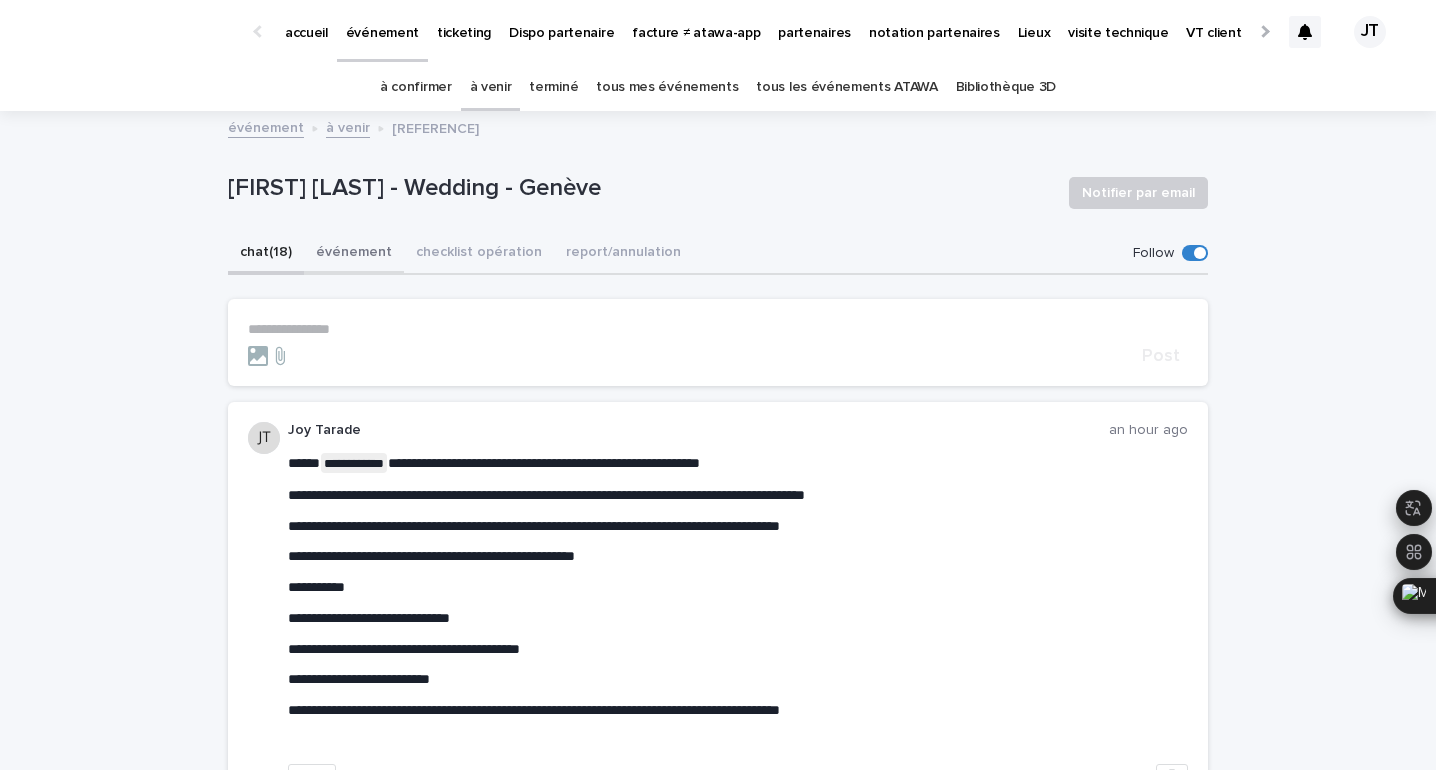 click on "événement" at bounding box center (354, 254) 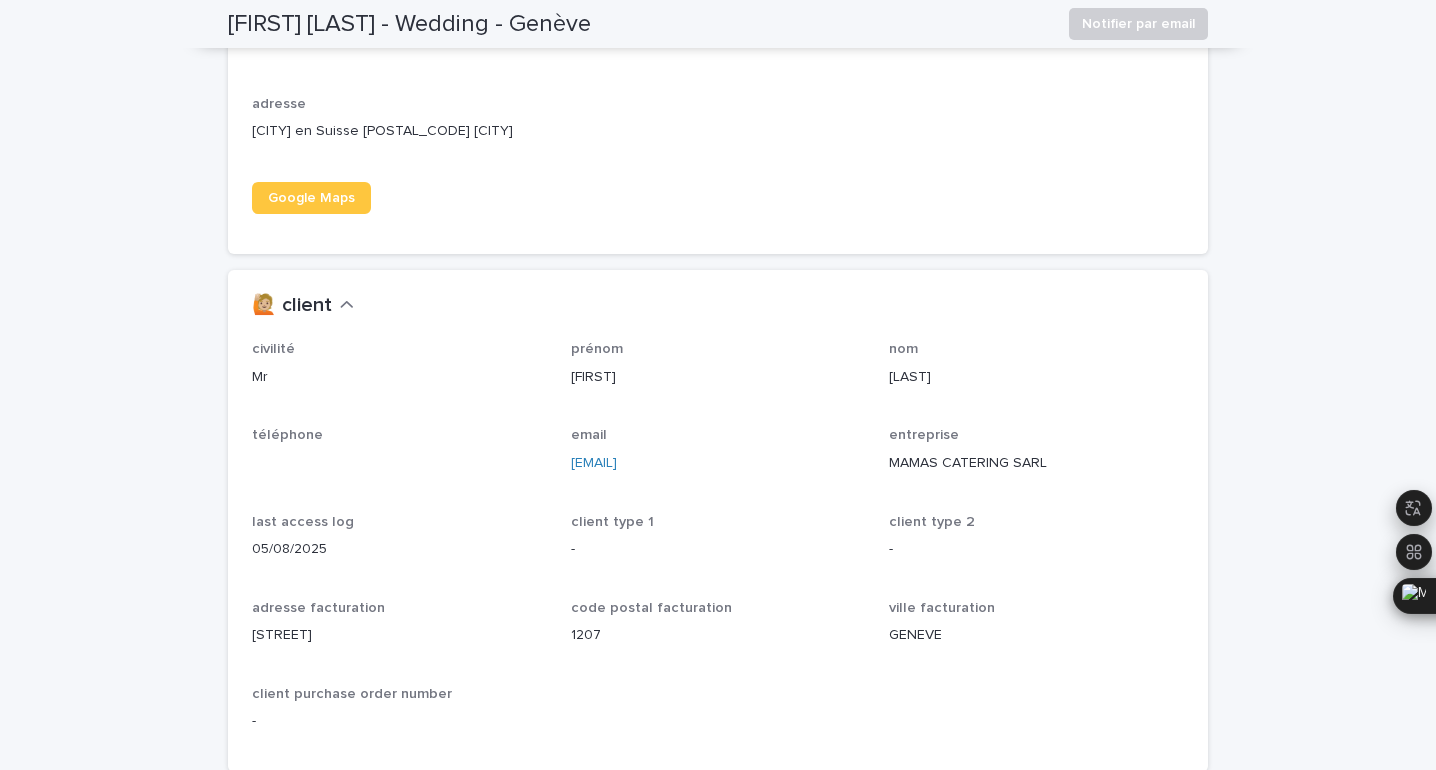 scroll, scrollTop: 1558, scrollLeft: 0, axis: vertical 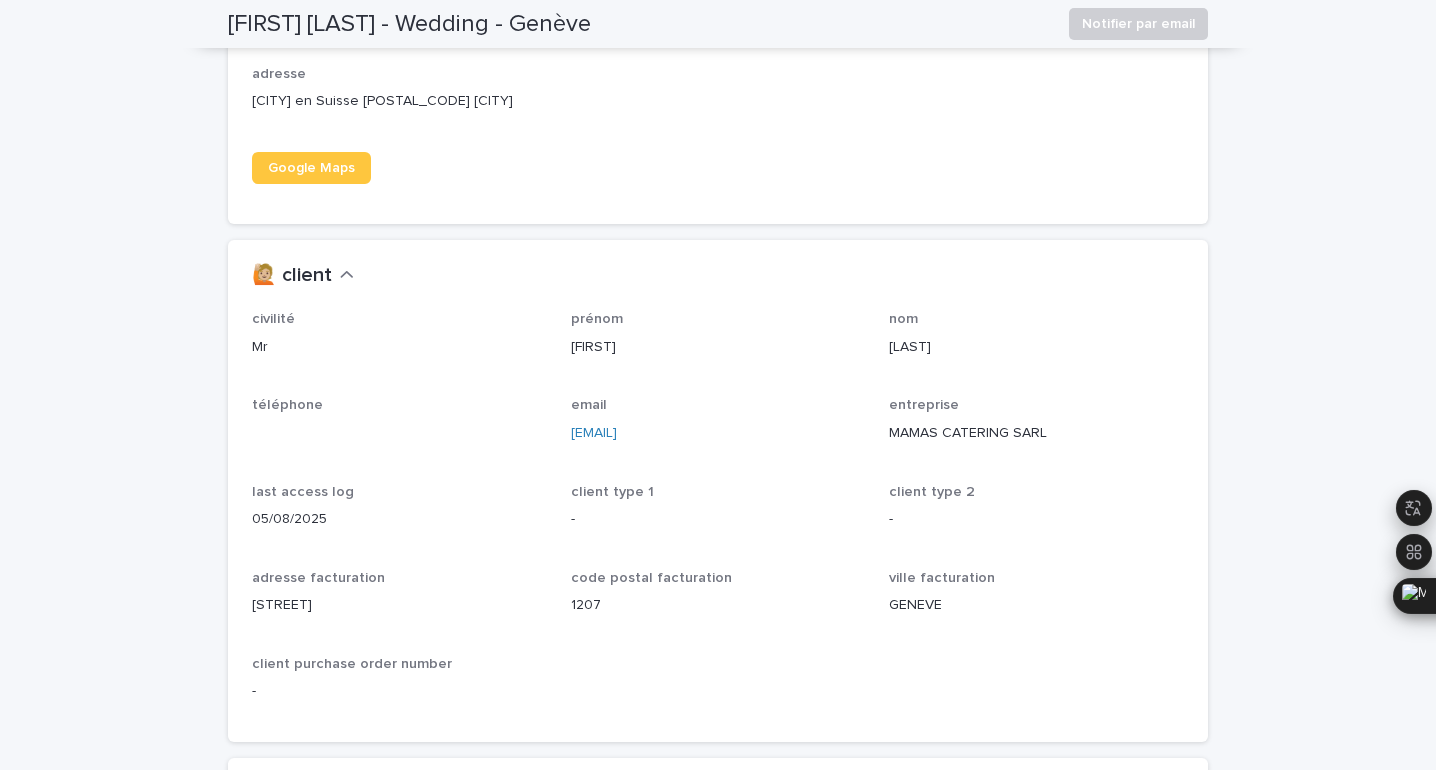 drag, startPoint x: 793, startPoint y: 442, endPoint x: 569, endPoint y: 429, distance: 224.37692 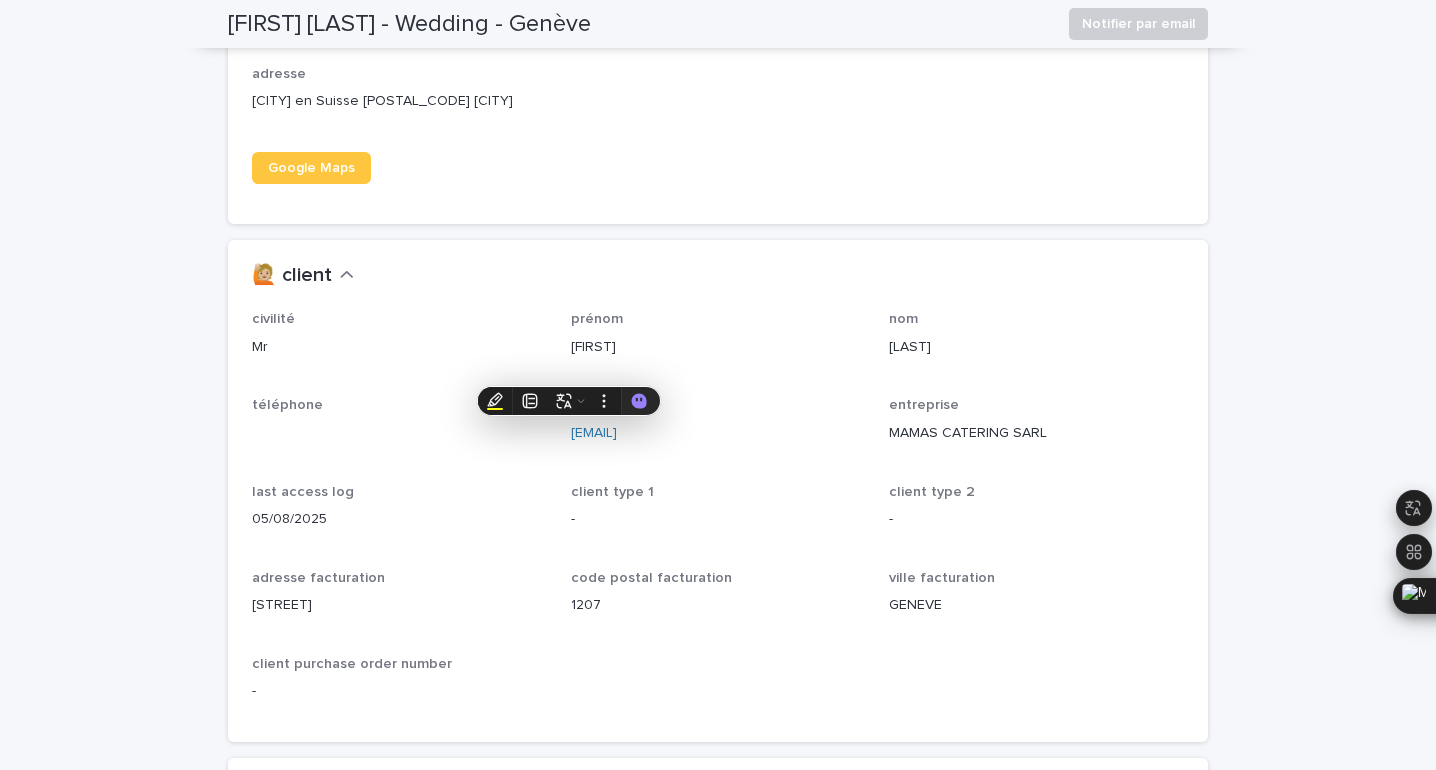 copy on "[EMAIL]" 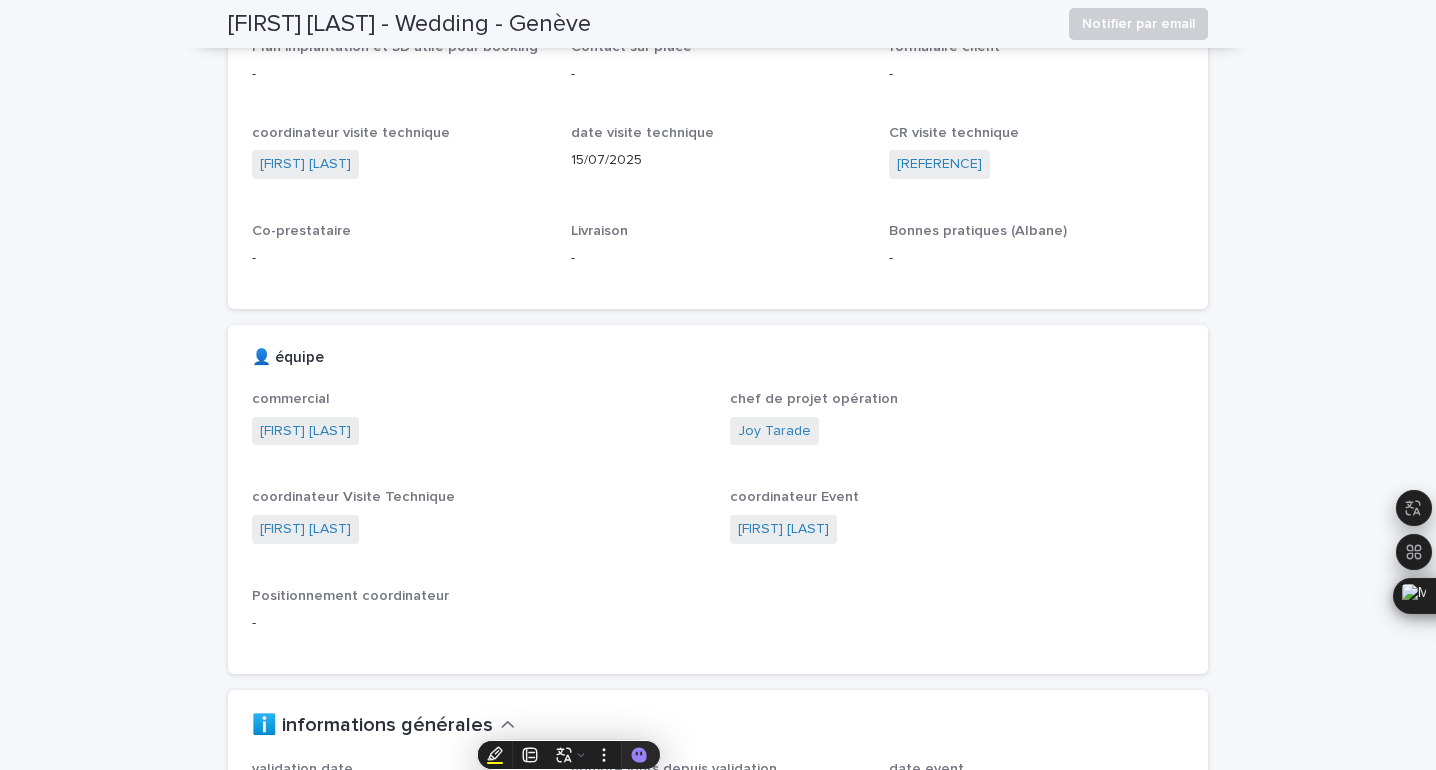 scroll, scrollTop: 0, scrollLeft: 0, axis: both 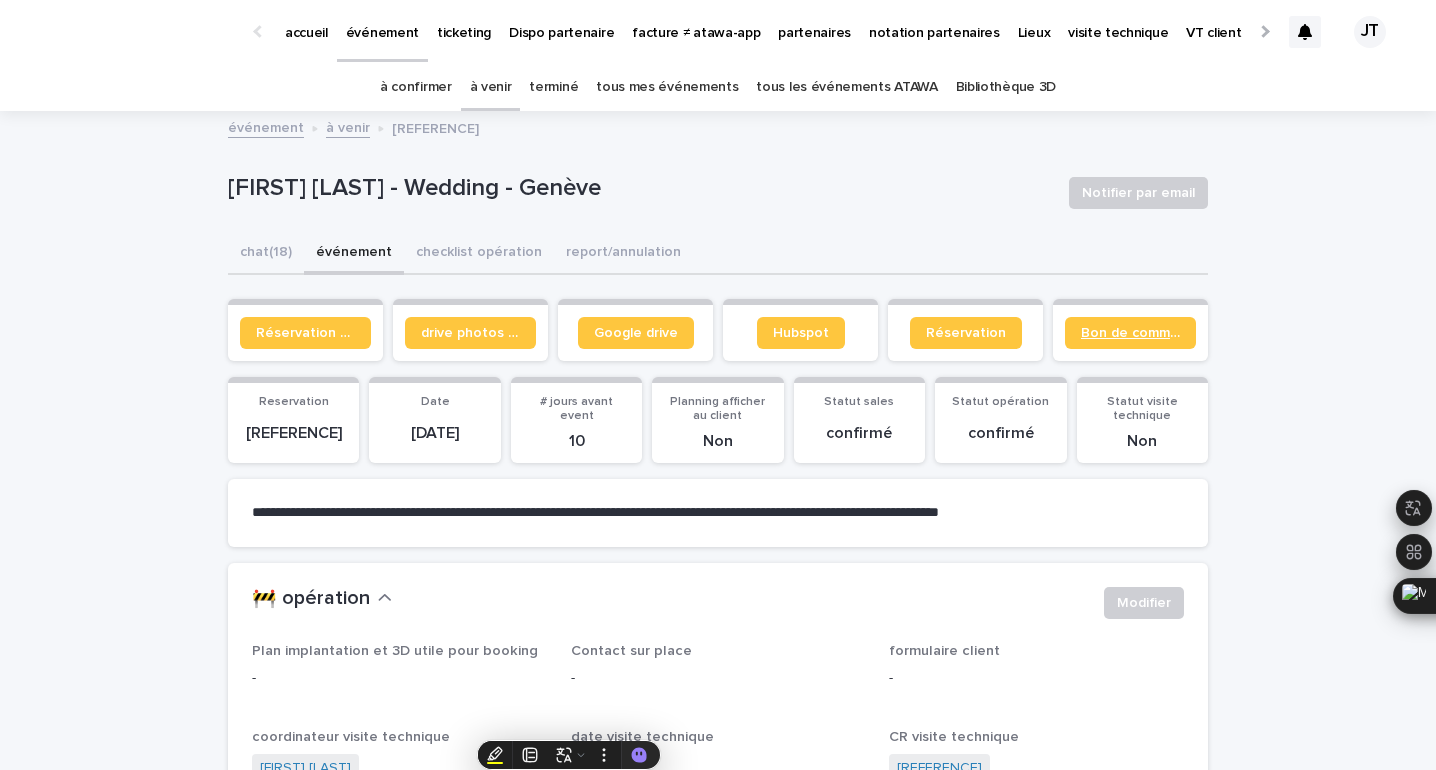 click on "Bon de commande" at bounding box center [1130, 333] 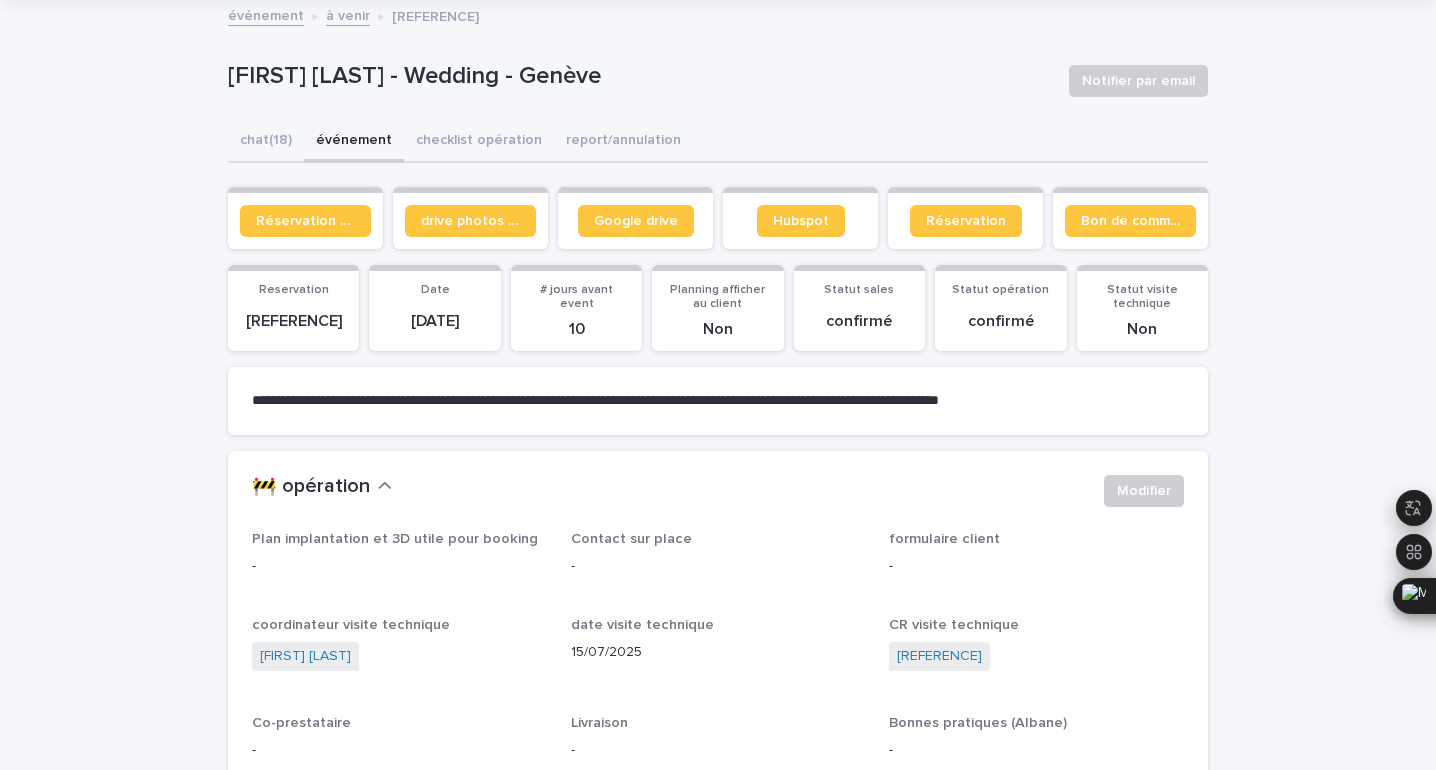scroll, scrollTop: 116, scrollLeft: 0, axis: vertical 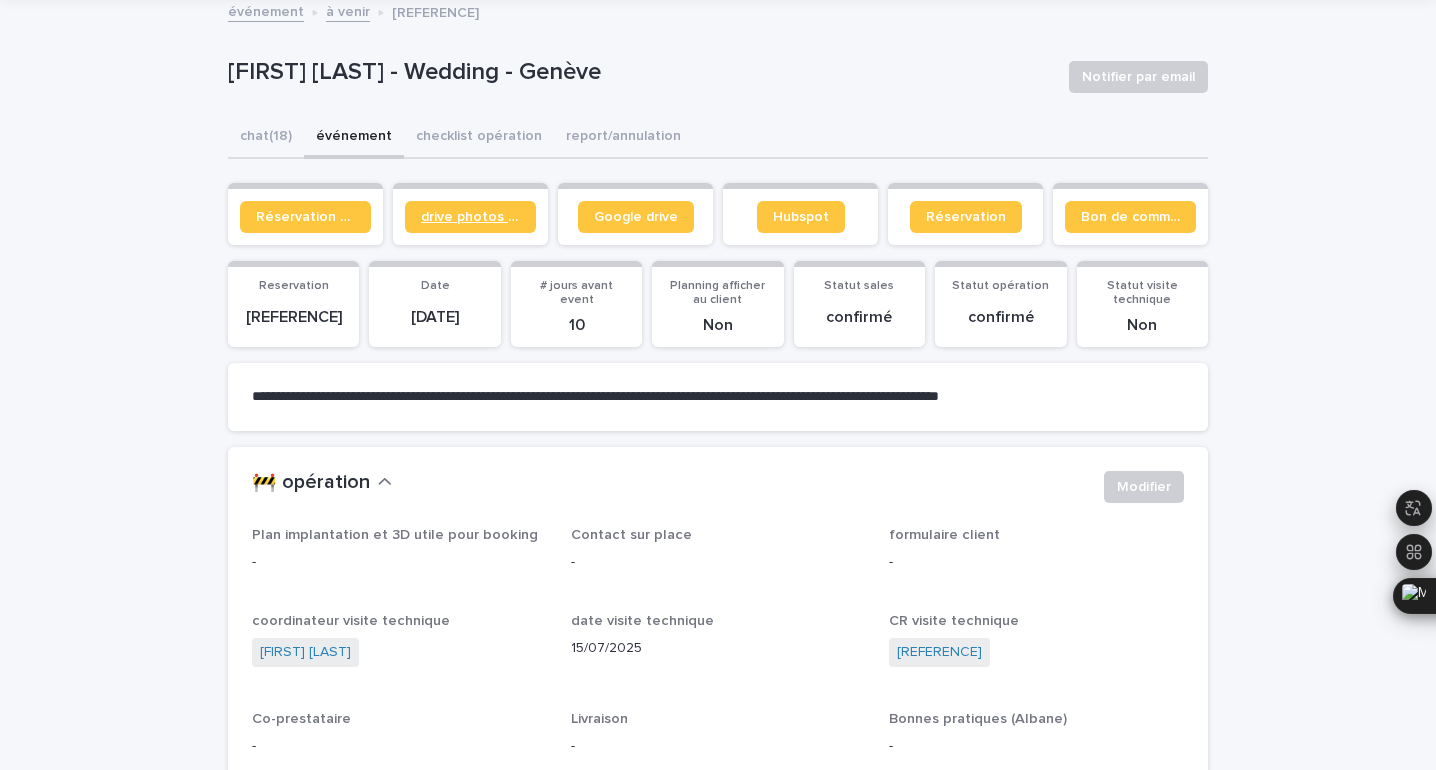 click on "drive photos coordinateur" at bounding box center [470, 217] 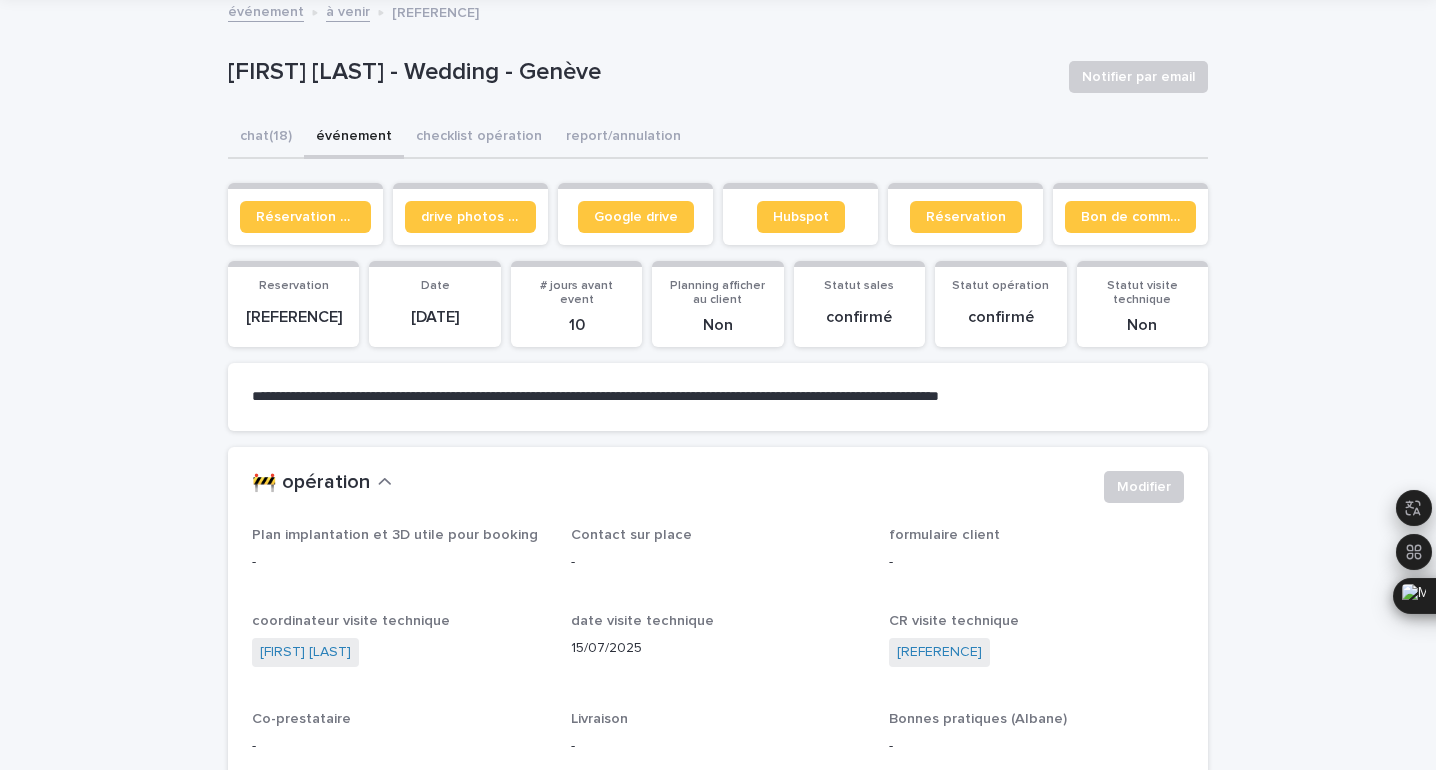 scroll, scrollTop: 0, scrollLeft: 0, axis: both 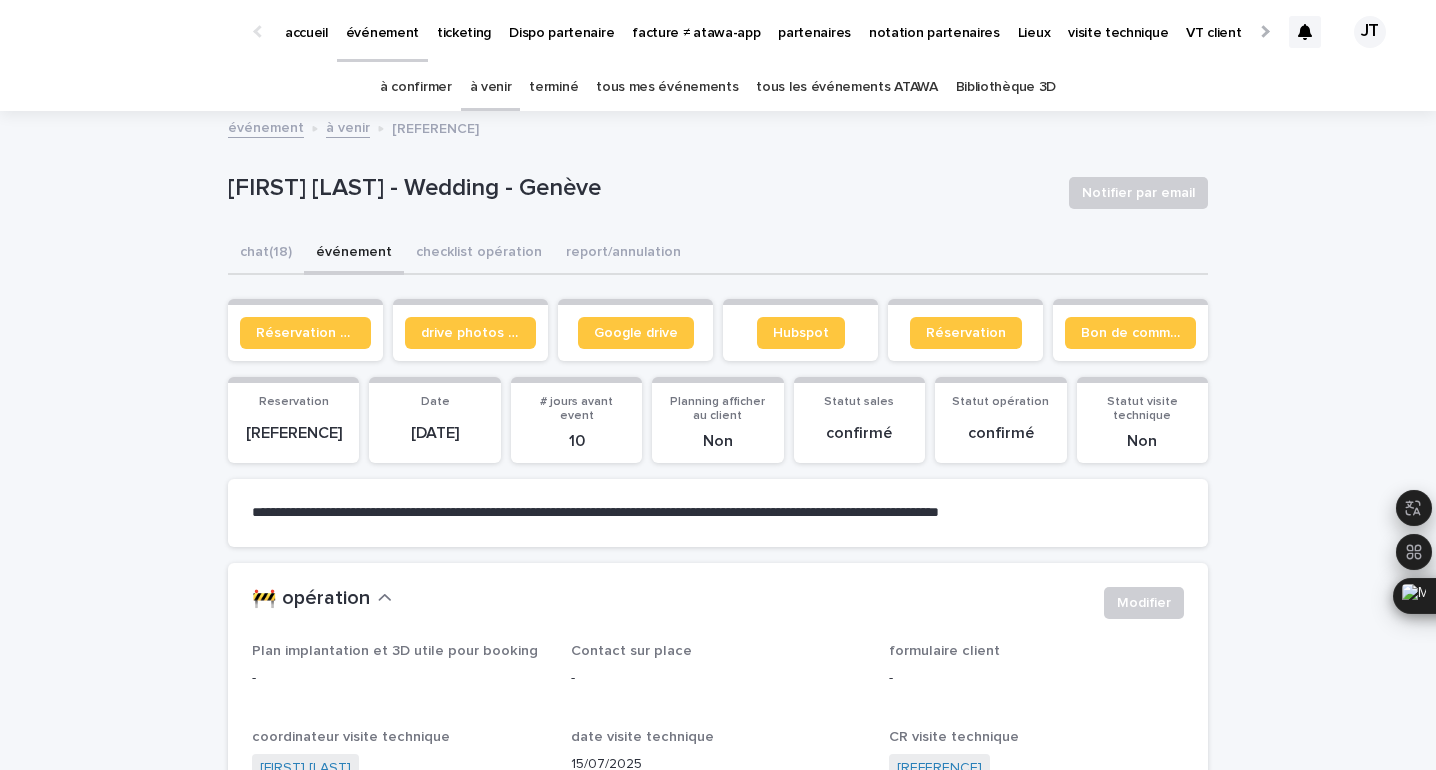 click on "à venir" at bounding box center [491, 87] 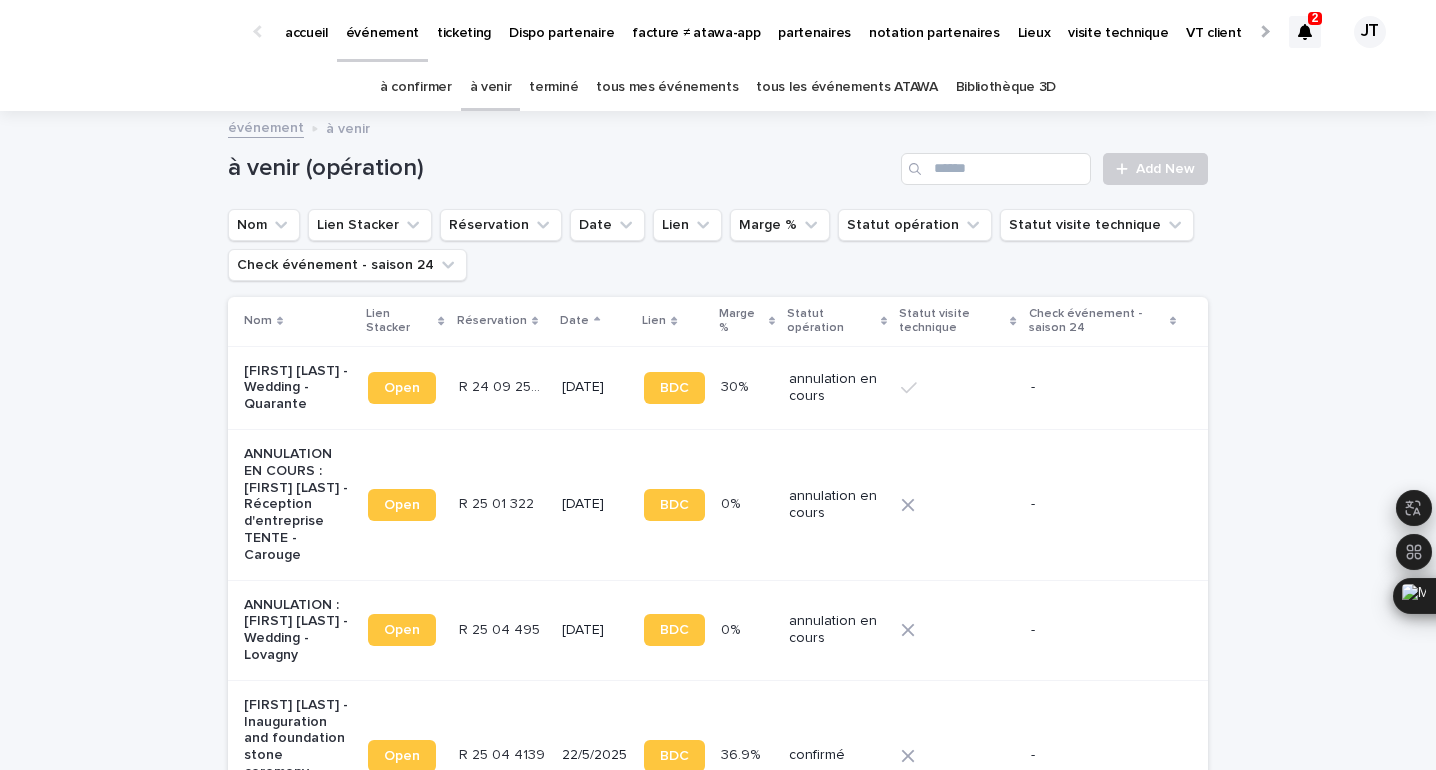 click on "à confirmer" at bounding box center [416, 87] 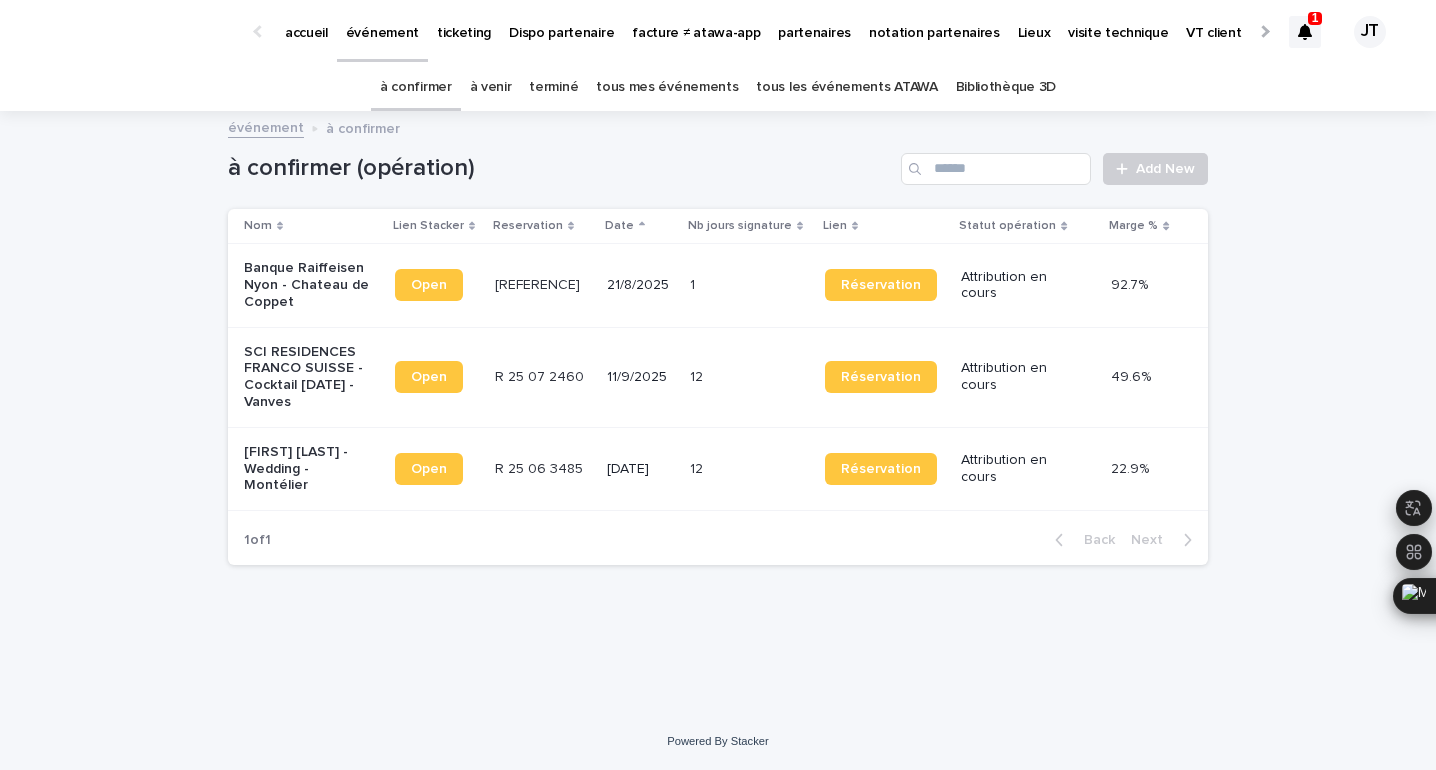 click on "[COMPANY_NAME] [CITY] - [LOCATION]" at bounding box center (311, 285) 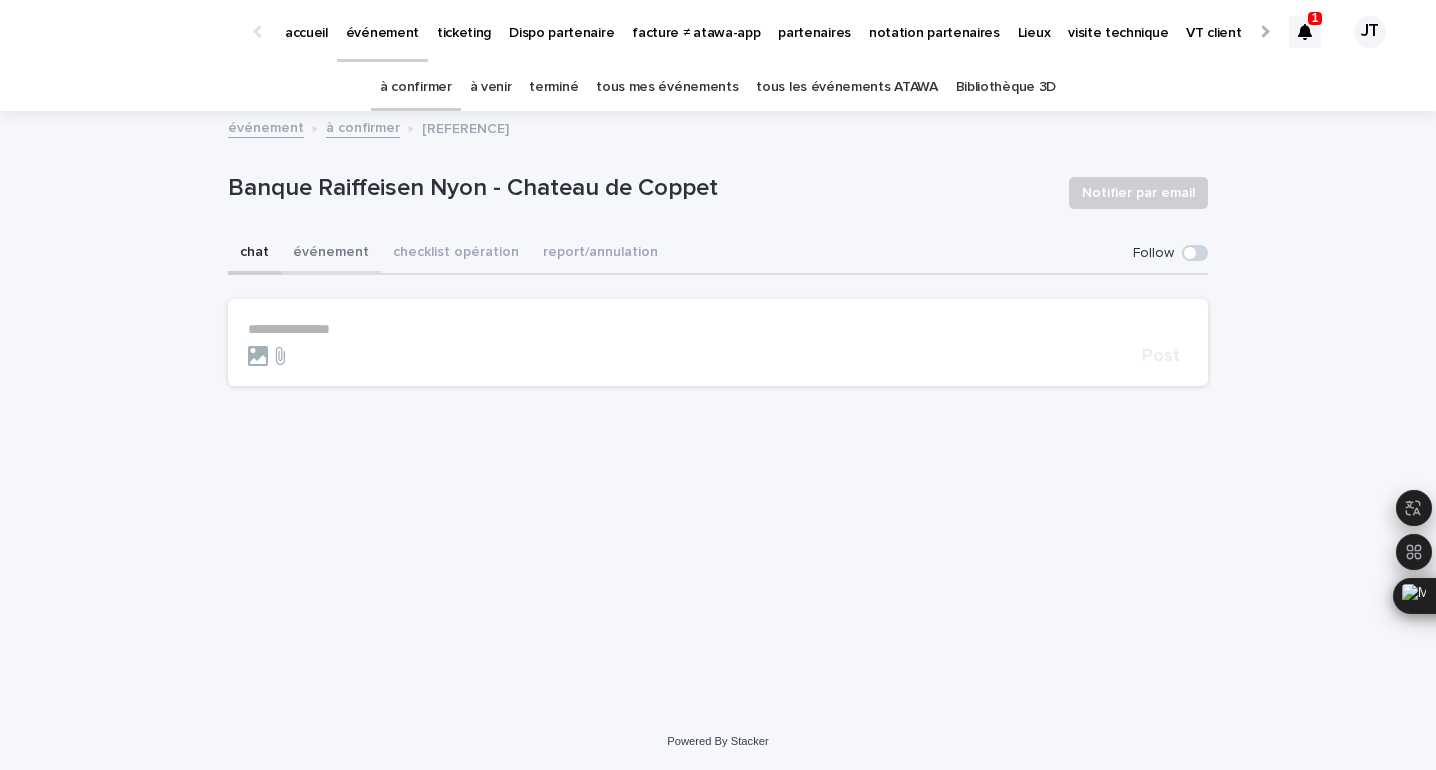 click on "événement" at bounding box center [331, 254] 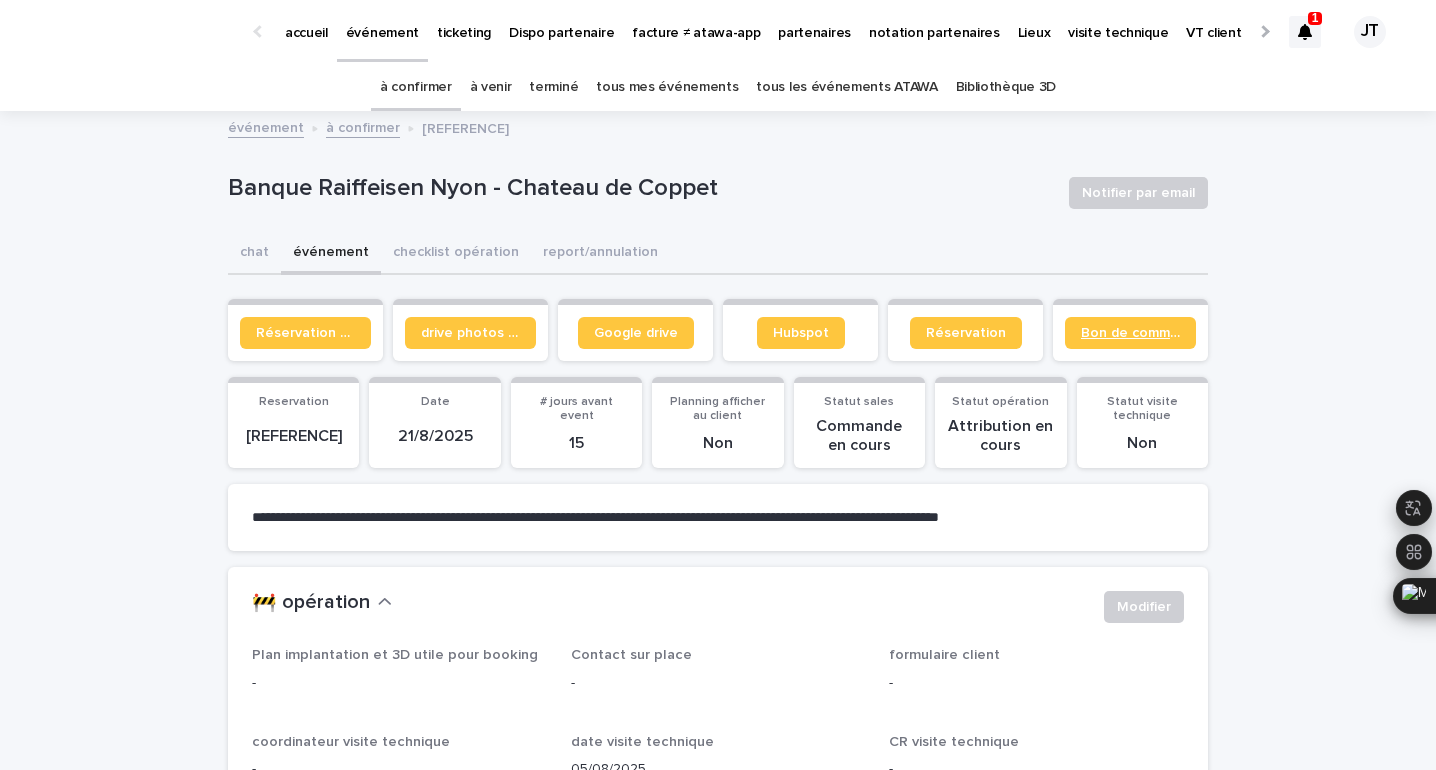 click on "Bon de commande" at bounding box center (1130, 333) 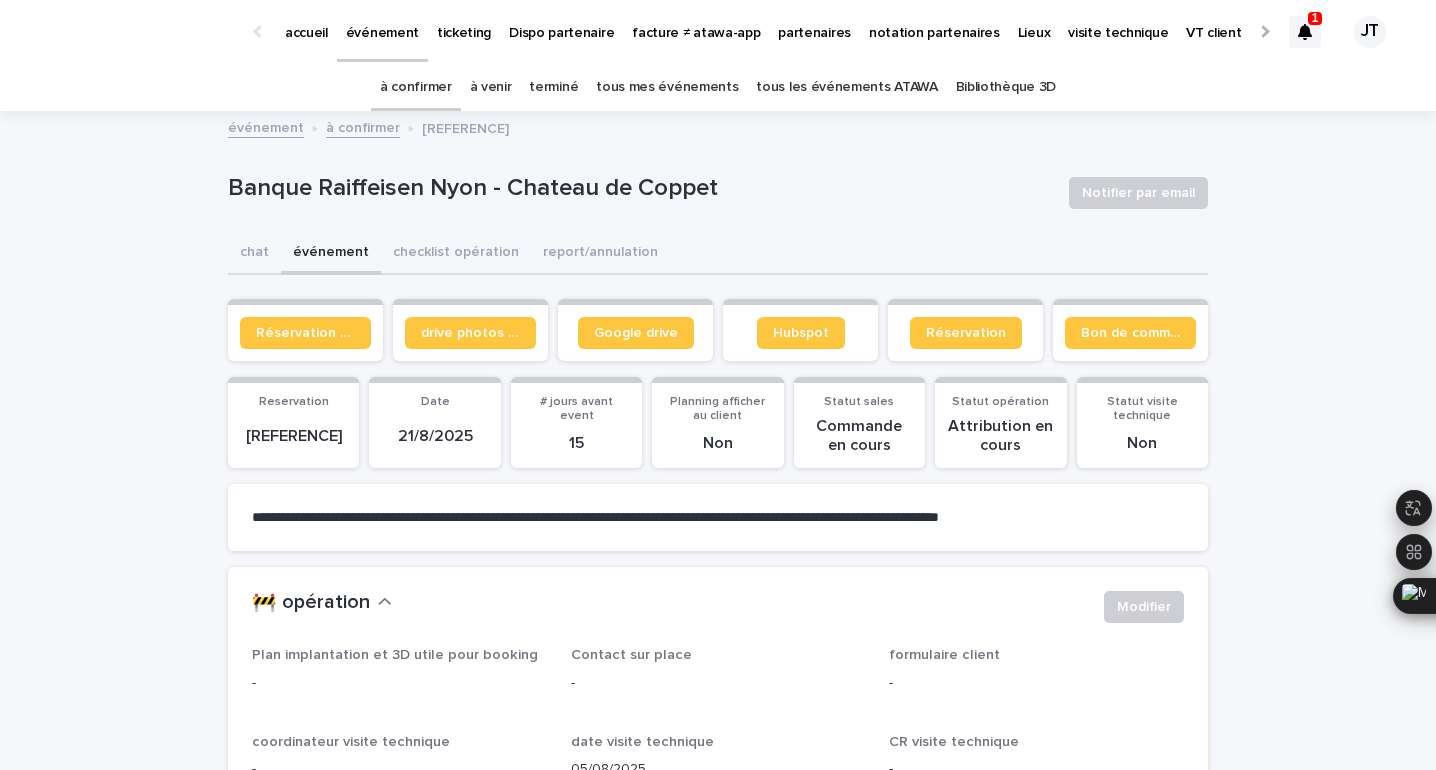 click on "à confirmer" at bounding box center (416, 87) 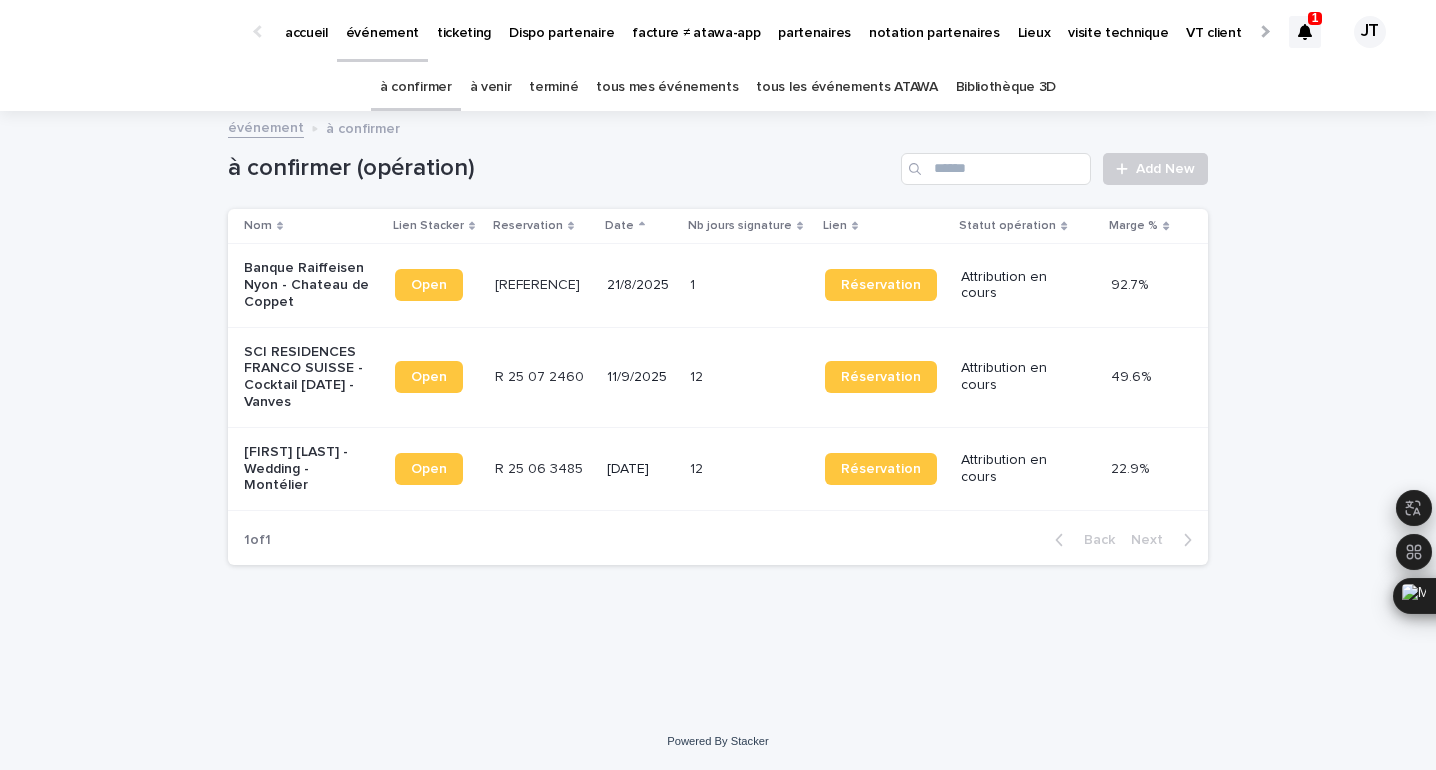 click on "à venir" at bounding box center [491, 87] 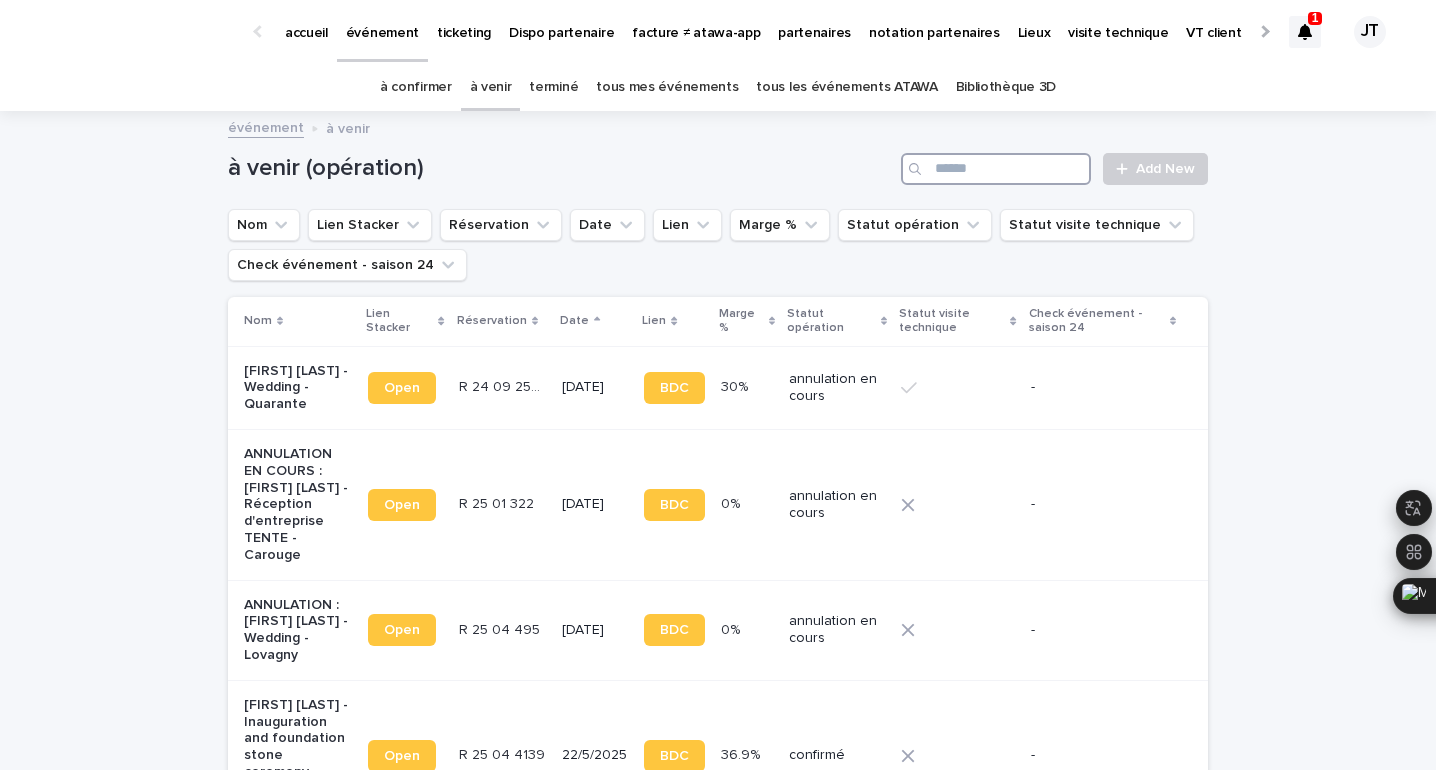 click at bounding box center (996, 169) 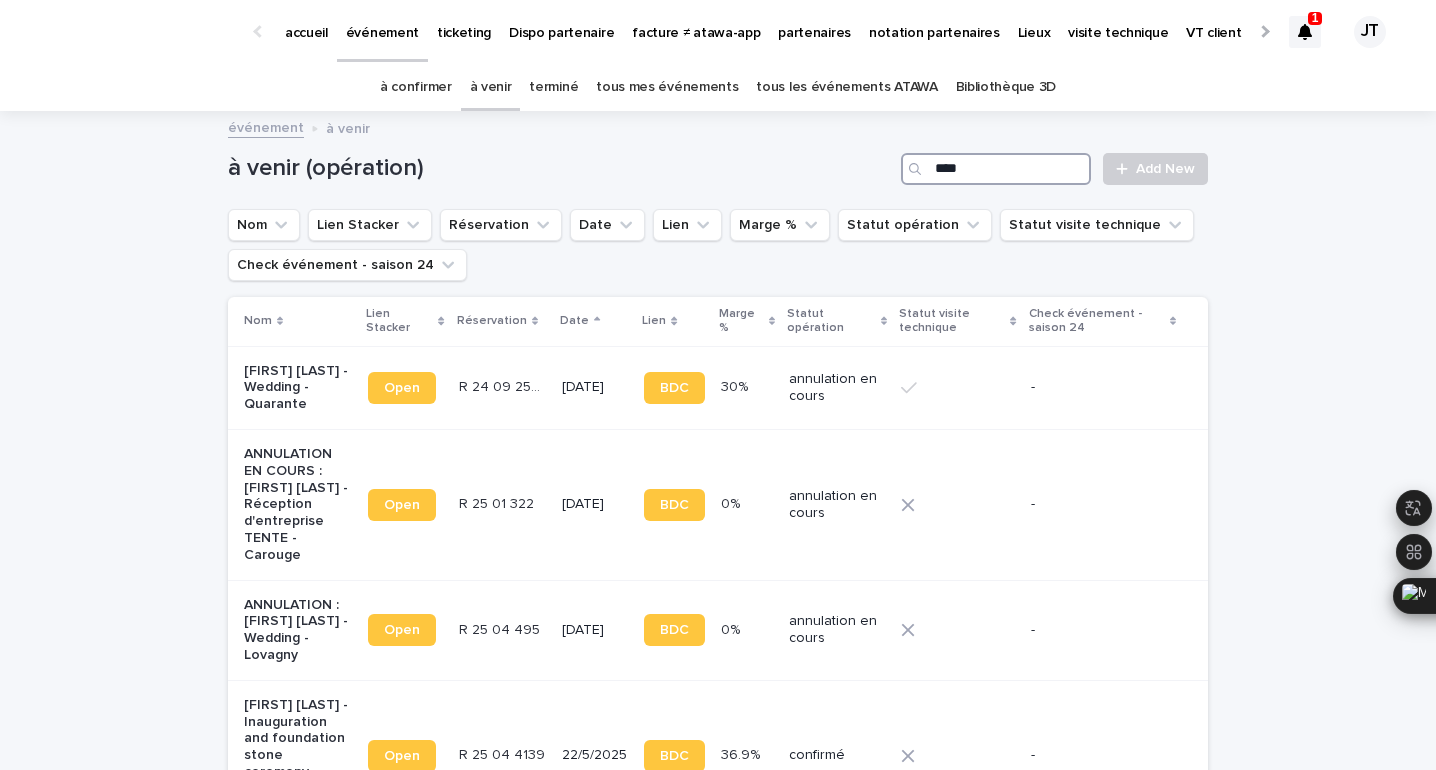 type on "*****" 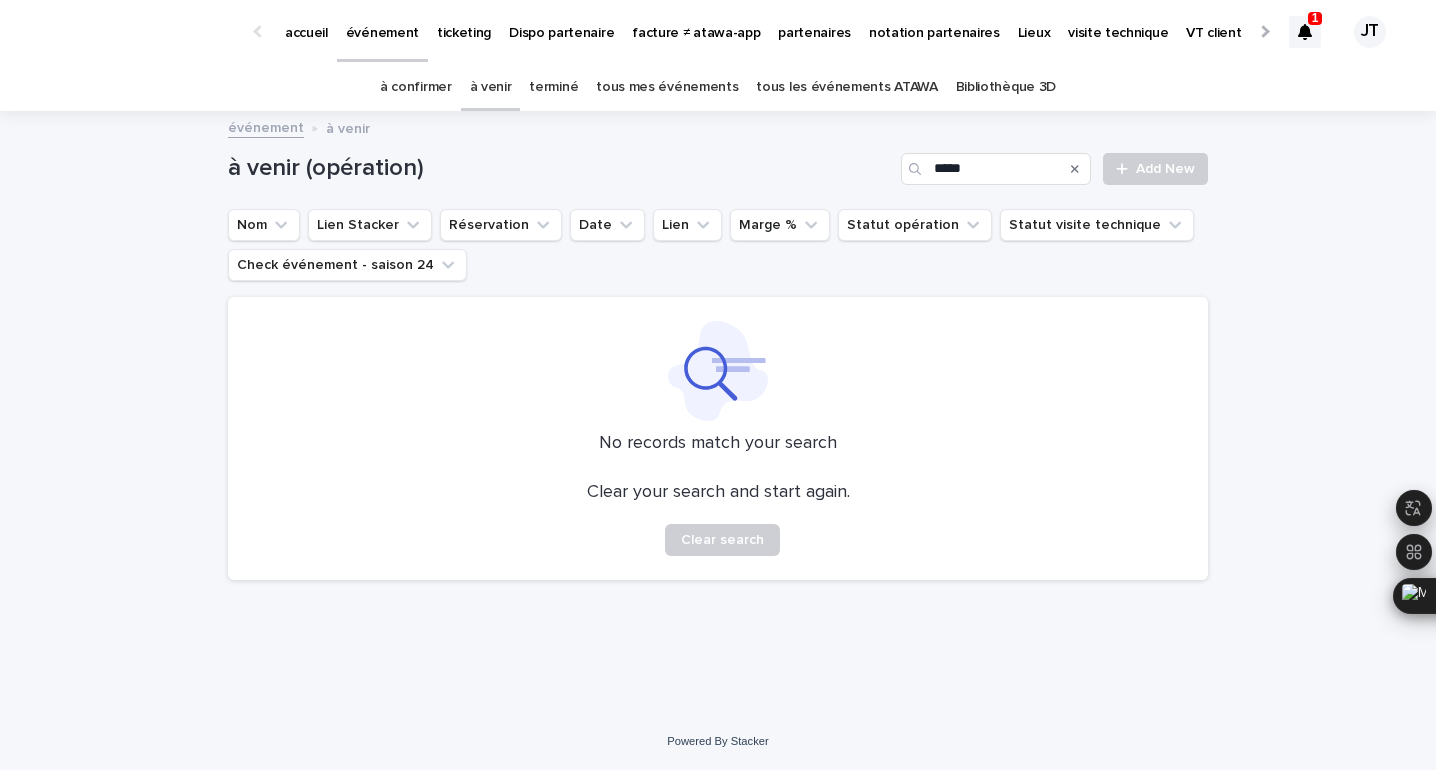 click on "à venir" at bounding box center [491, 87] 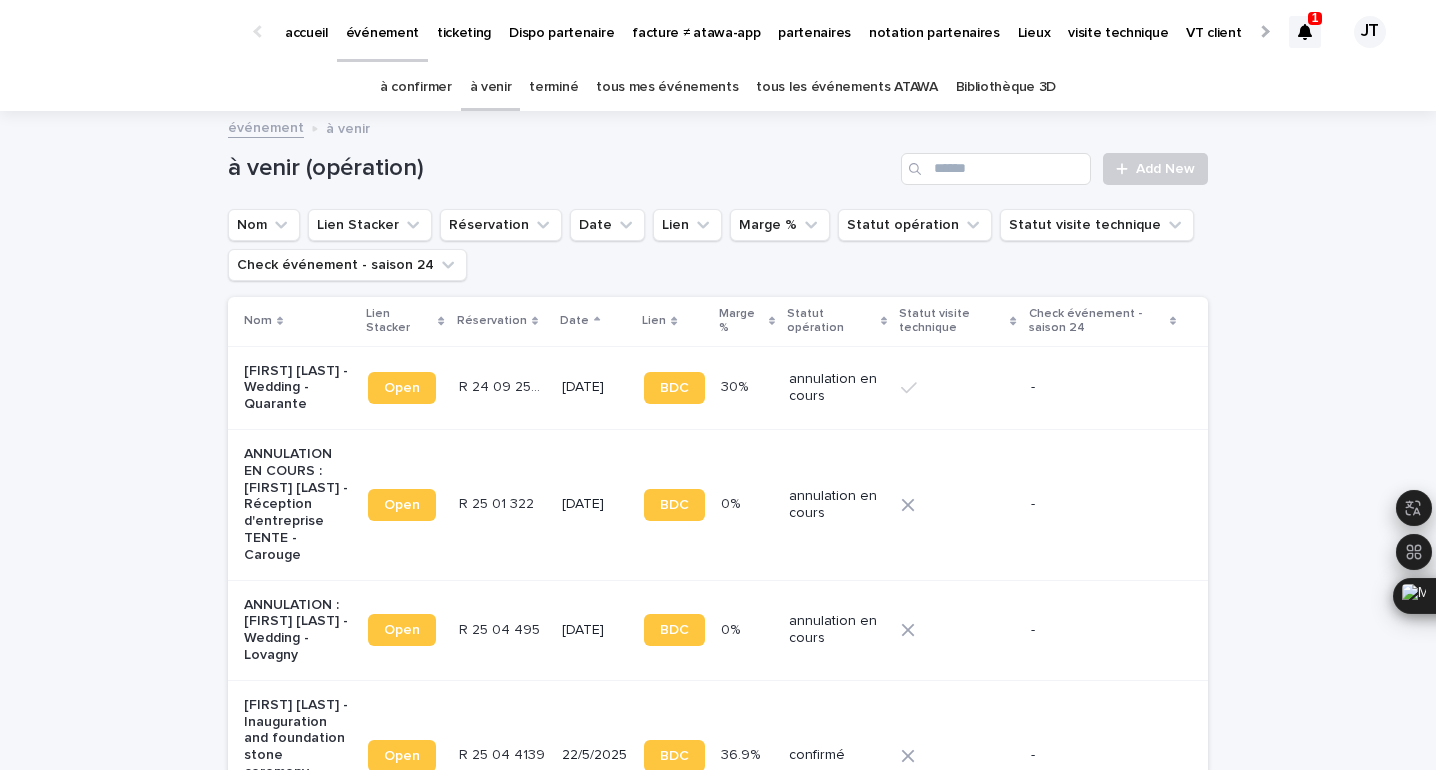 click at bounding box center [1305, 32] 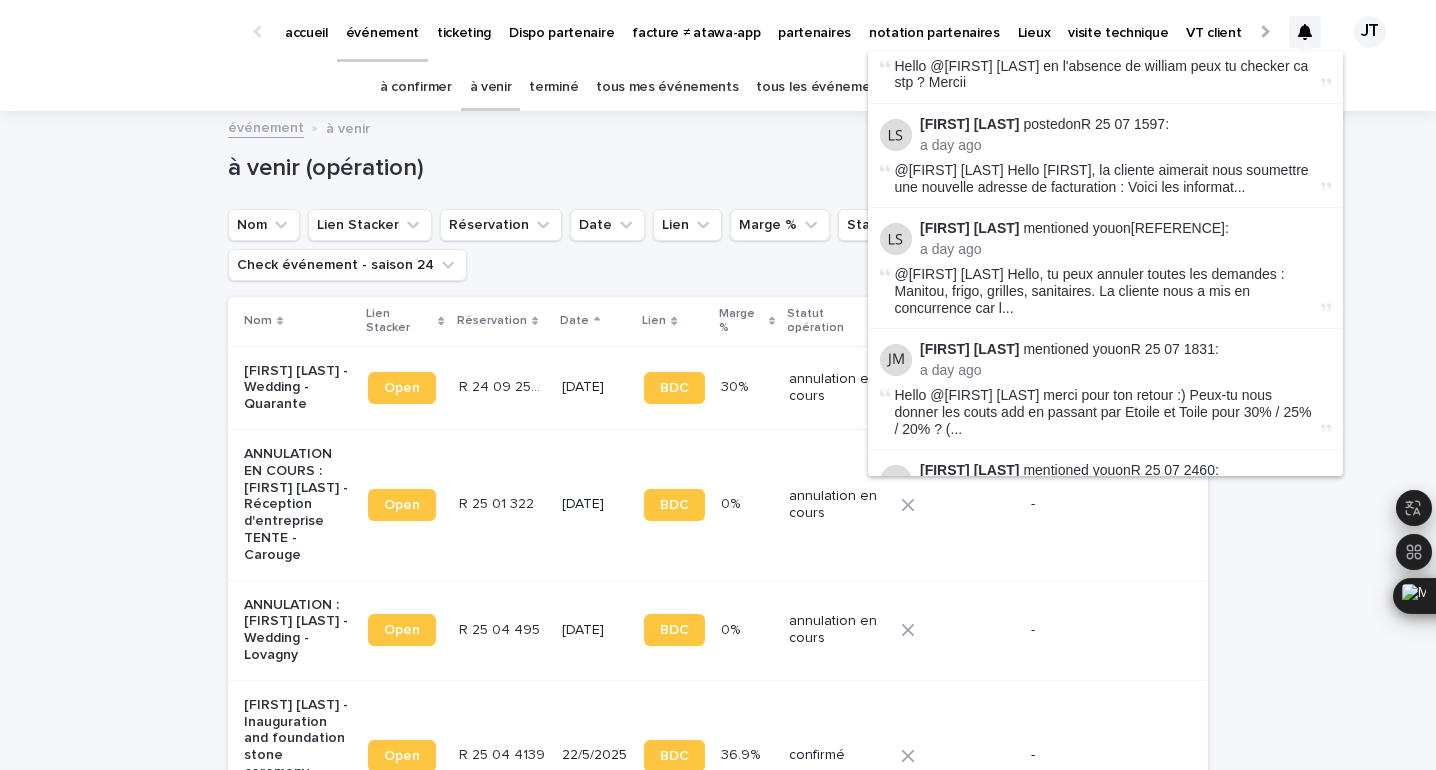scroll, scrollTop: 422, scrollLeft: 0, axis: vertical 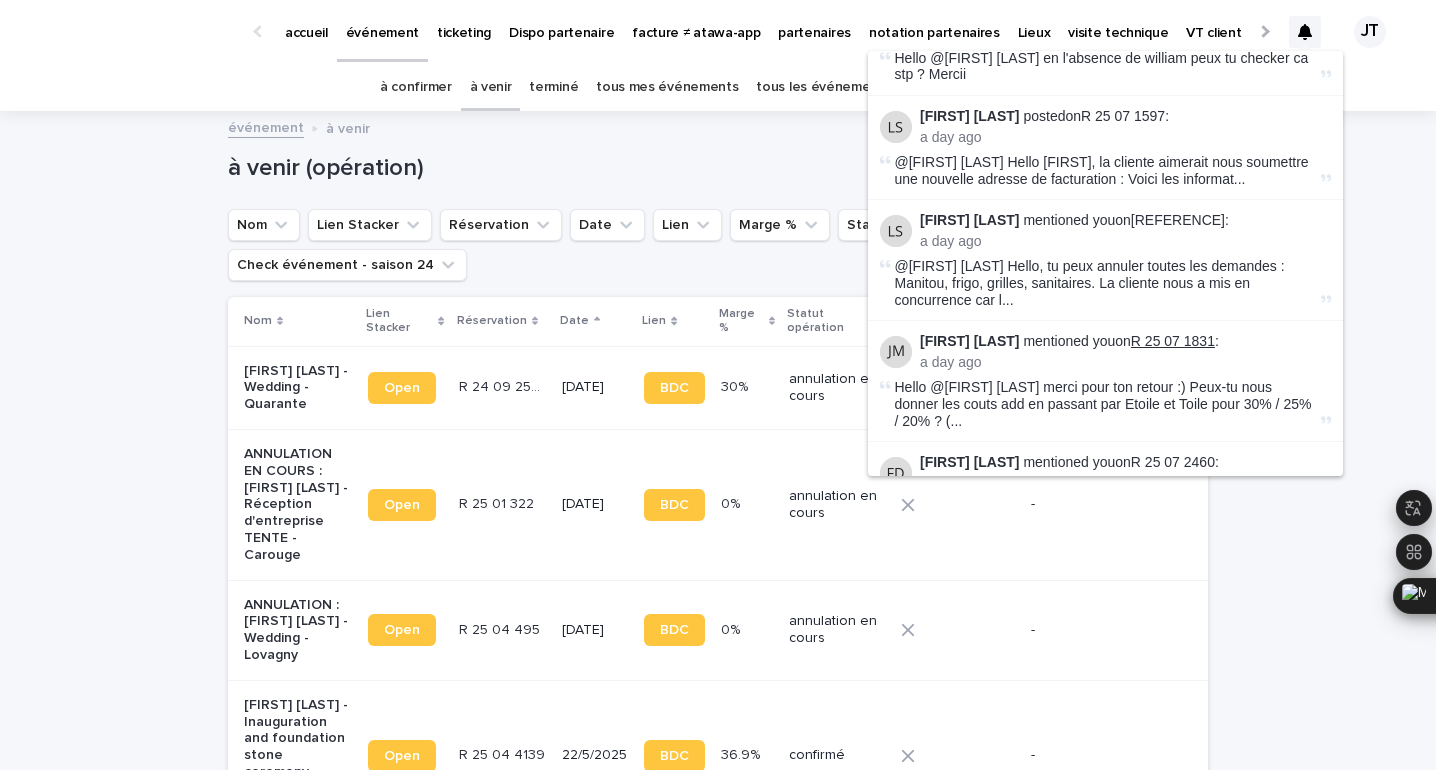 click on "R 25 07 1831" at bounding box center (1173, 341) 